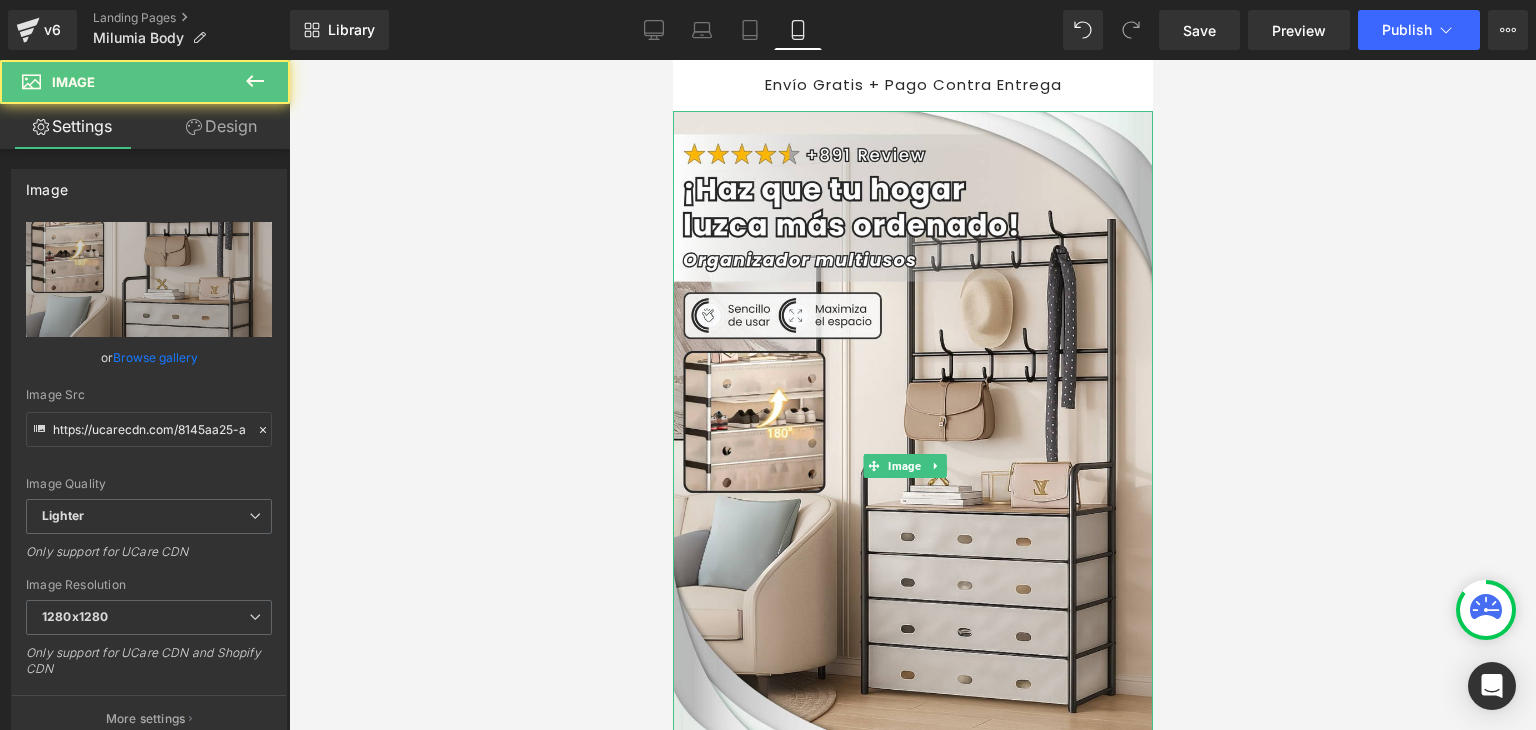 scroll, scrollTop: 0, scrollLeft: 0, axis: both 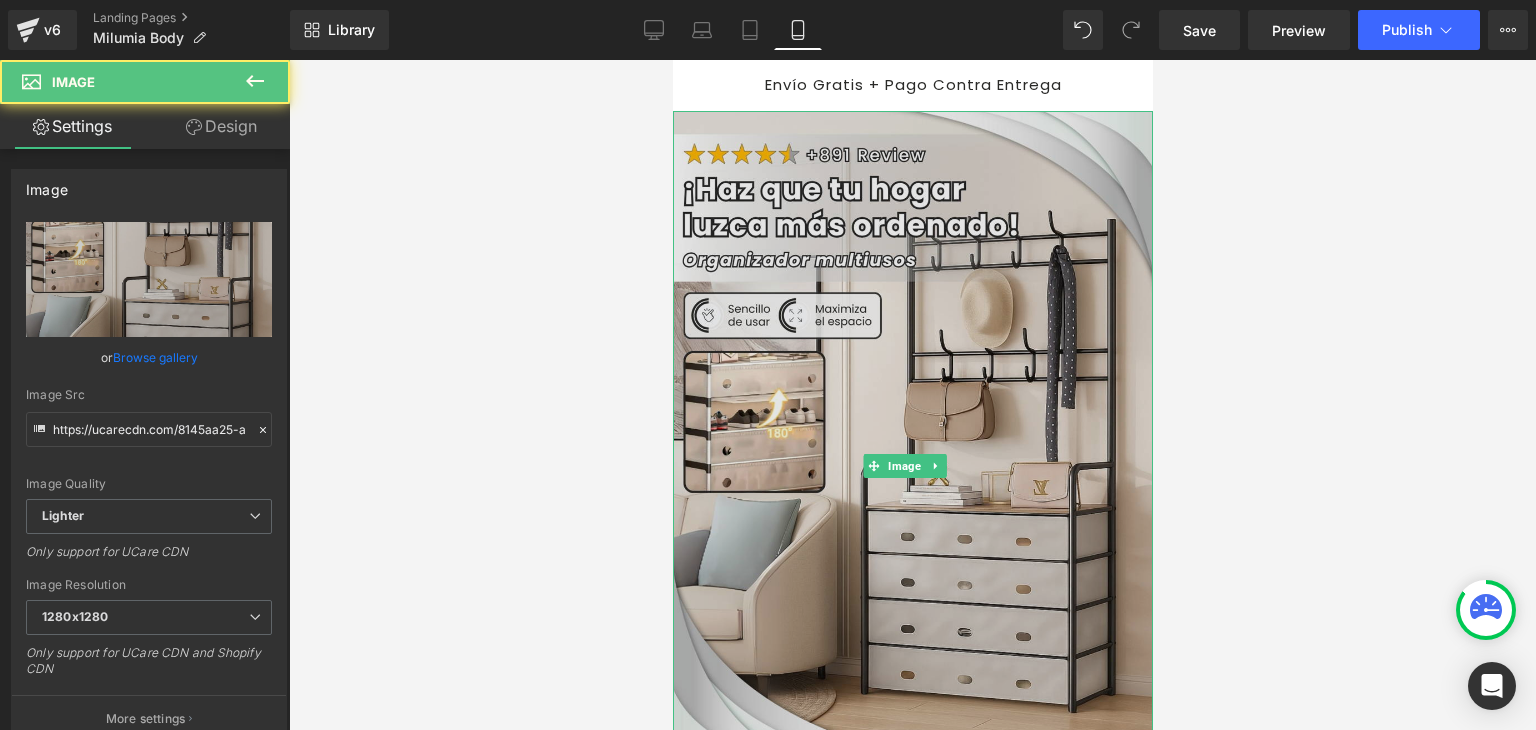 click at bounding box center (912, 466) 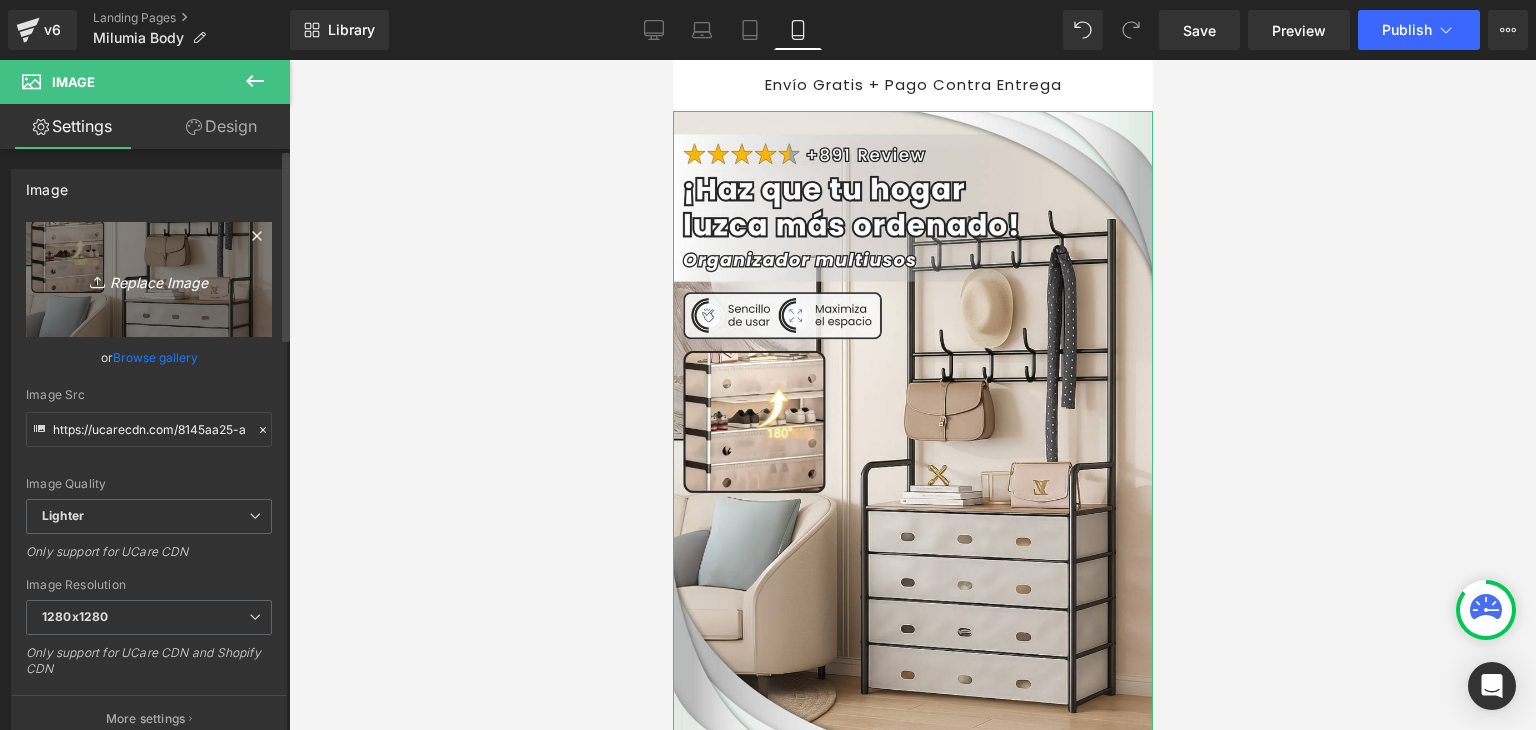 click on "Replace Image" at bounding box center [149, 279] 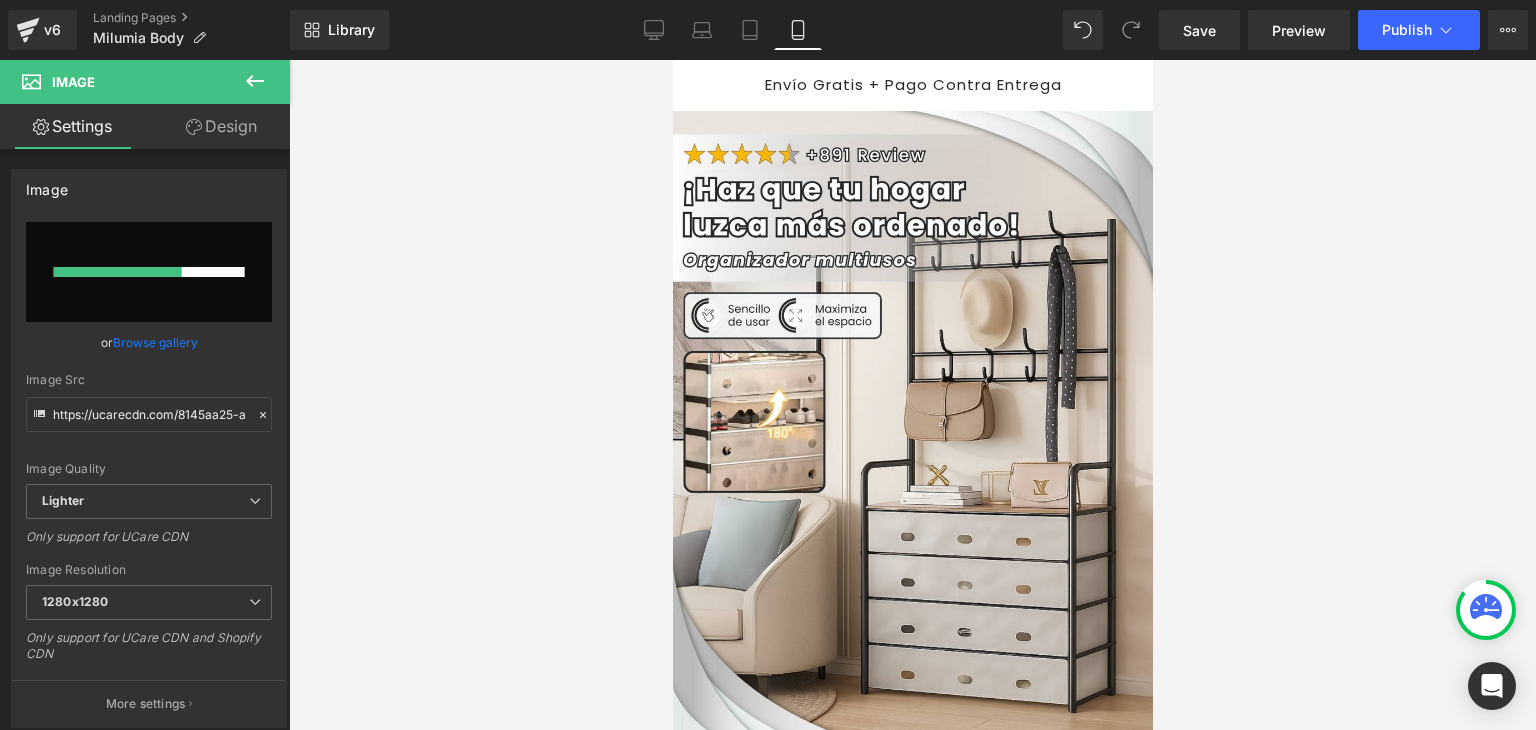 type 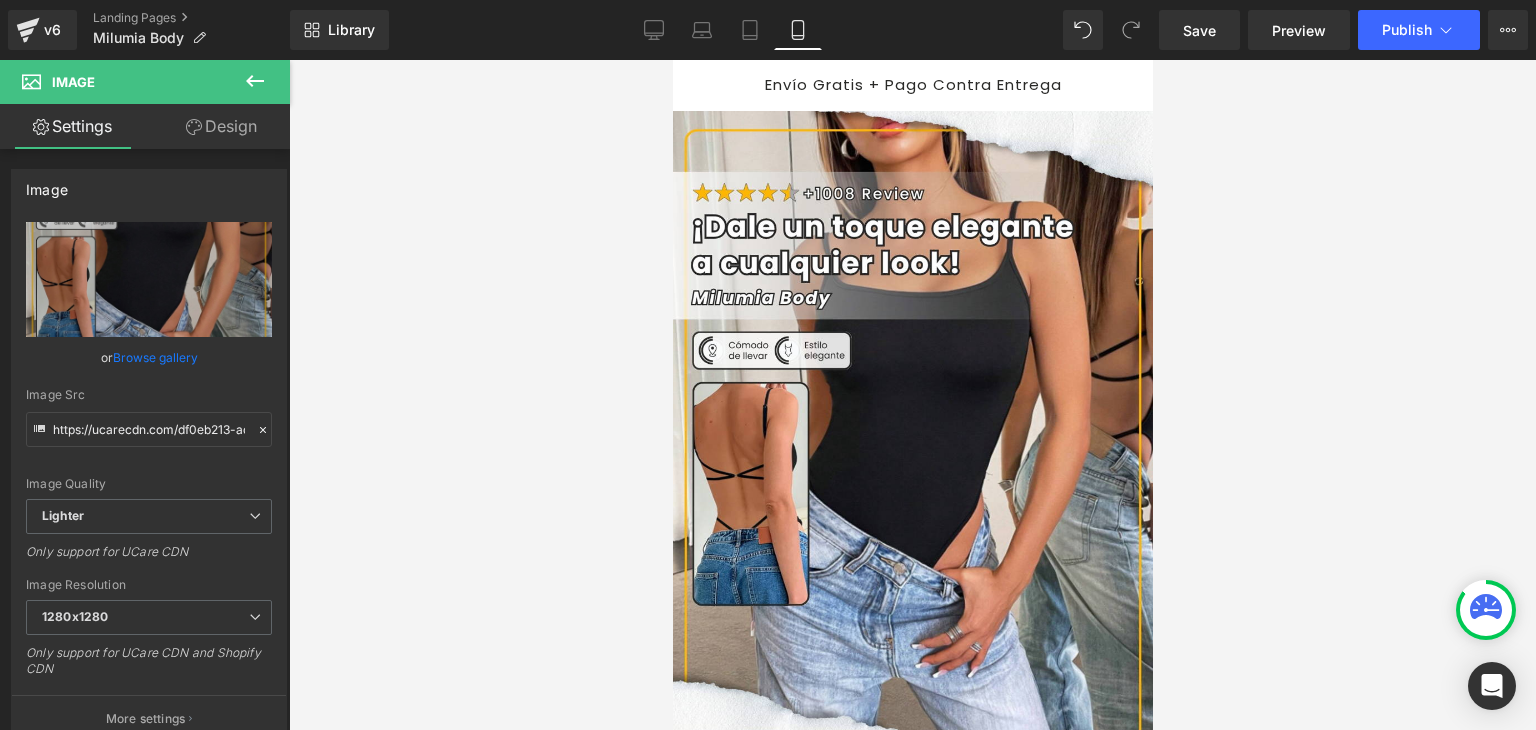 type on "https://ucarecdn.com/df0eb213-acdd-4ec8-aa30-138cab012ac9/-/format/auto/-/preview/1280x1280/-/quality/lighter/Banner%20Landing.webp" 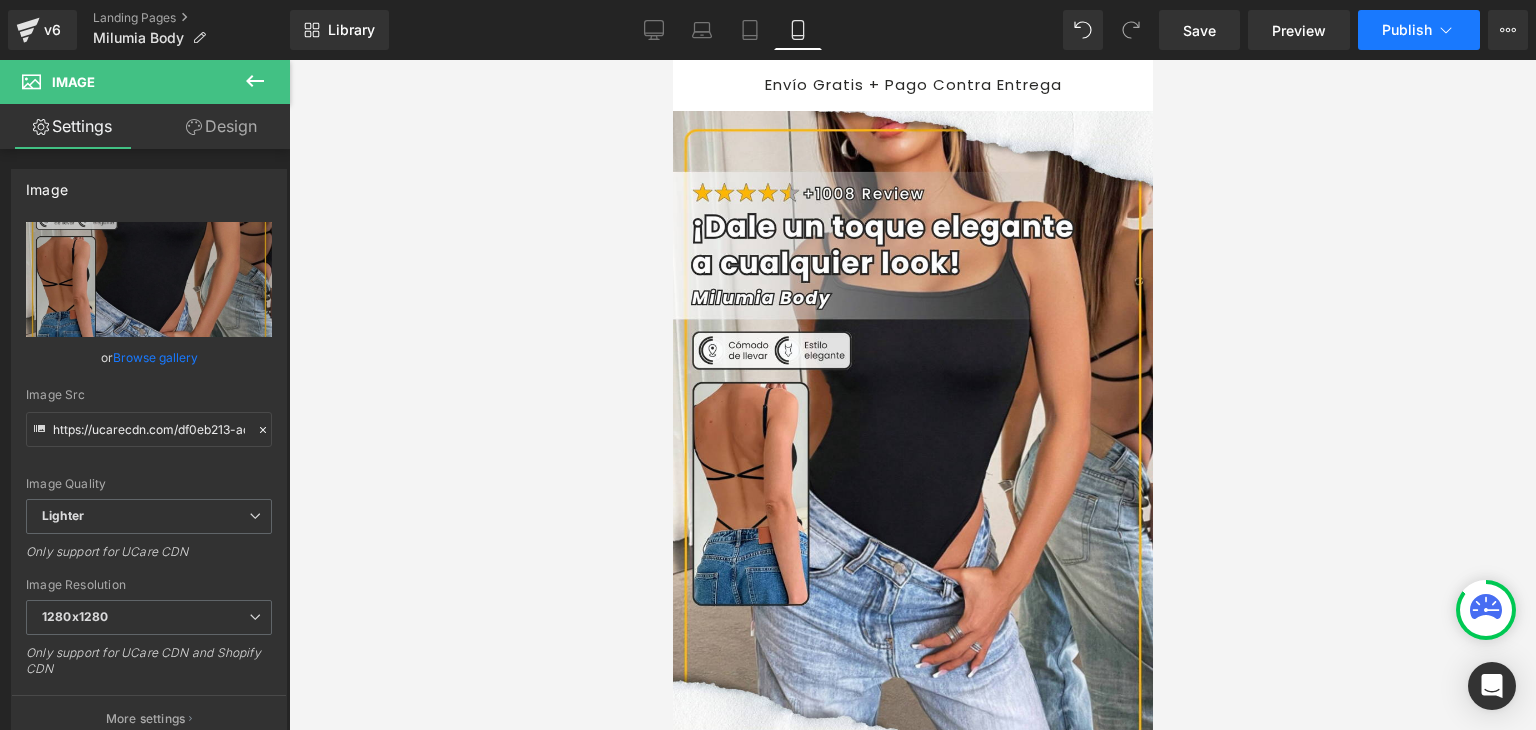 click on "Publish" at bounding box center (1407, 30) 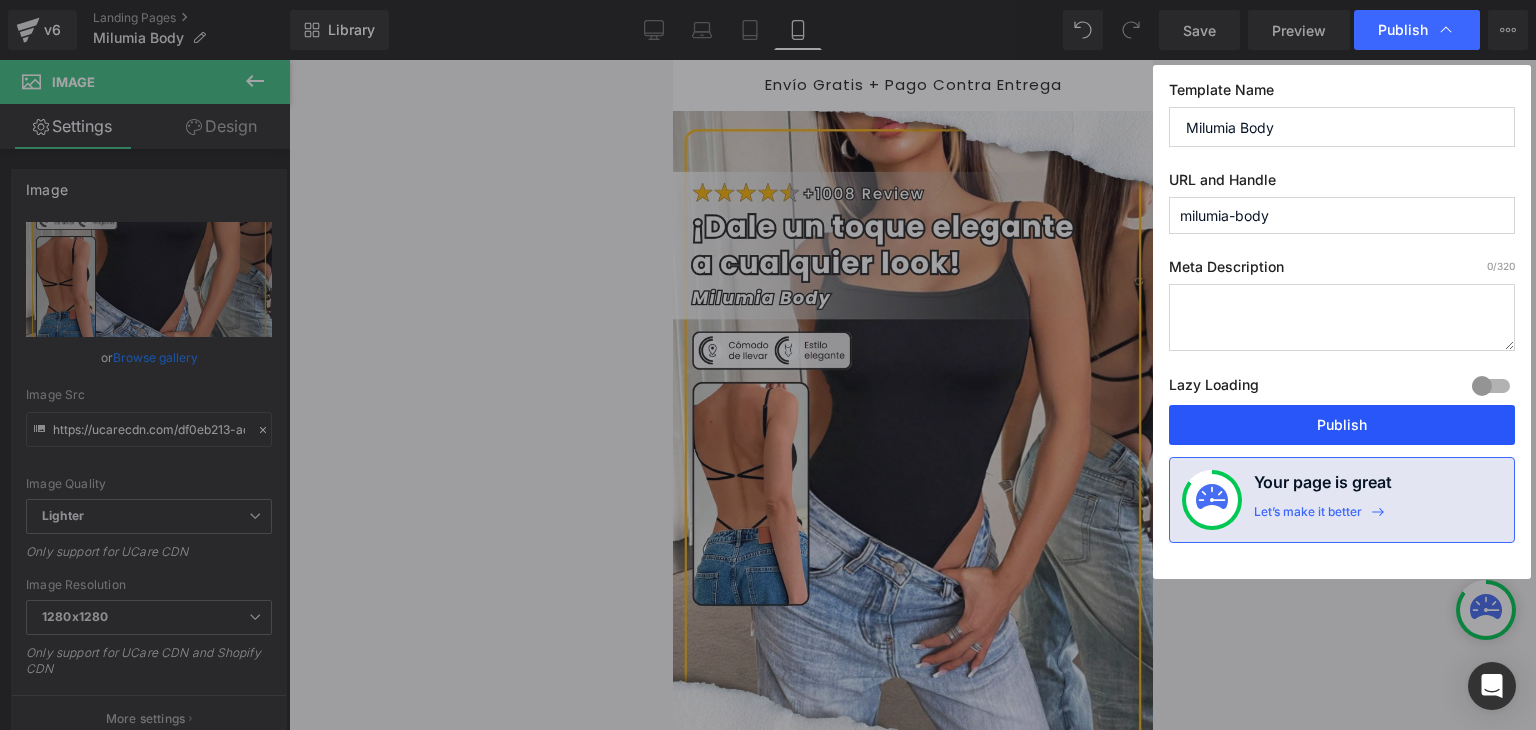 click on "Publish" at bounding box center (1342, 425) 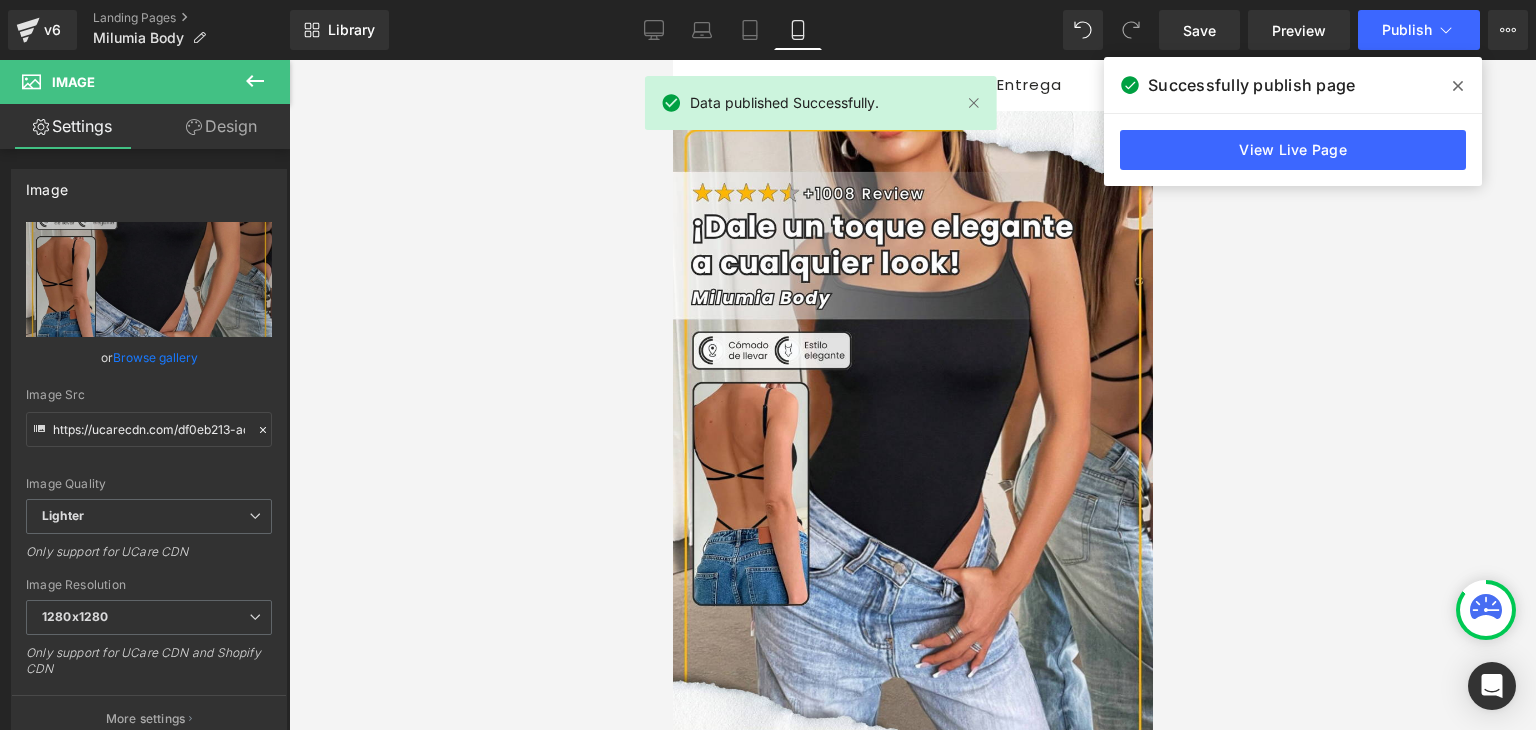 click at bounding box center (1458, 86) 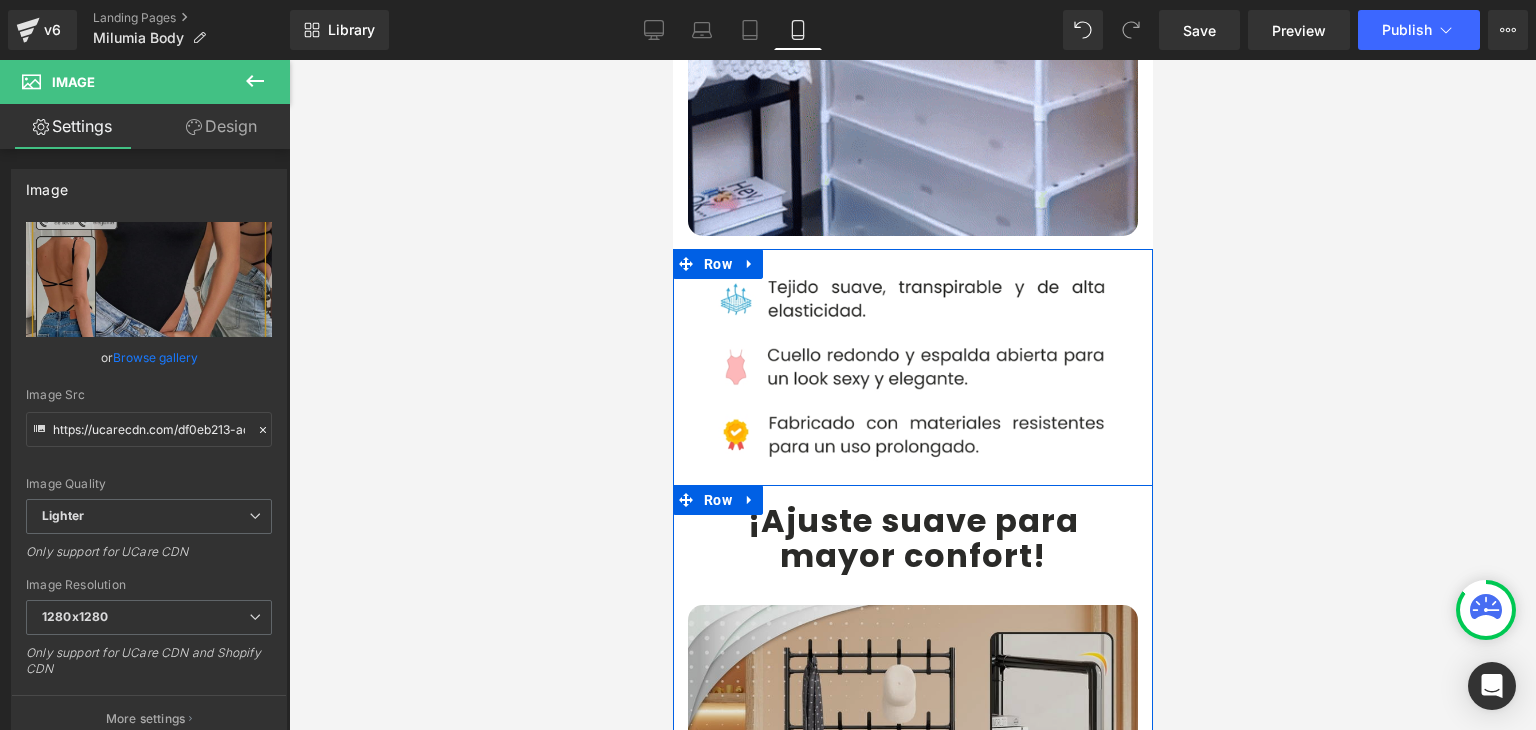 scroll, scrollTop: 1700, scrollLeft: 0, axis: vertical 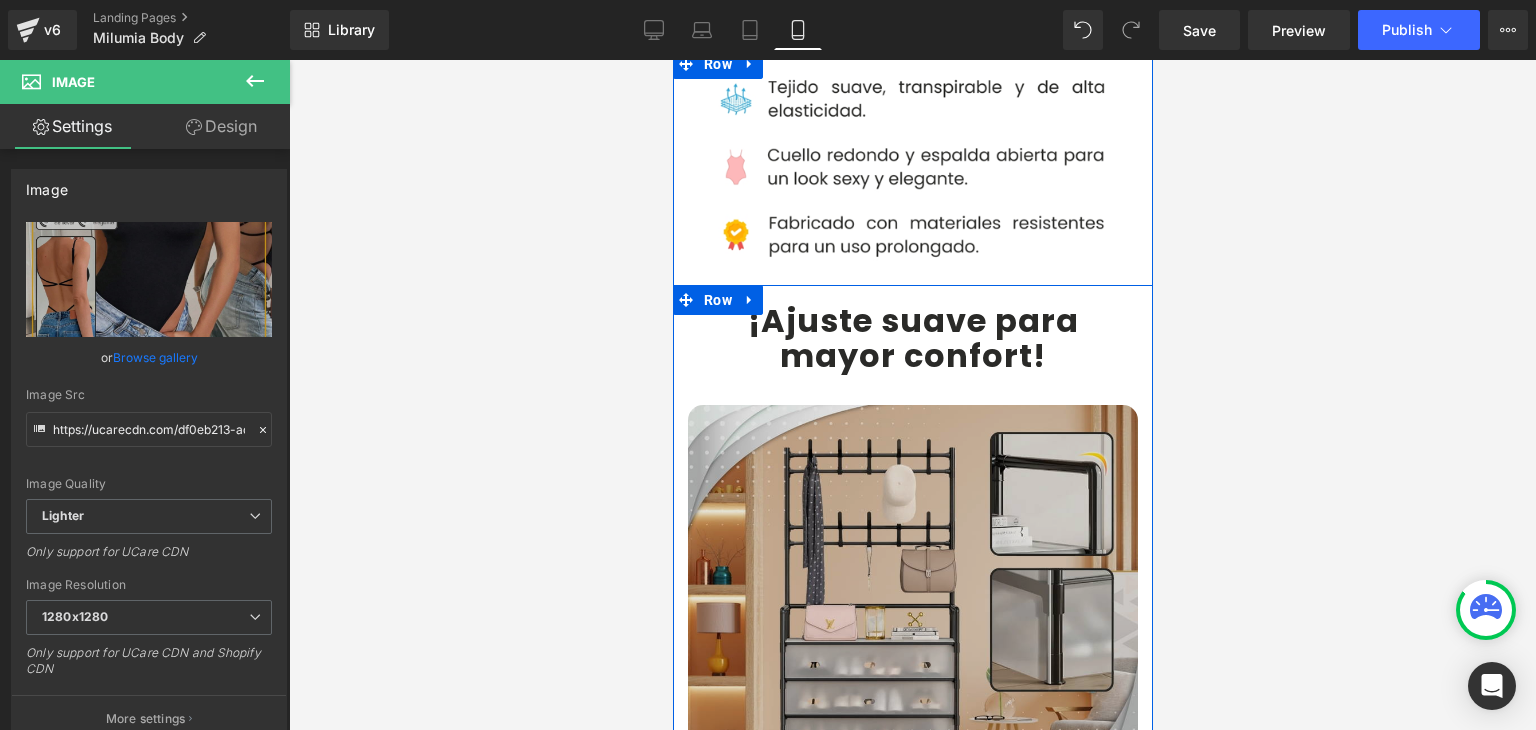 click at bounding box center [912, 630] 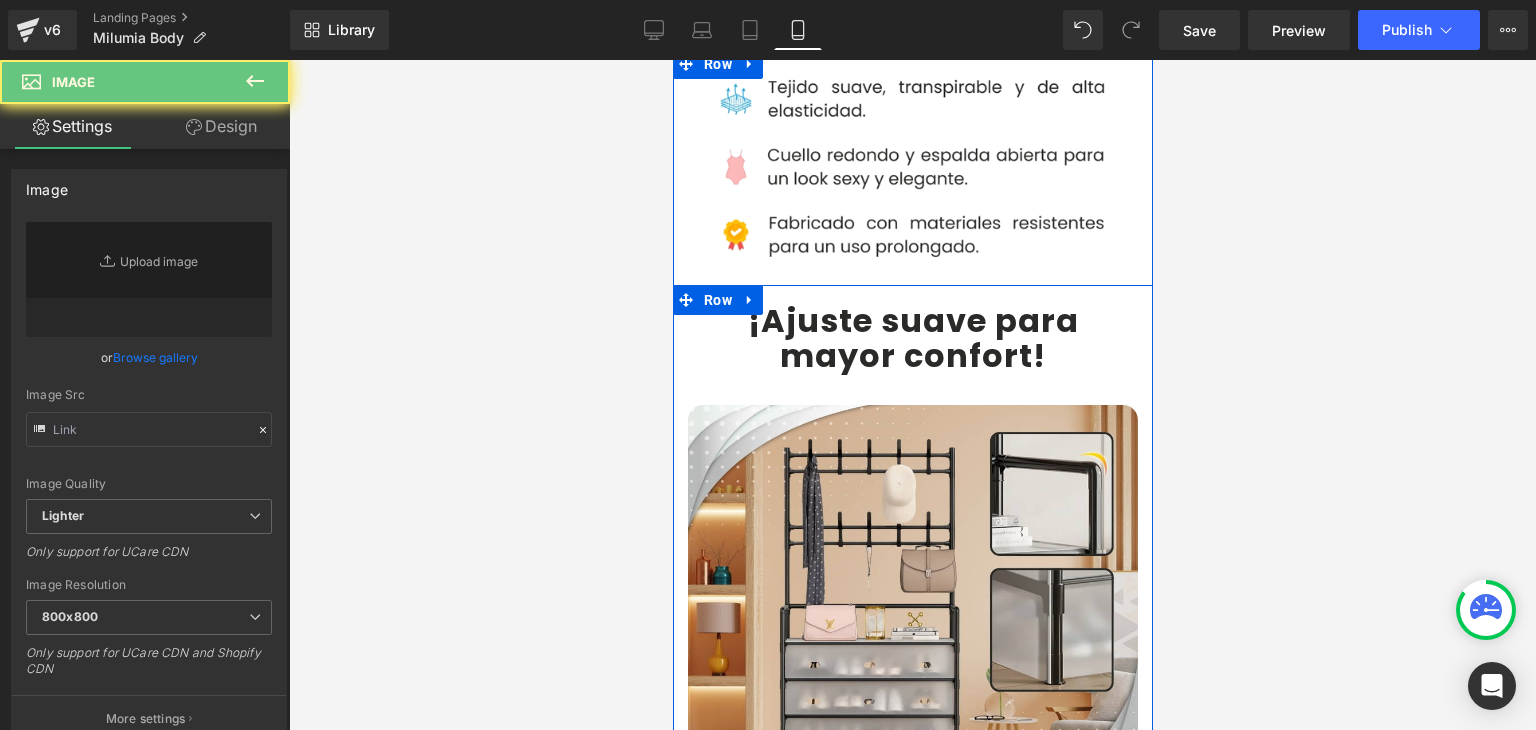 type on "https://ucarecdn.com/8cce286a-32ea-45df-9b13-2933a038c0d9/-/format/auto/-/preview/800x800/-/quality/lighter/2.webp" 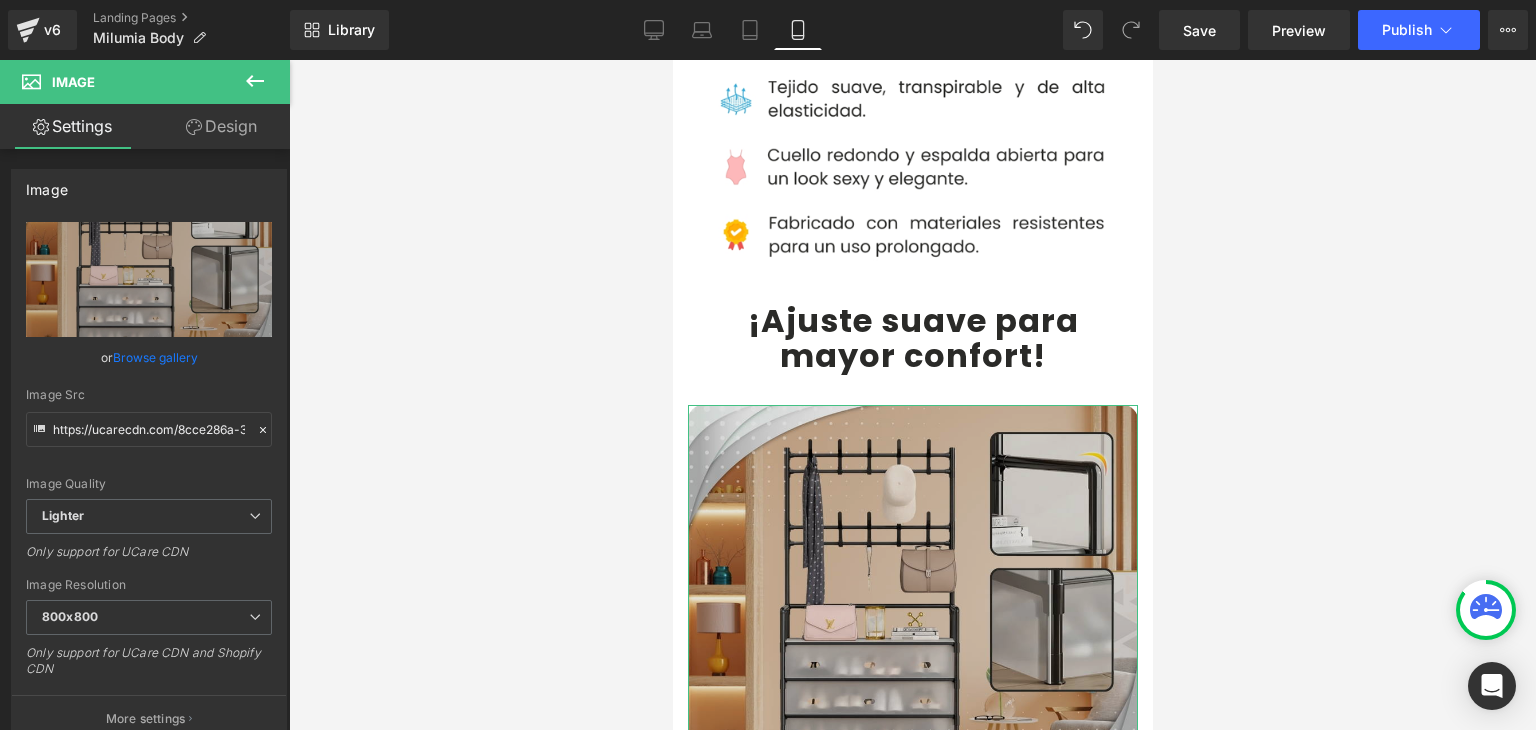 click at bounding box center (912, 630) 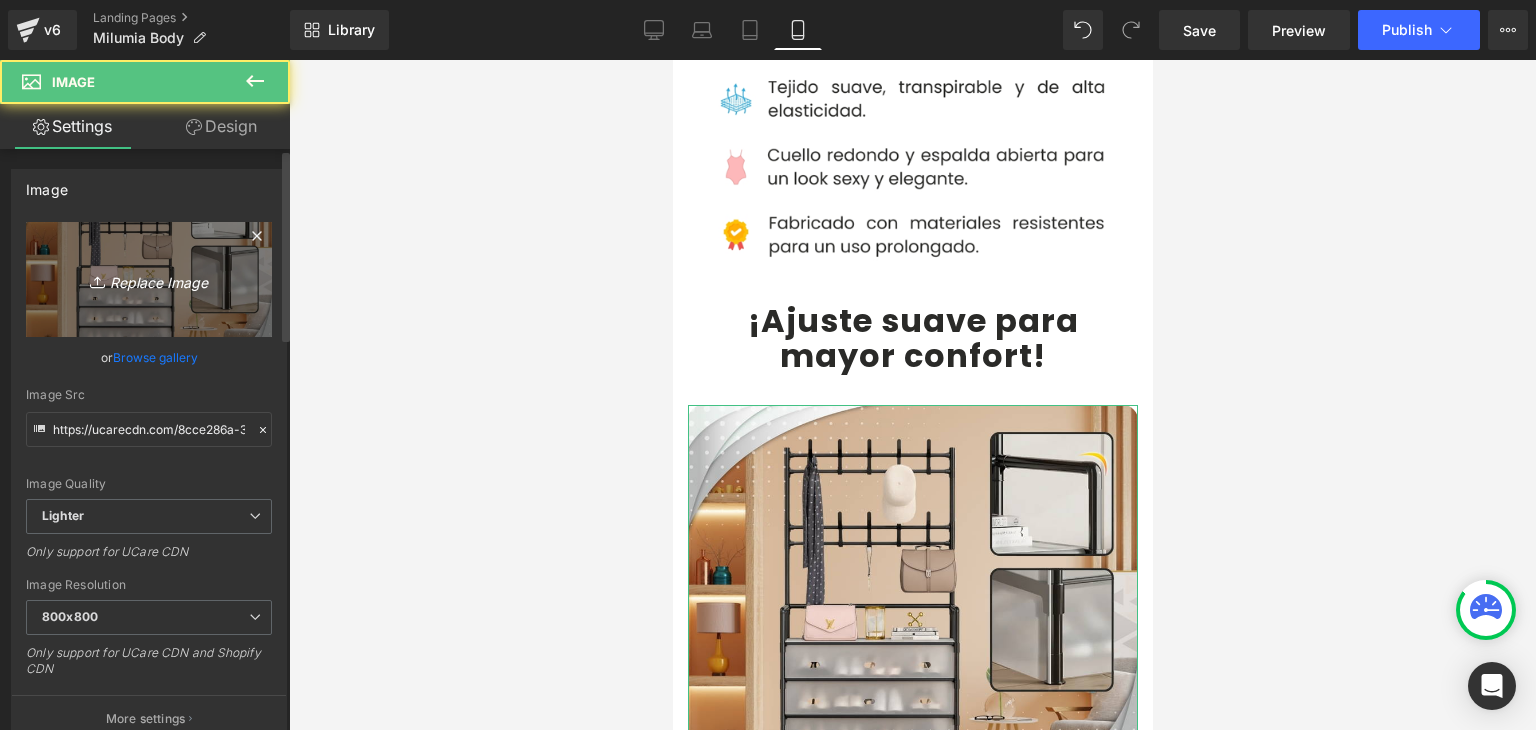click on "Replace Image" at bounding box center [149, 279] 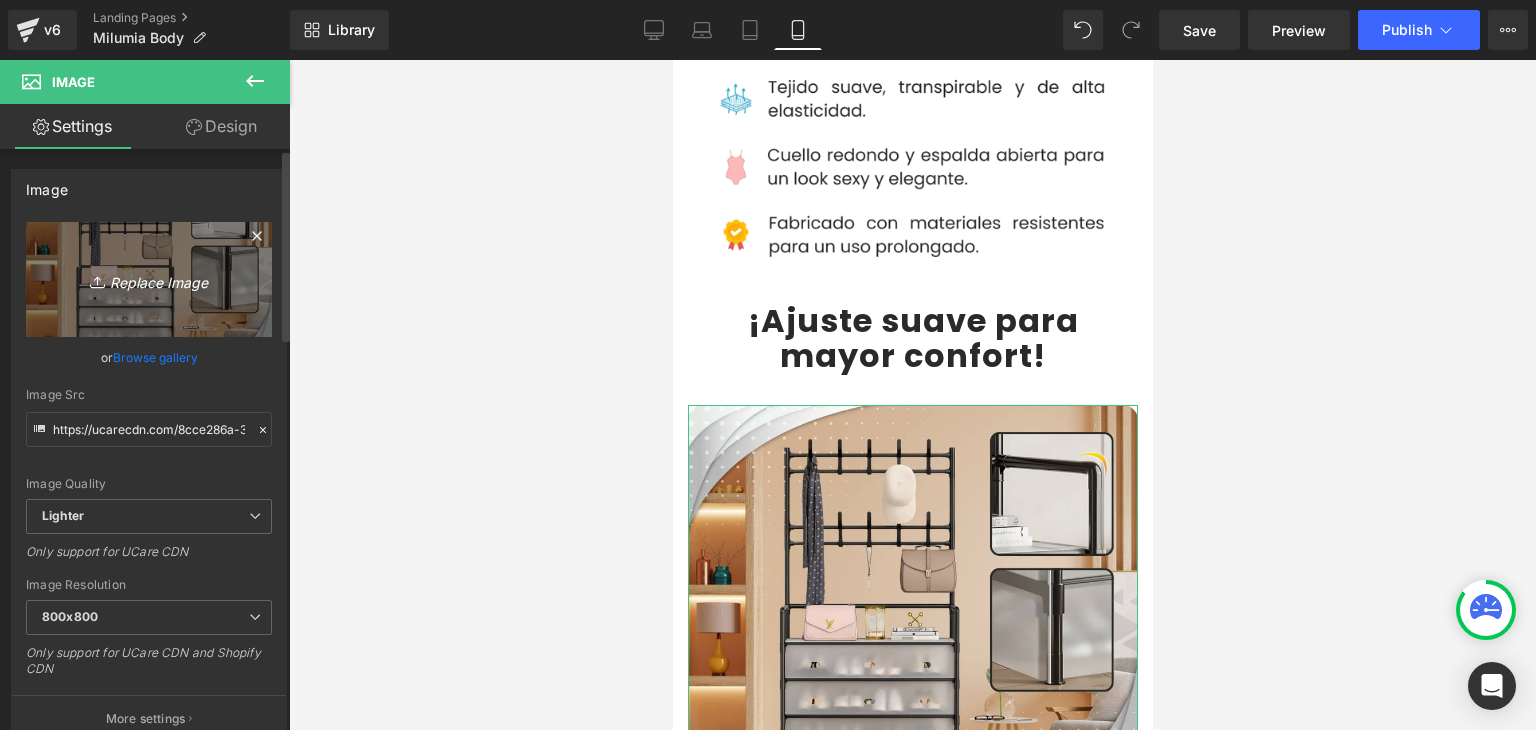 type on "C:\fakepath\Imagenes landing 4.webp" 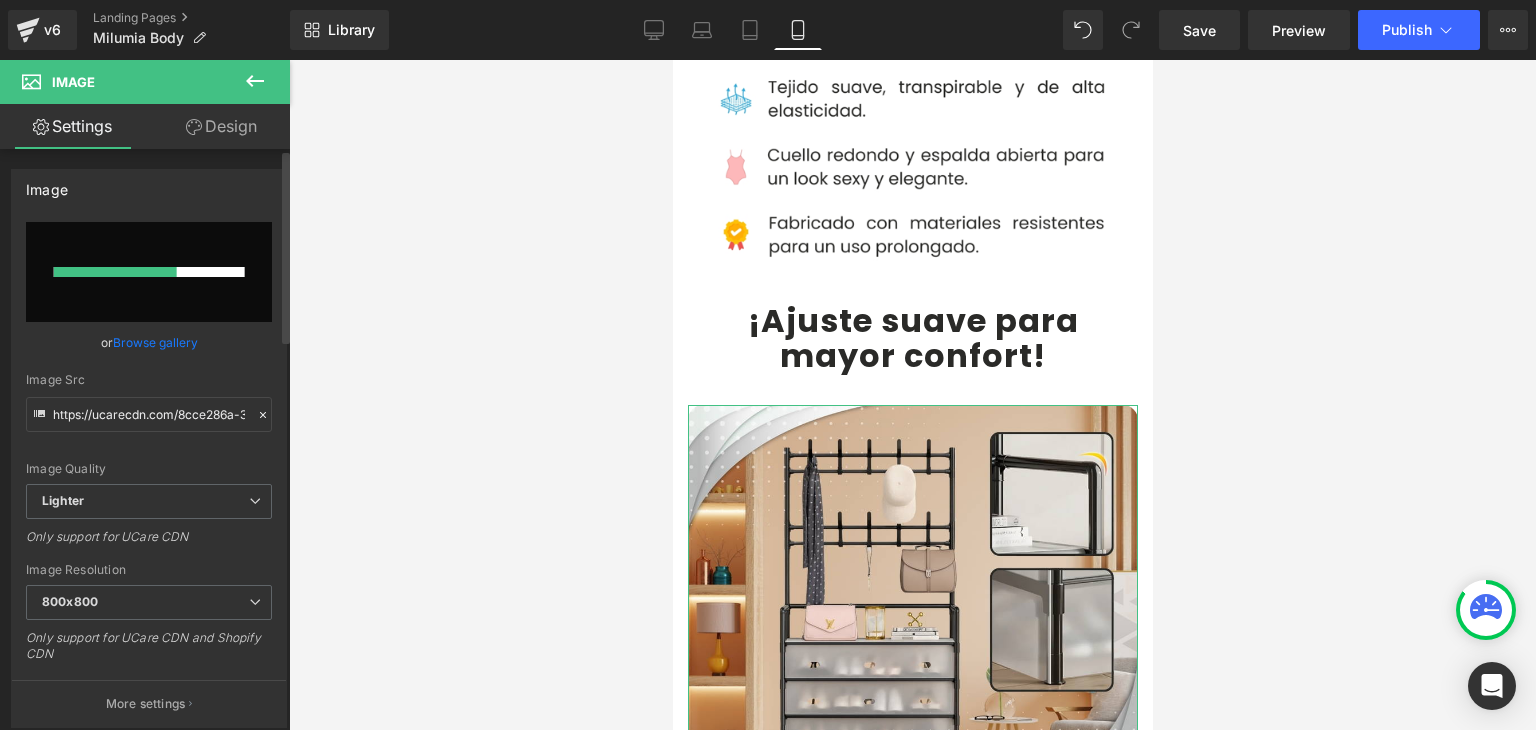 type 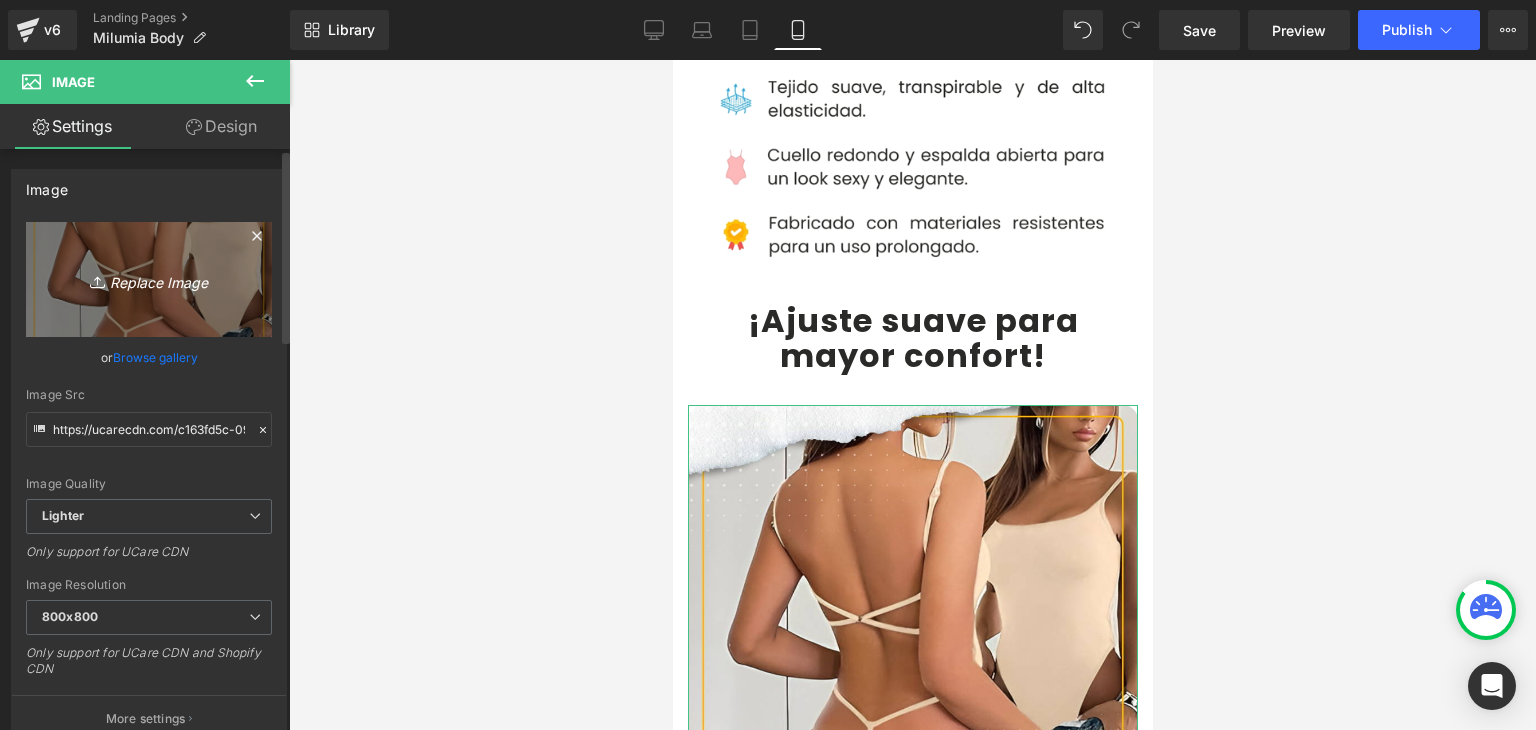 type on "https://ucarecdn.com/c163fd5c-0954-4a22-8b0e-e7b479ef3510/-/format/auto/-/preview/800x800/-/quality/lighter/Imagenes%20landing%204.webp" 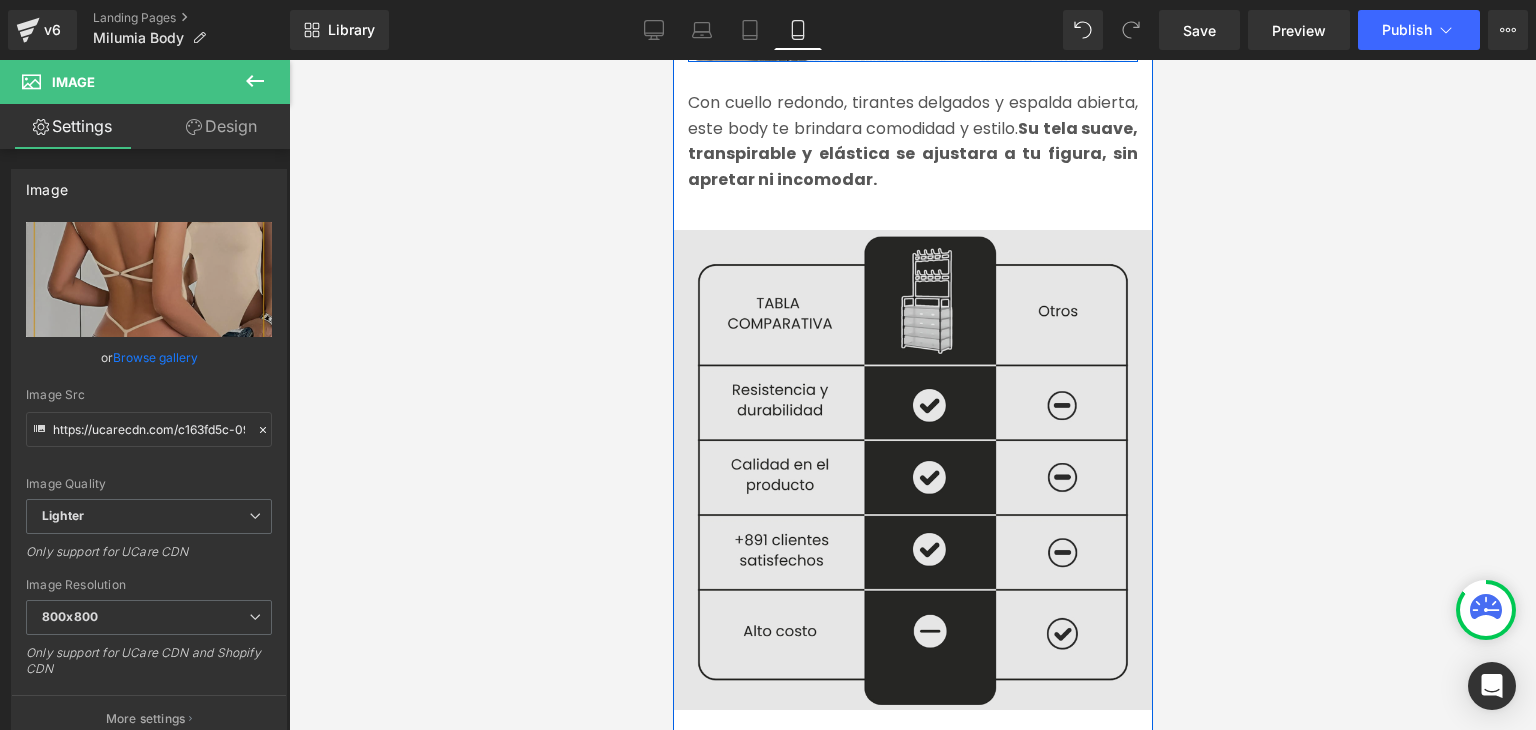 scroll, scrollTop: 2500, scrollLeft: 0, axis: vertical 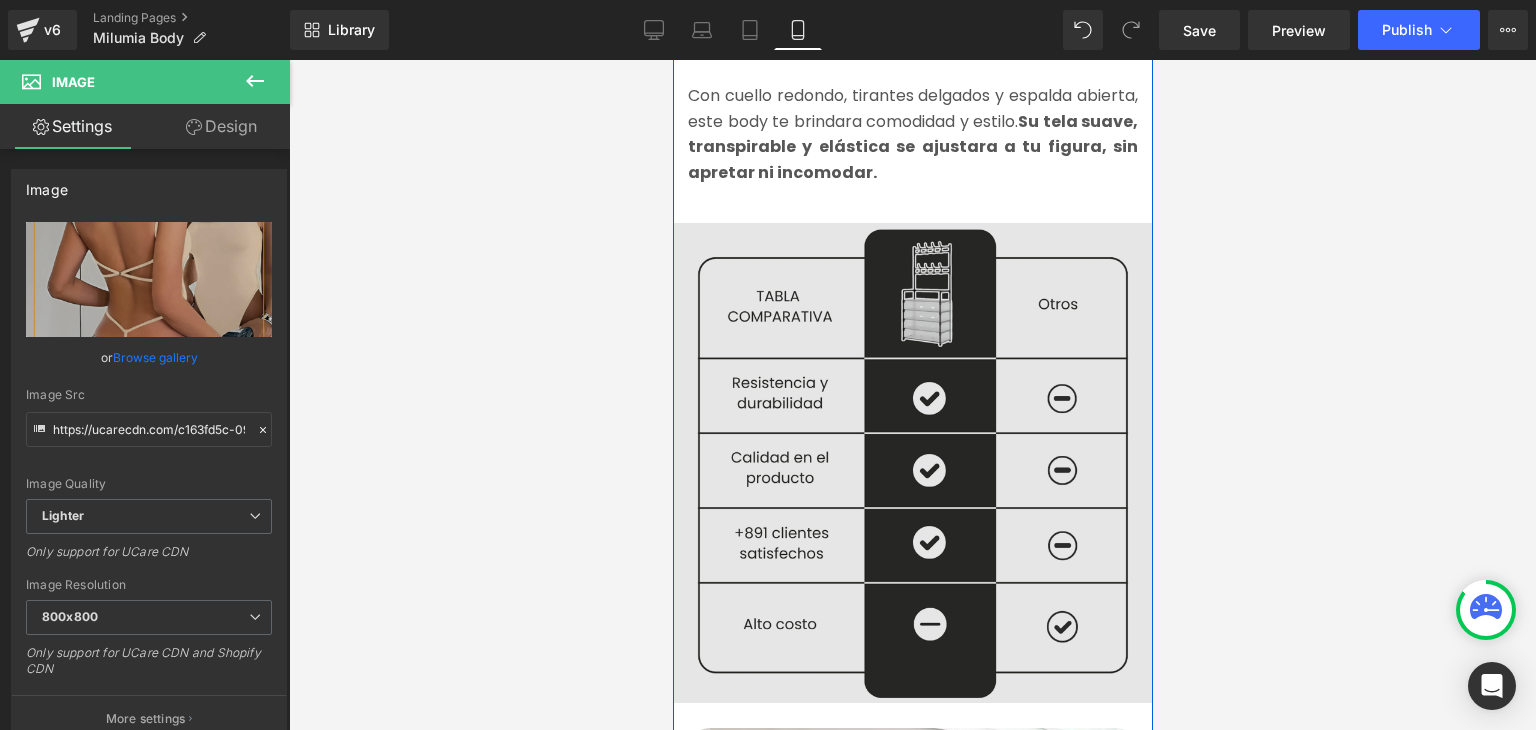 drag, startPoint x: 882, startPoint y: 363, endPoint x: 897, endPoint y: 374, distance: 18.601076 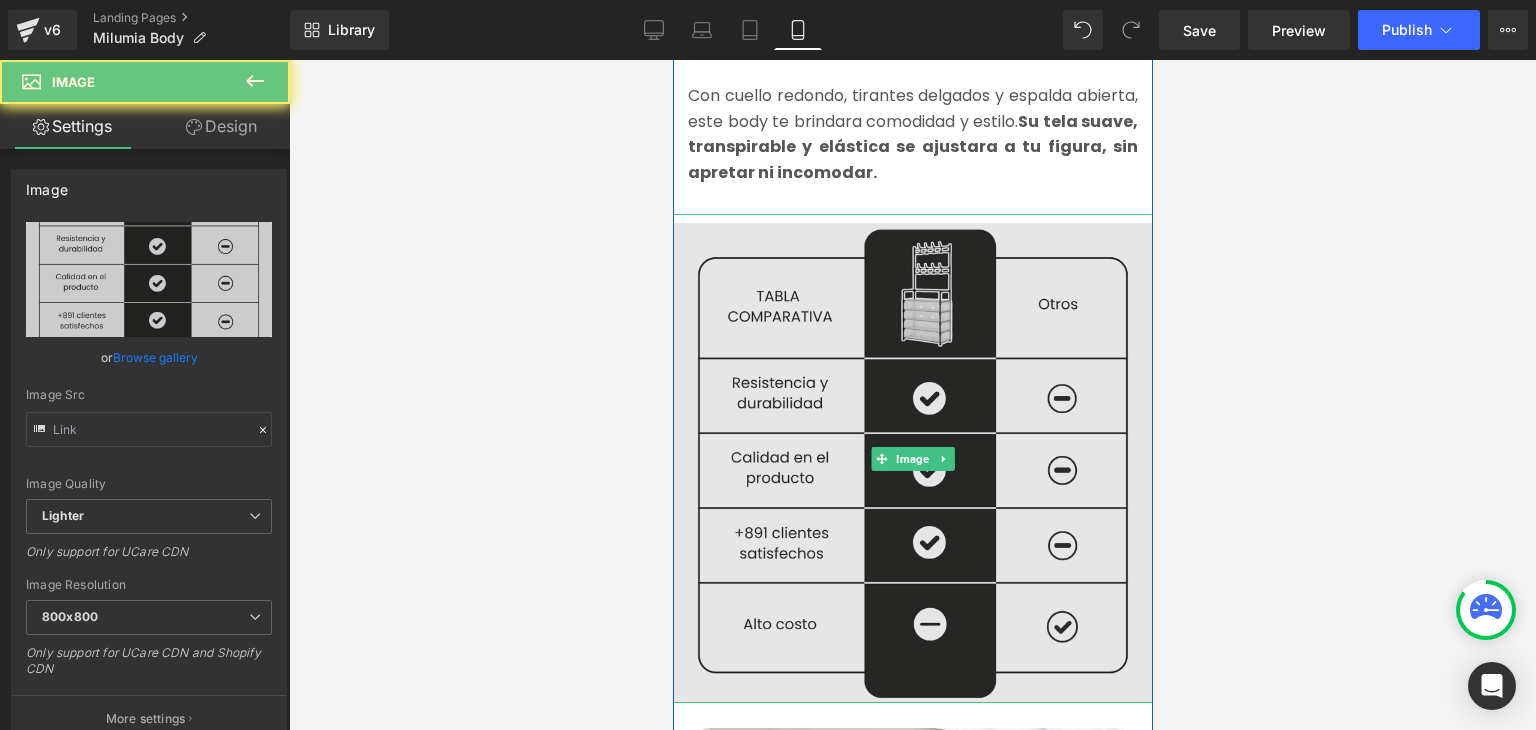 type on "https://ucarecdn.com/087c4435-2a9b-4961-b15d-32d992aec371/-/format/auto/-/preview/800x800/-/quality/lighter/1.webp" 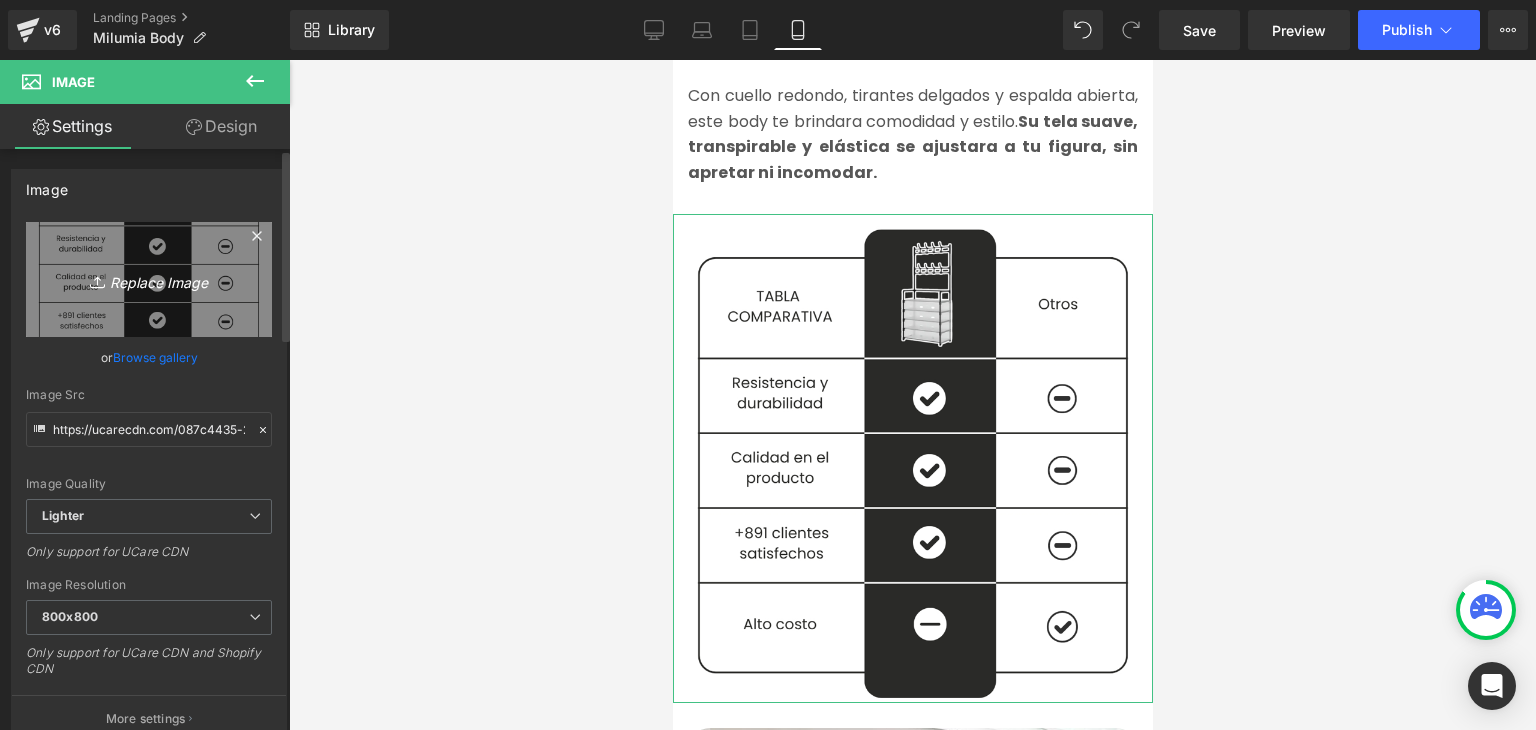 click 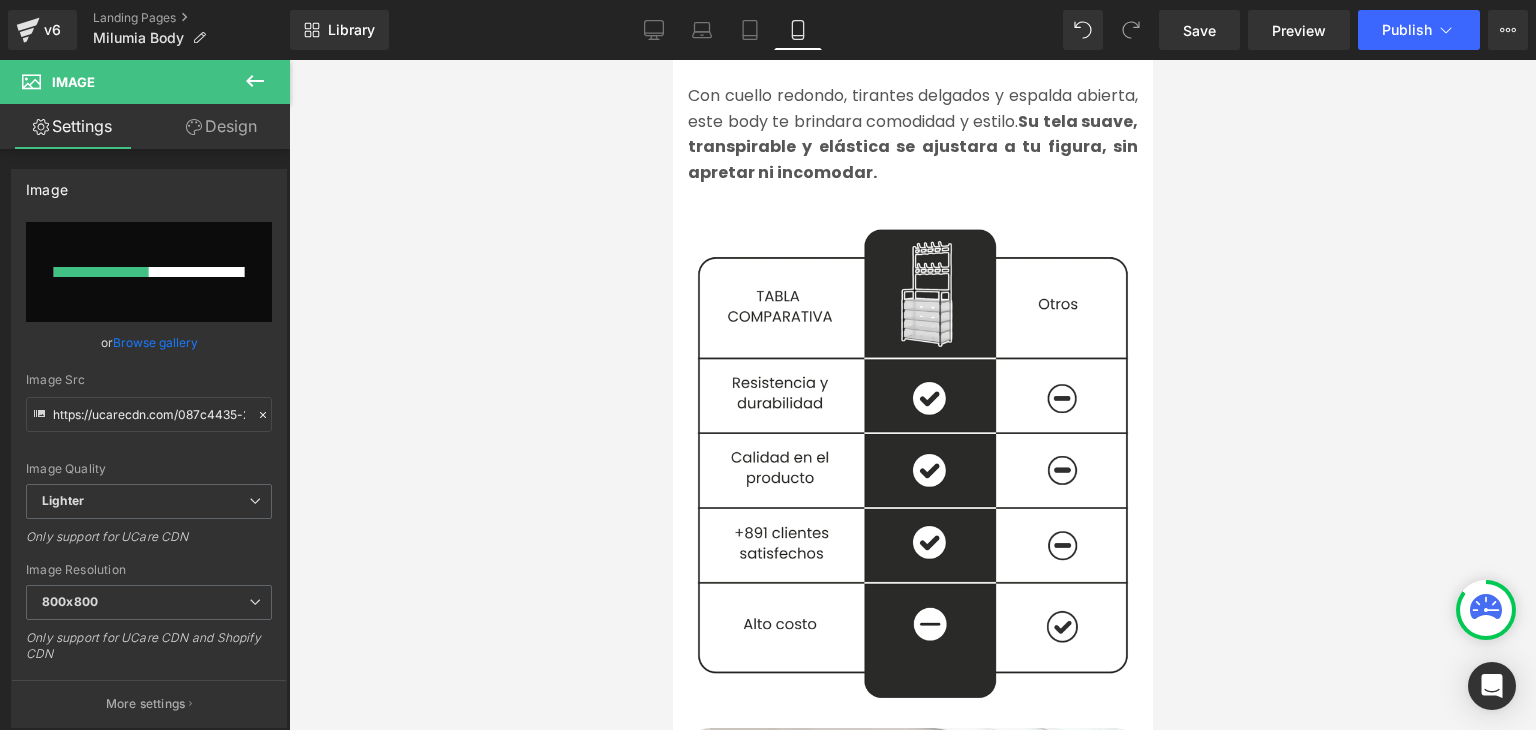type 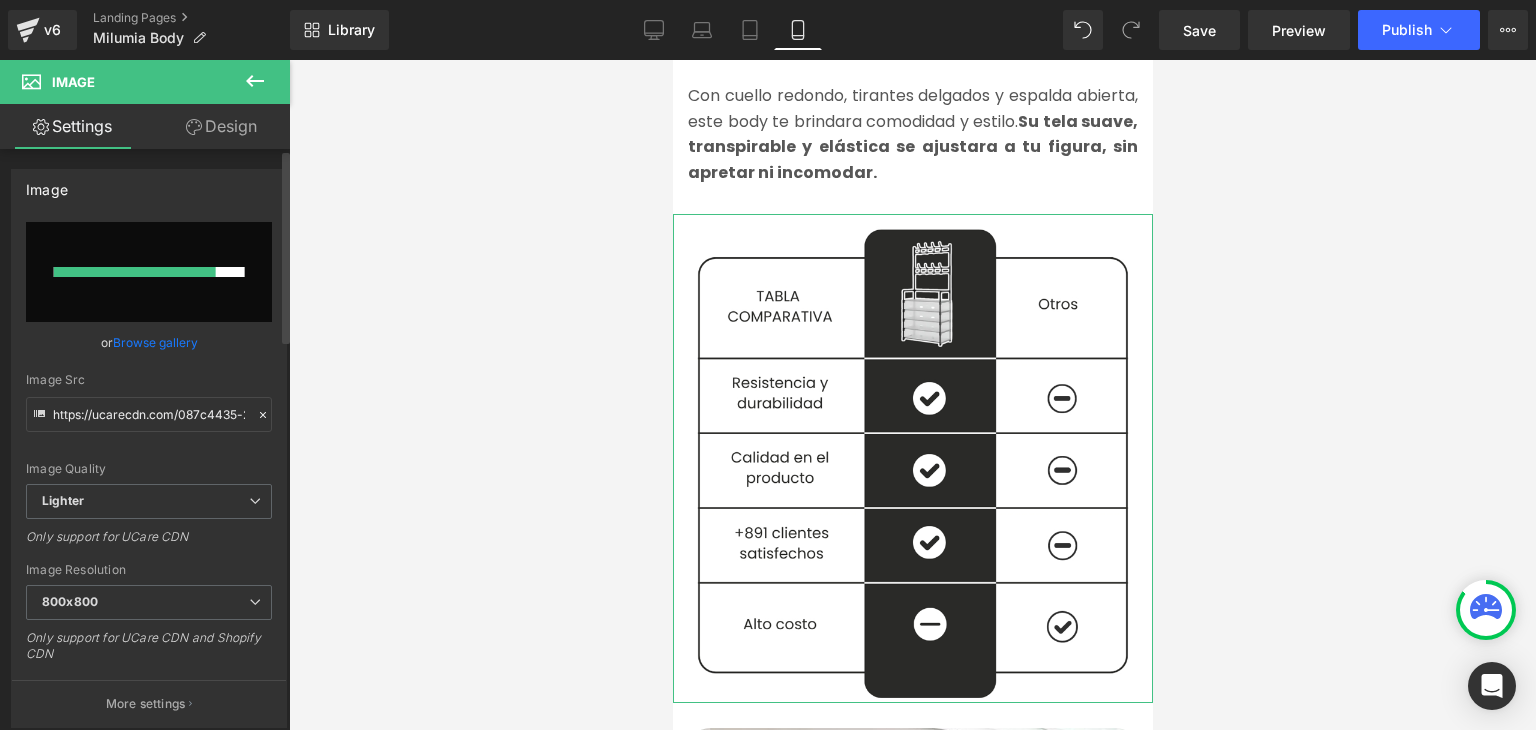 click on "Browse gallery" at bounding box center (155, 342) 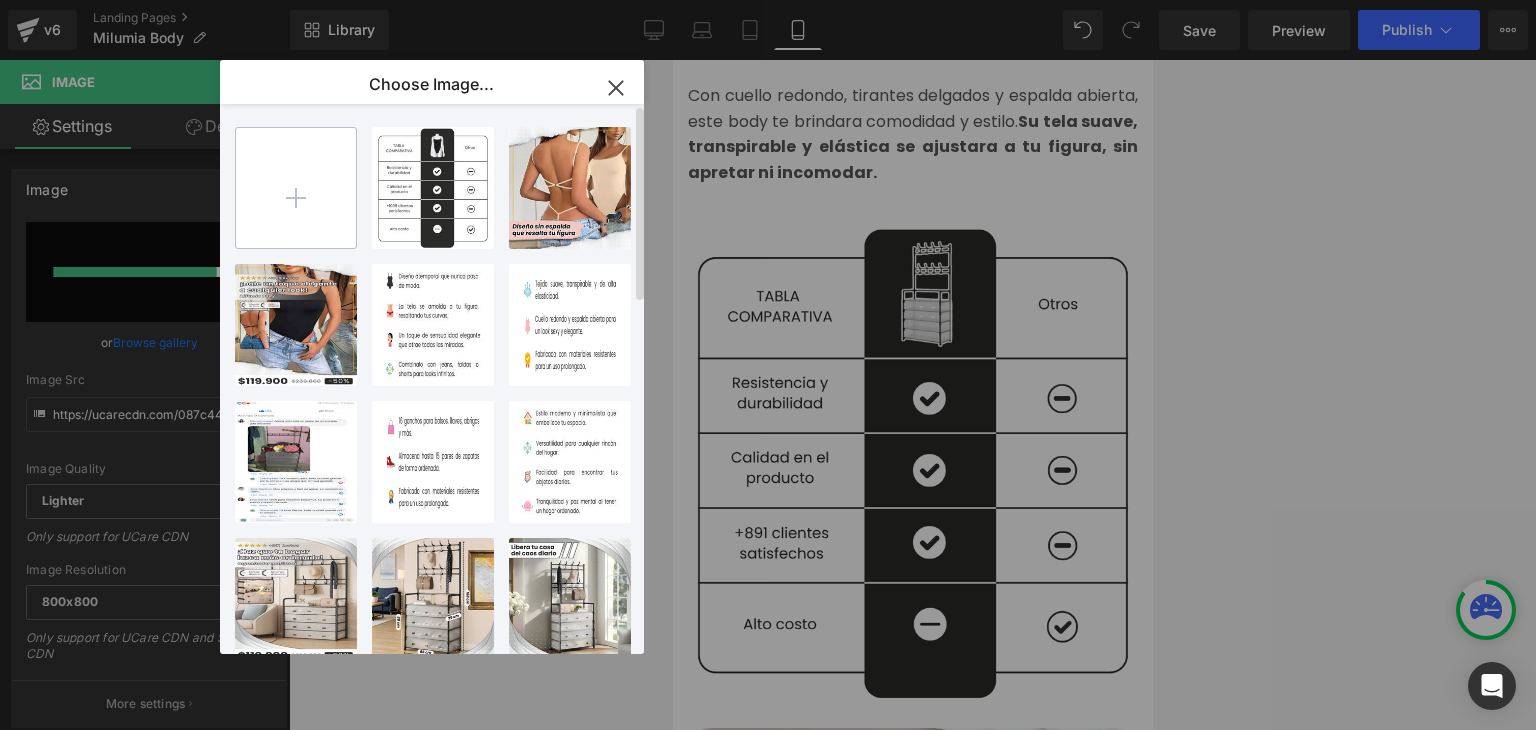 click at bounding box center [296, 188] 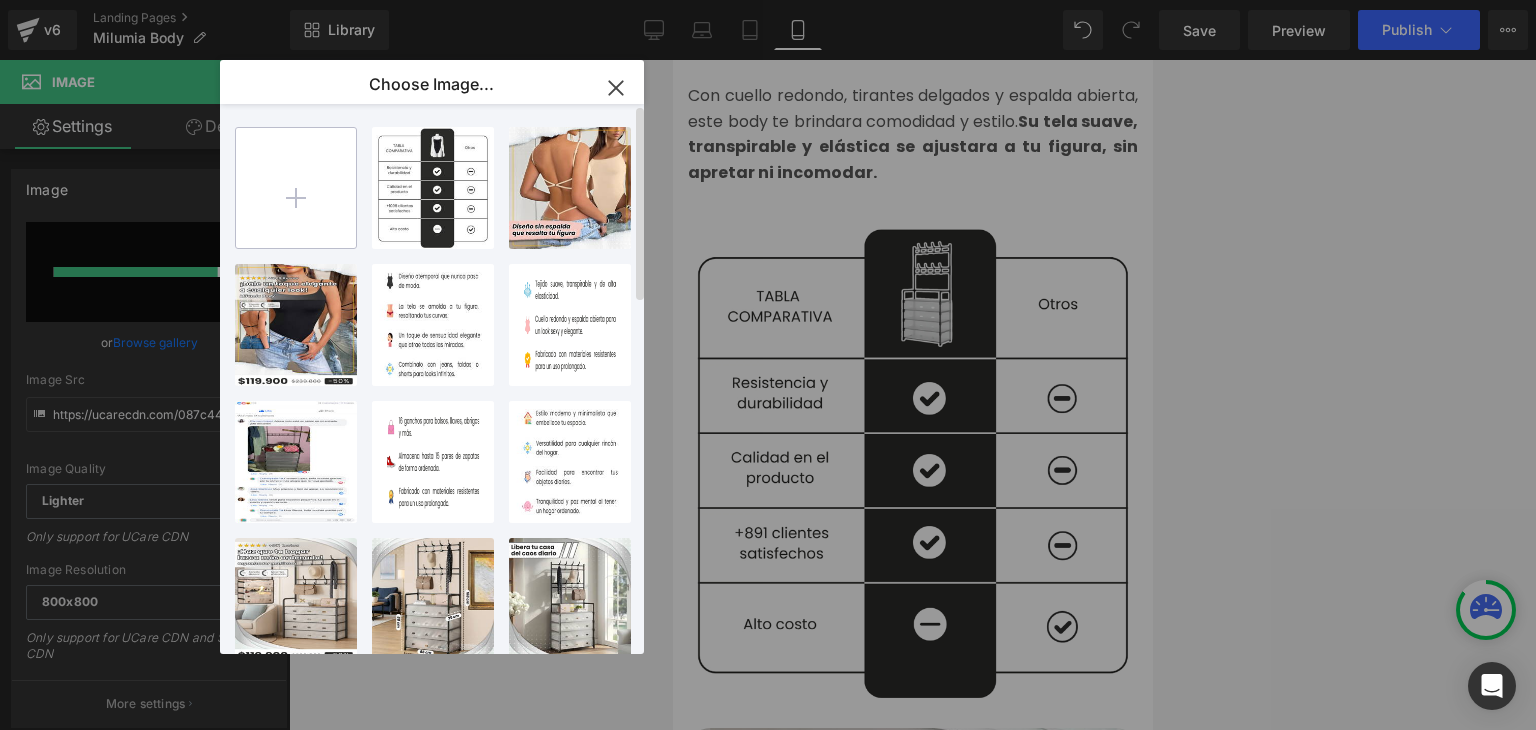 type on "C:\fakepath\1.webp" 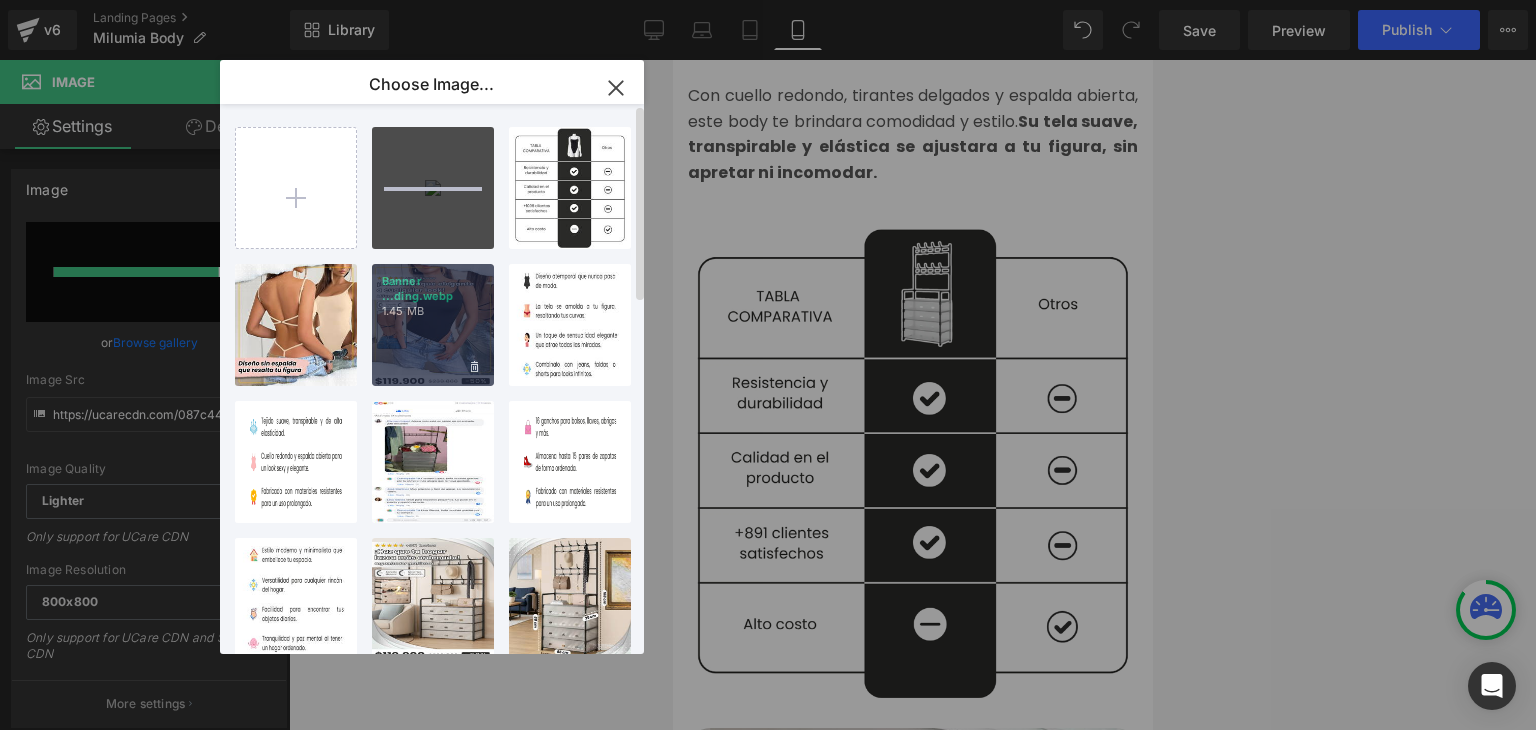 type 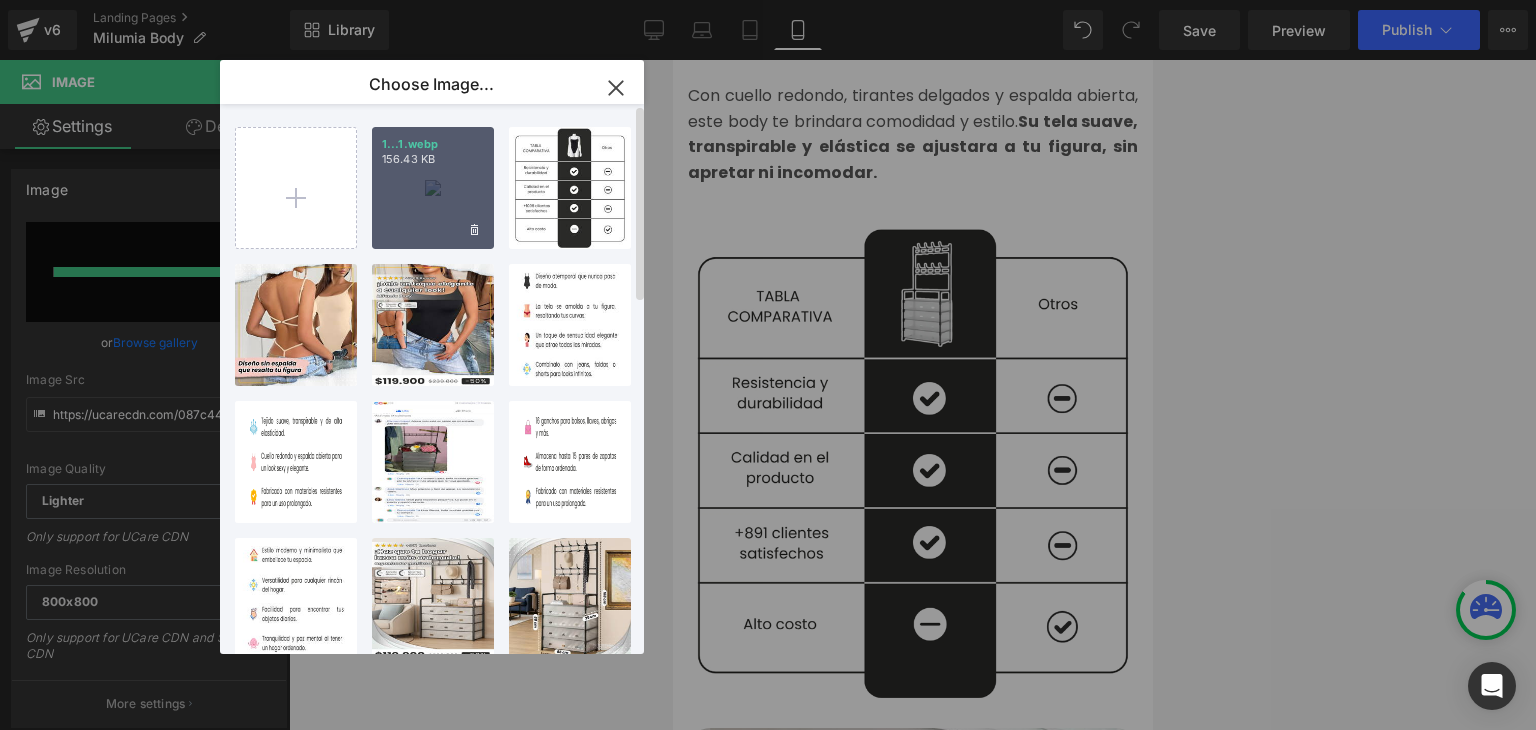 click on "1...1.webp 156.43 KB" at bounding box center (433, 188) 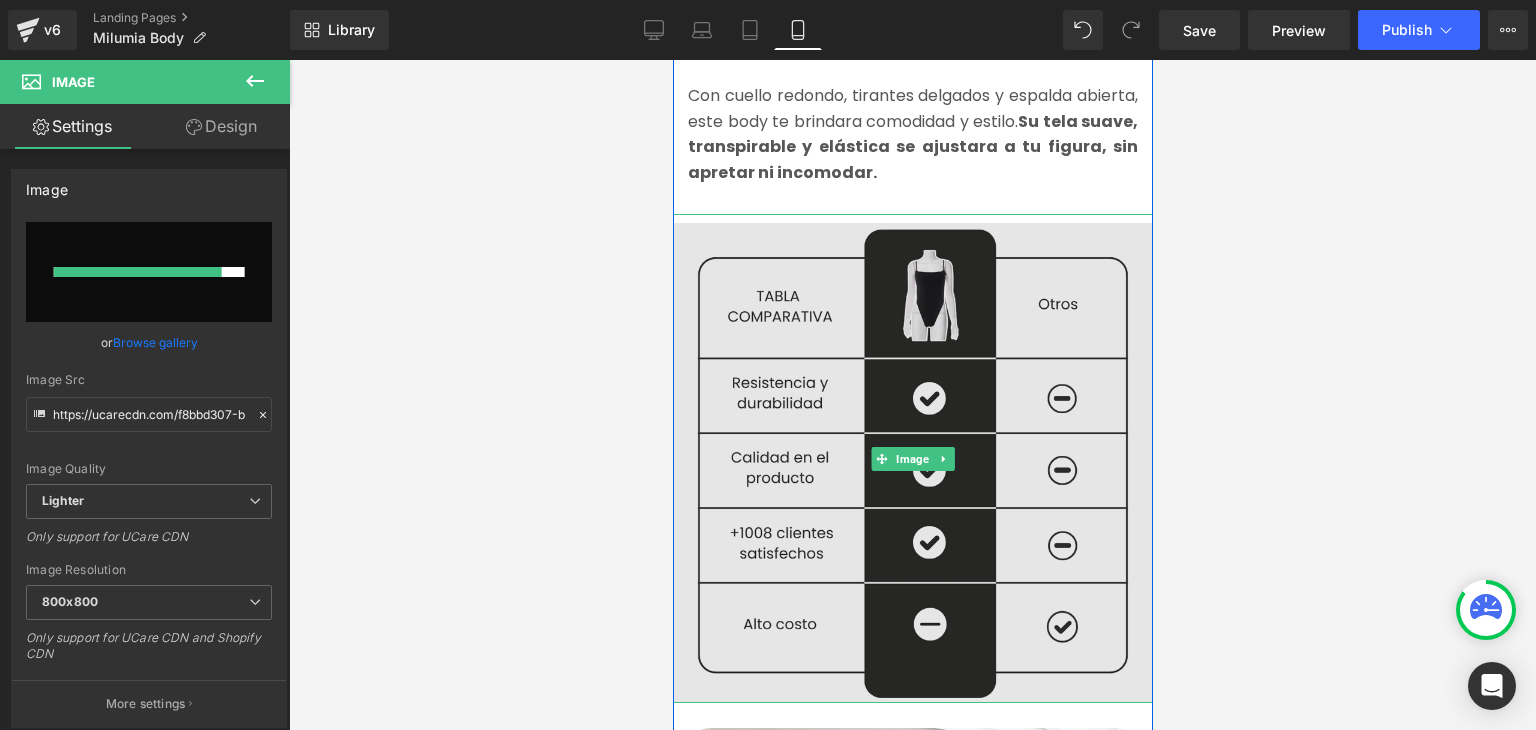 type on "https://ucarecdn.com/f8bbd307-b1ae-47ae-9091-12897a3515c7/-/format/auto/-/preview/800x800/-/quality/lighter/1.webp" 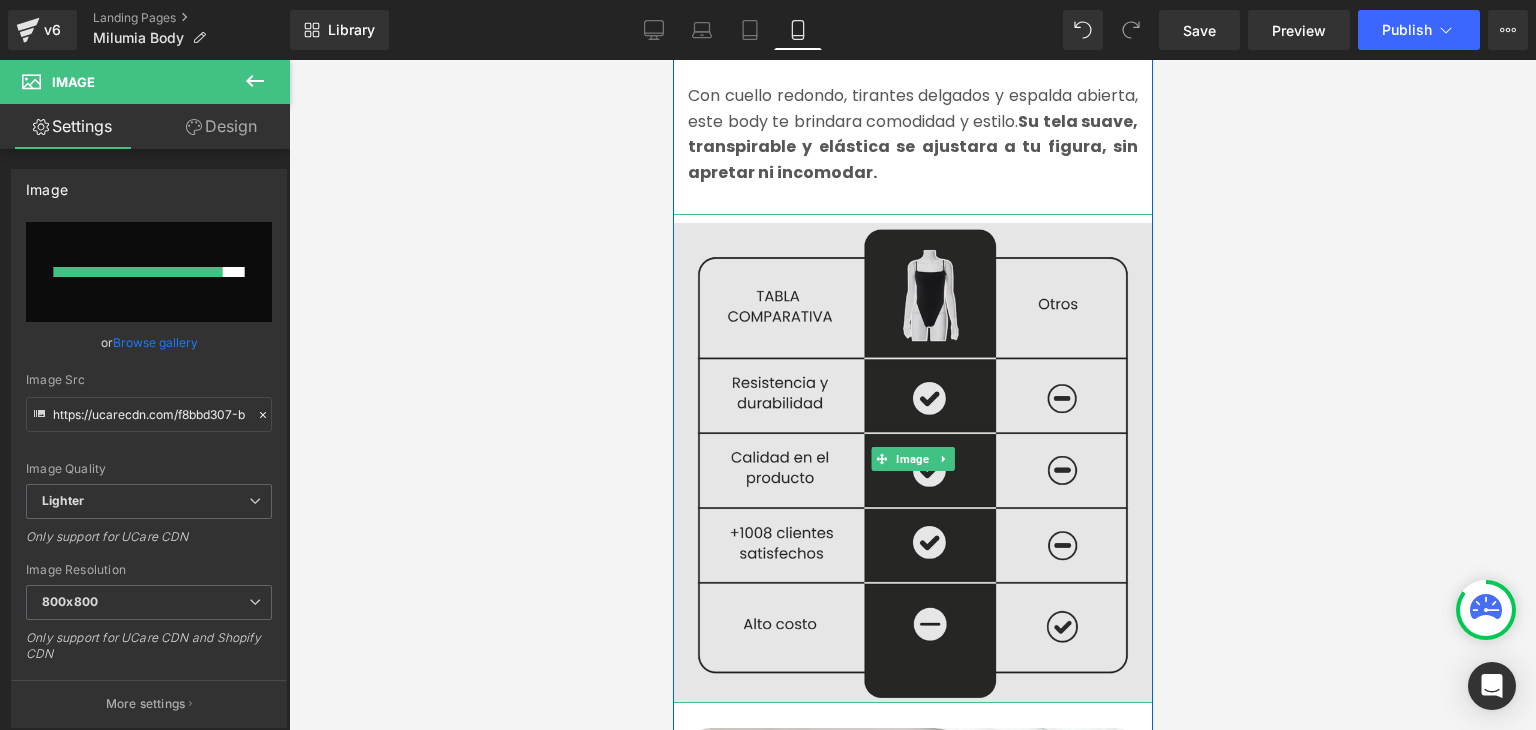 scroll, scrollTop: 2970, scrollLeft: 0, axis: vertical 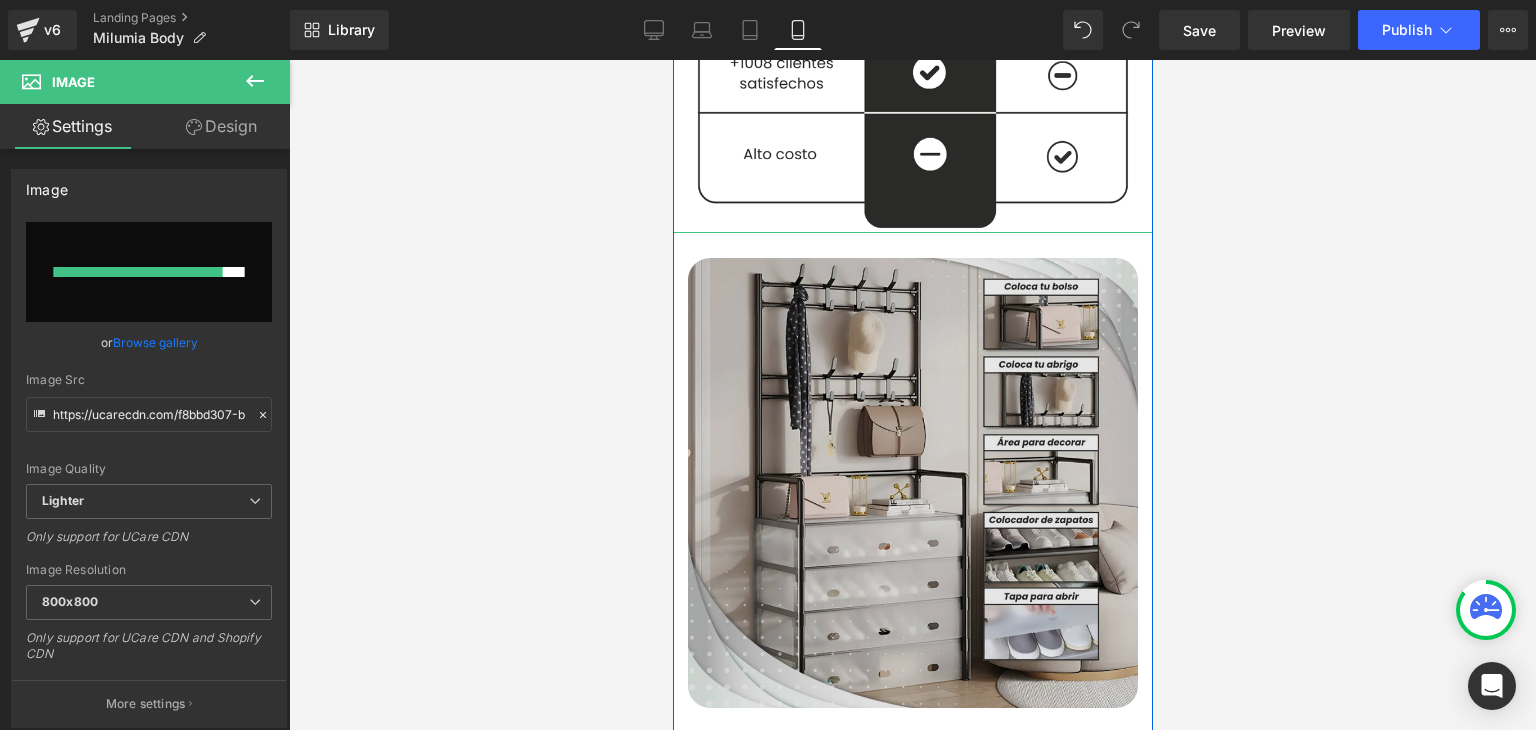 click at bounding box center [912, 483] 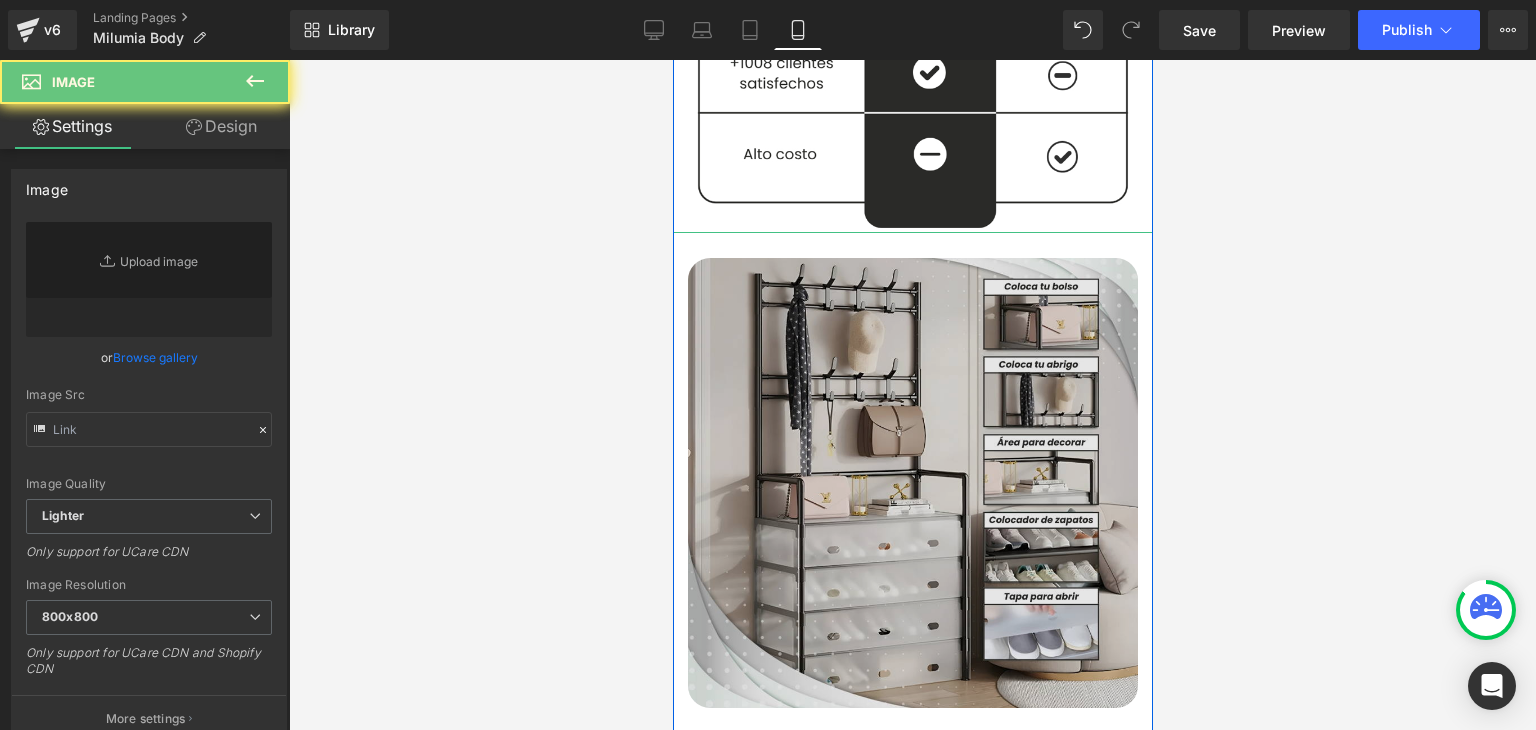 click on "Image" at bounding box center [911, 483] 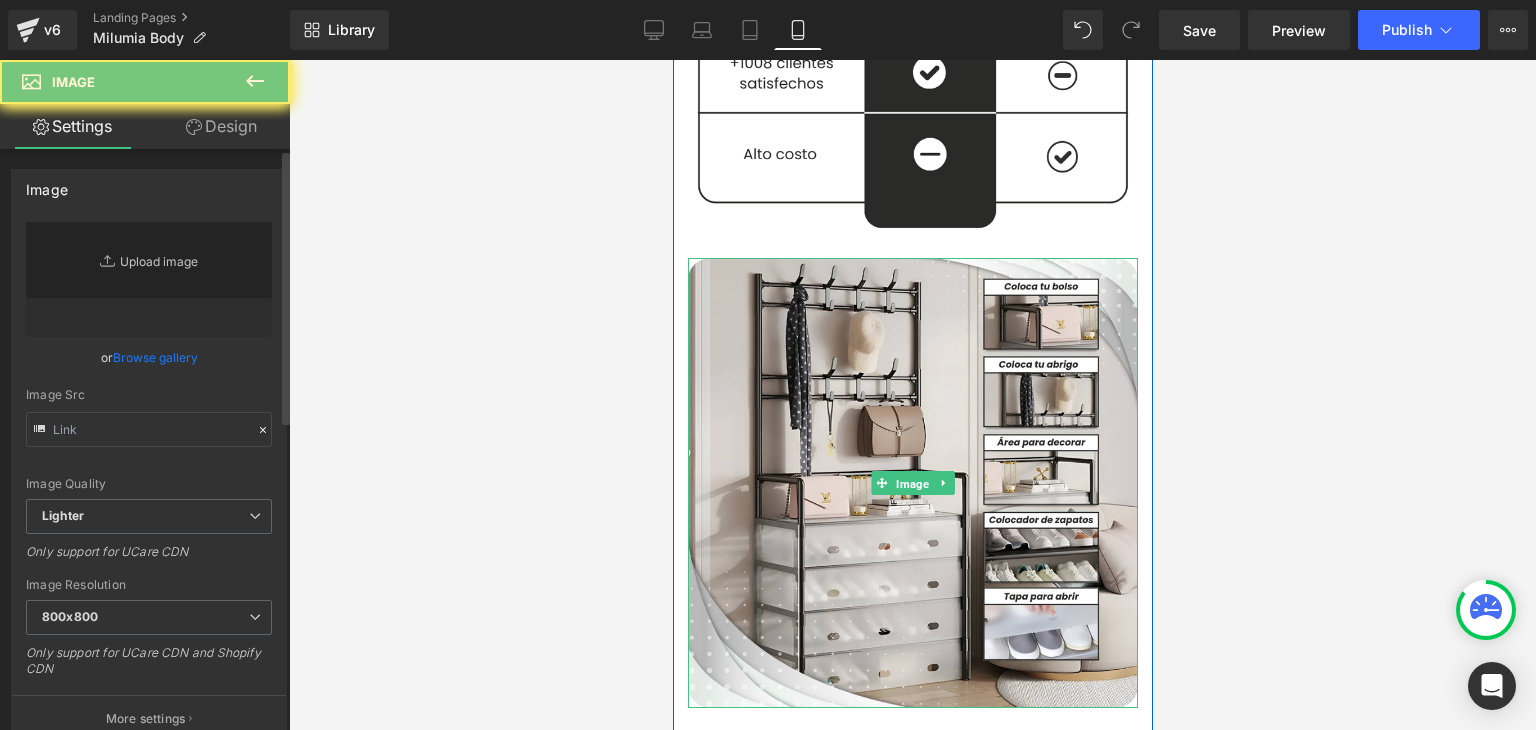 type on "https://ucarecdn.com/c6f6220d-043b-45eb-9739-06a7727d2557/-/format/auto/-/preview/800x800/-/quality/lighter/3.webp" 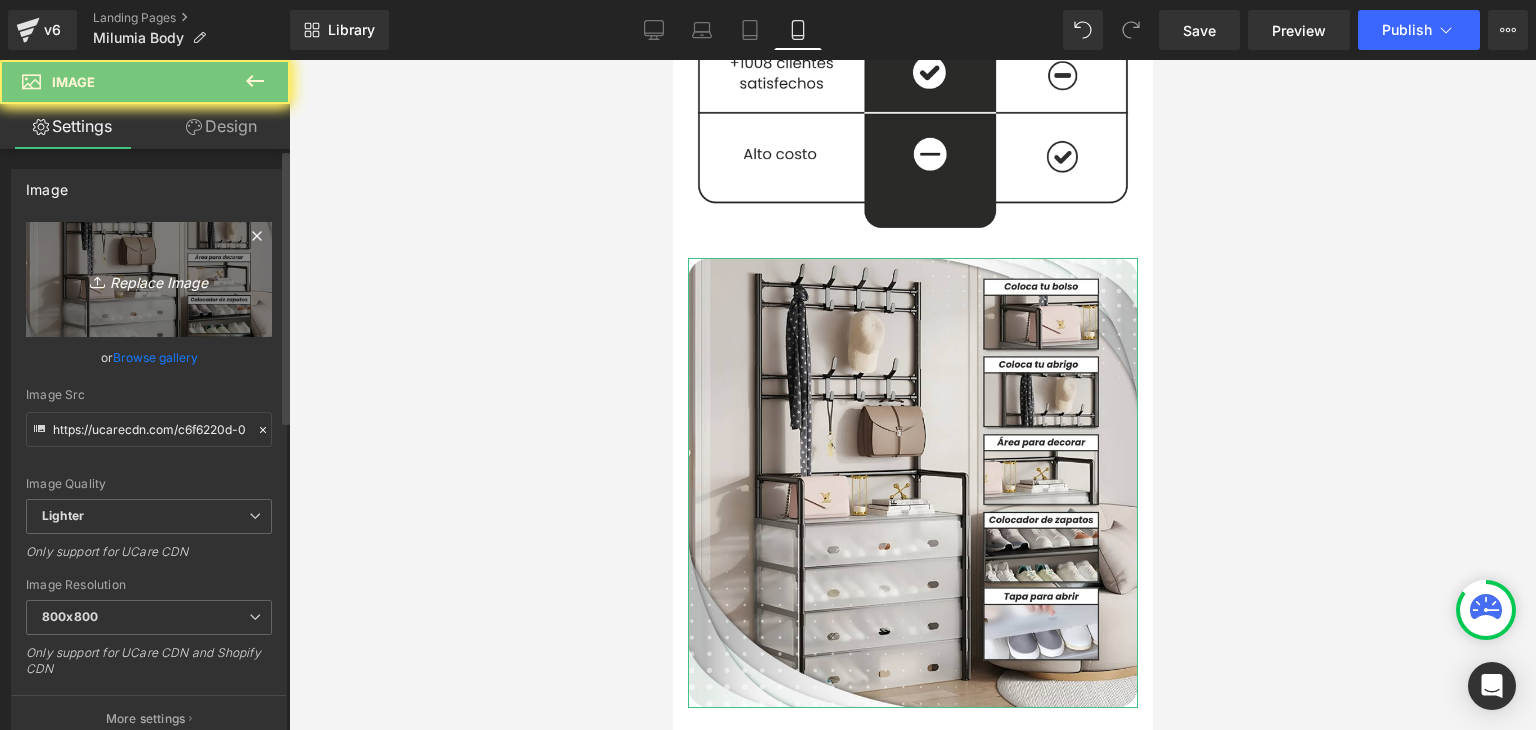 click on "Replace Image" at bounding box center [149, 279] 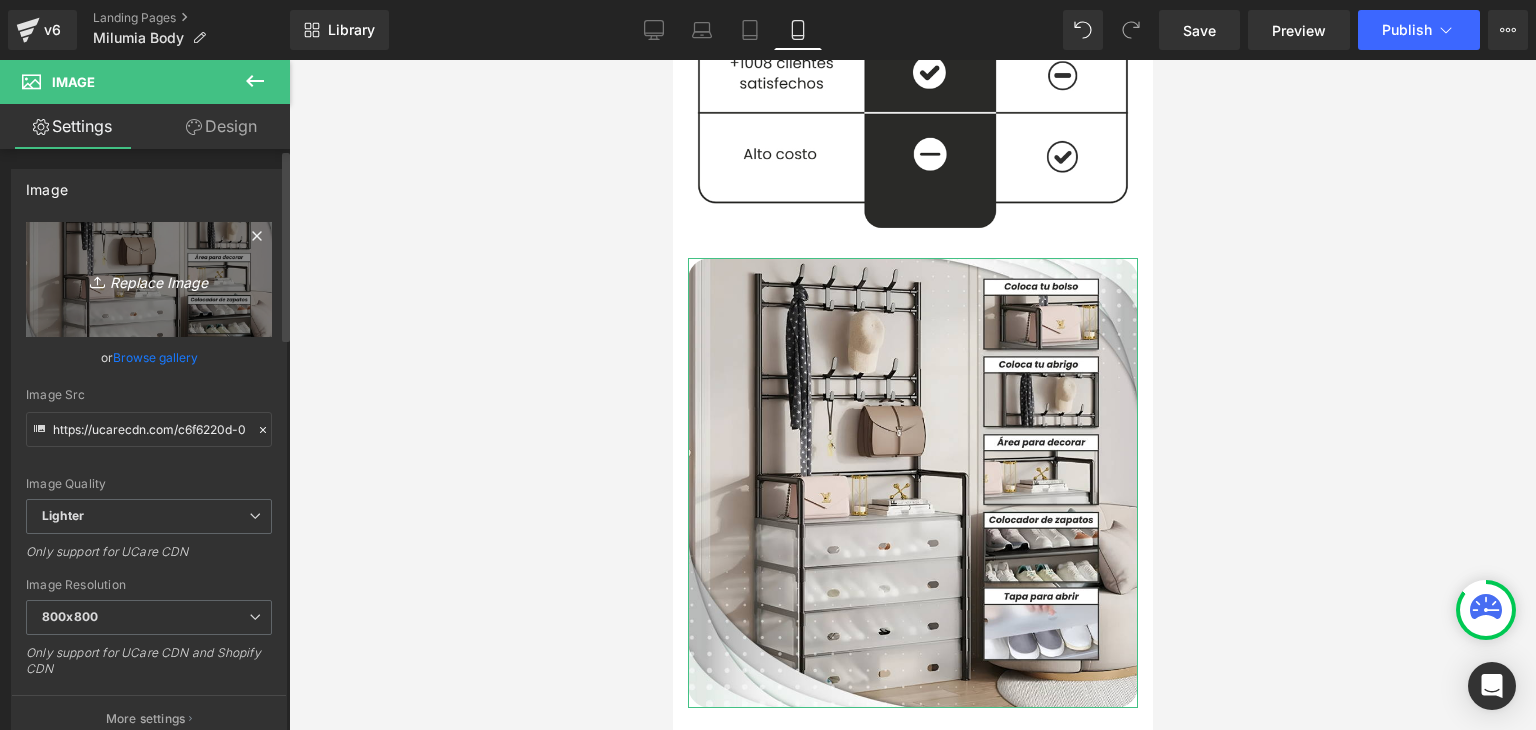 scroll, scrollTop: 3000, scrollLeft: 0, axis: vertical 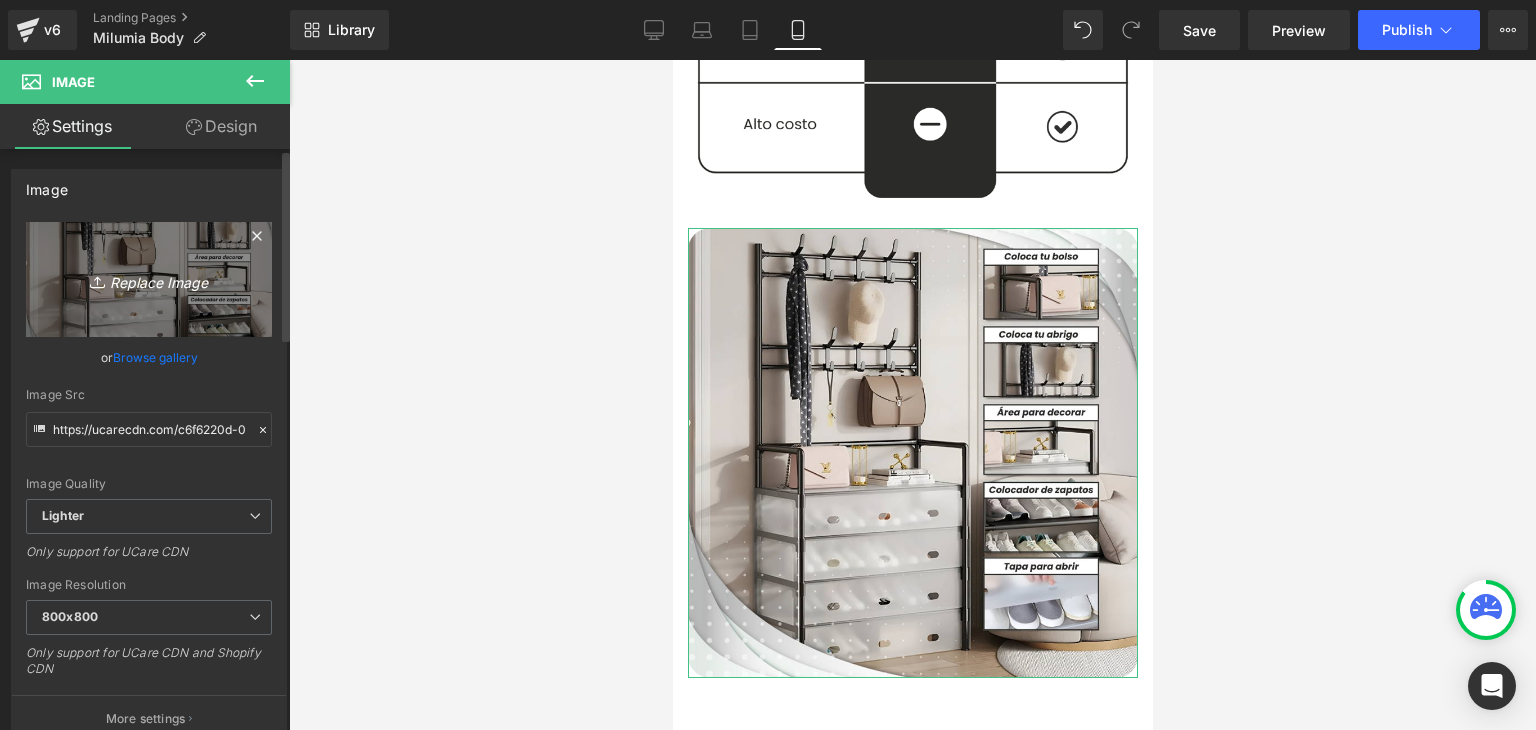 type on "C:\fakepath\3.webp" 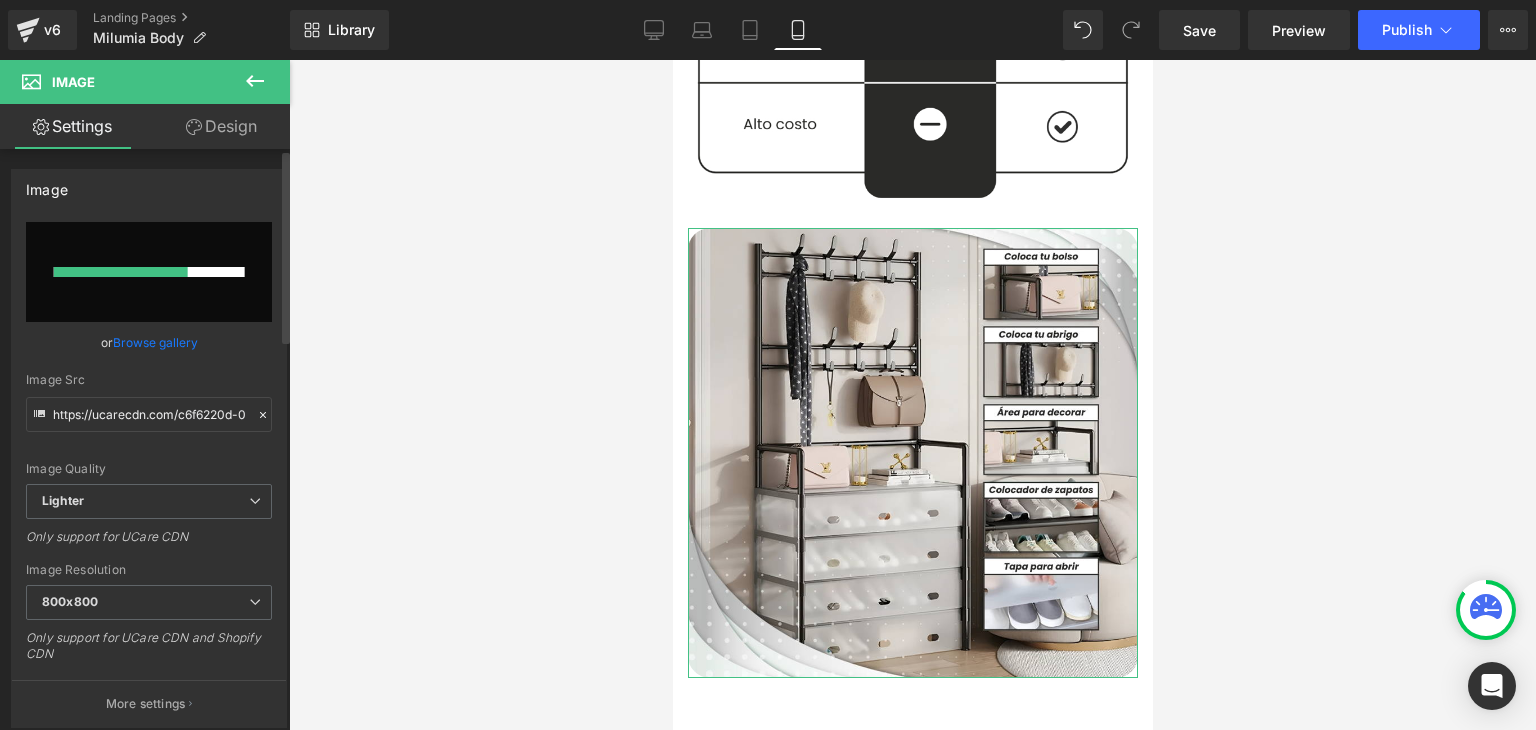 type 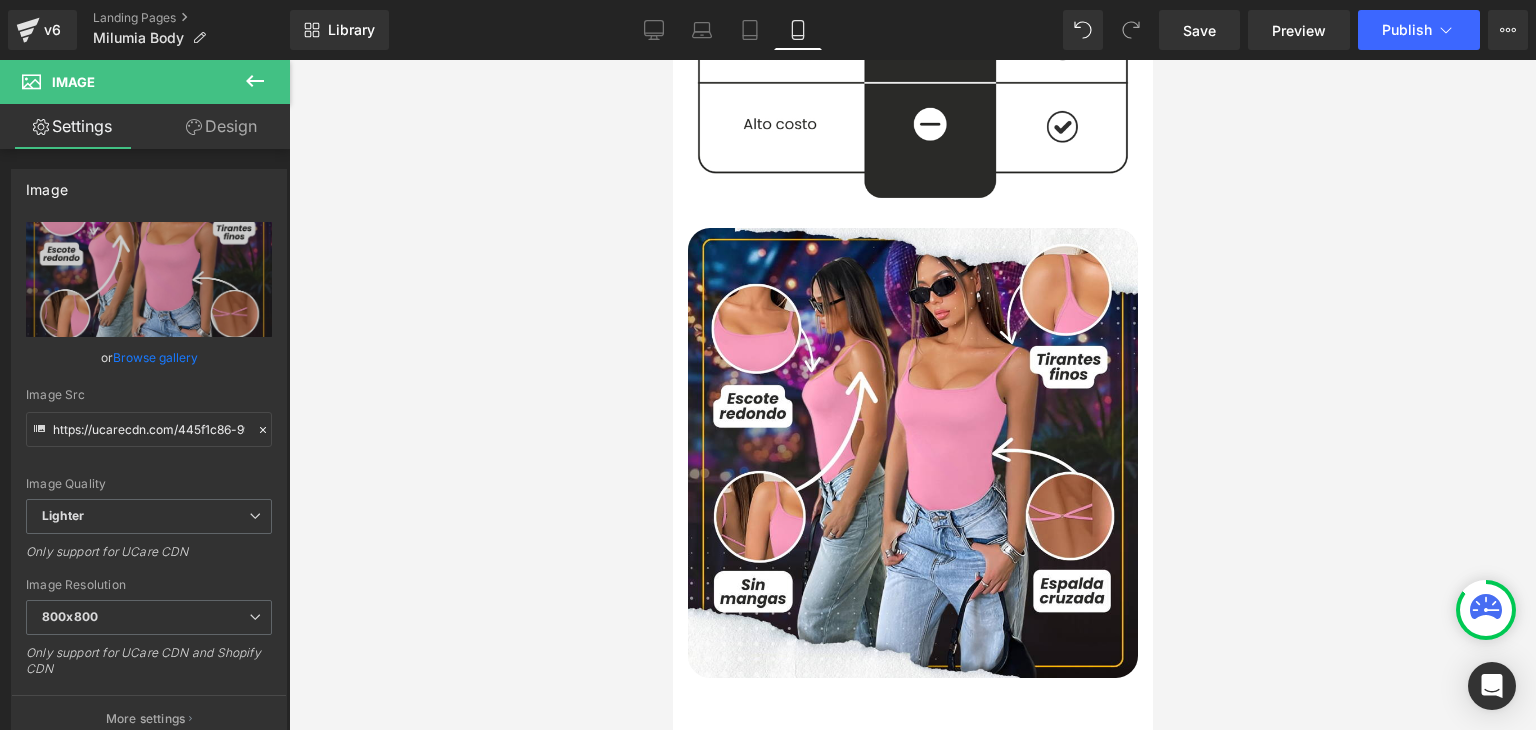 type on "https://ucarecdn.com/445f1c86-9924-4fdf-a247-6def13bfc700/-/format/auto/-/preview/800x800/-/quality/lighter/3.webp" 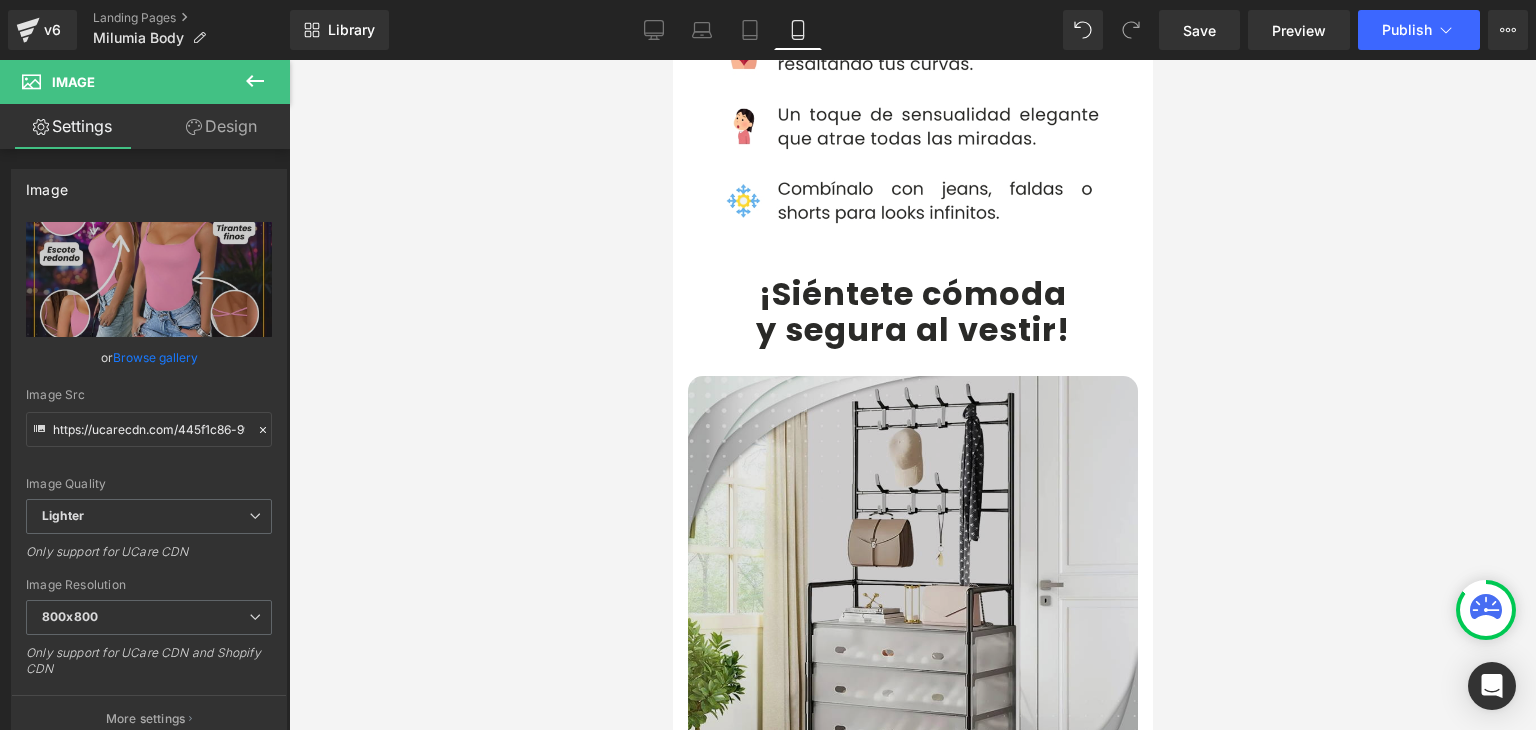 scroll, scrollTop: 4100, scrollLeft: 0, axis: vertical 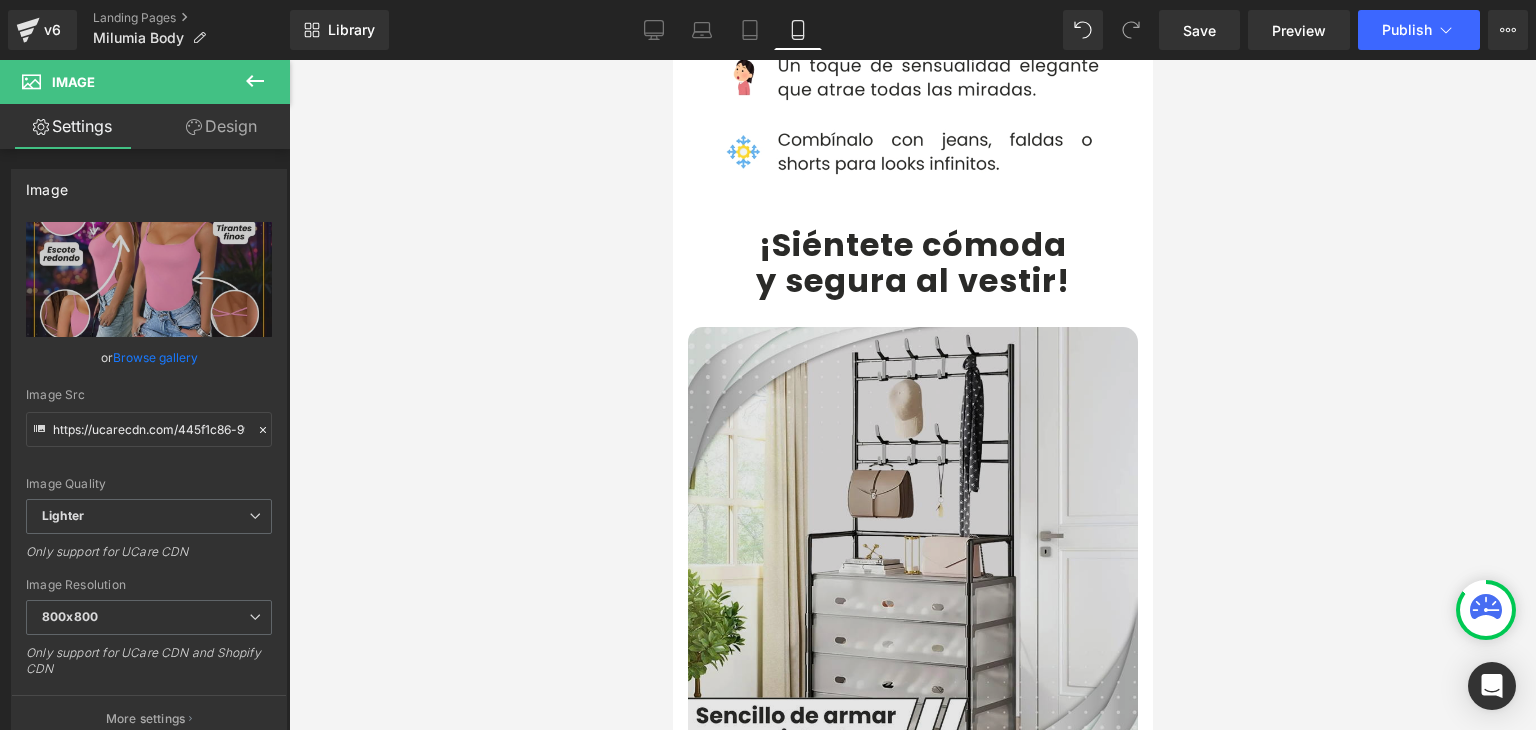 click at bounding box center [912, 552] 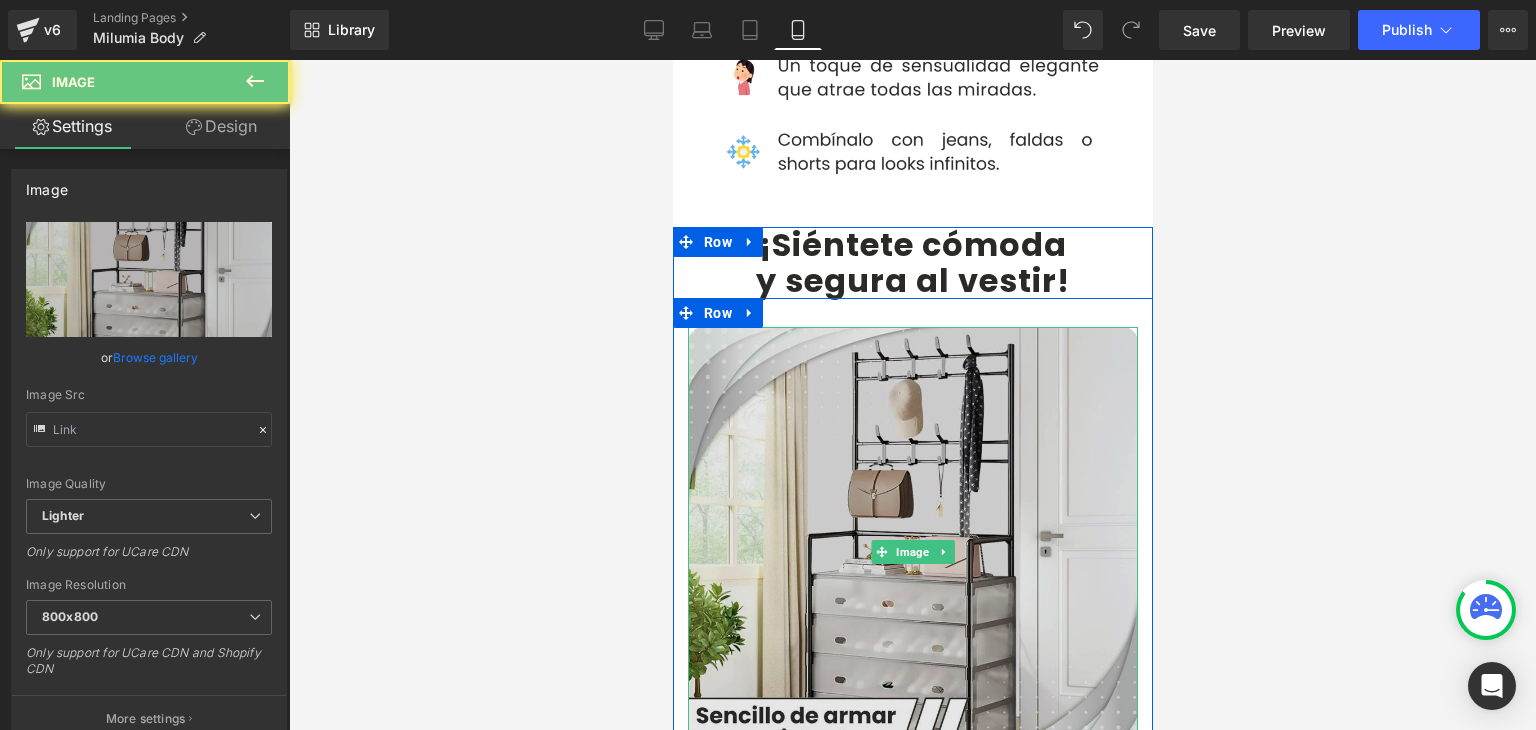 type on "https://ucarecdn.com/422a7656-bafd-4eaf-a66d-547b25f4f620/-/format/auto/-/preview/800x800/-/quality/lighter/4.webp" 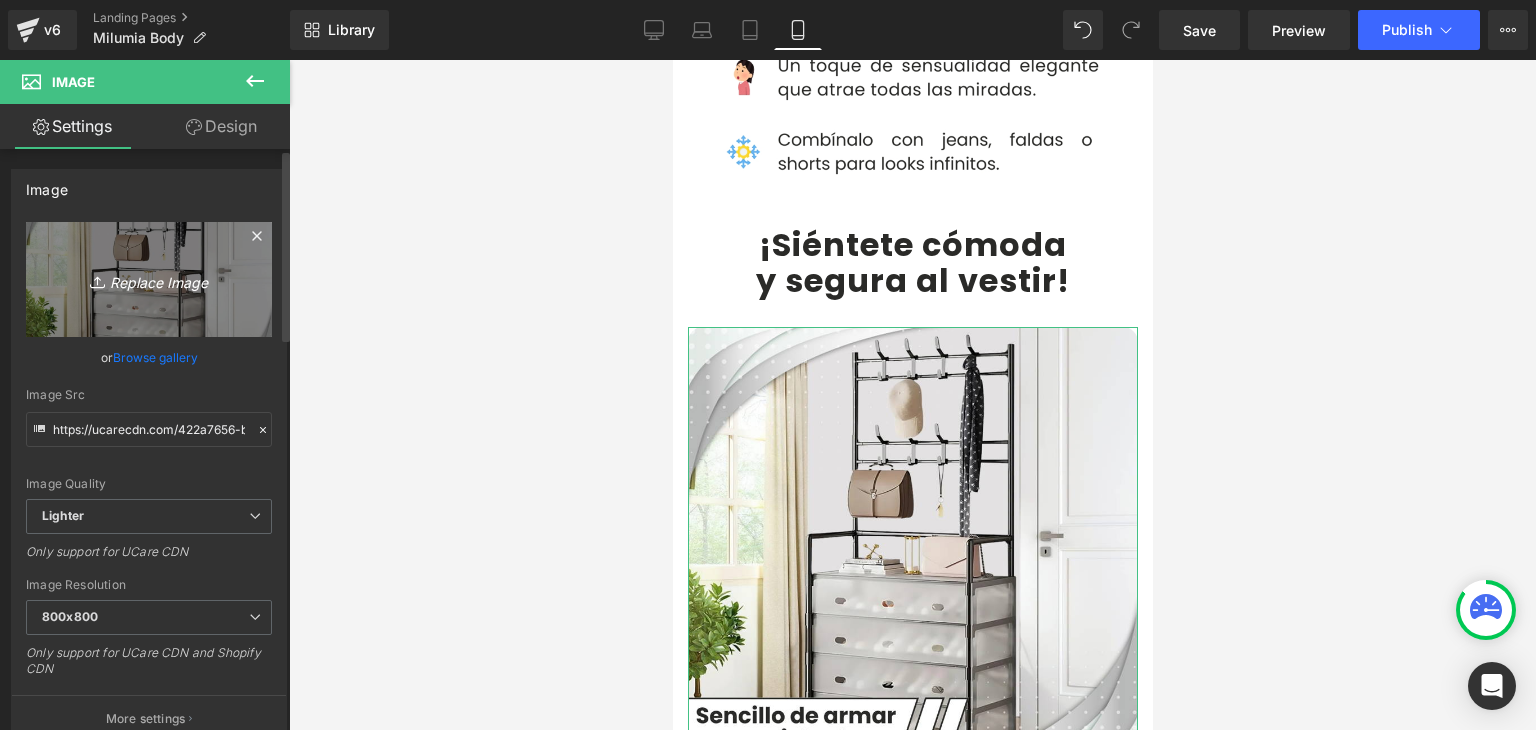 click on "Replace Image" at bounding box center [149, 279] 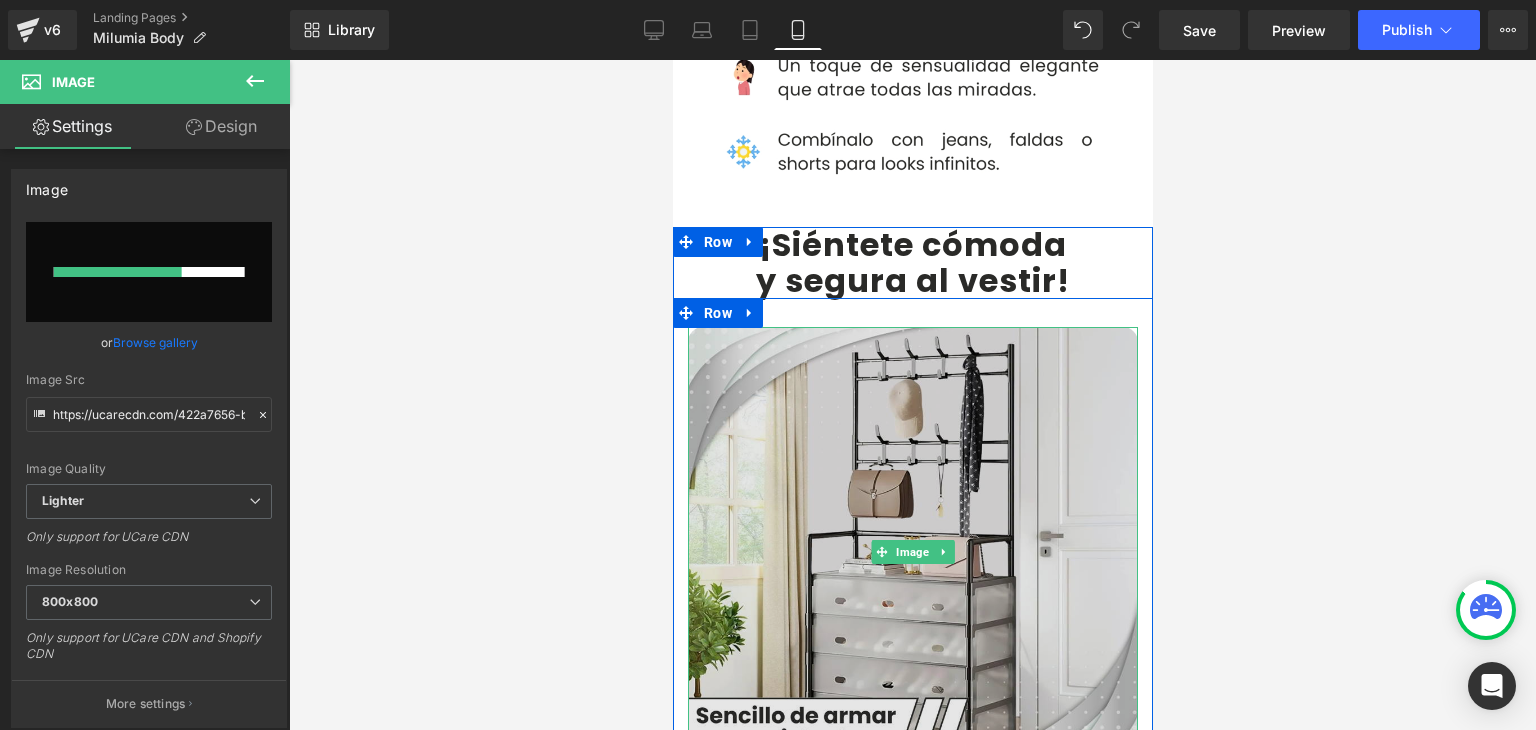 type 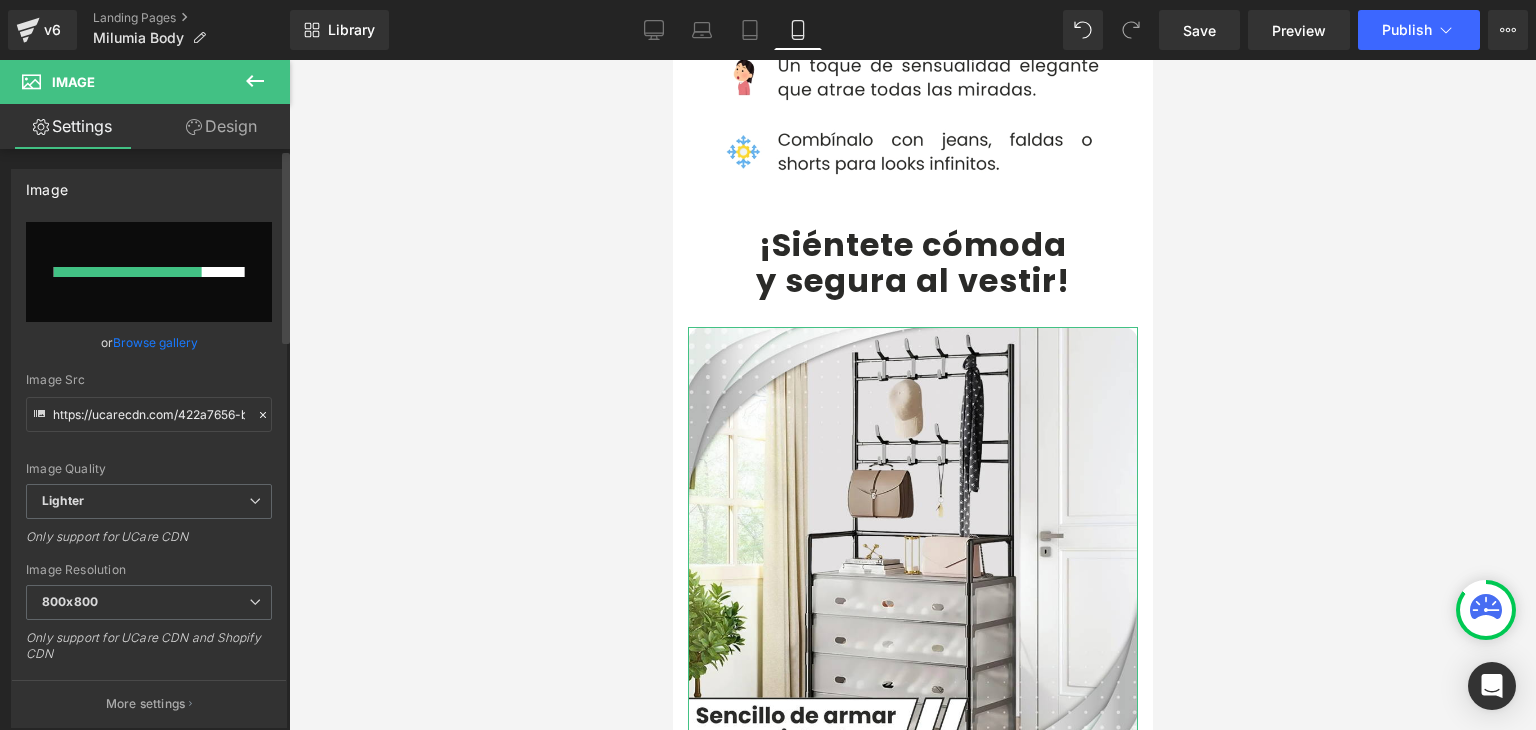 click on "Browse gallery" at bounding box center [155, 342] 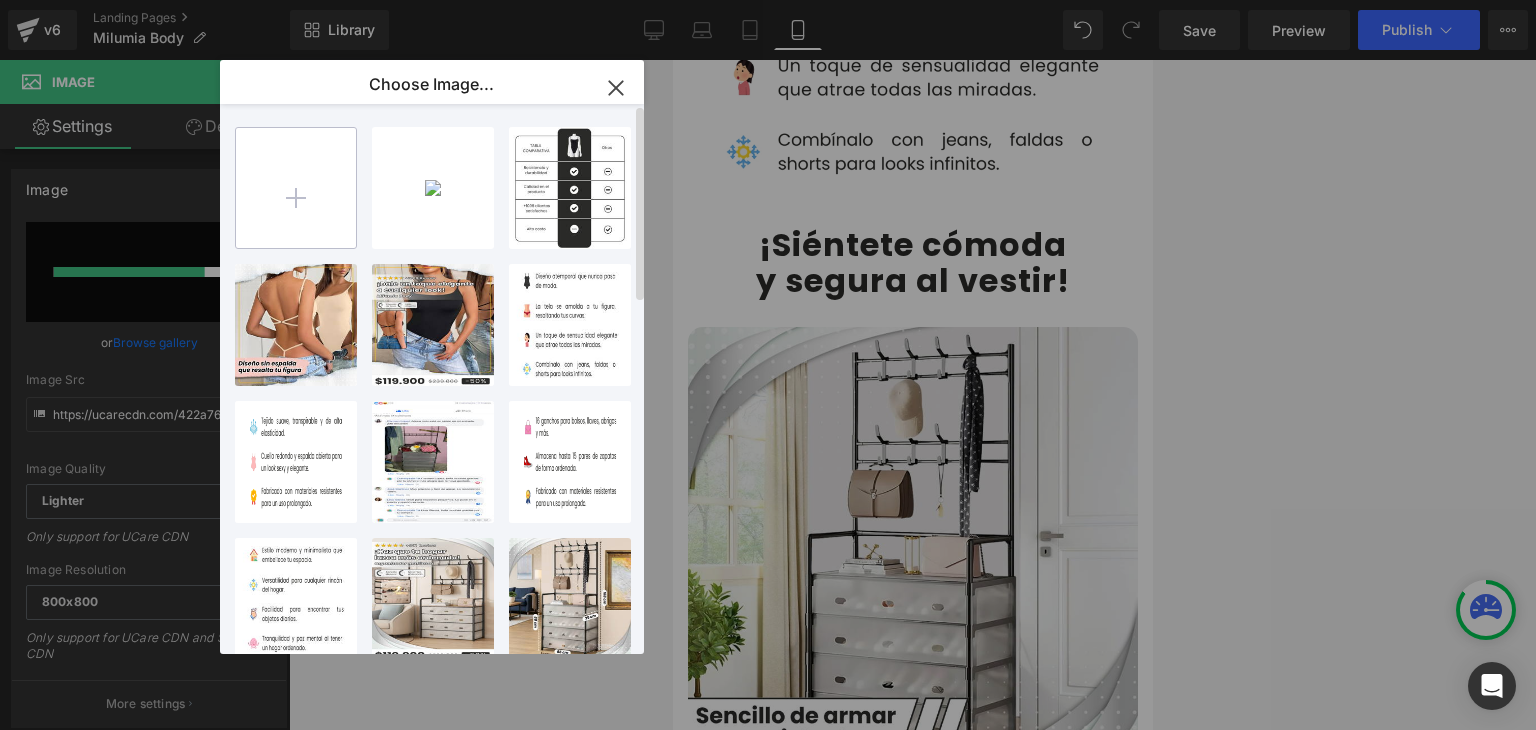 click at bounding box center (296, 188) 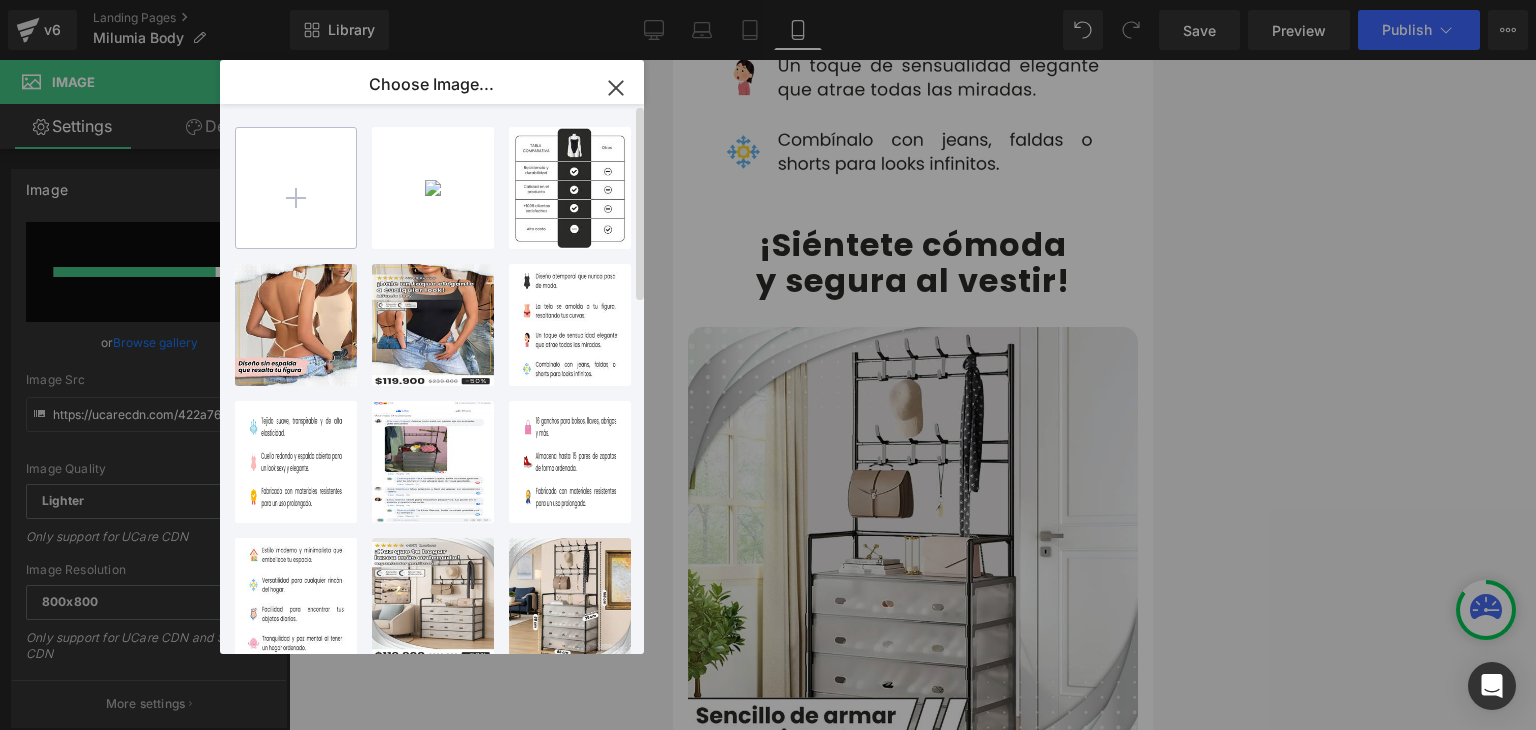 type on "C:\fakepath\4.webp" 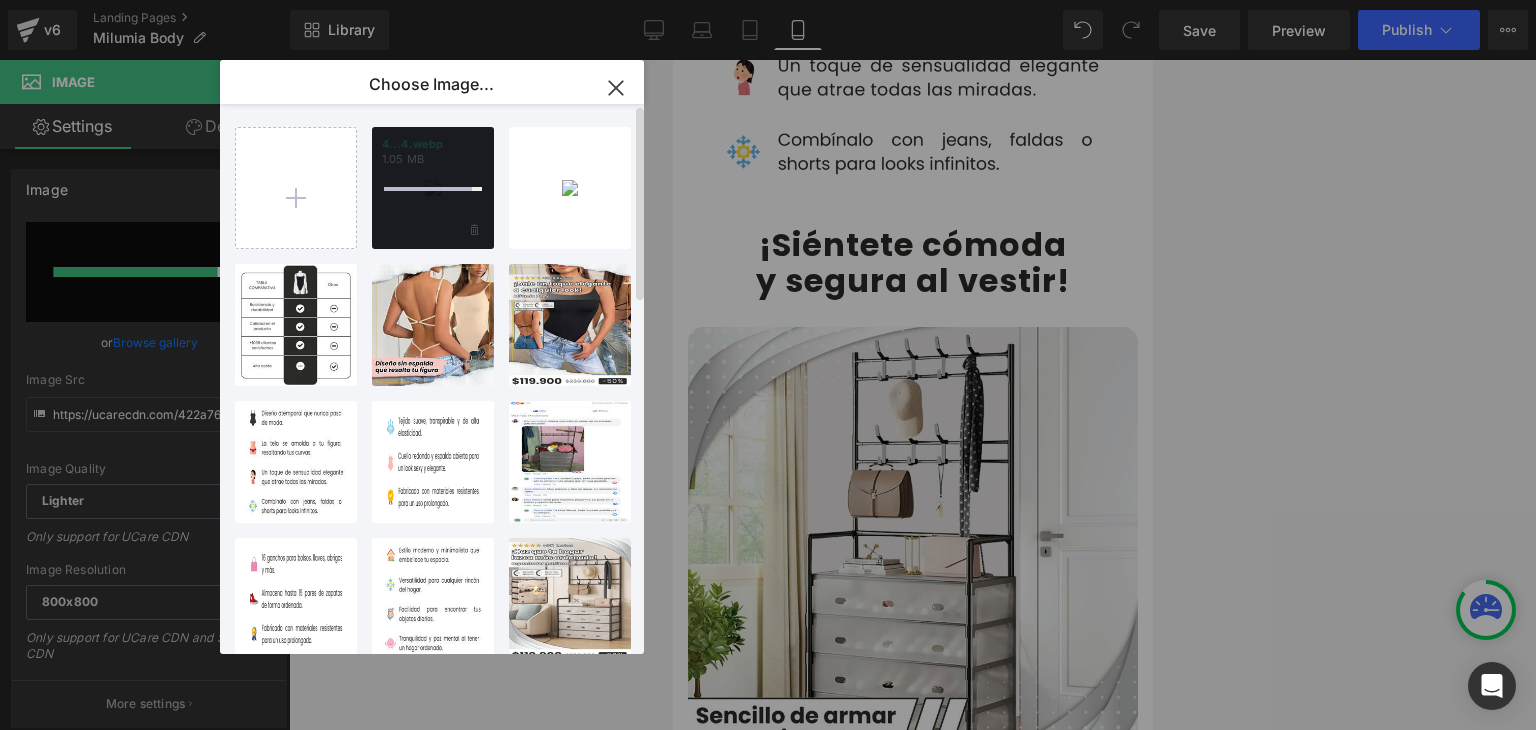 type 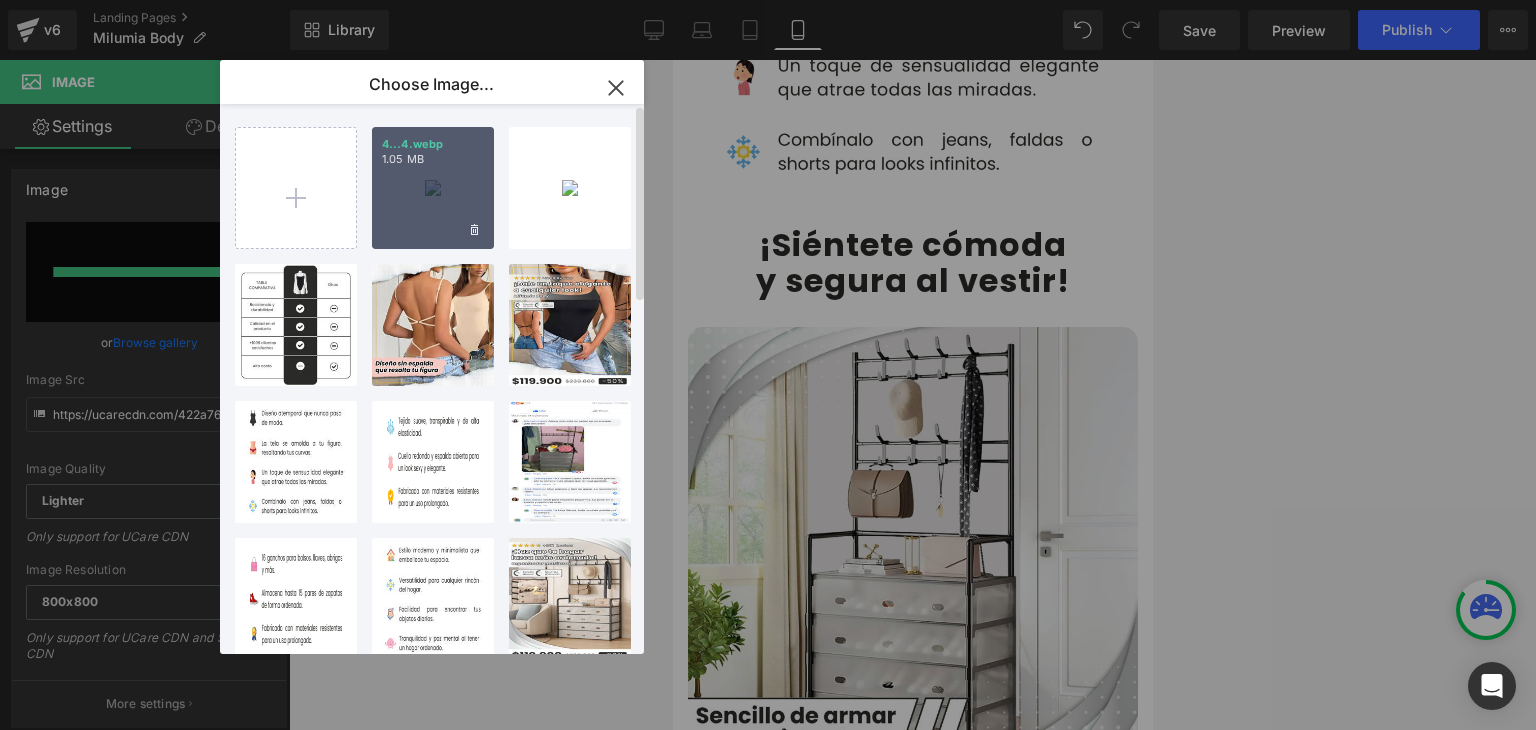 click on "4...4.webp 1.05 MB" at bounding box center [433, 188] 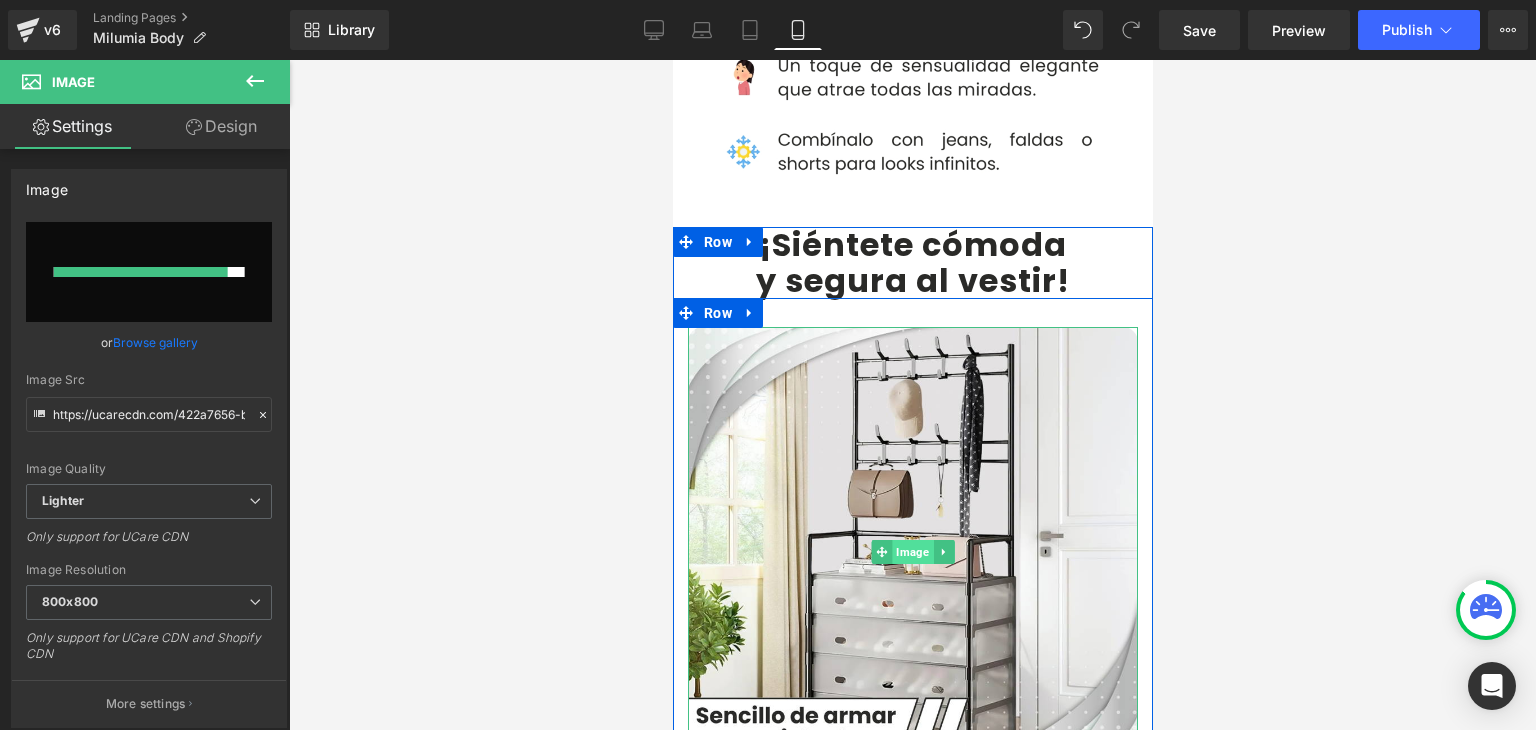 click on "Image" at bounding box center (911, 552) 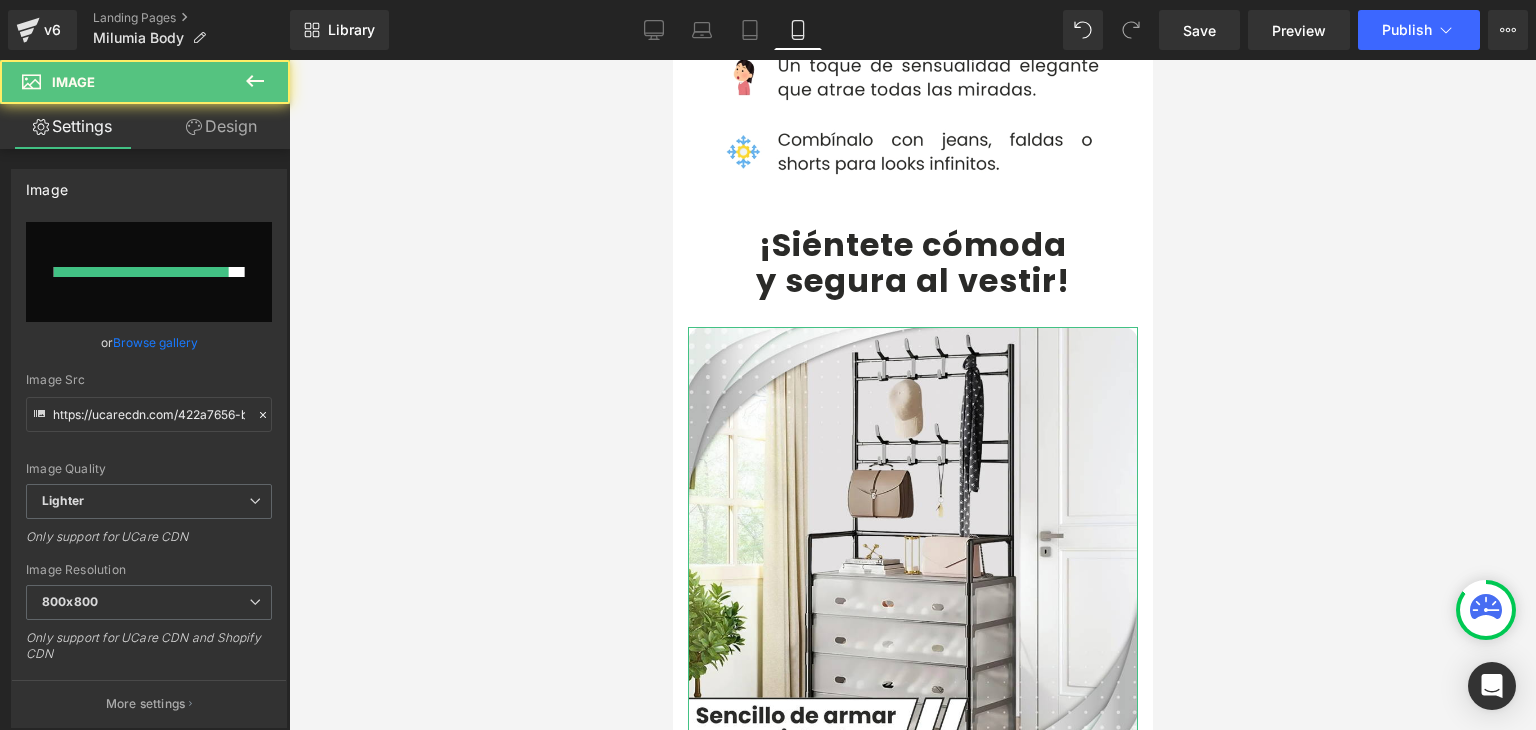 click on "Browse gallery" at bounding box center (155, 342) 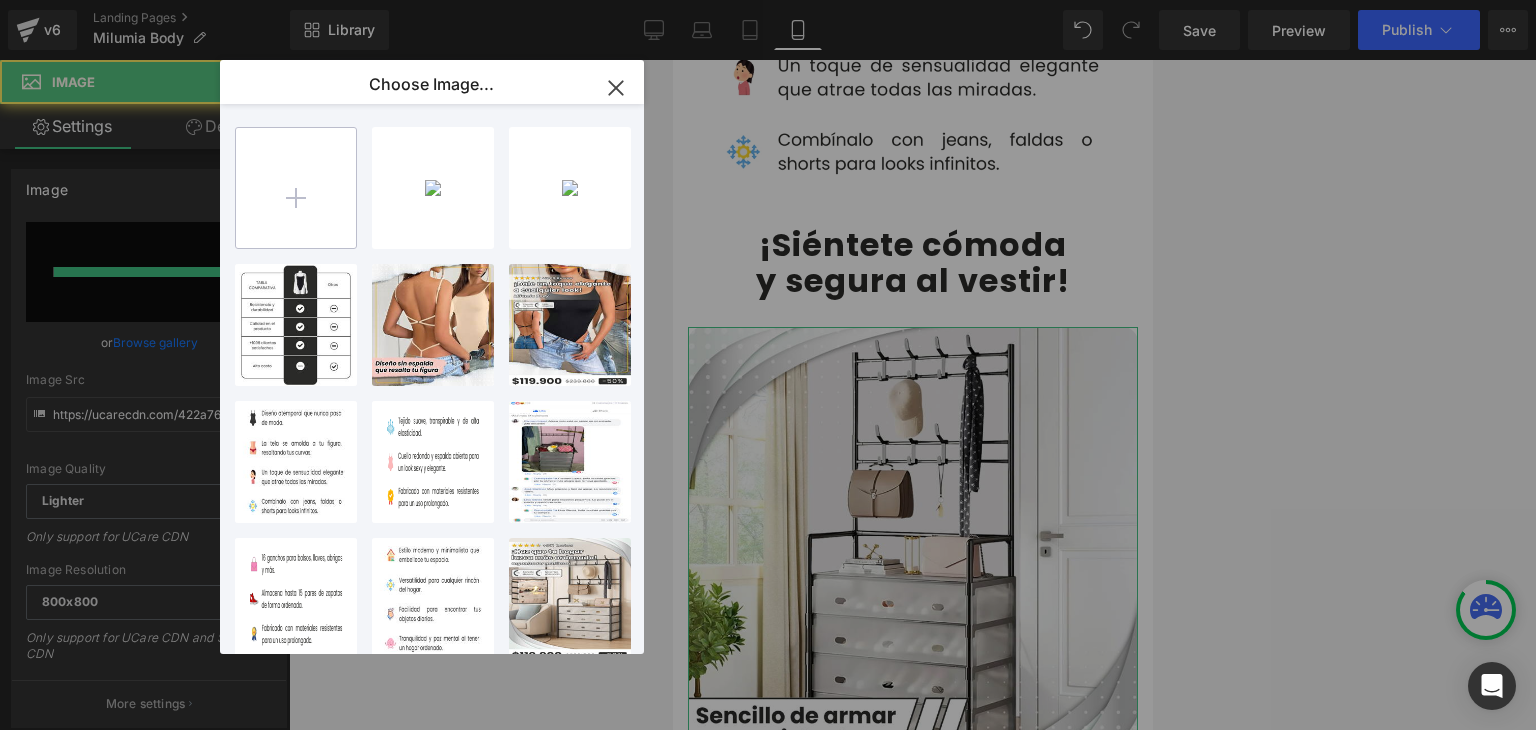 click at bounding box center [296, 188] 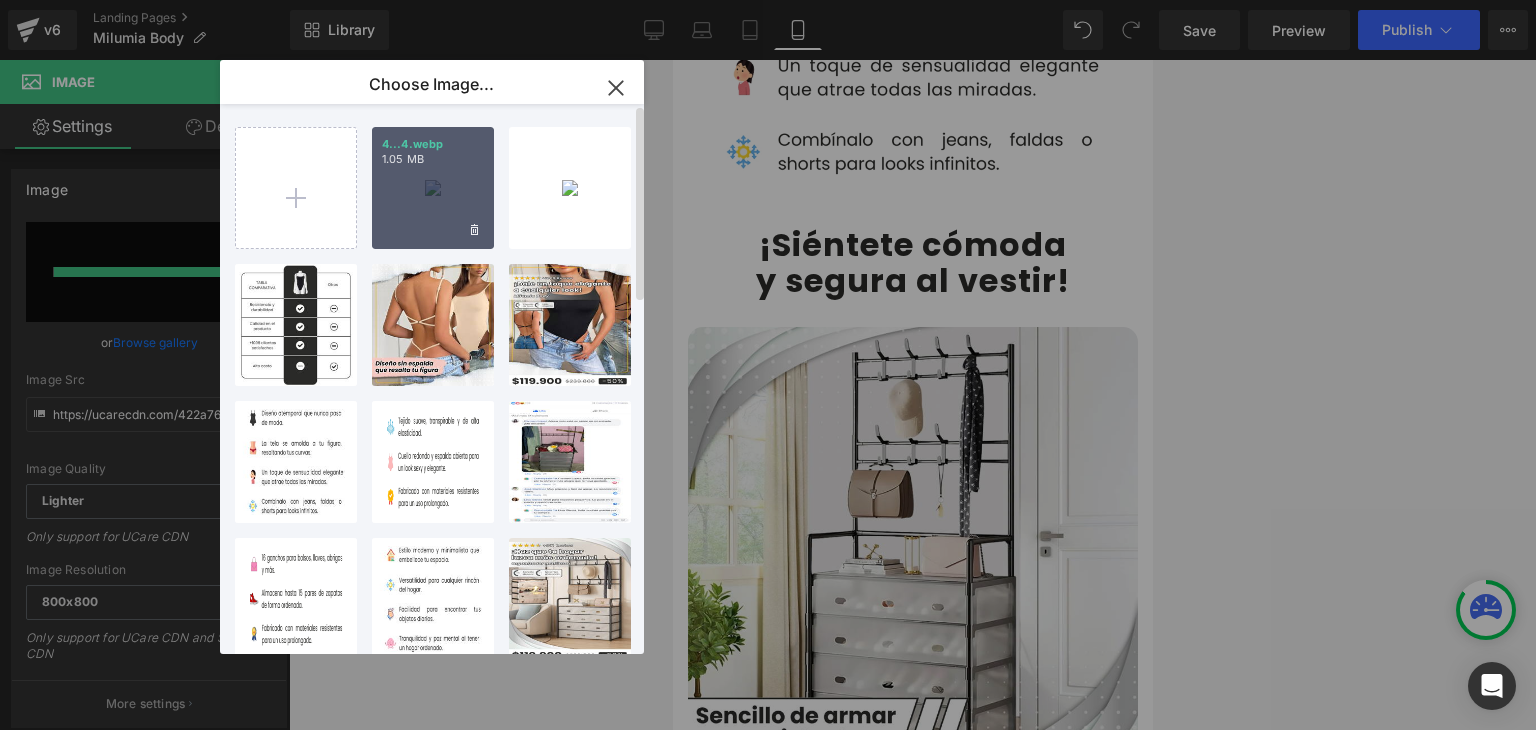 click on "4...4.webp 1.05 MB" at bounding box center [433, 188] 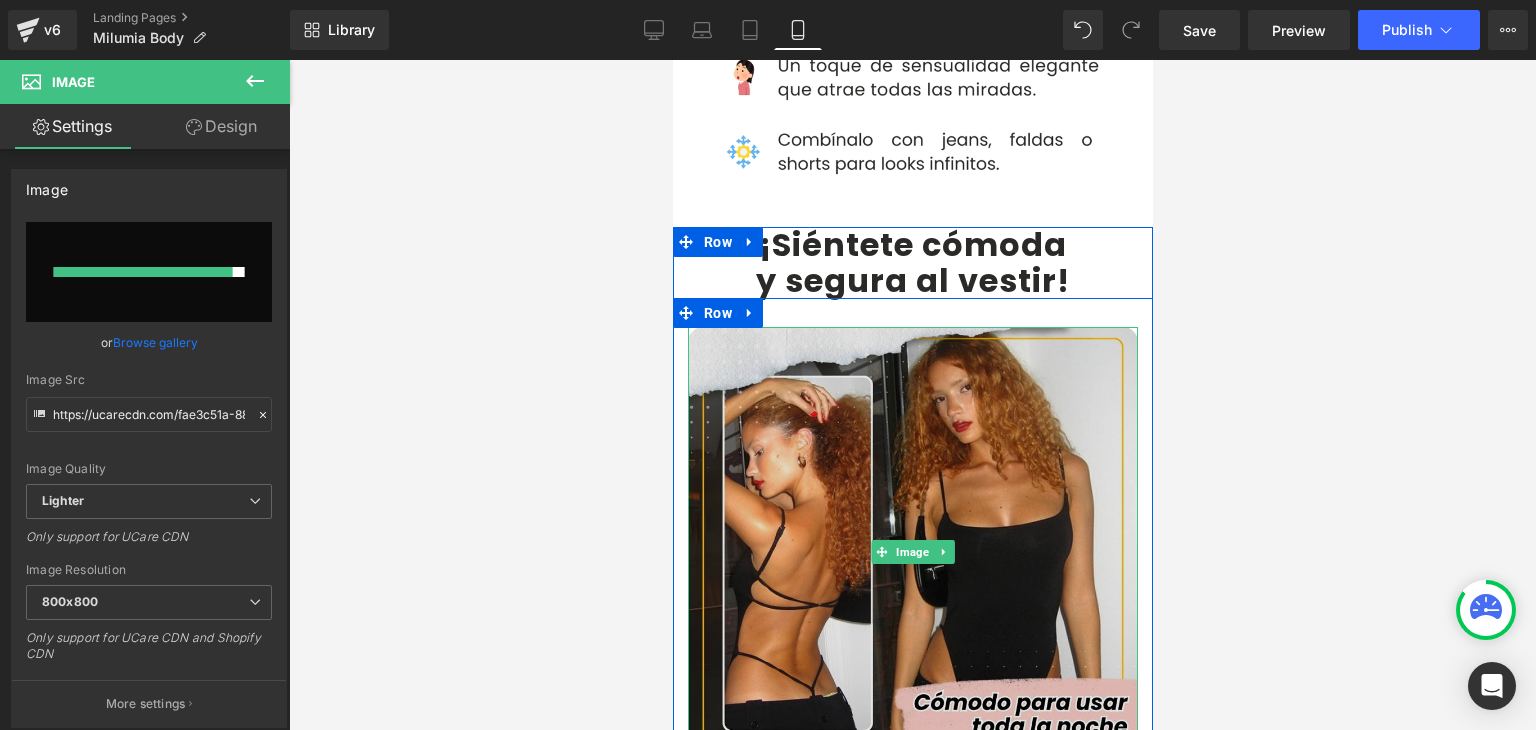type on "https://ucarecdn.com/fae3c51a-8866-4006-b6f3-3a31d207aa0d/-/format/auto/-/preview/800x800/-/quality/lighter/4.webp" 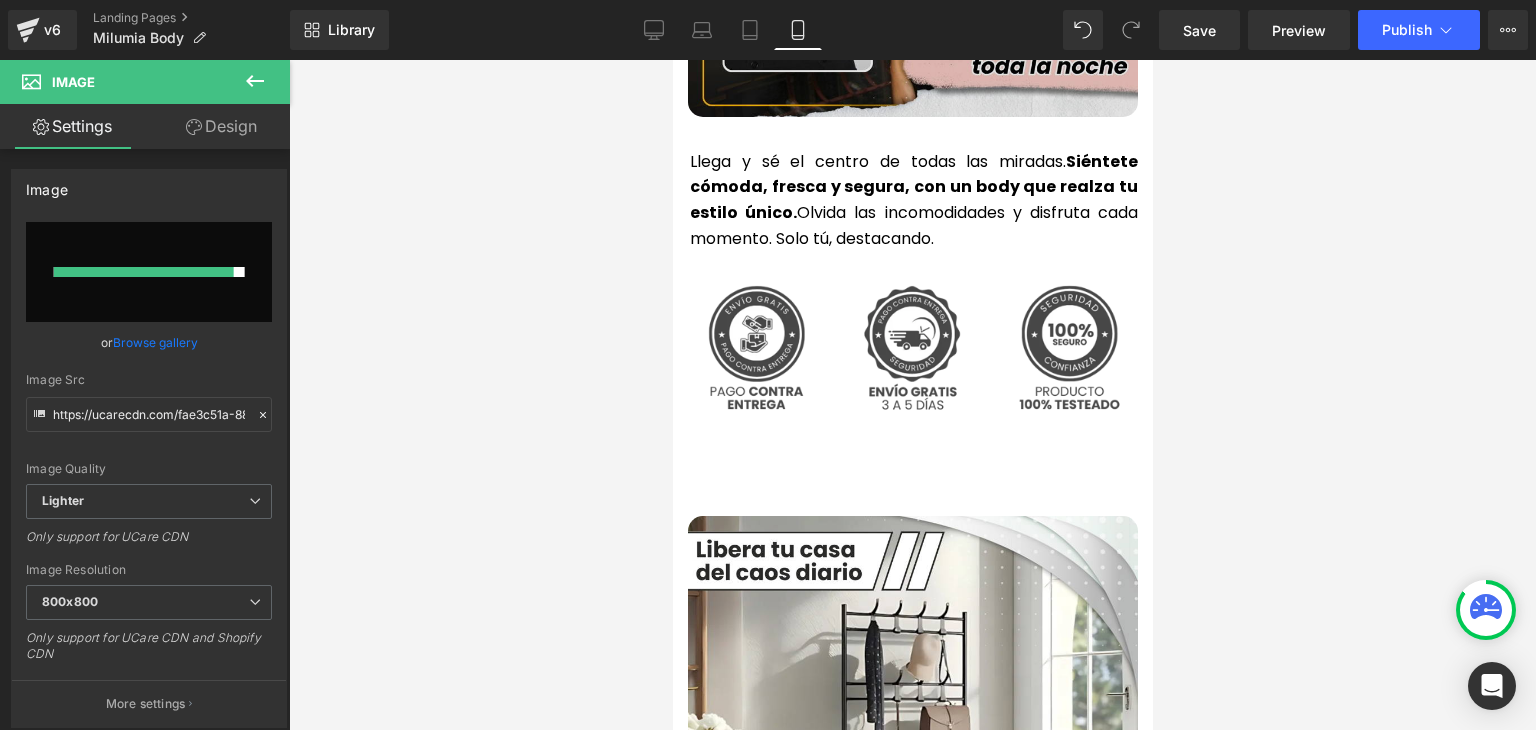 scroll, scrollTop: 5000, scrollLeft: 0, axis: vertical 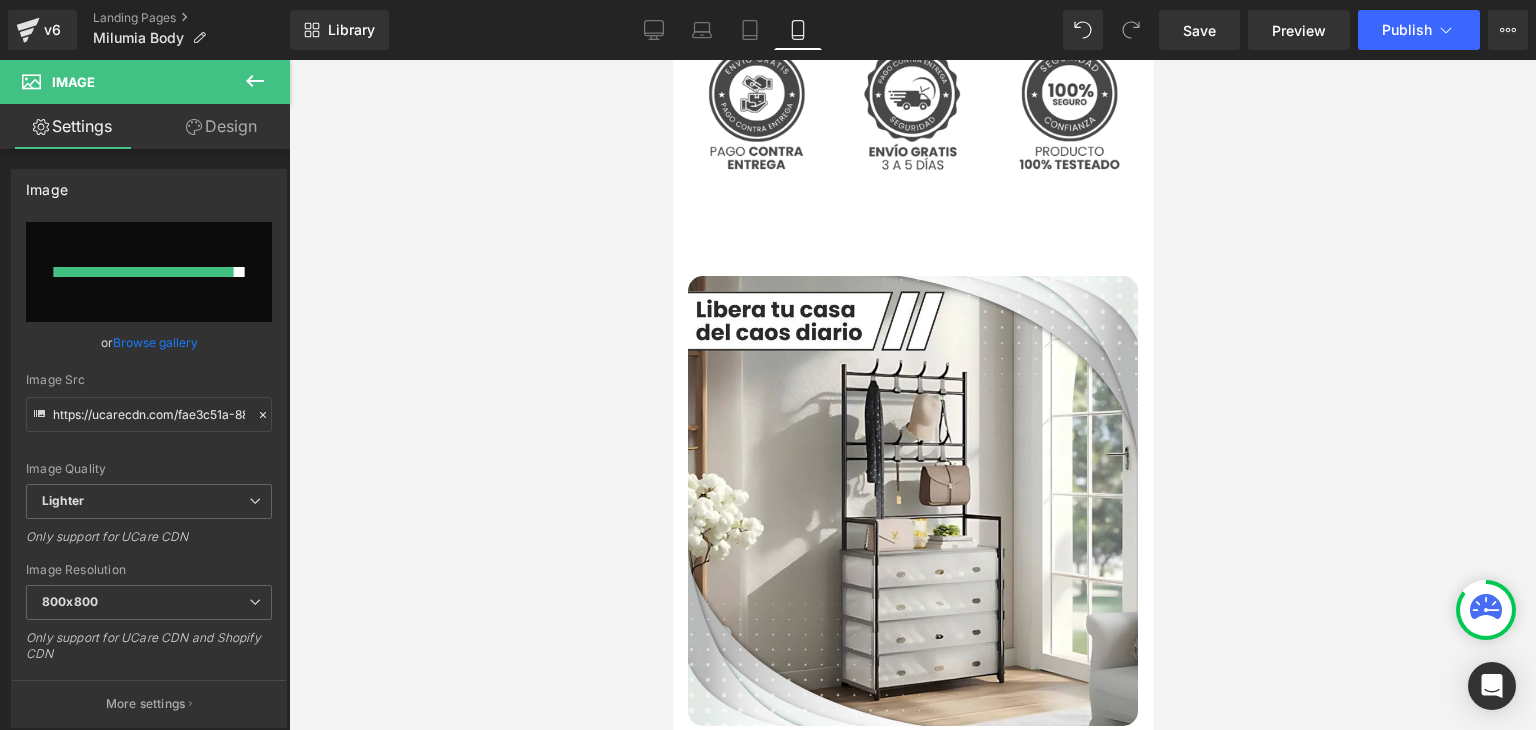 click at bounding box center (912, 501) 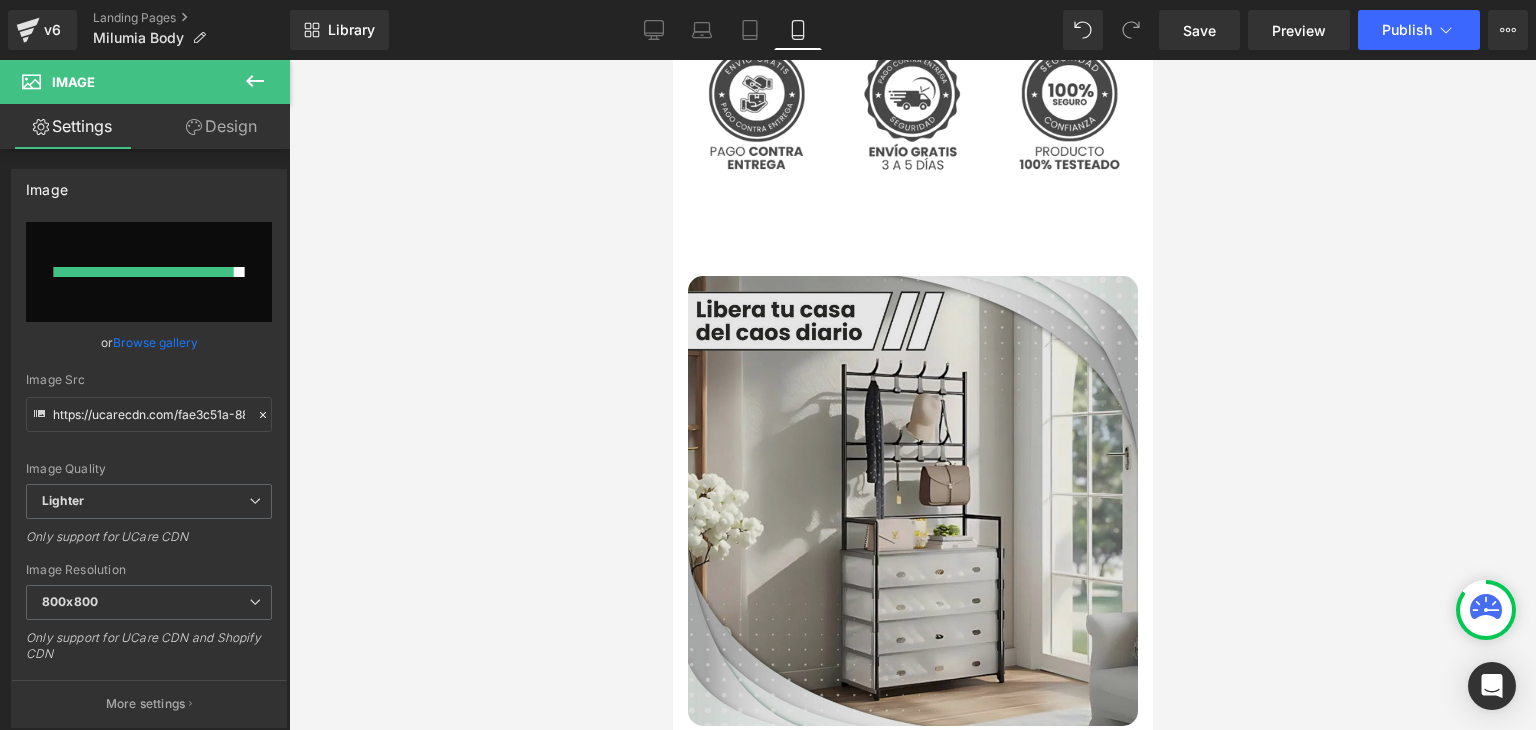 click at bounding box center (912, 501) 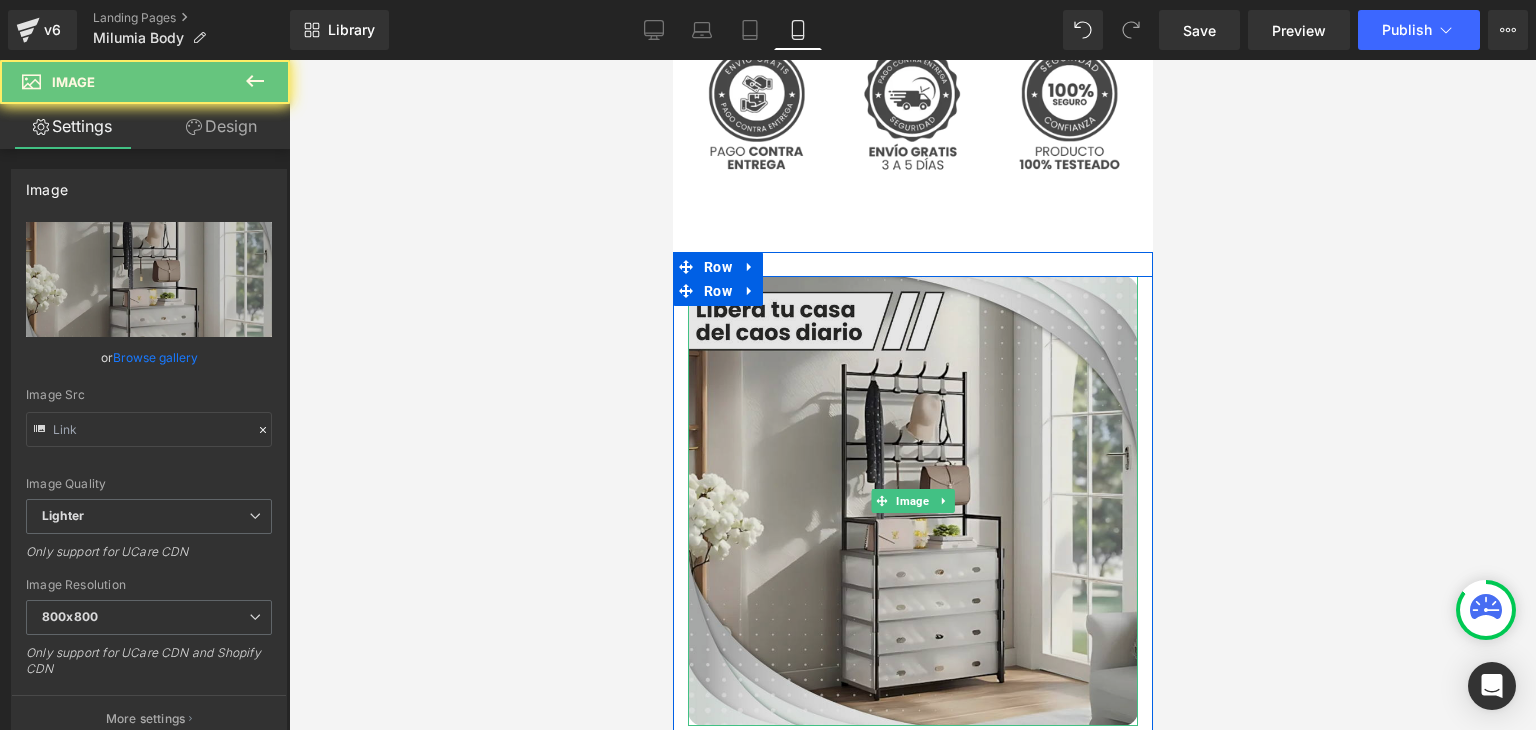type on "https://ucarecdn.com/22eb492f-fbd6-4088-aa31-66ee415920e9/-/format/auto/-/preview/800x800/-/quality/lighter/5.webp" 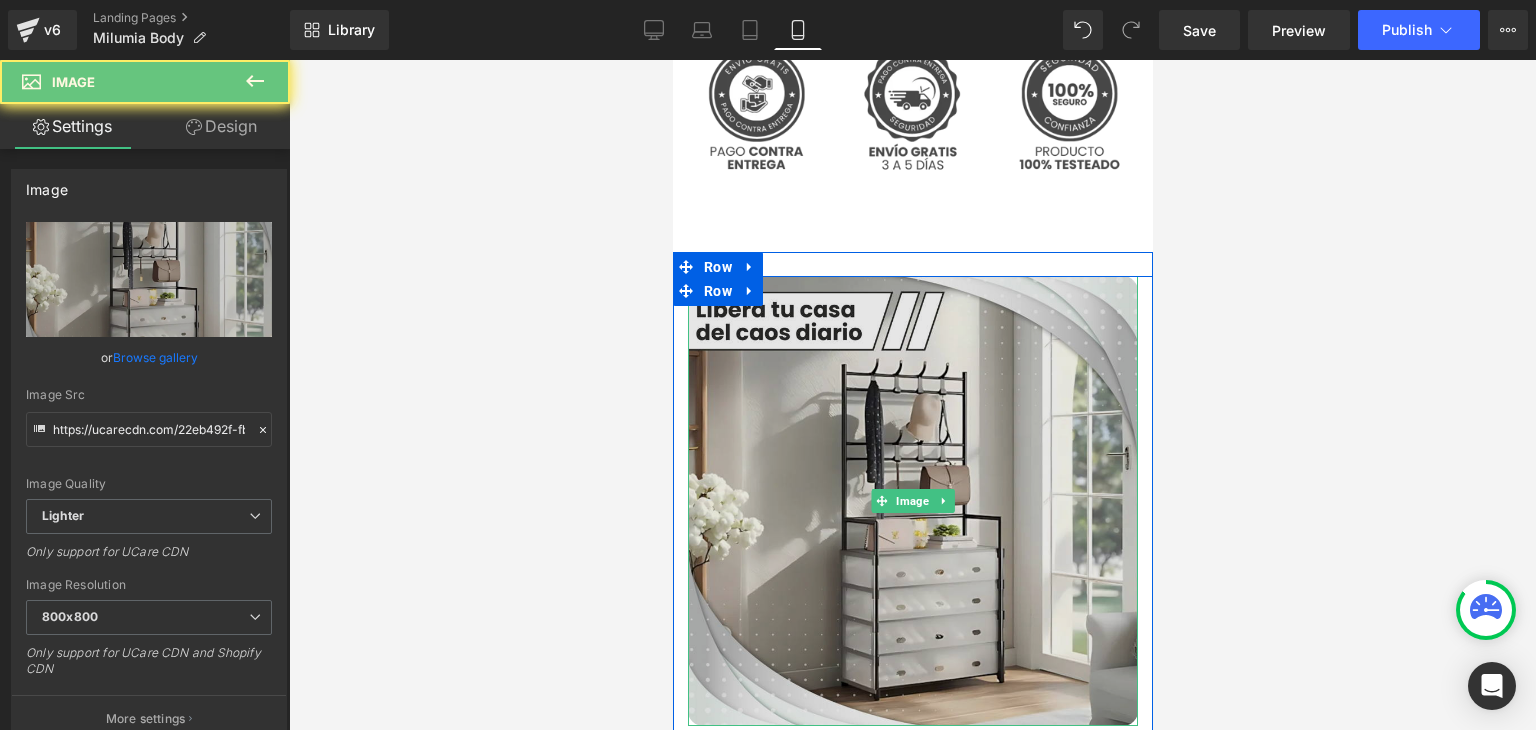 click at bounding box center [912, 501] 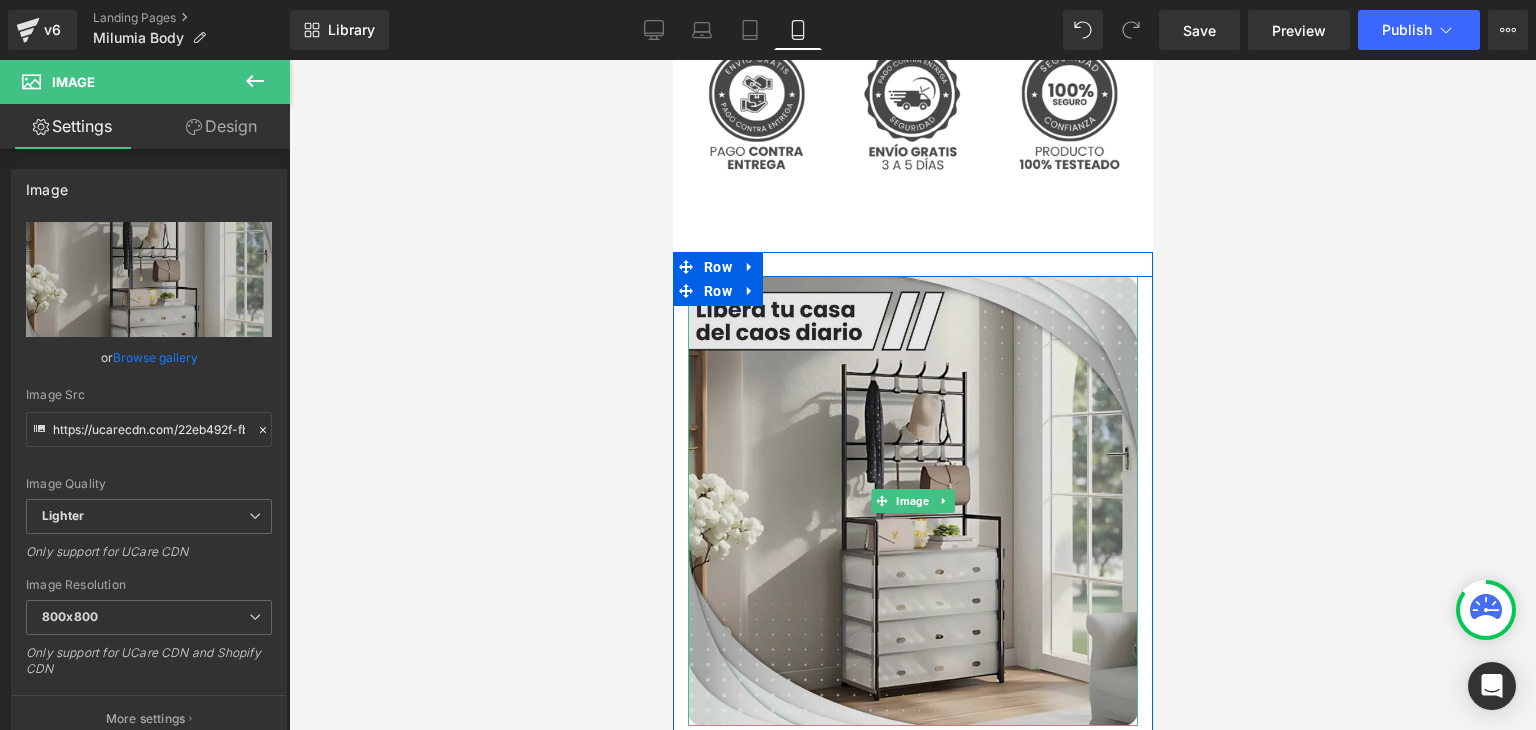 click at bounding box center [912, 501] 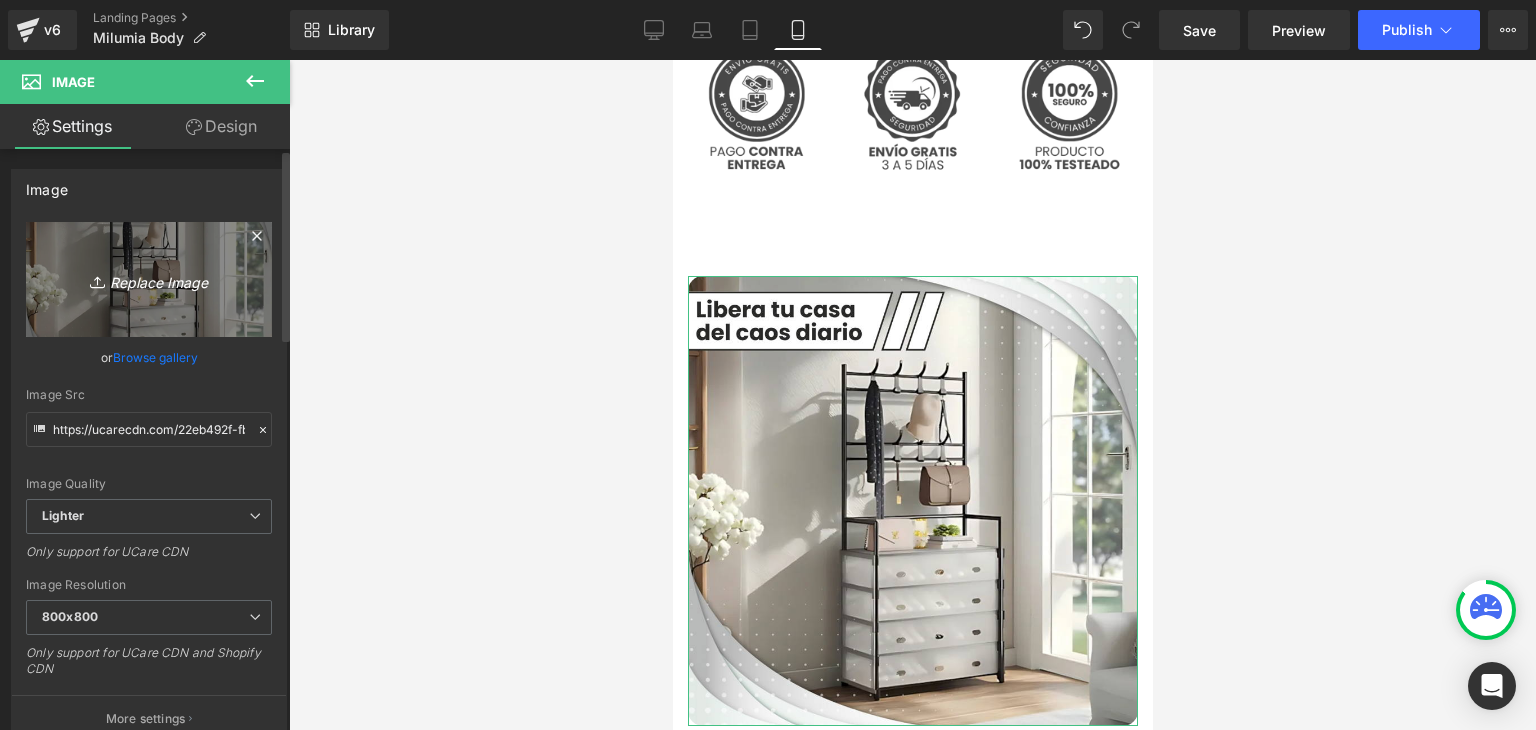 click on "Replace Image" at bounding box center (149, 279) 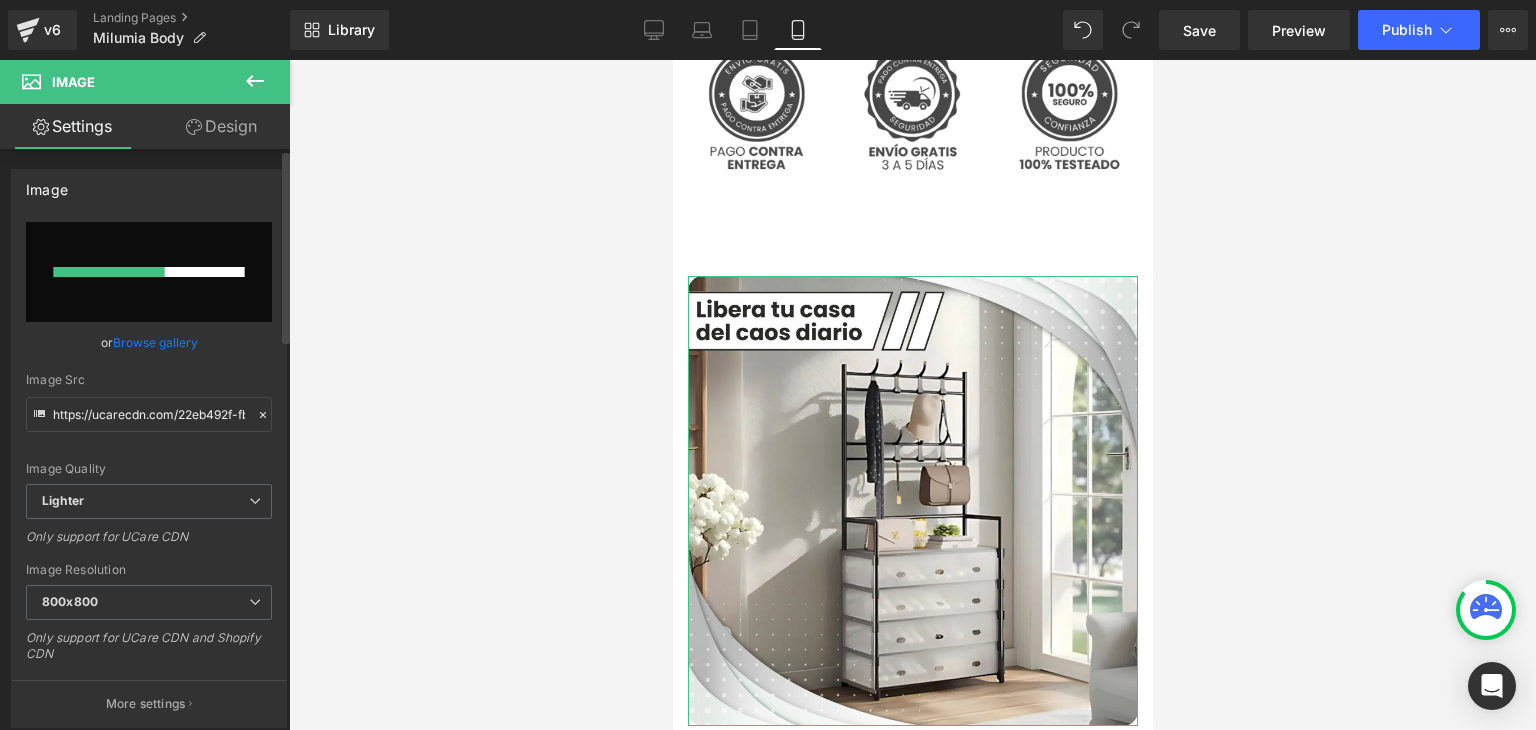 type 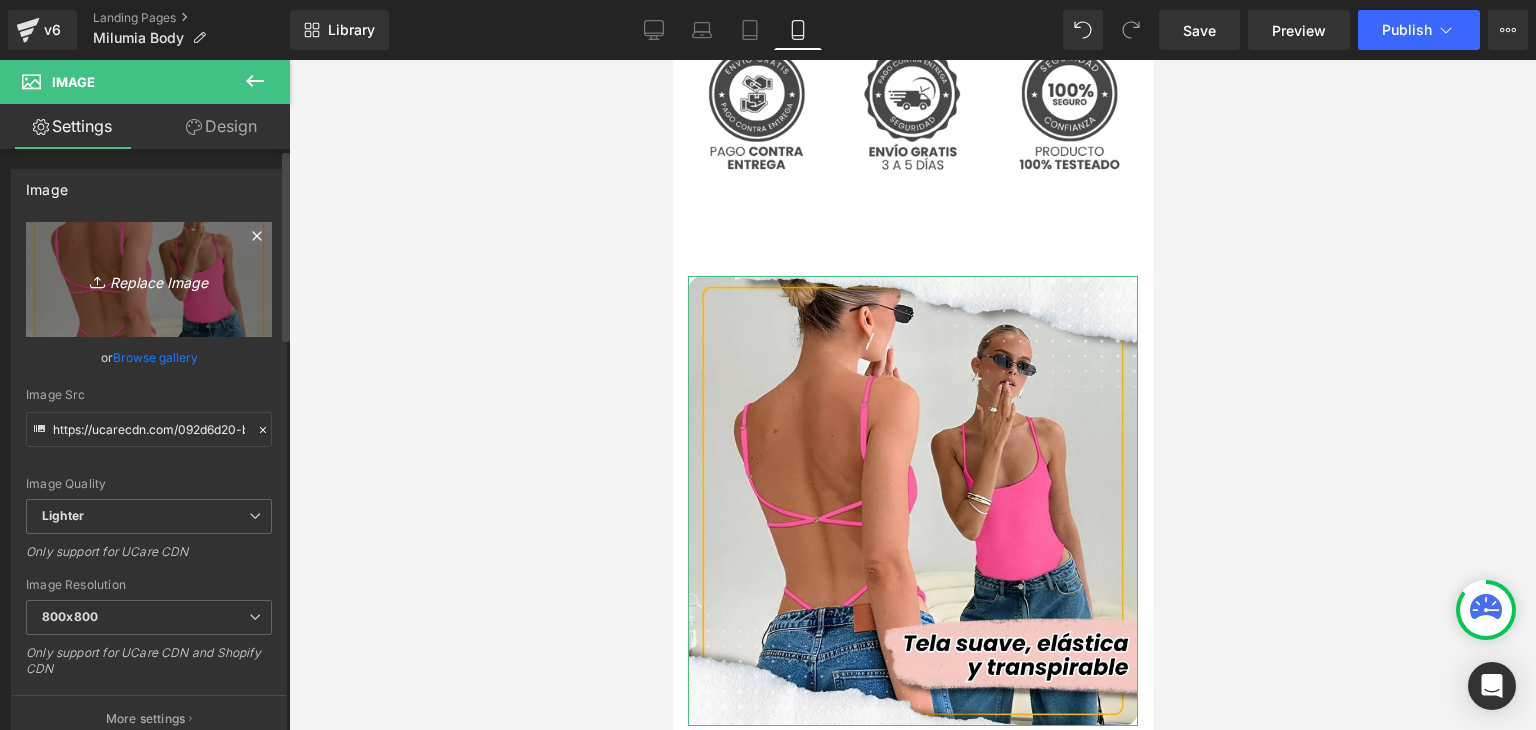 type on "https://ucarecdn.com/092d6d20-b805-4b8b-96fe-0d338efa72b7/-/format/auto/-/preview/800x800/-/quality/lighter/5.webp" 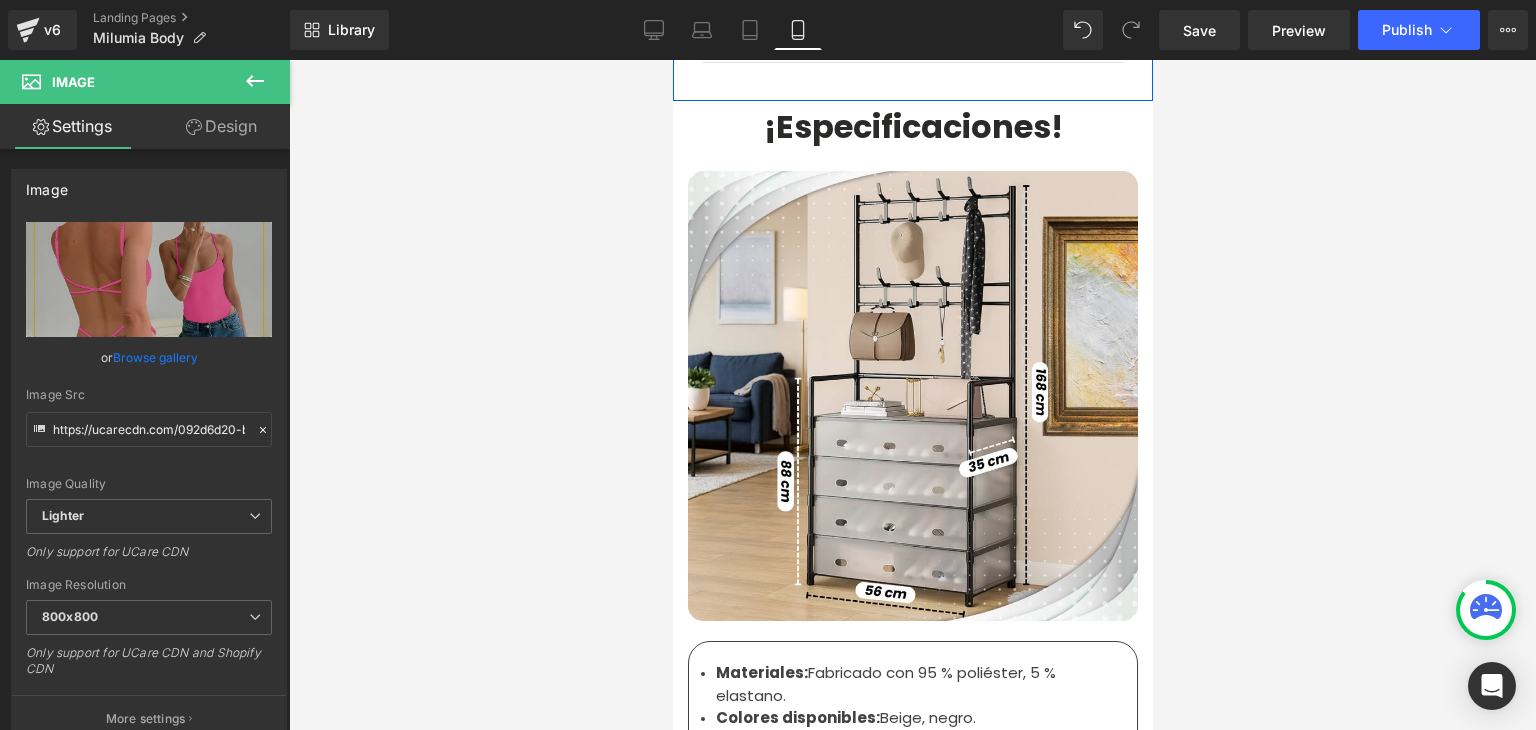 scroll, scrollTop: 6200, scrollLeft: 0, axis: vertical 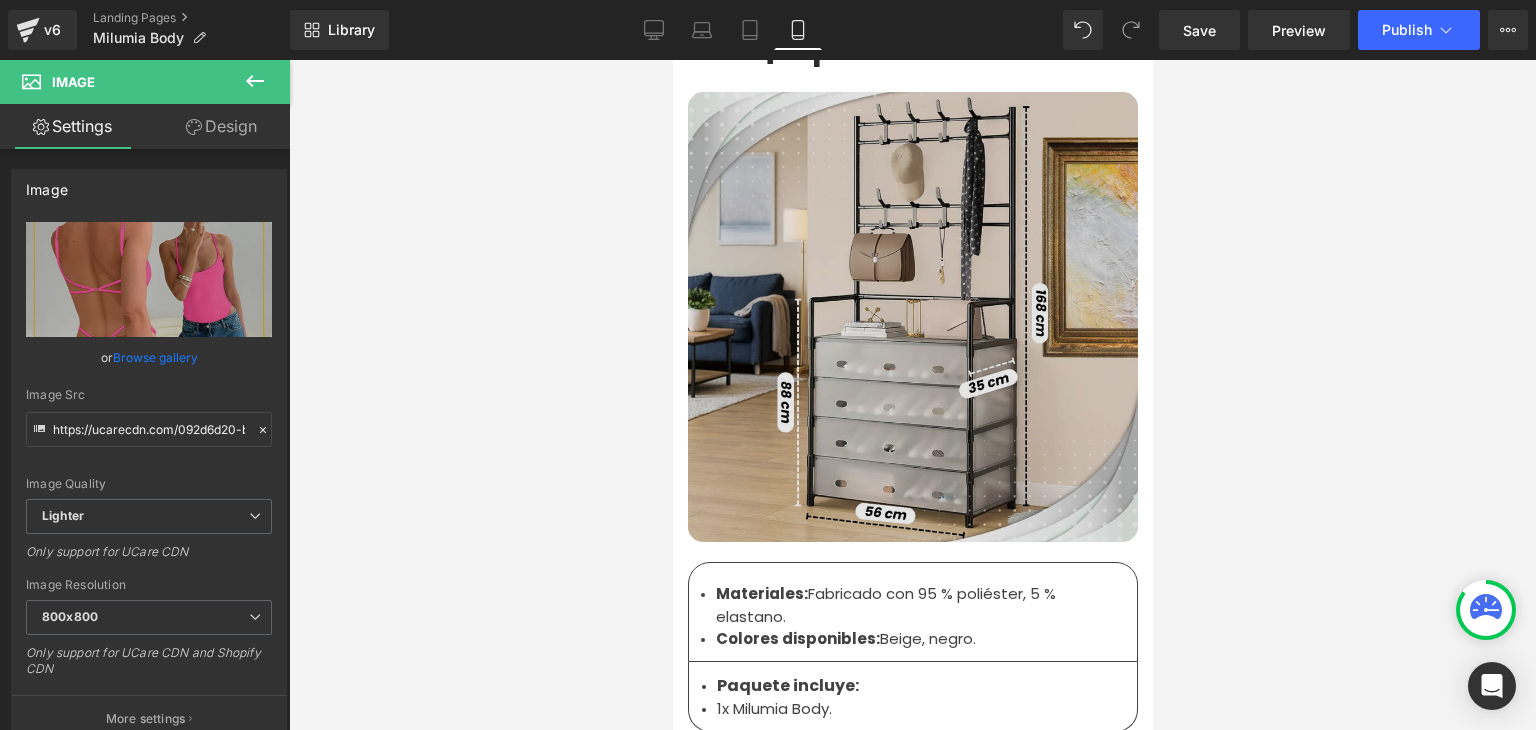 click at bounding box center [912, 317] 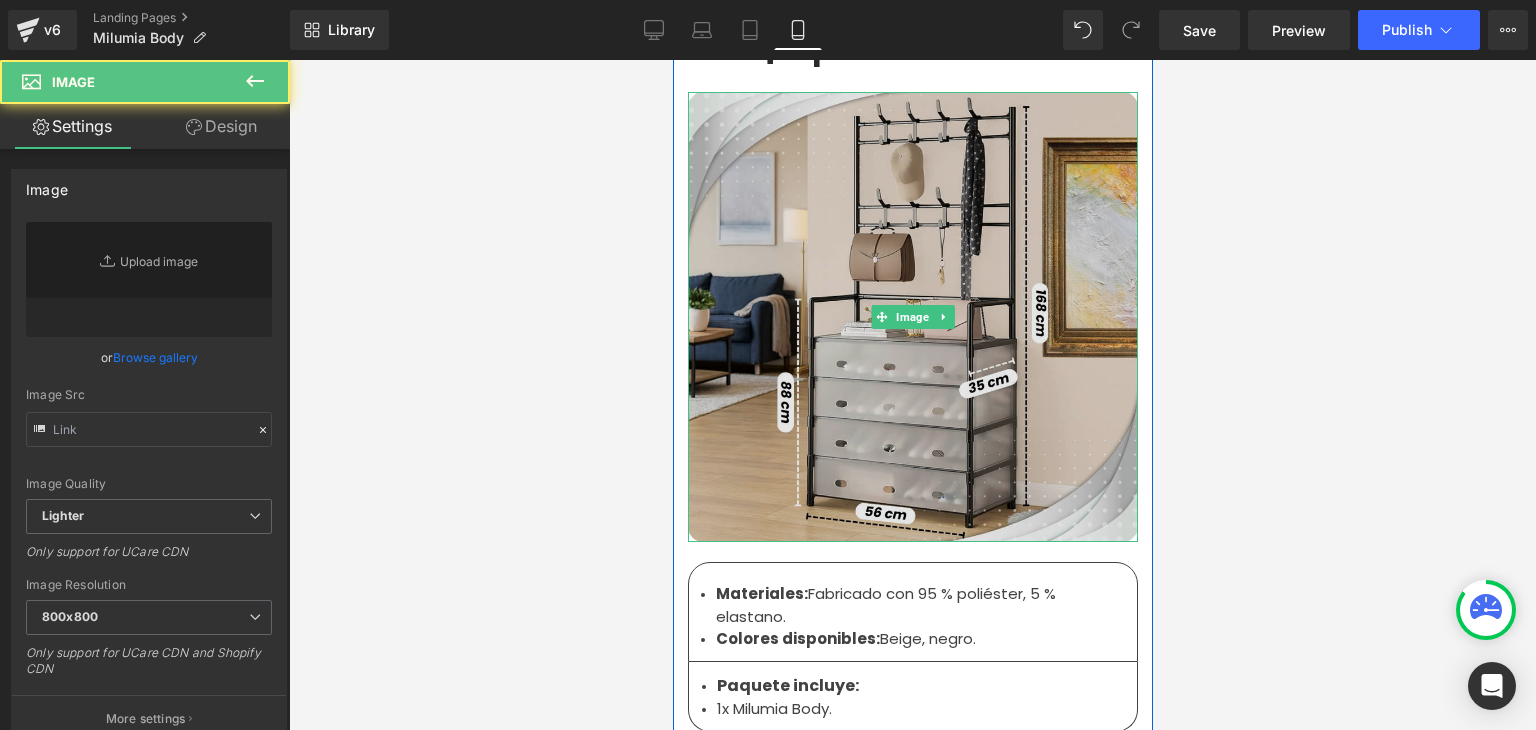 click at bounding box center (912, 317) 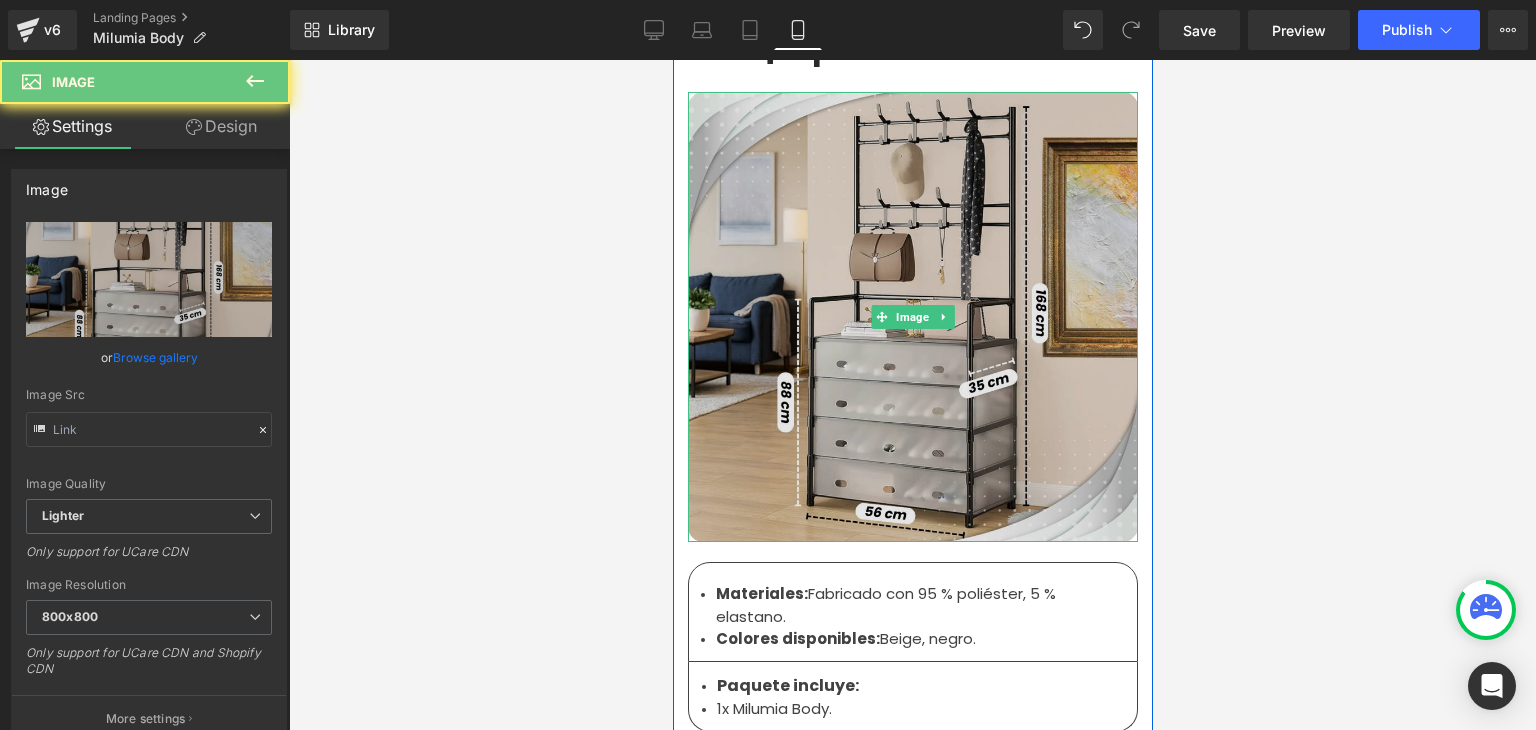 type on "https://ucarecdn.com/dabeb15e-ee86-4a15-85ce-307ee8584552/-/format/auto/-/preview/800x800/-/quality/lighter/6.webp" 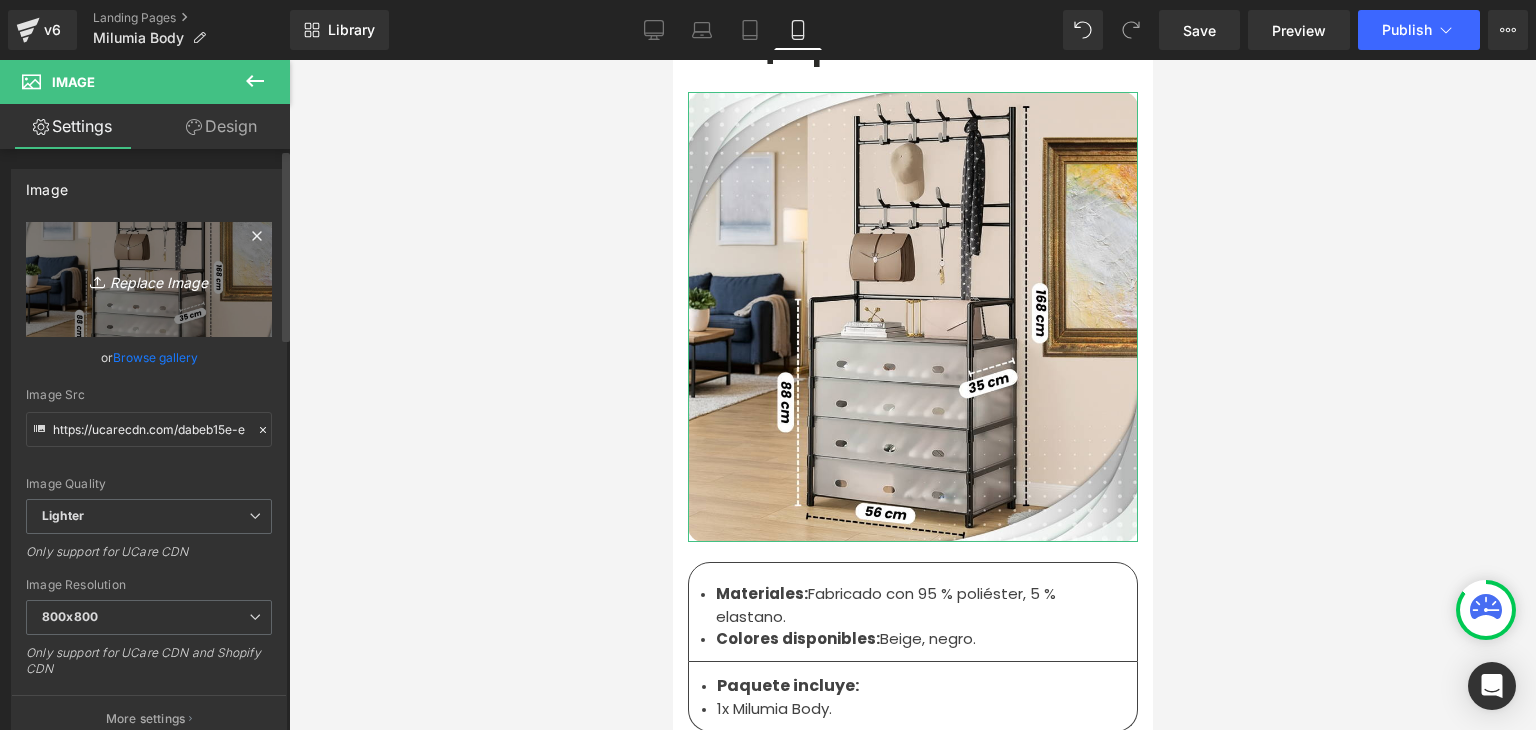 drag, startPoint x: 184, startPoint y: 294, endPoint x: 116, endPoint y: 211, distance: 107.298645 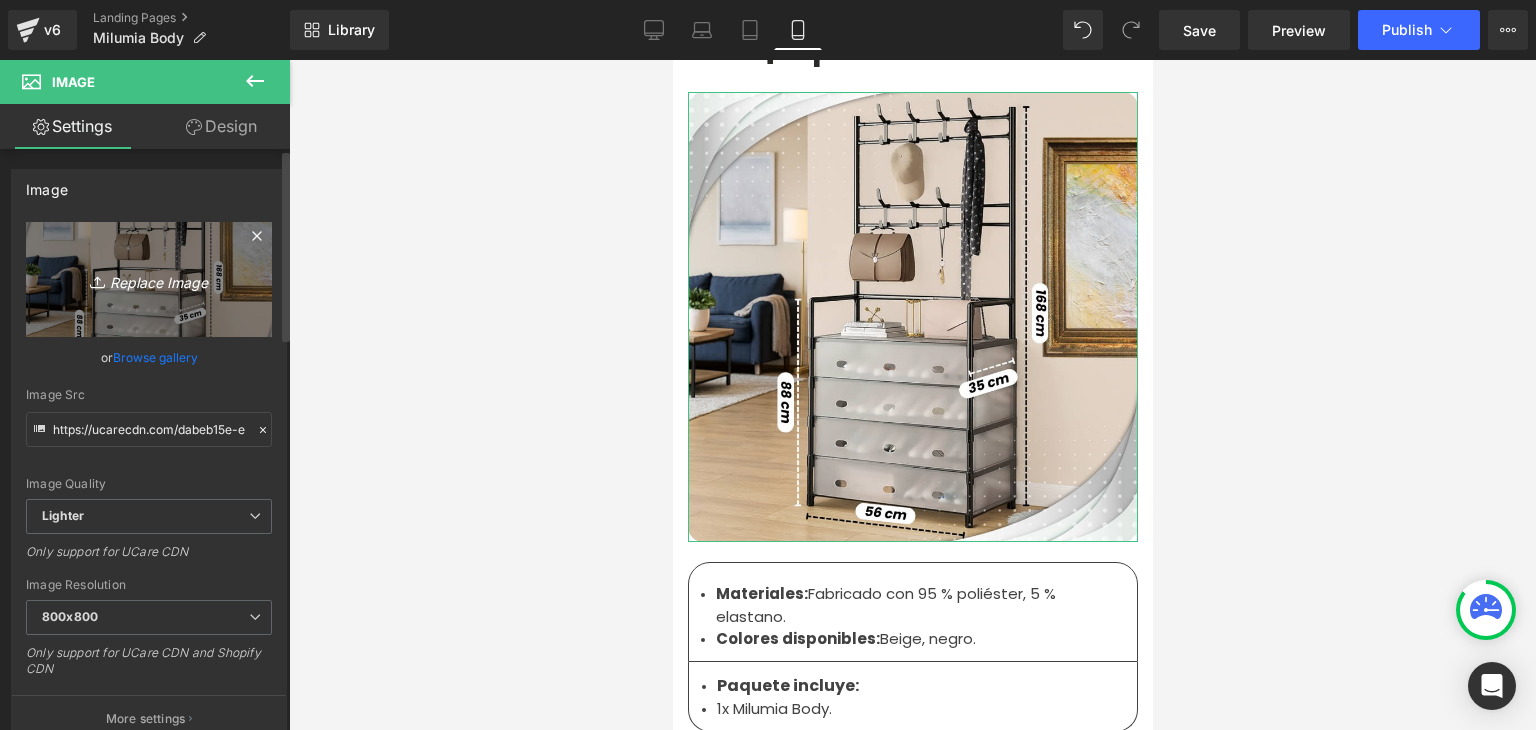 type on "C:\fakepath\6.webp" 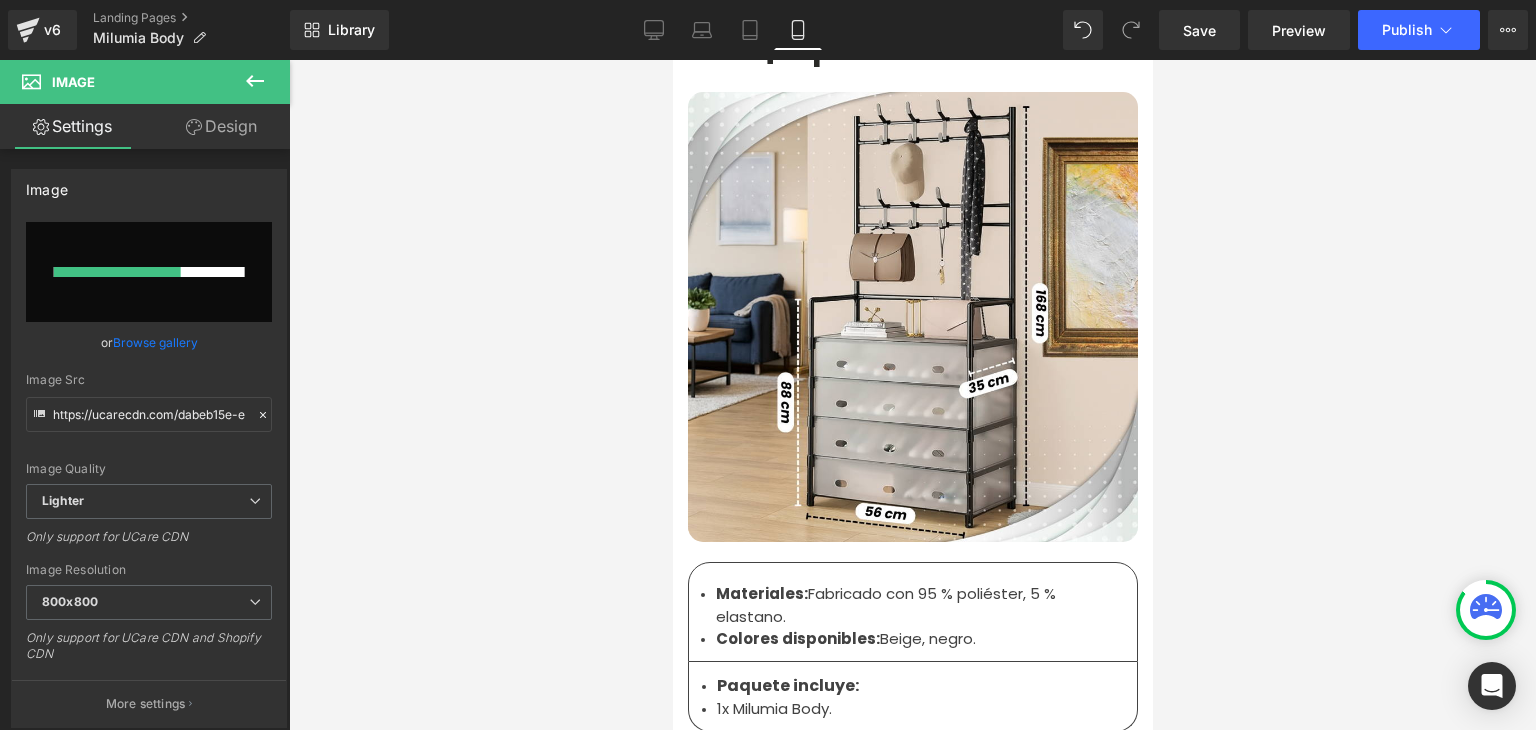 type 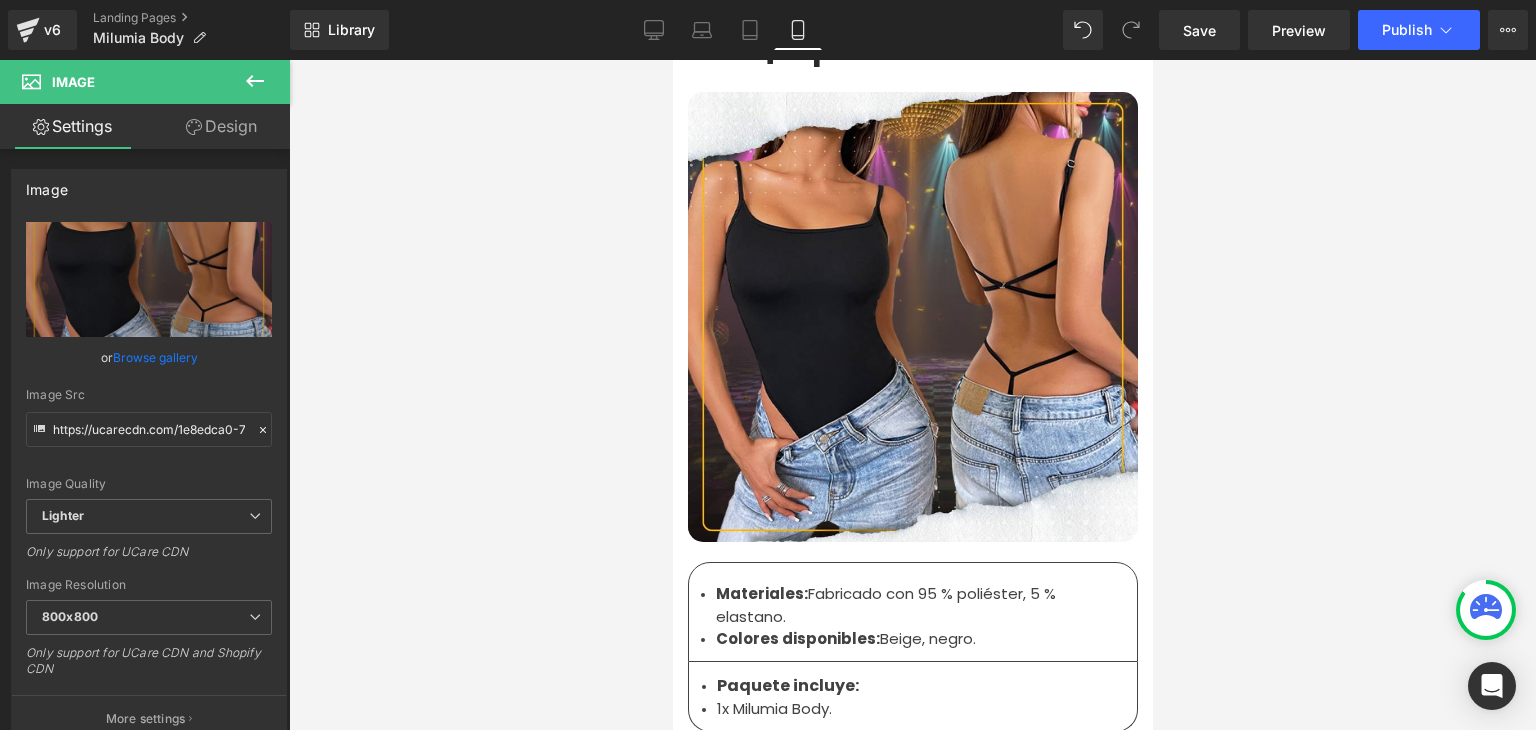 type on "https://ucarecdn.com/1e8edca0-7f40-48ee-a000-4abb779b049d/-/format/auto/-/preview/800x800/-/quality/lighter/6.webp" 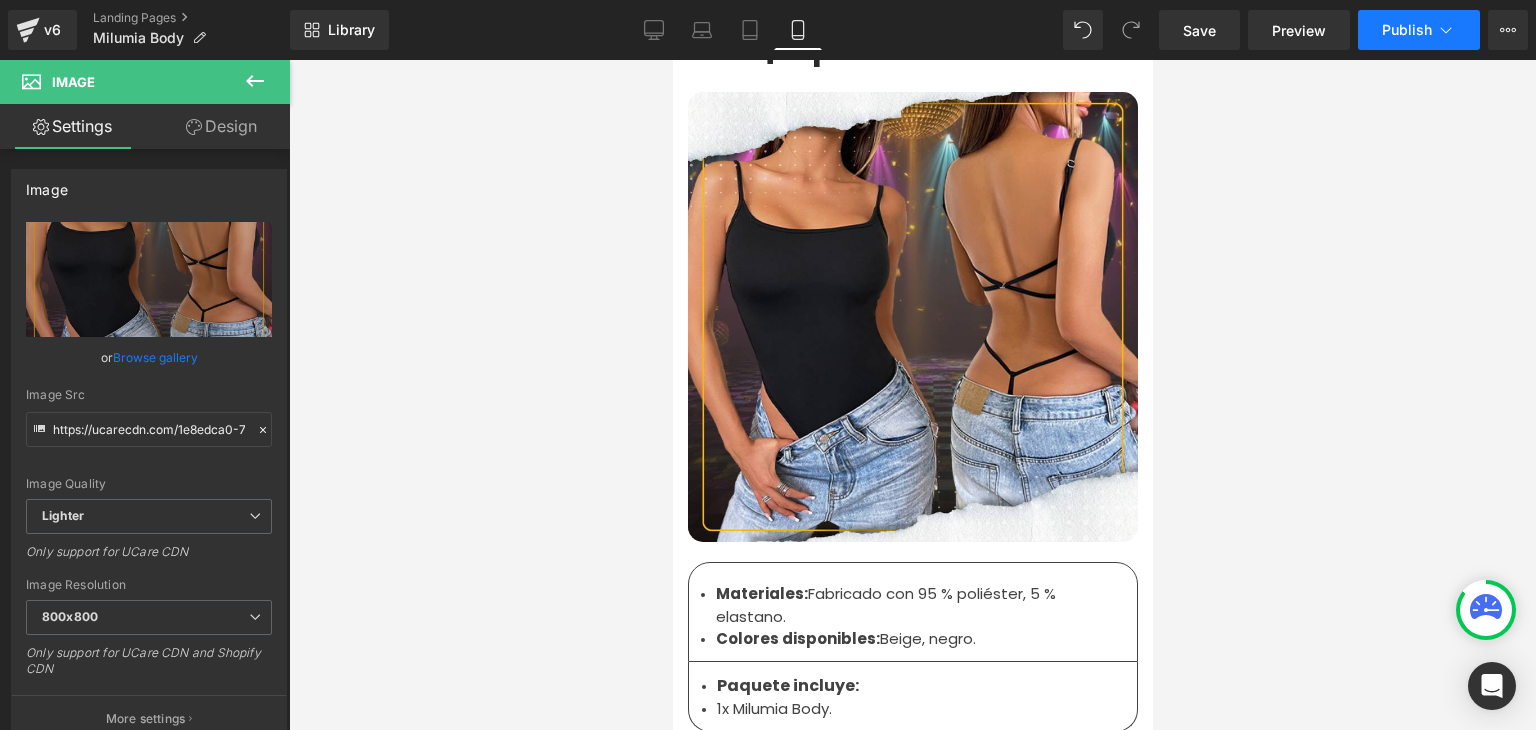 click on "Publish" at bounding box center [1407, 30] 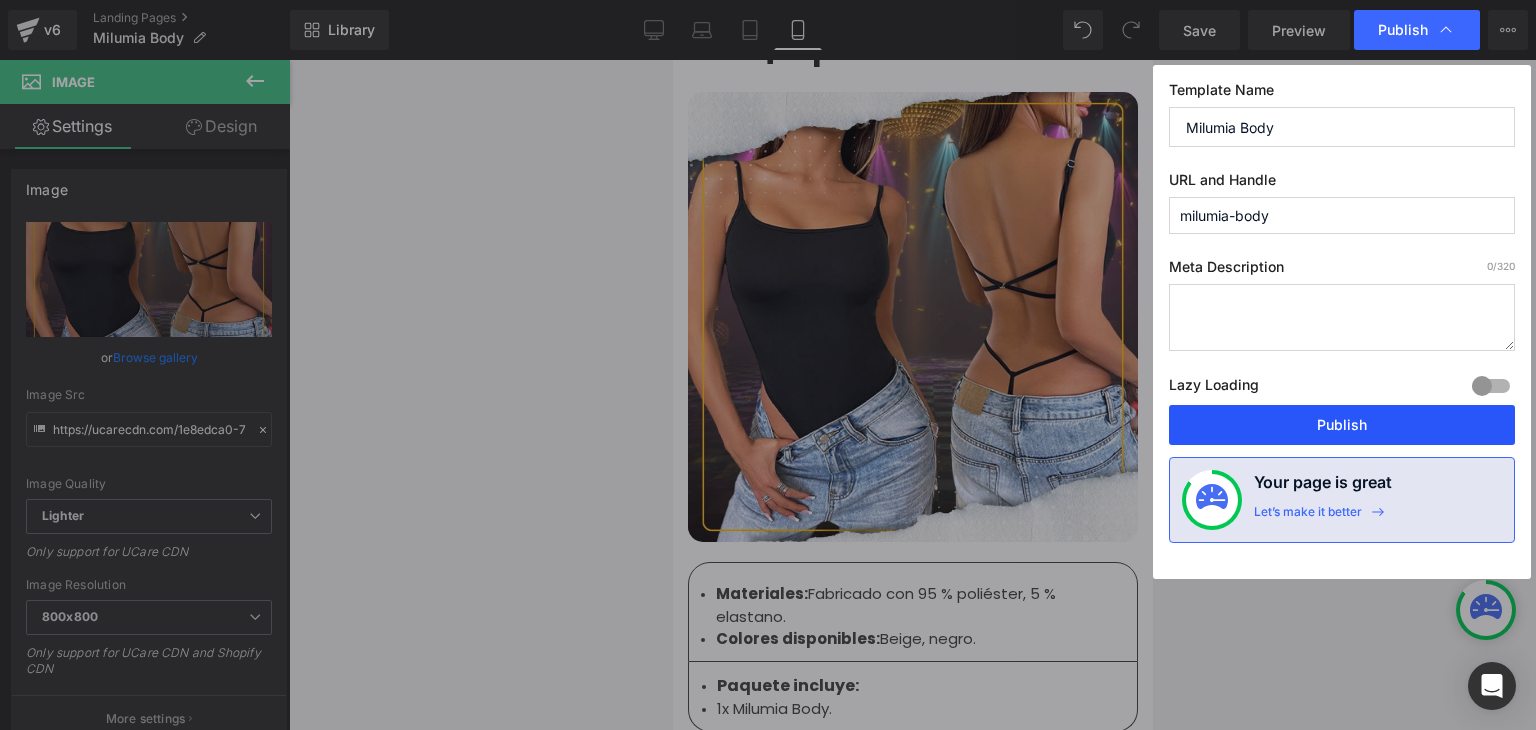 click on "Publish" at bounding box center (1342, 425) 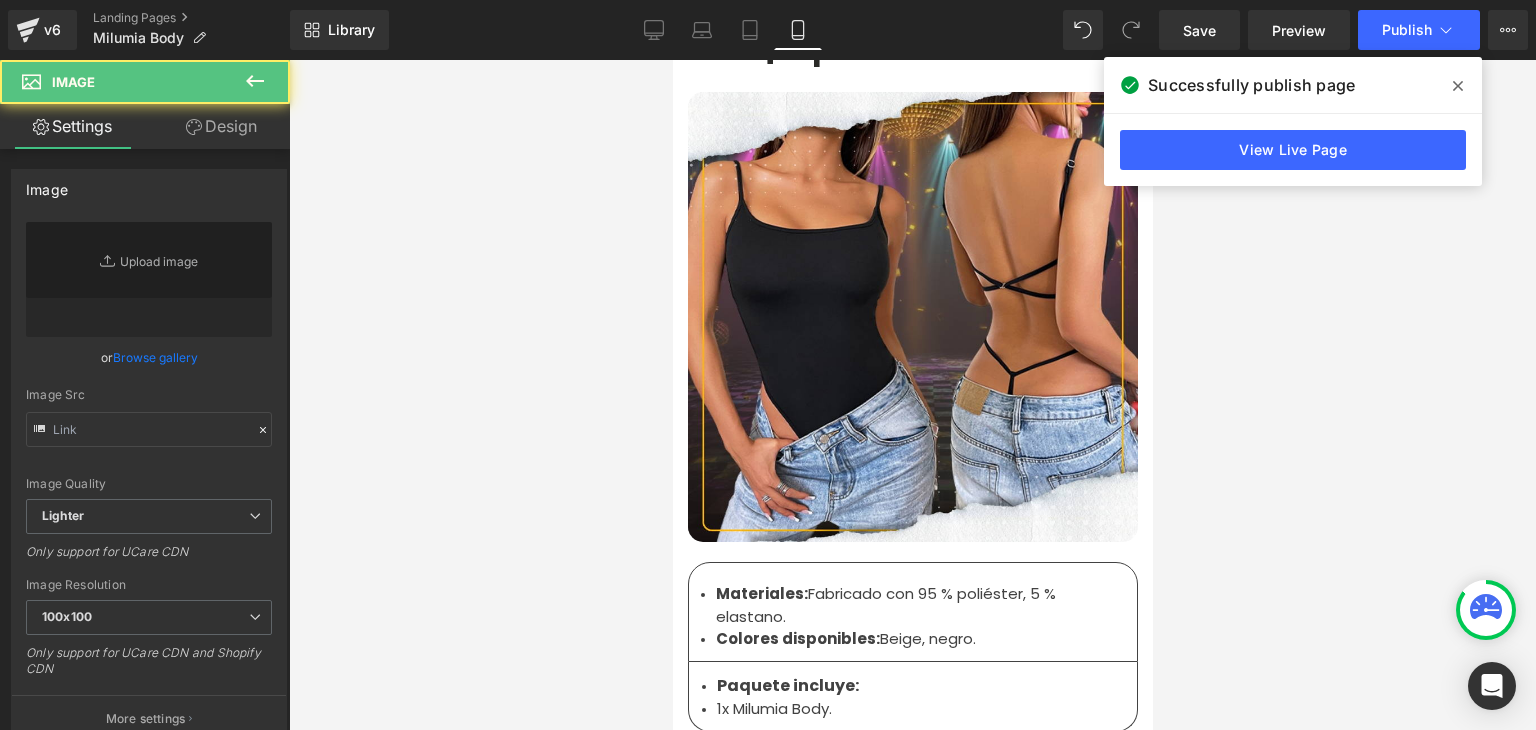 click at bounding box center (912, -4689) 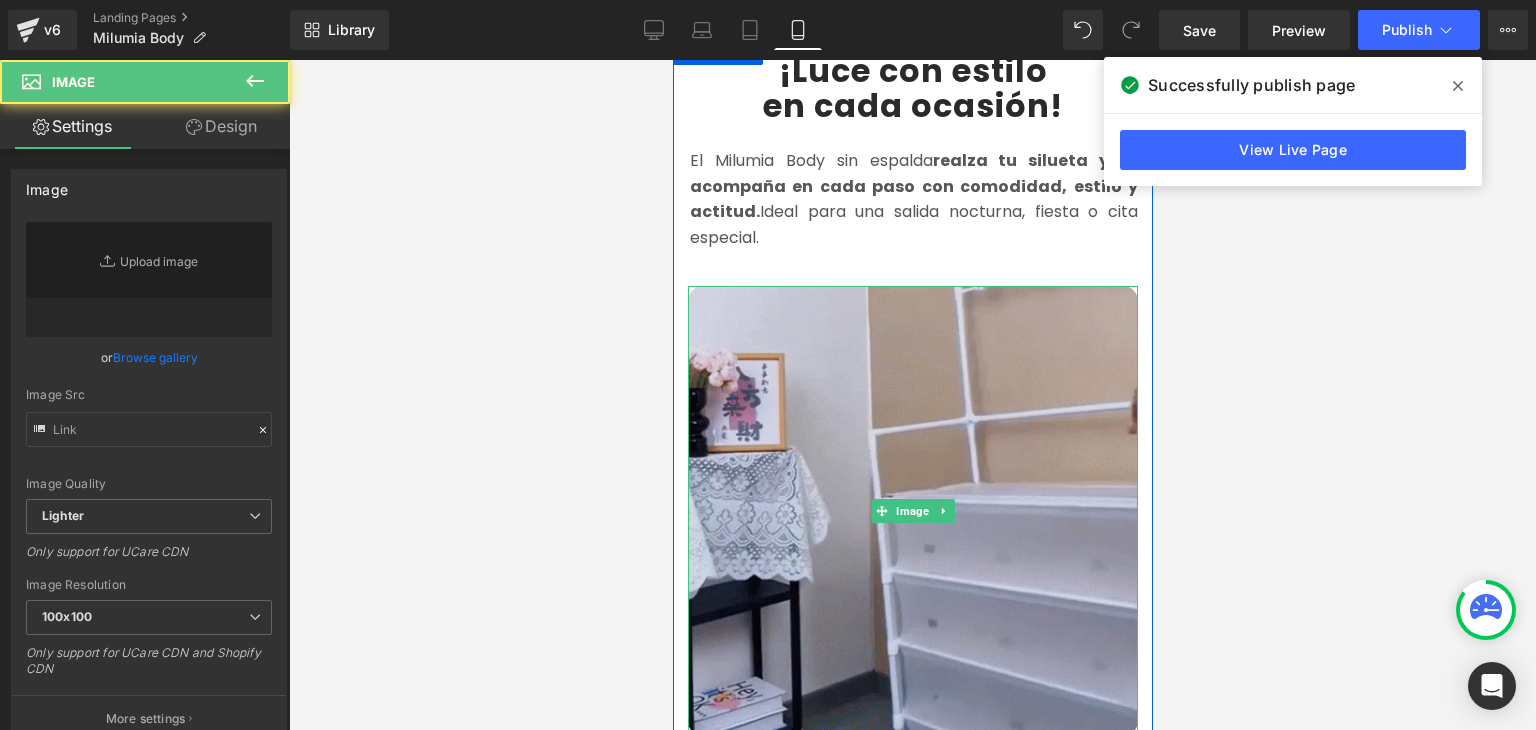 click at bounding box center [912, 511] 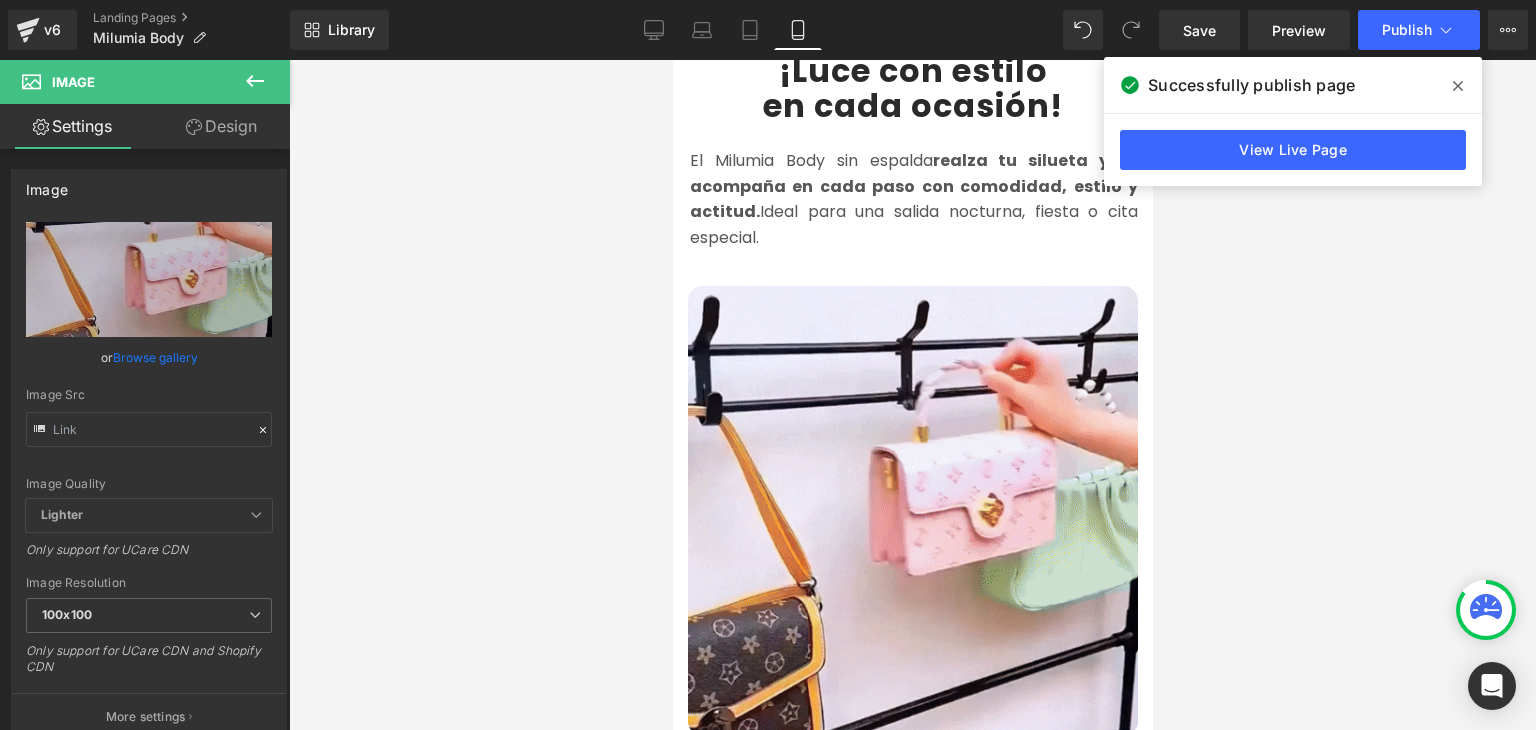 type on "https://media0.giphy.com/media/v1.Y2lkPTc5MGI3NjExY2R0OThqdWJtZDg1dnZtdHgxNDh6dmZzdG8wNmM4YnNpN3B0b3YxcSZlcD12MV9pbnRlcm5hbF9naWZfYnlfaWQmY3Q9Zw/BMe3oUIyxmYqFwT1MK/giphy.gif" 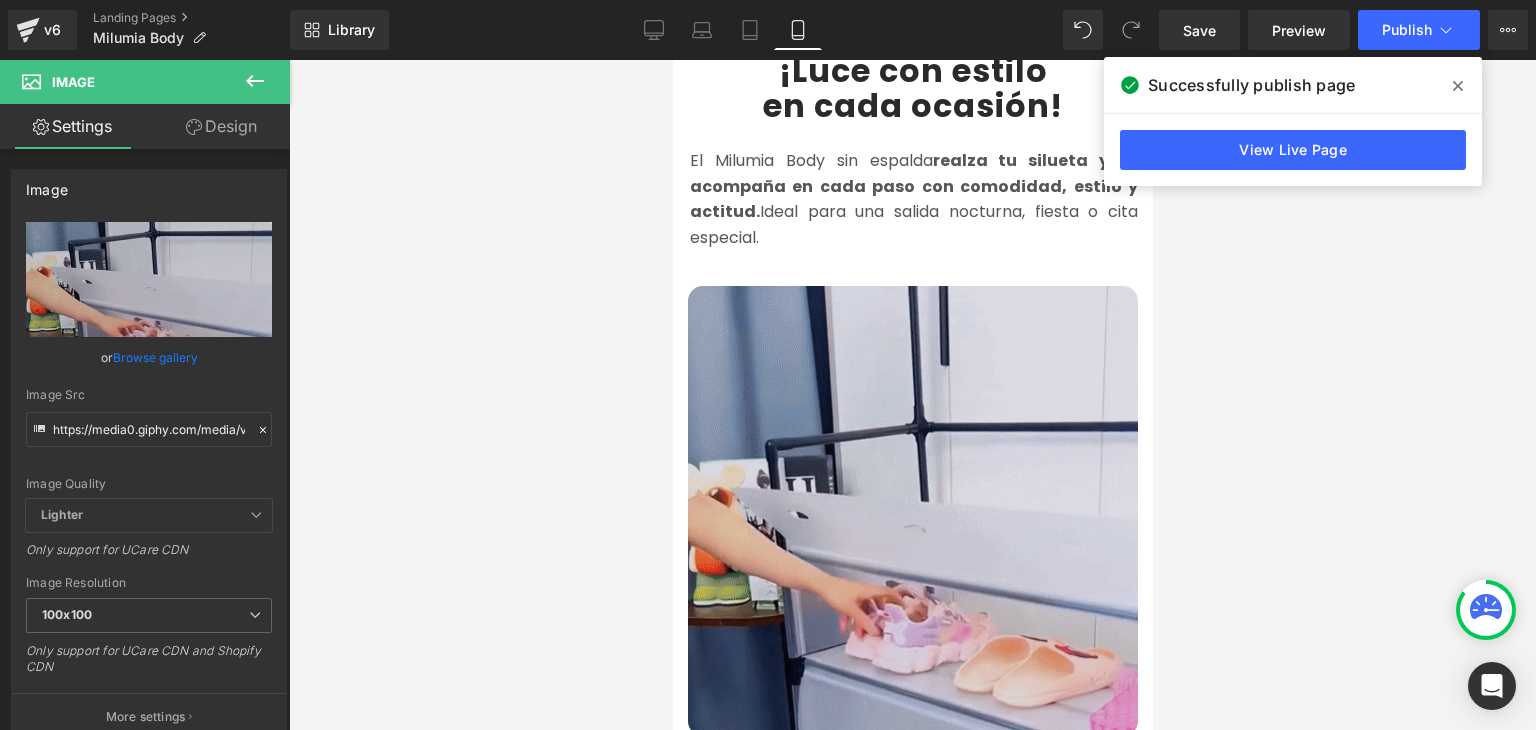 click at bounding box center (912, 511) 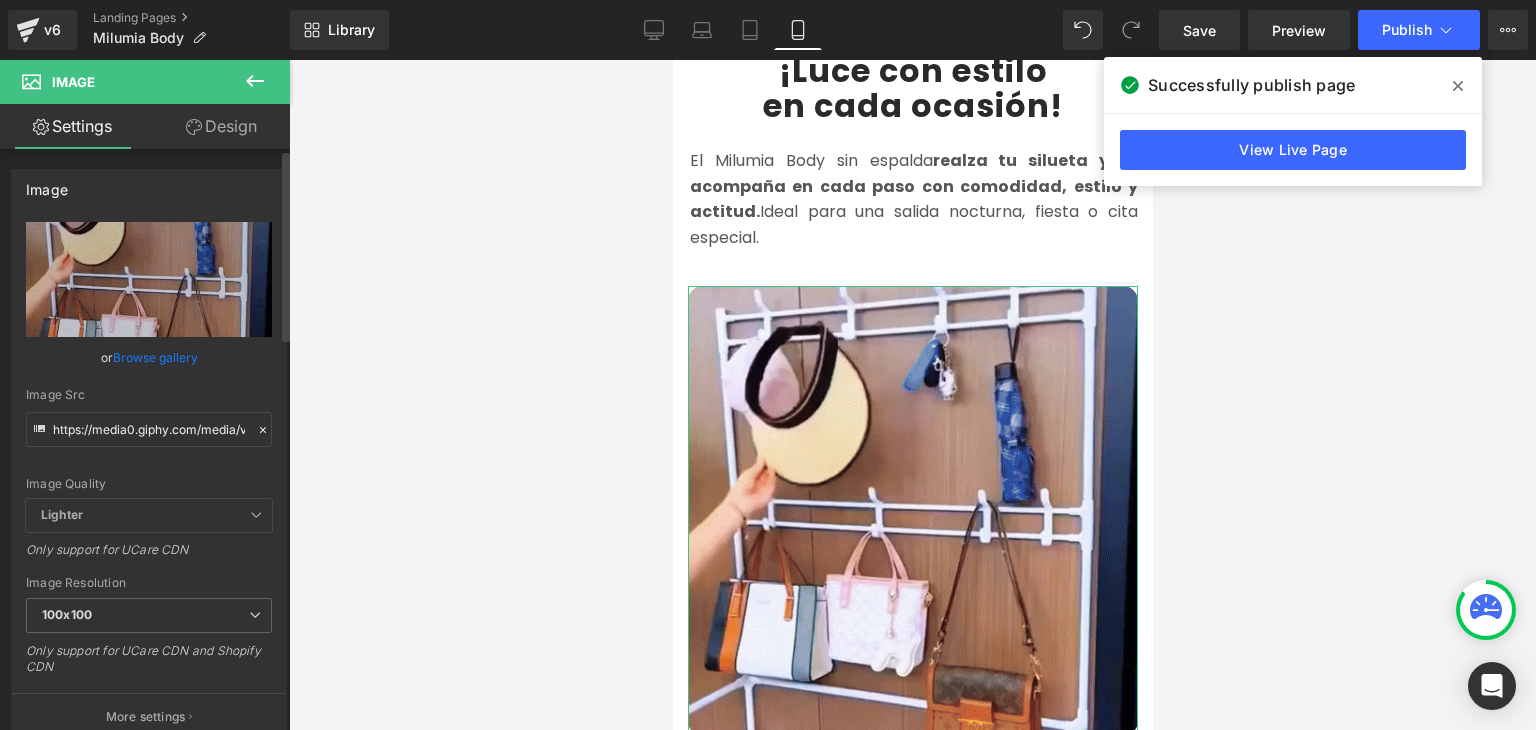 click 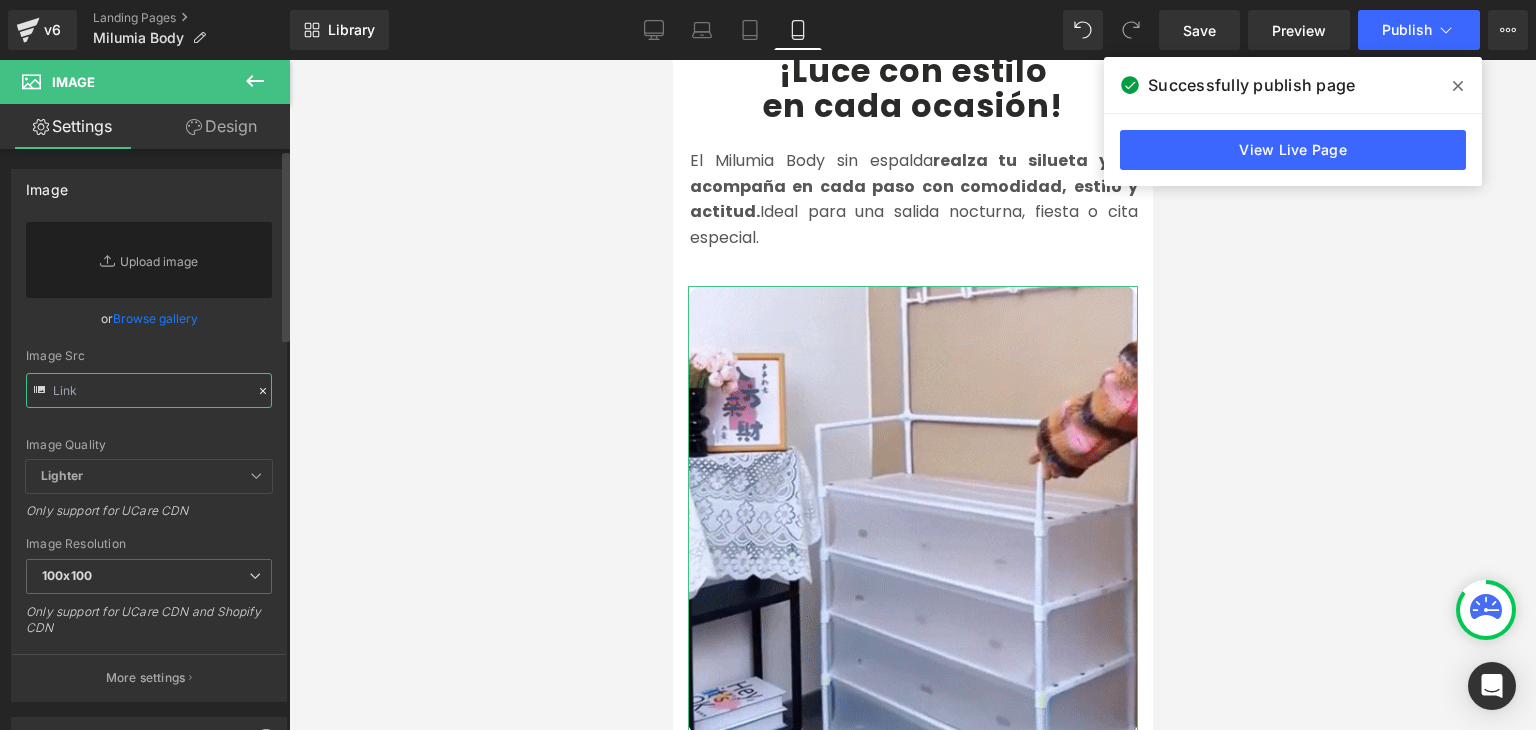 click at bounding box center (149, 390) 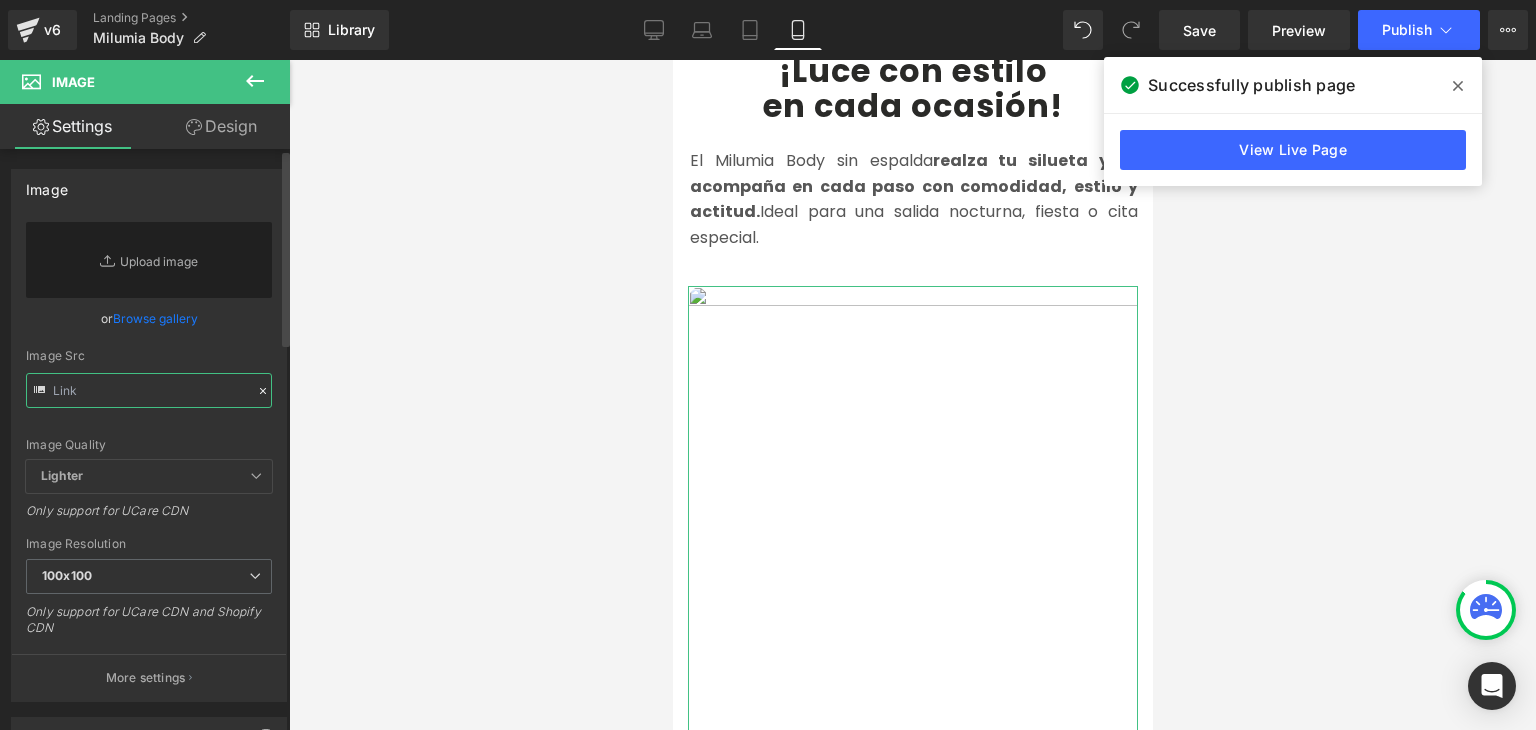 paste on "https://media0.giphy.com/media/v1.Y2lkPTc5MGI3NjExZ3Y2MnZvOXFranR0eDZ4bWVxeTMwYm4zbG8zNWNrMzJyZ2NhOWk0NiZlcD12MV9pbnRlcm5hbF9naWZfYnlfaWQmY3Q9Zw/rOFc44LOqDxk9TVNPE/giphy.gif" 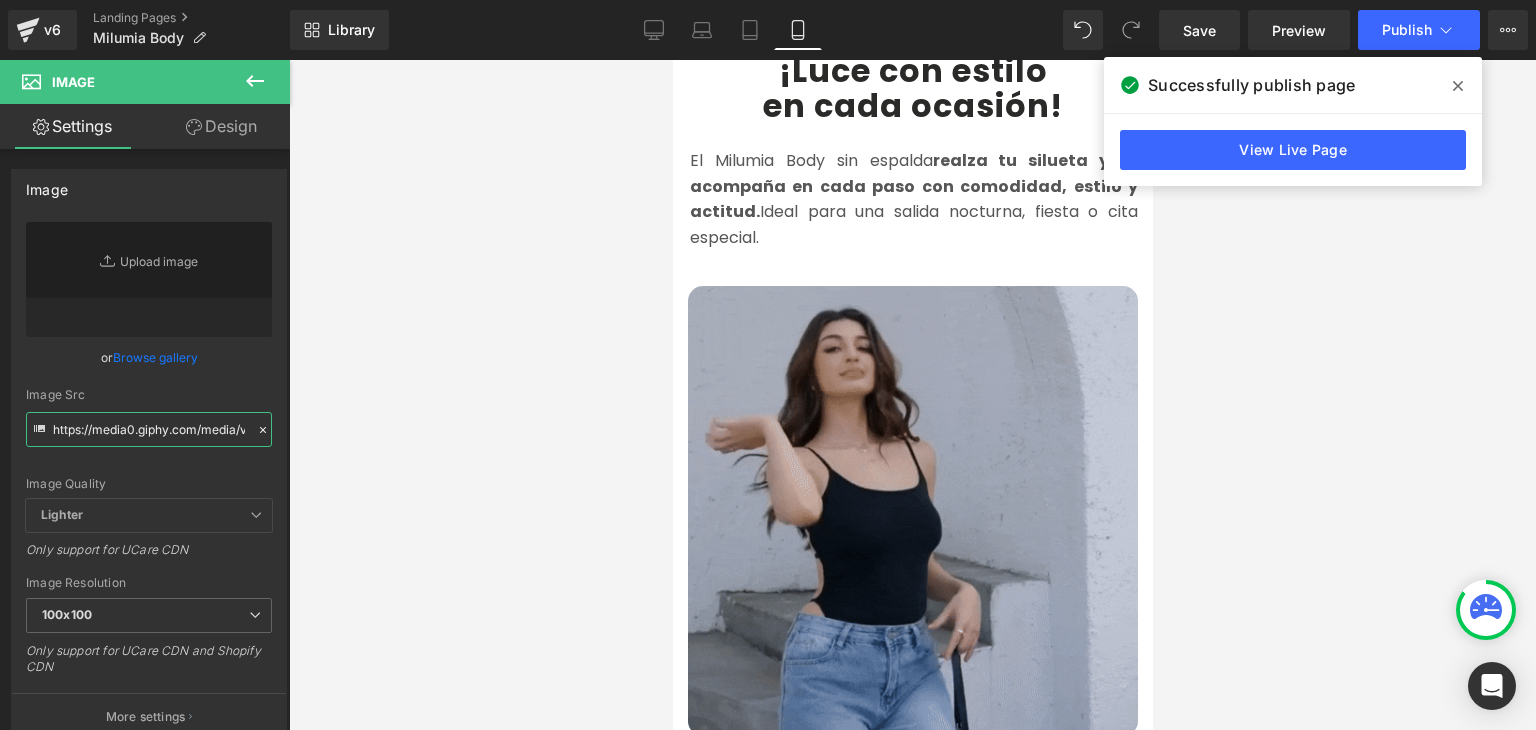 scroll, scrollTop: 0, scrollLeft: 1044, axis: horizontal 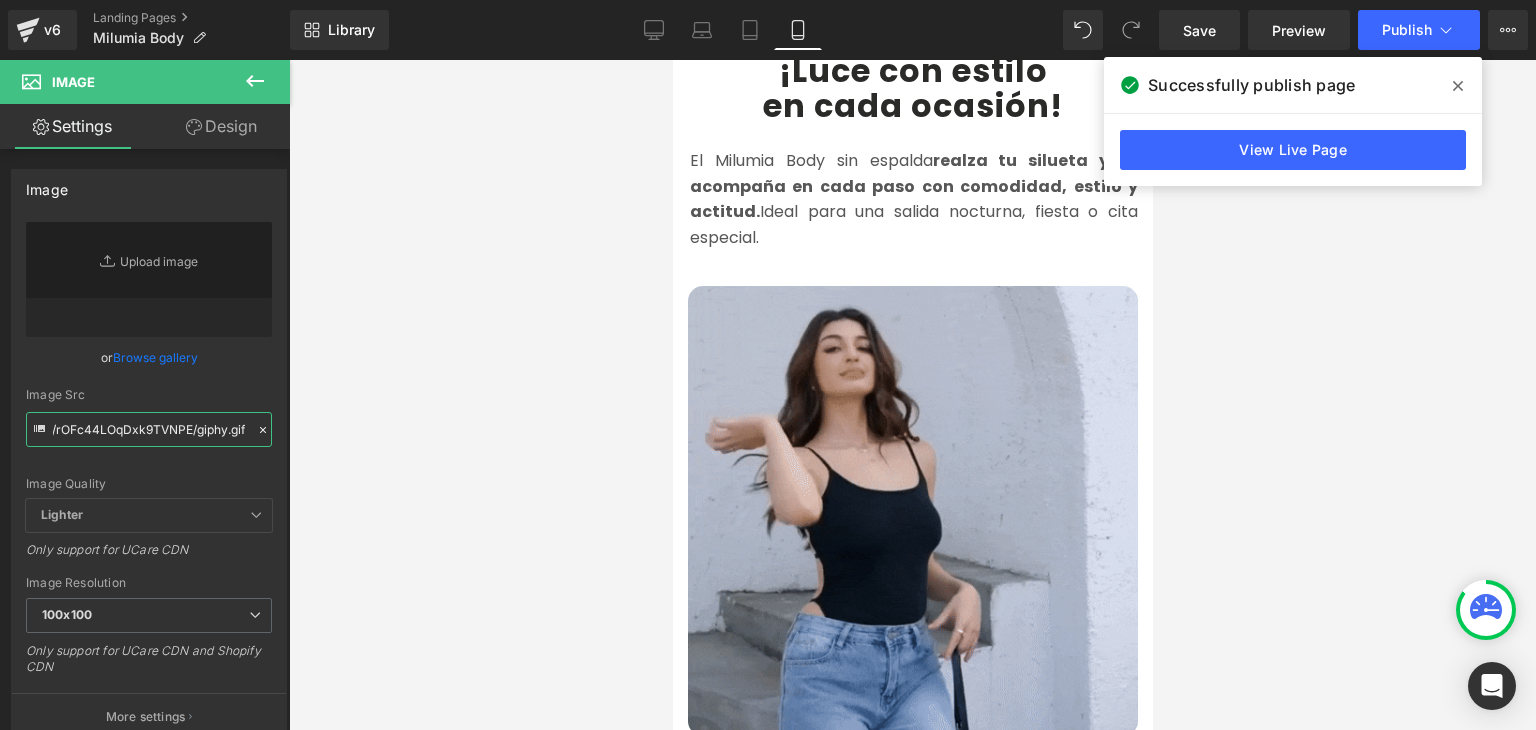 type on "https://media0.giphy.com/media/v1.Y2lkPTc5MGI3NjExZ3Y2MnZvOXFranR0eDZ4bWVxeTMwYm4zbG8zNWNrMzJyZ2NhOWk0NiZlcD12MV9pbnRlcm5hbF9naWZfYnlfaWQmY3Q9Zw/rOFc44LOqDxk9TVNPE/giphy.gif" 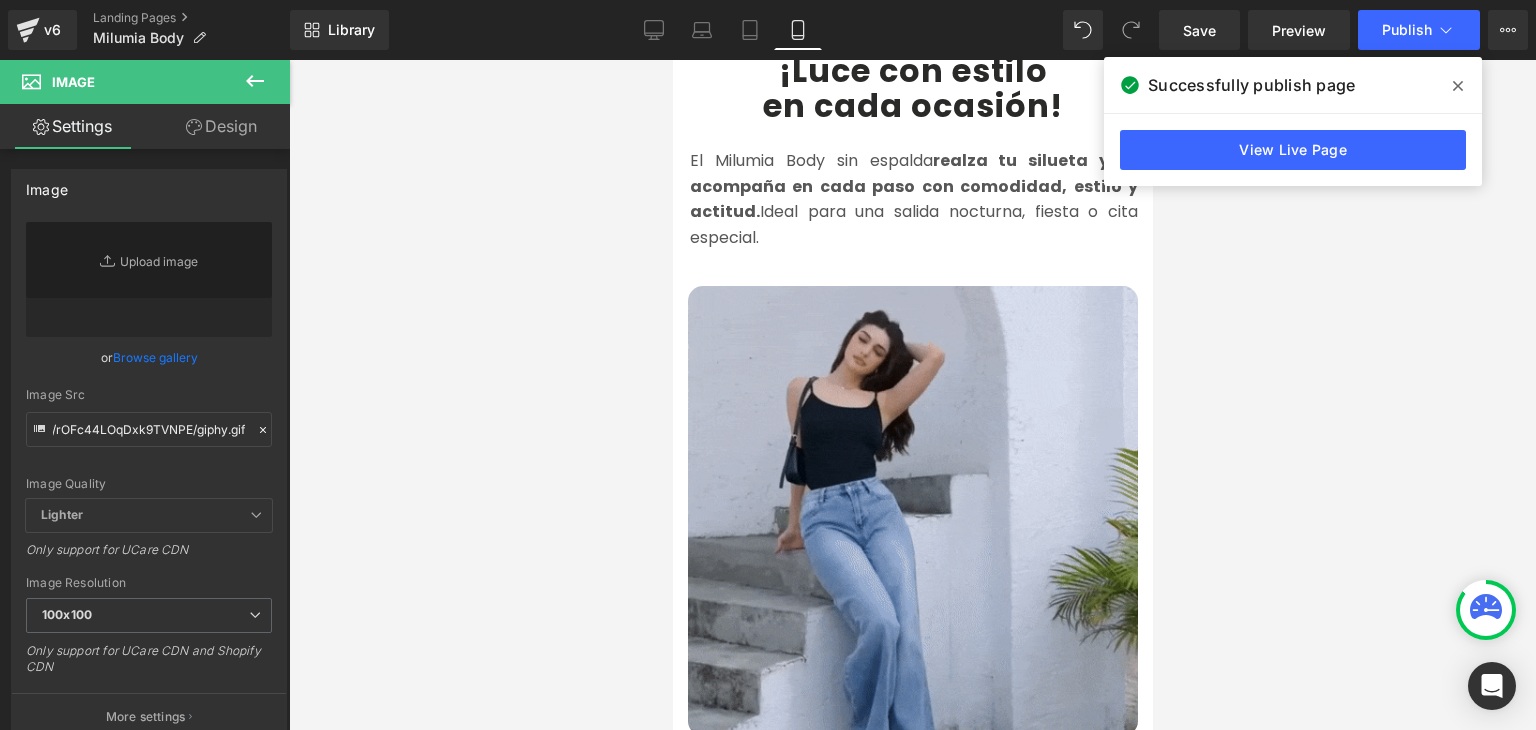 drag, startPoint x: 1451, startPoint y: 85, endPoint x: 353, endPoint y: 256, distance: 1111.2358 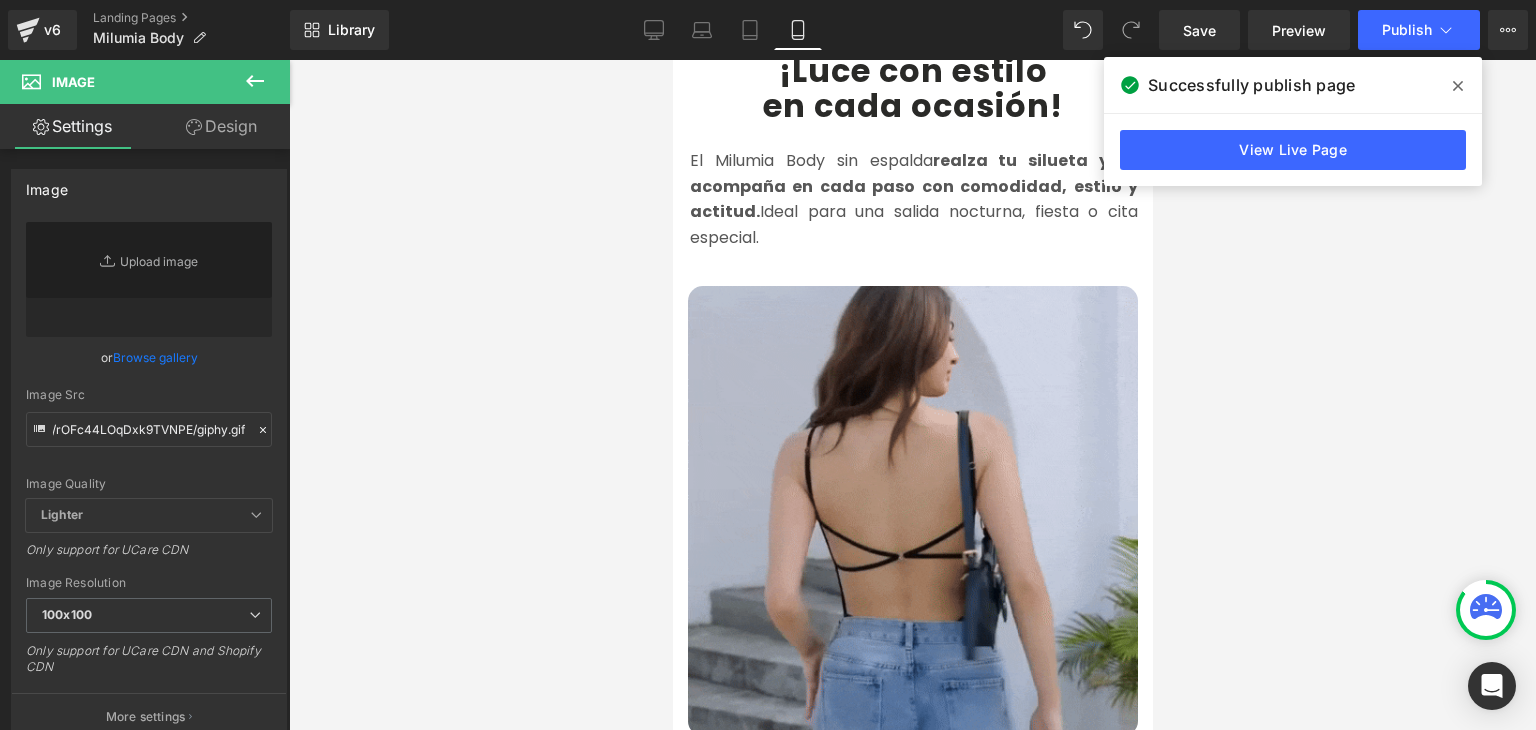 click at bounding box center (1458, 86) 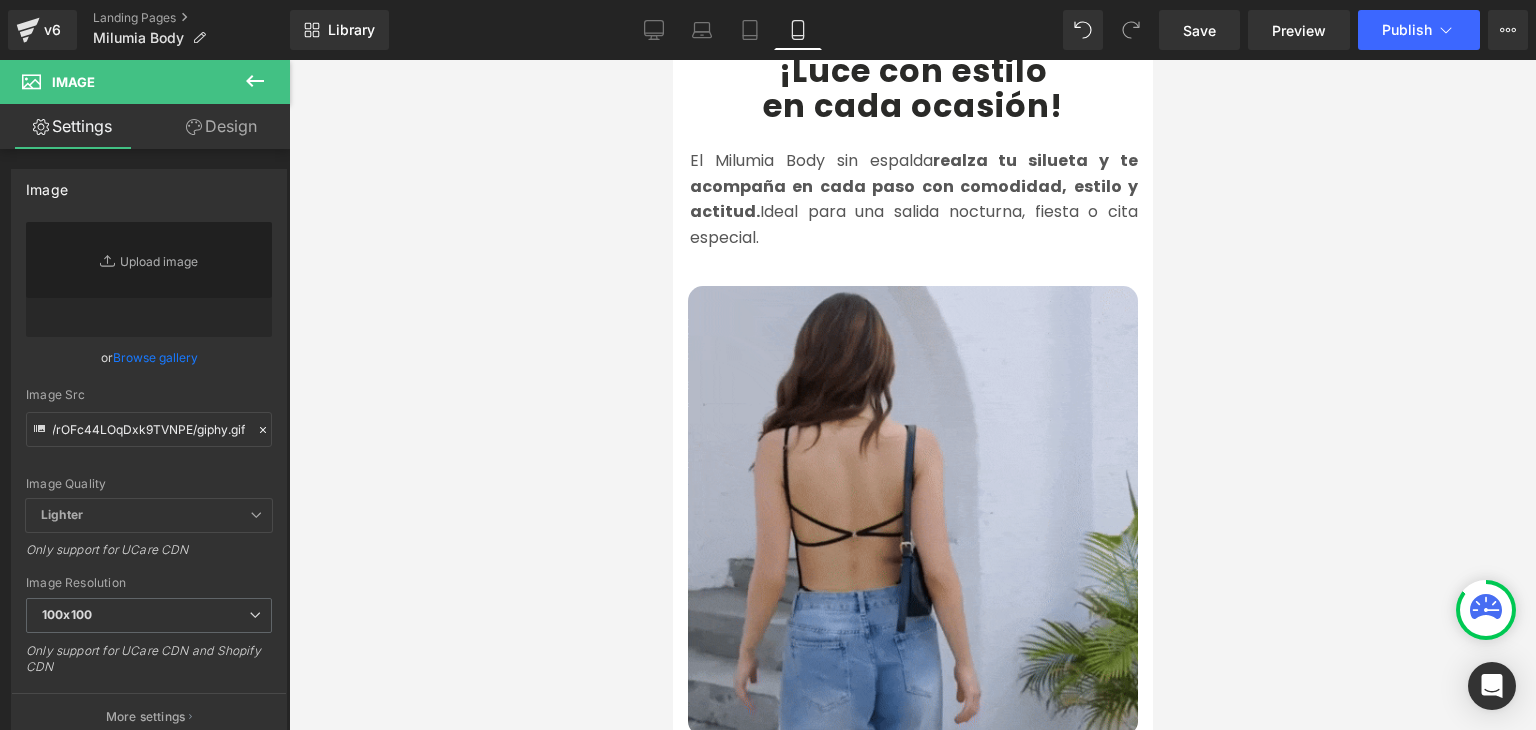 scroll, scrollTop: 0, scrollLeft: 0, axis: both 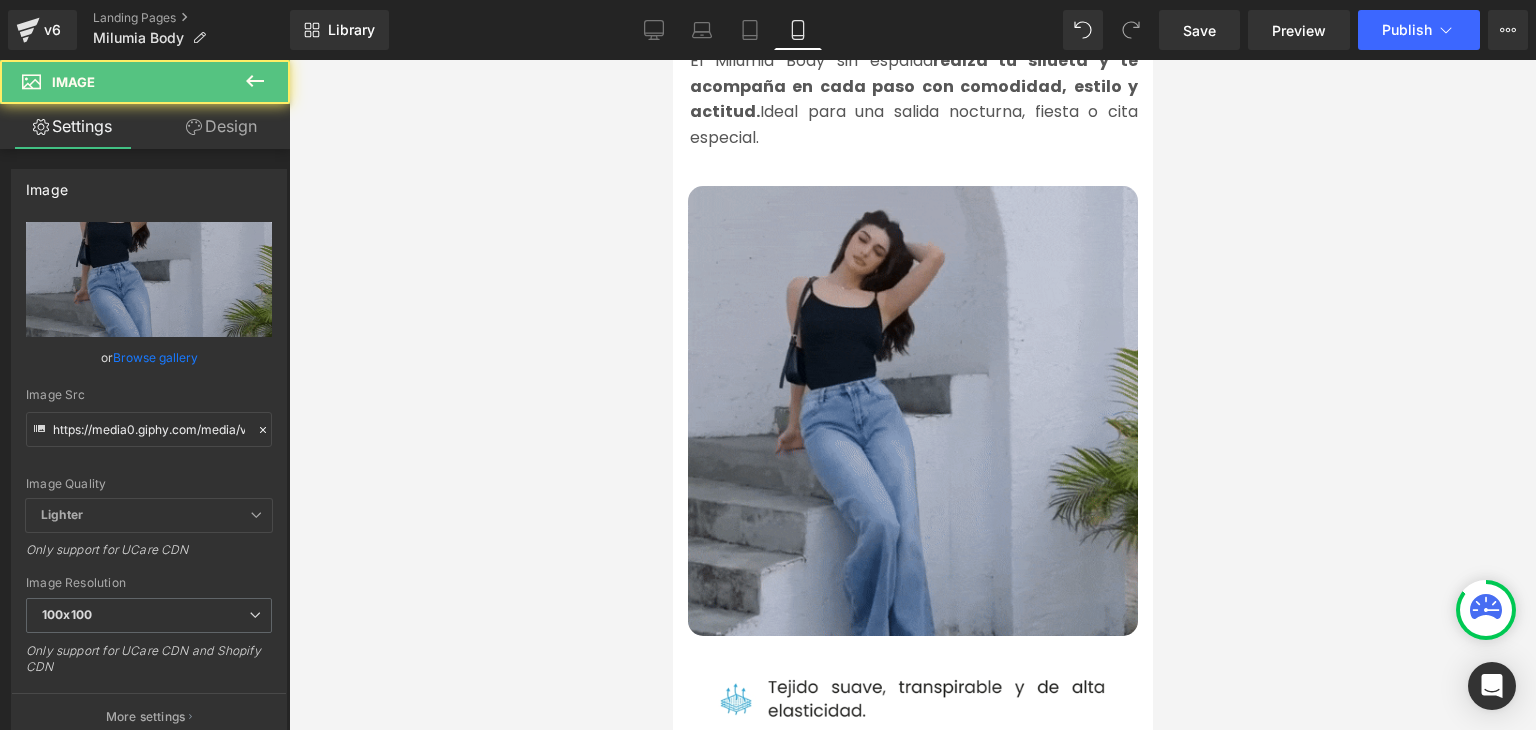 click at bounding box center (912, 411) 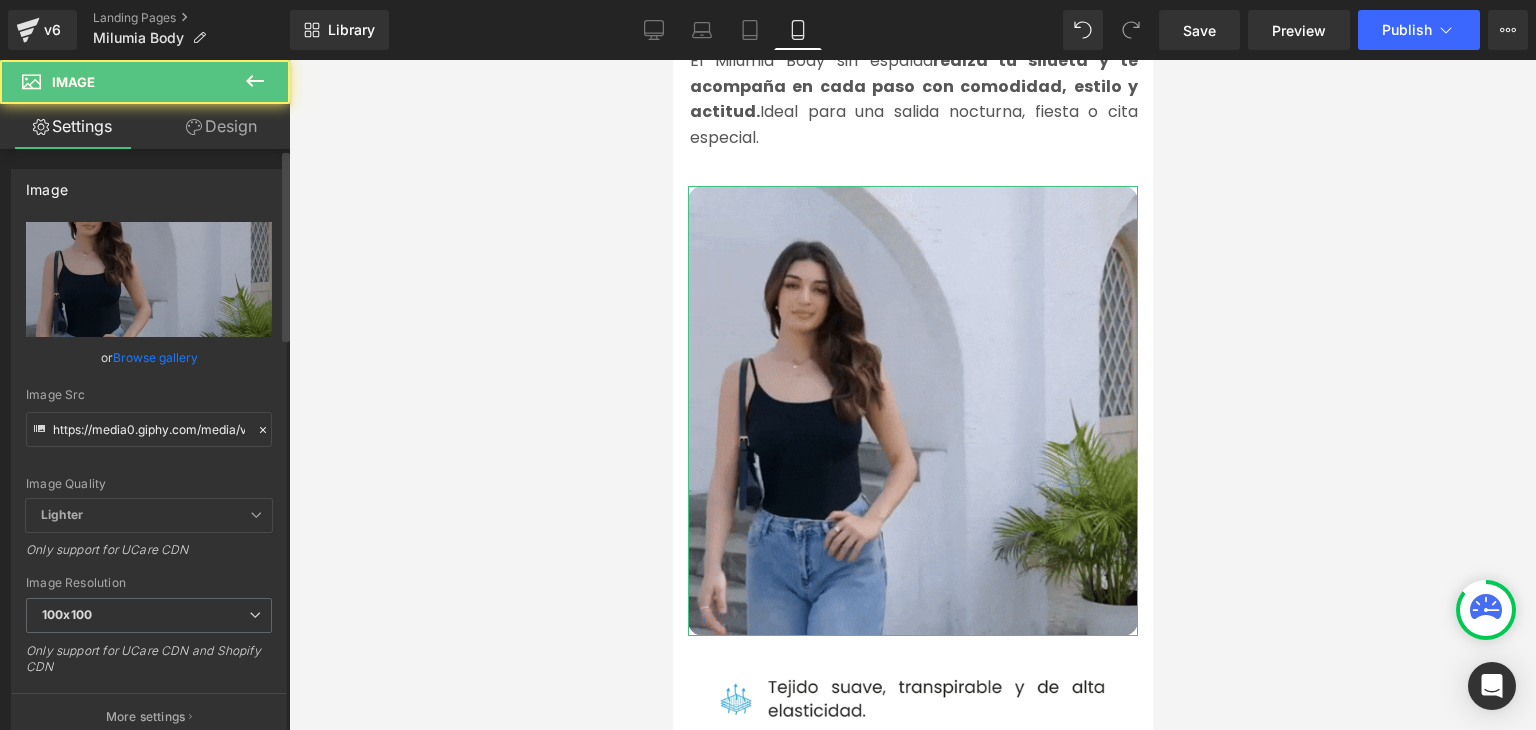 click 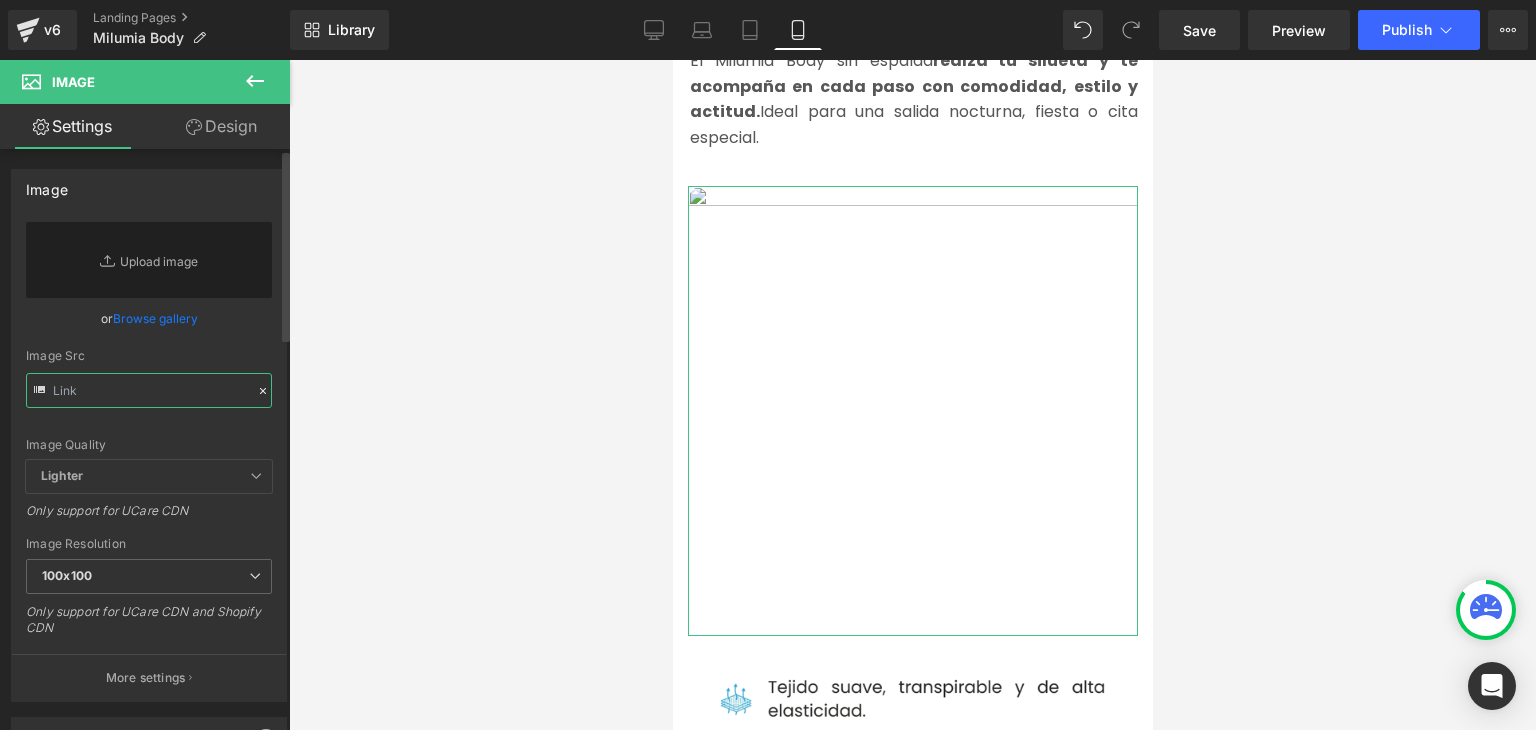 click at bounding box center (149, 390) 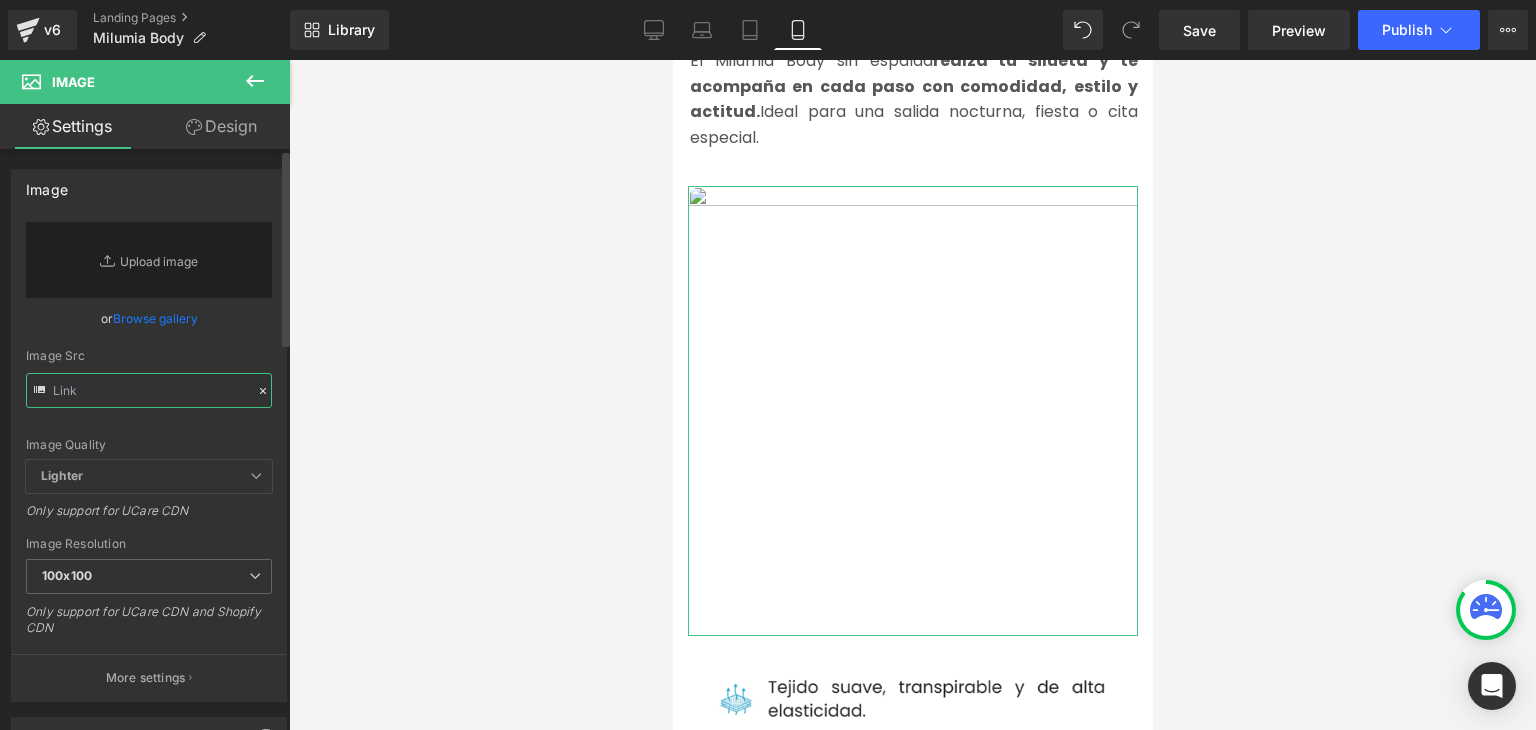 paste on "https://media2.giphy.com/media/v1.Y2lkPTc5MGI3NjExcjV3OTNvbG5zaDFmcGFnMGxrMXlxOTRxZng2MnFodTU2YWIzeWpkaiZlcD12MV9pbnRlcm5hbF9naWZfYnlfaWQmY3Q9Zw/EdQrxfrcOEI5lM5iDa/giphy.gif" 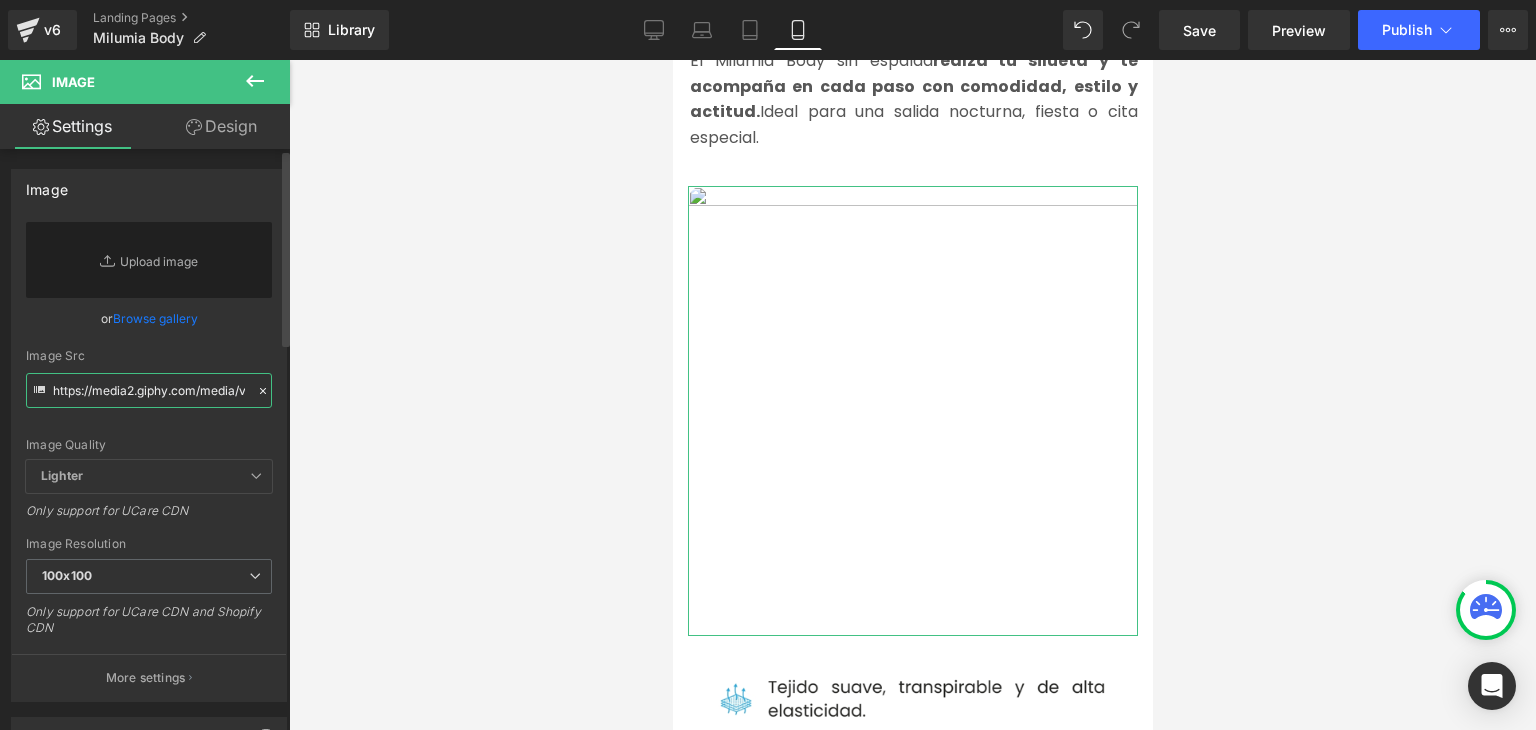 scroll, scrollTop: 0, scrollLeft: 1003, axis: horizontal 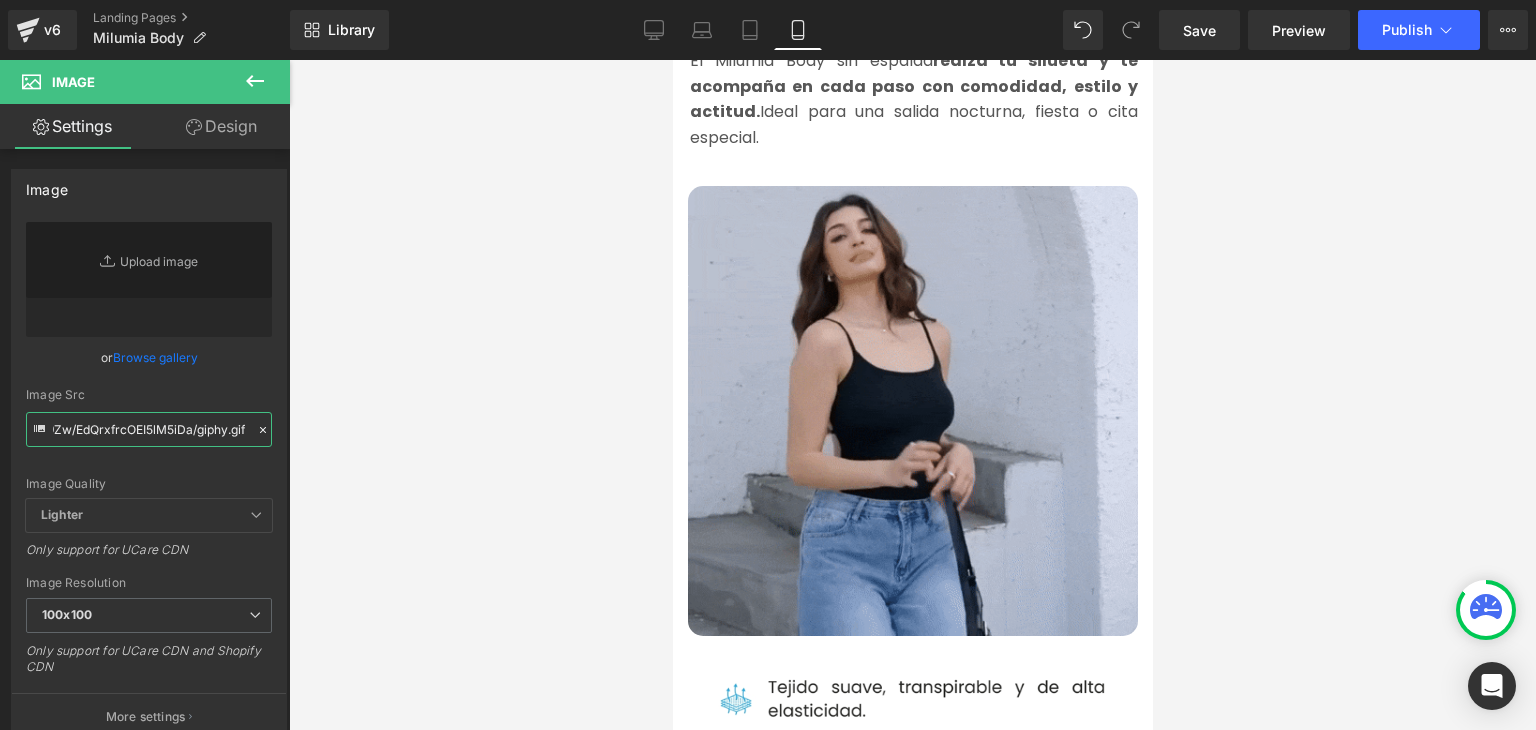 type on "https://media2.giphy.com/media/v1.Y2lkPTc5MGI3NjExcjV3OTNvbG5zaDFmcGFnMGxrMXlxOTRxZng2MnFodTU2YWIzeWpkaiZlcD12MV9pbnRlcm5hbF9naWZfYnlfaWQmY3Q9Zw/EdQrxfrcOEI5lM5iDa/giphy.gif" 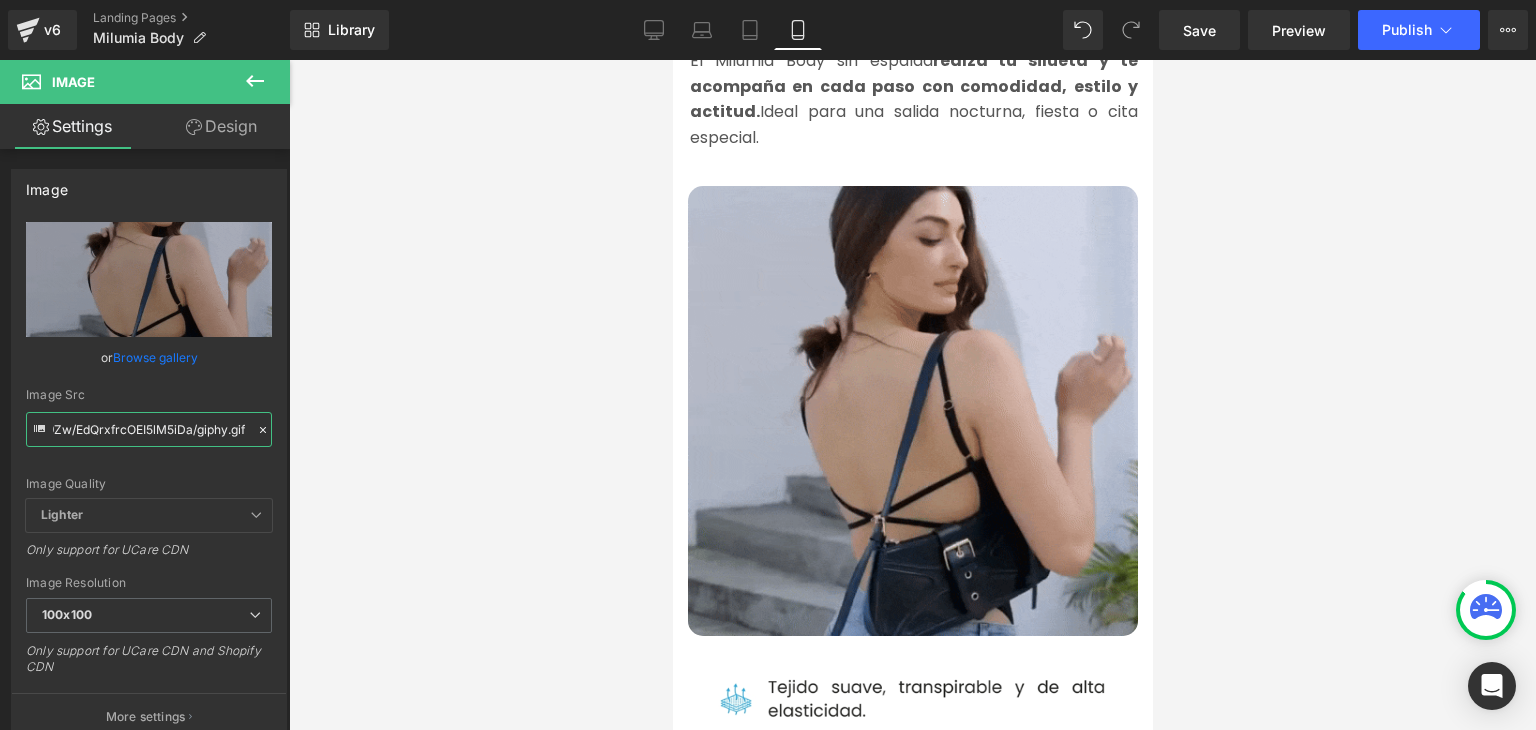 scroll, scrollTop: 0, scrollLeft: 0, axis: both 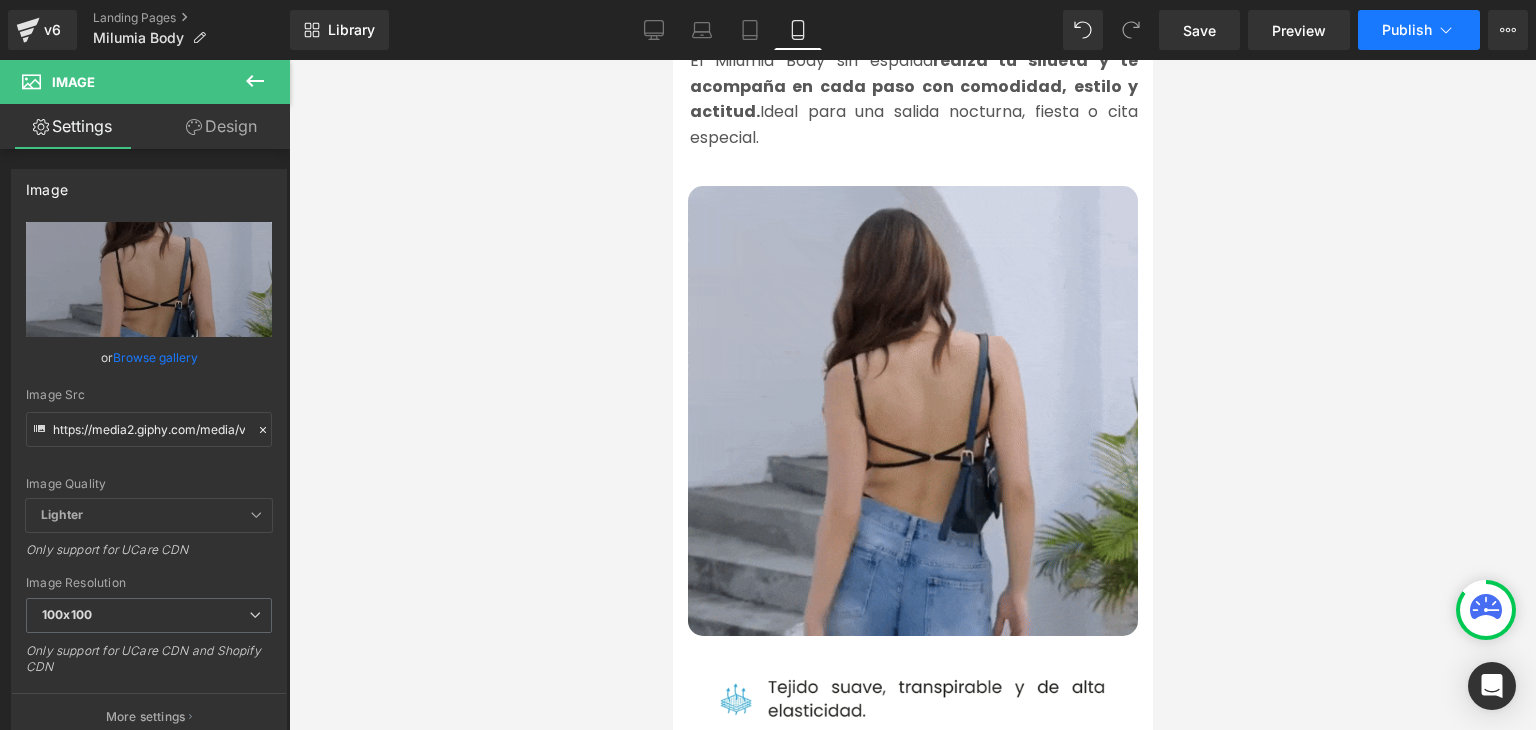 click on "Publish" at bounding box center (1419, 30) 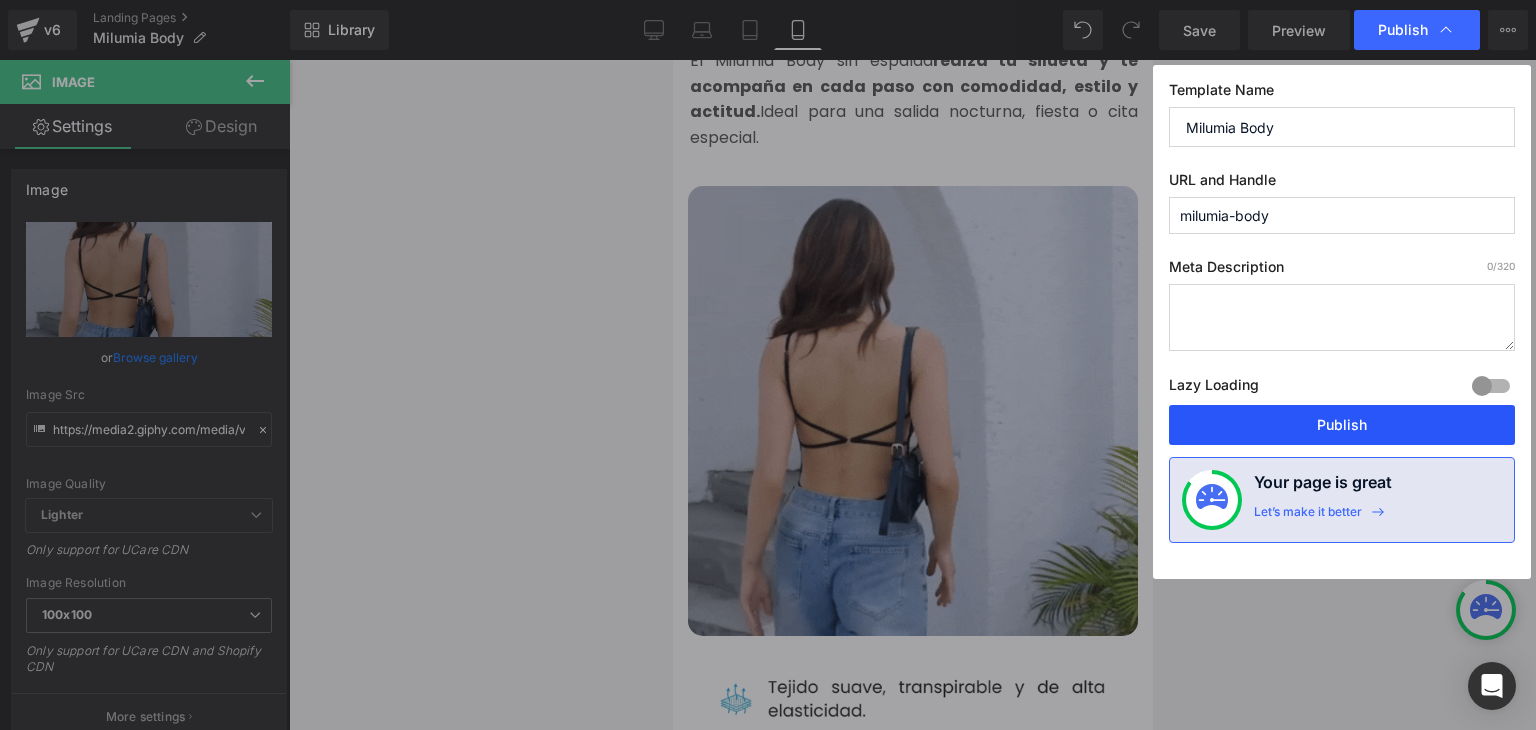 click on "Publish" at bounding box center [1342, 425] 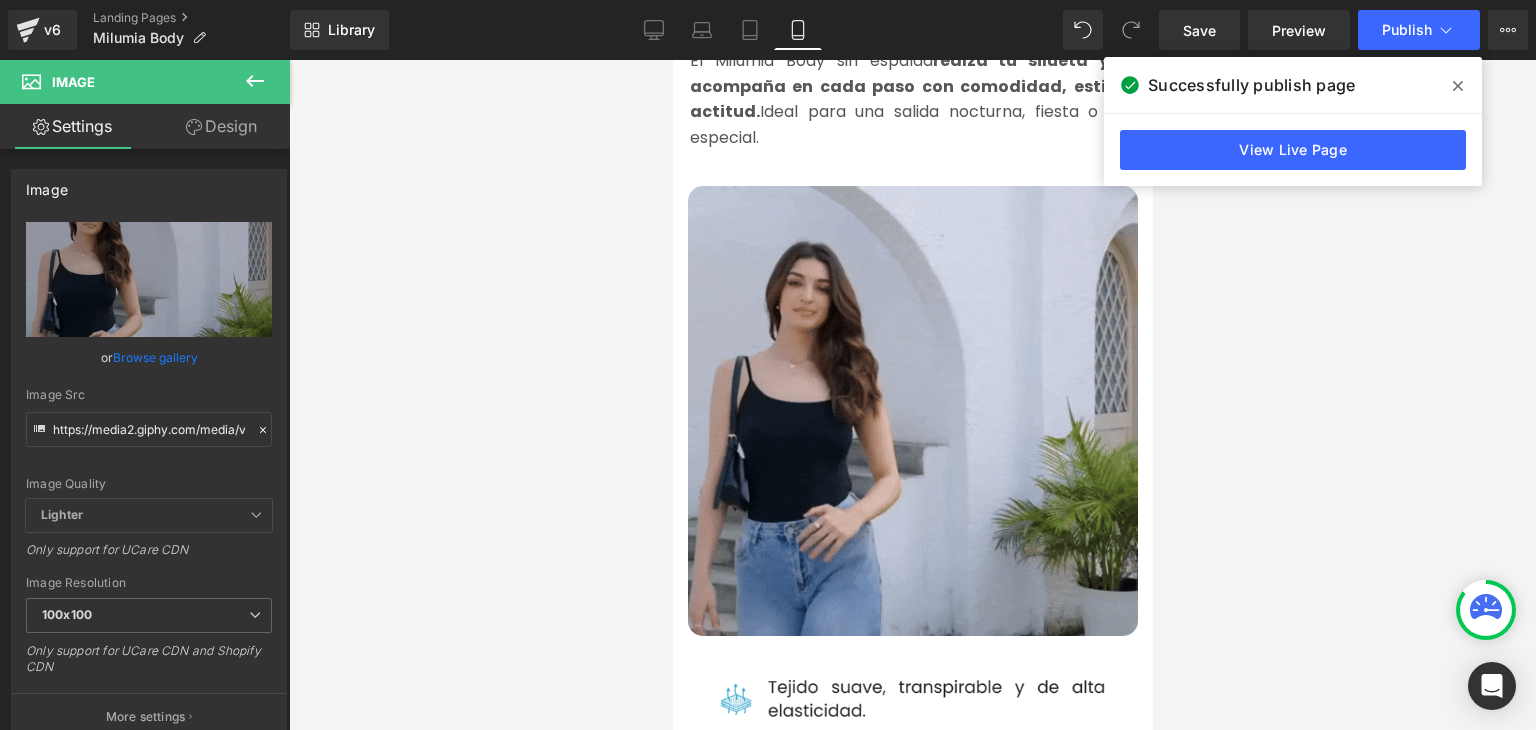 click at bounding box center (912, 6421) 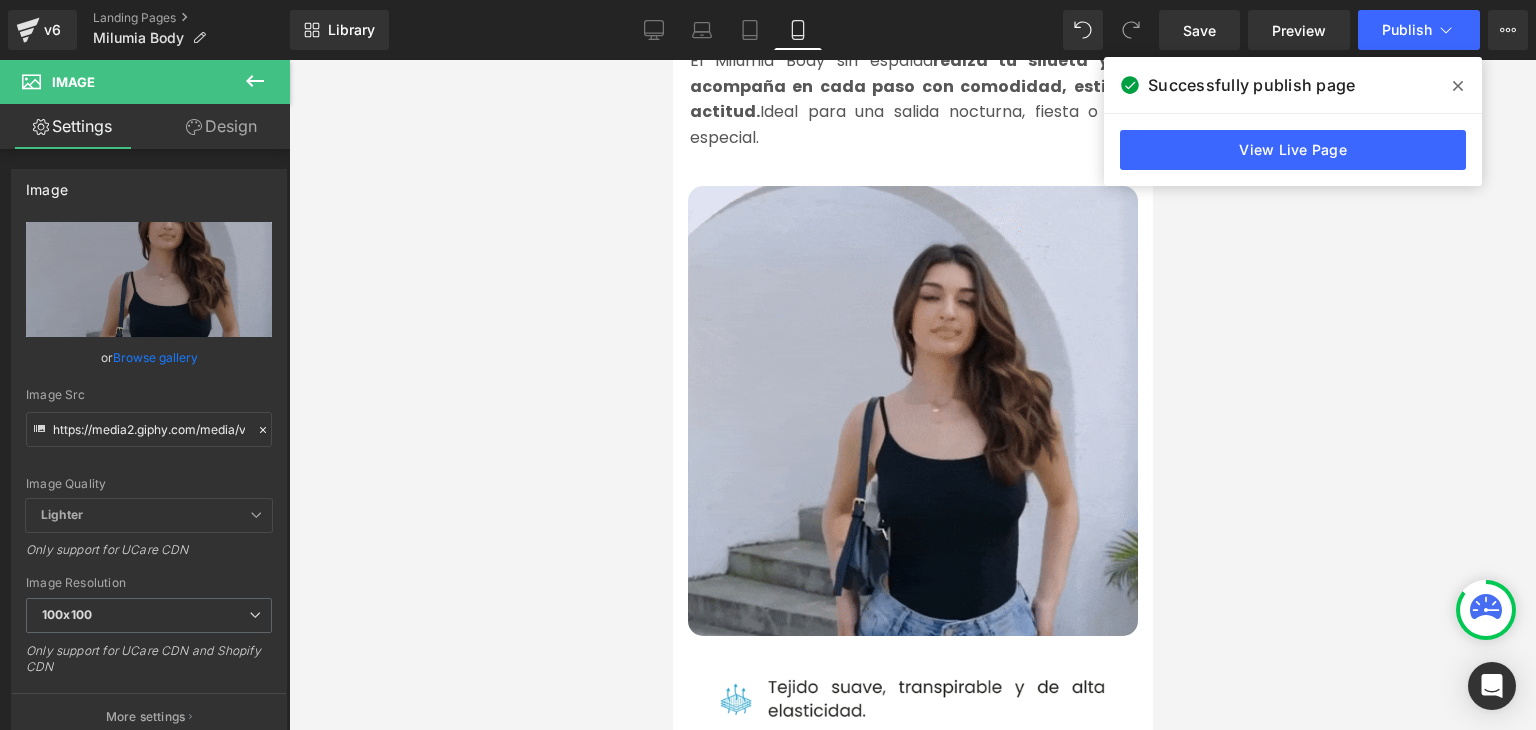 click at bounding box center [912, 6421] 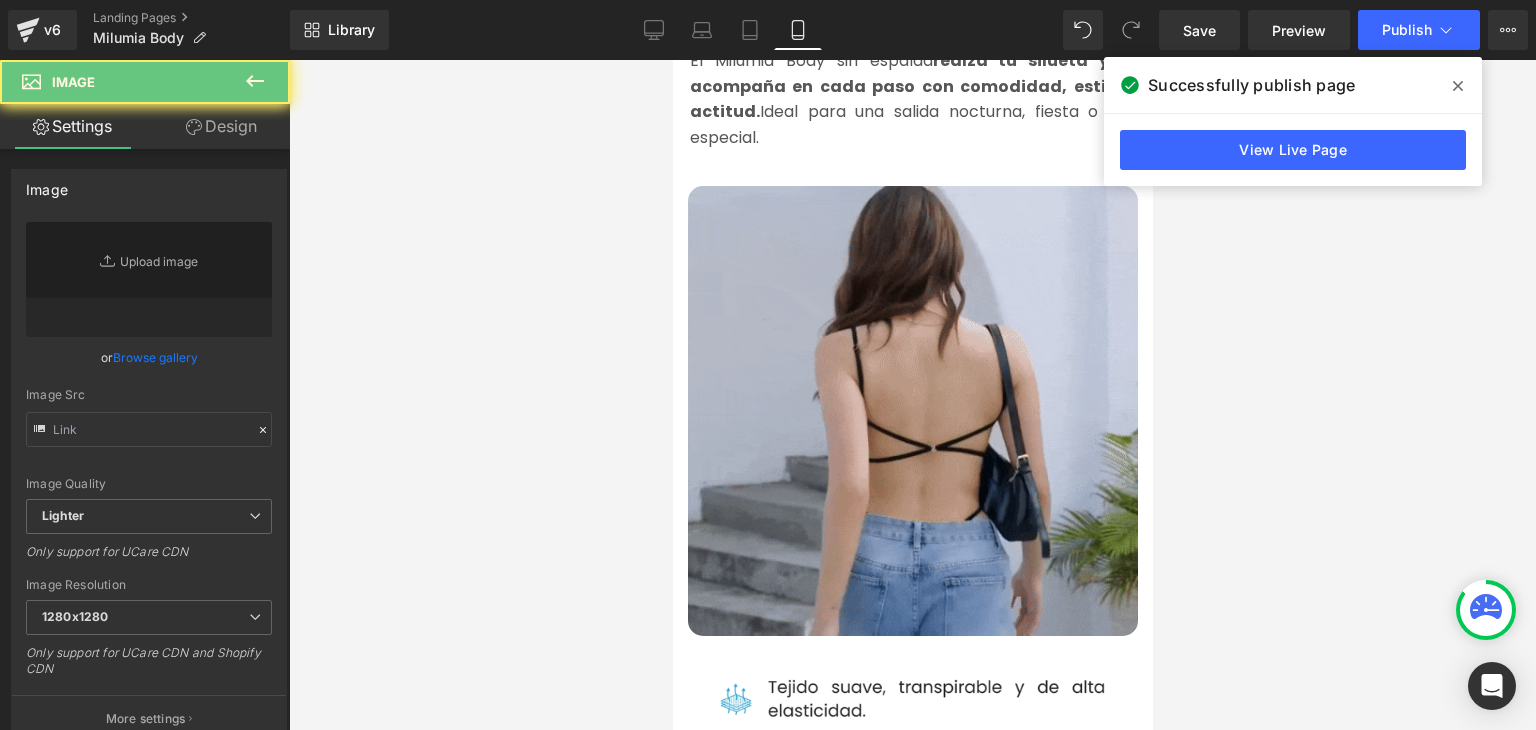 click at bounding box center [912, 6421] 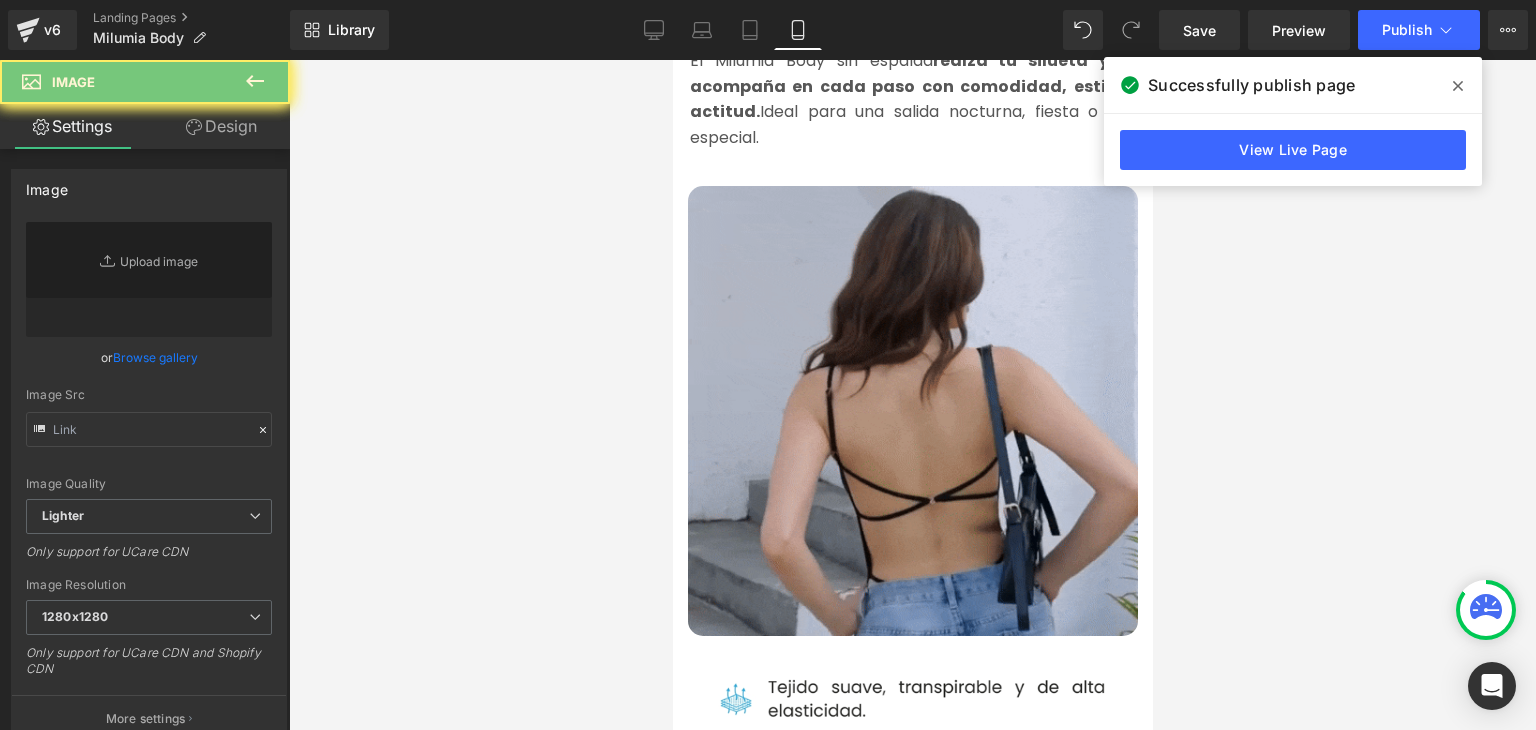 drag, startPoint x: 1461, startPoint y: 86, endPoint x: 425, endPoint y: 232, distance: 1046.237 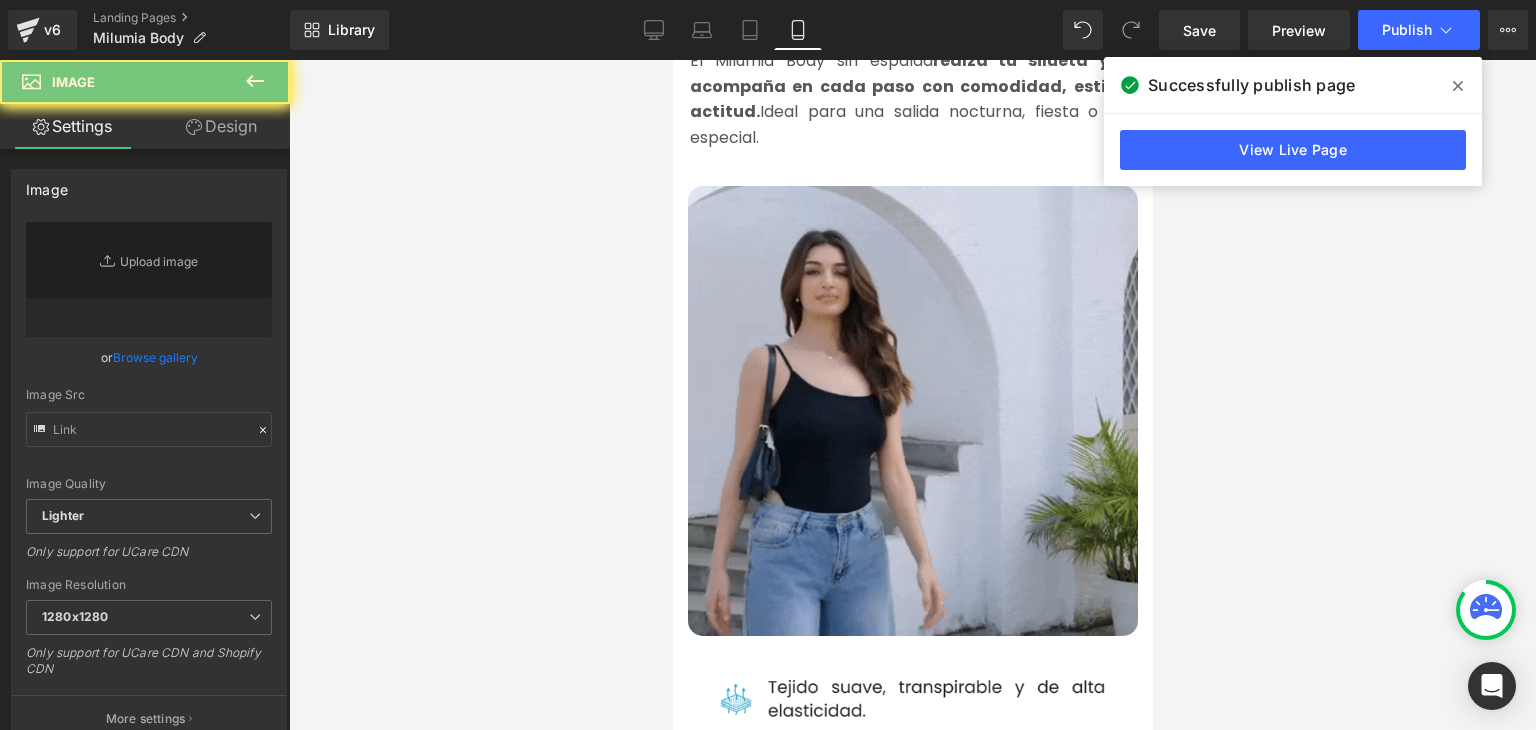 click 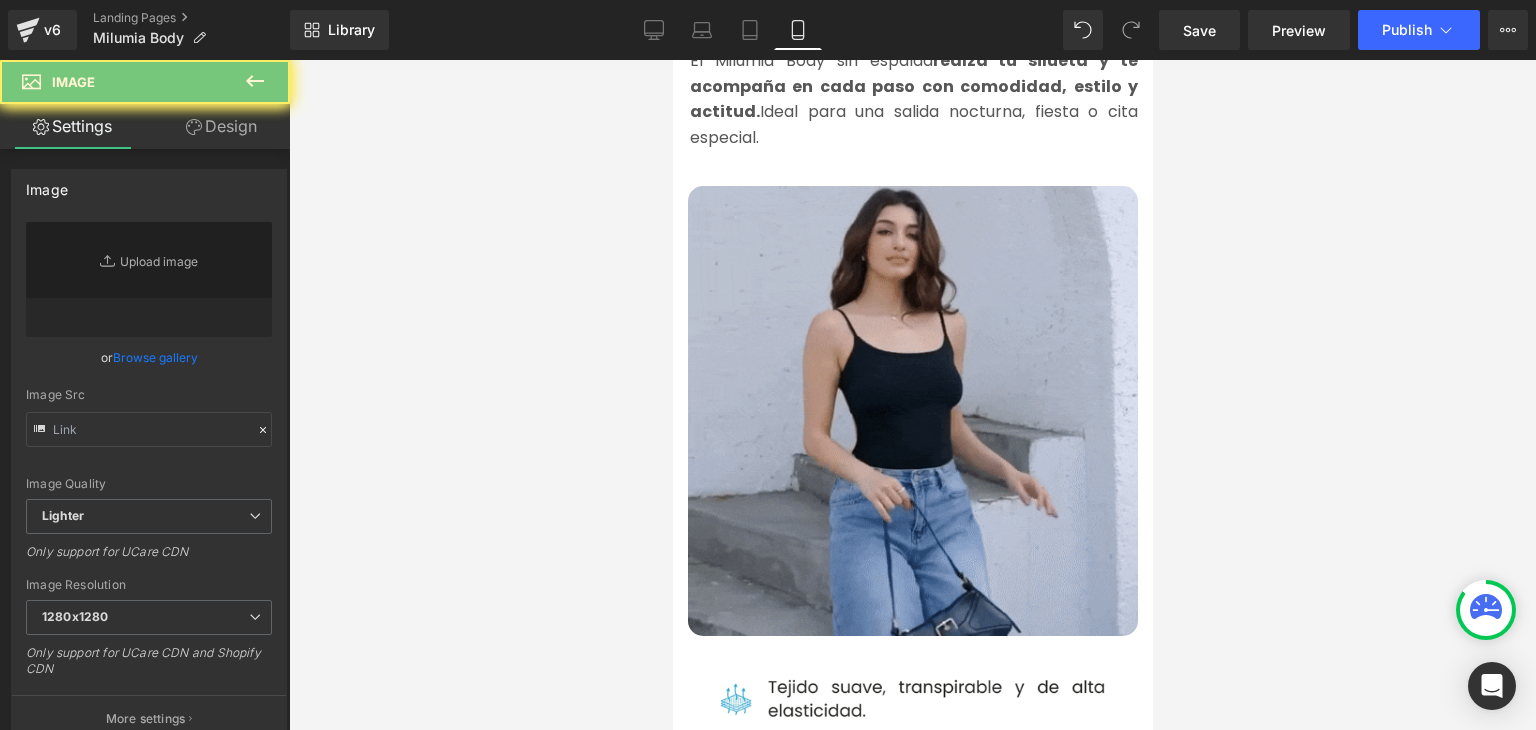 scroll, scrollTop: 6800, scrollLeft: 0, axis: vertical 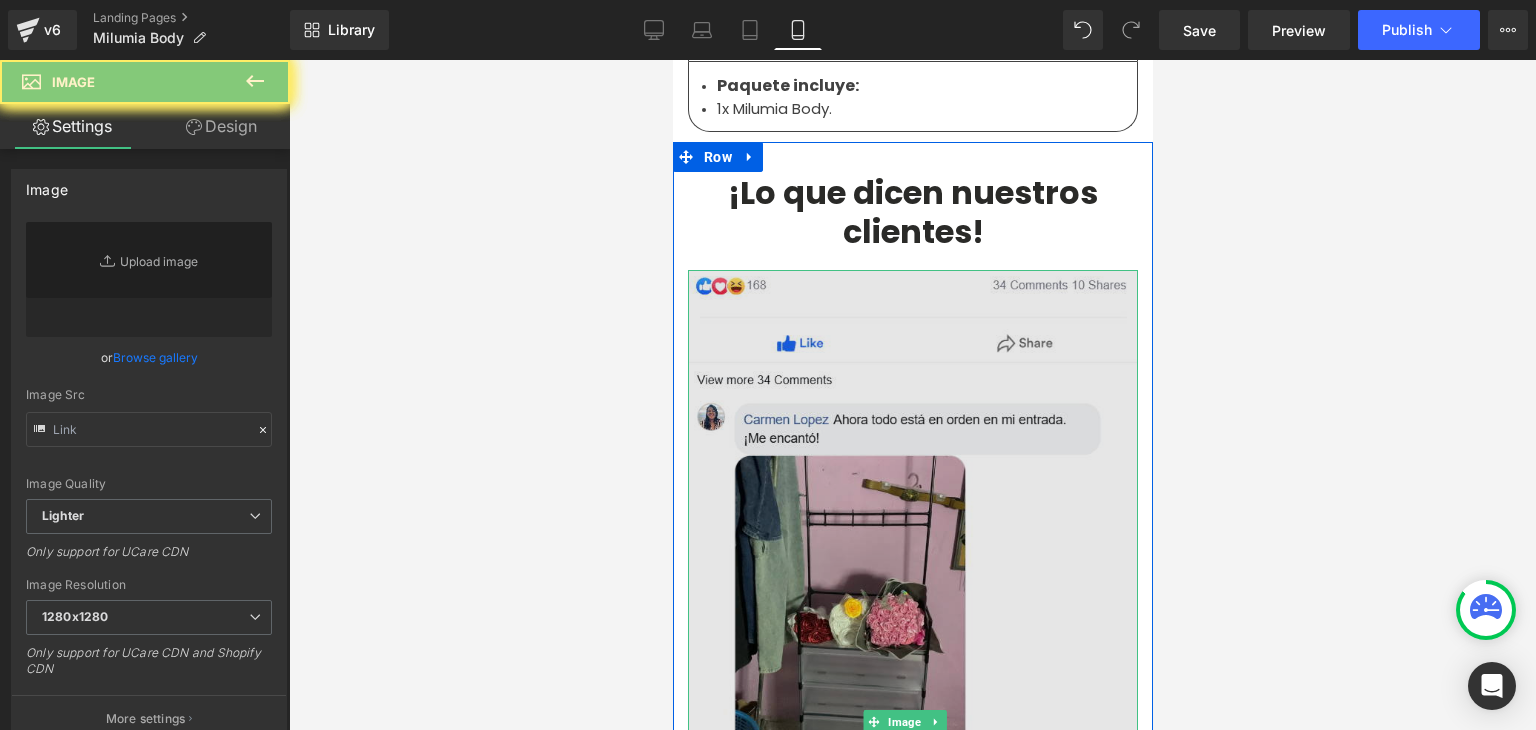 click at bounding box center [912, 721] 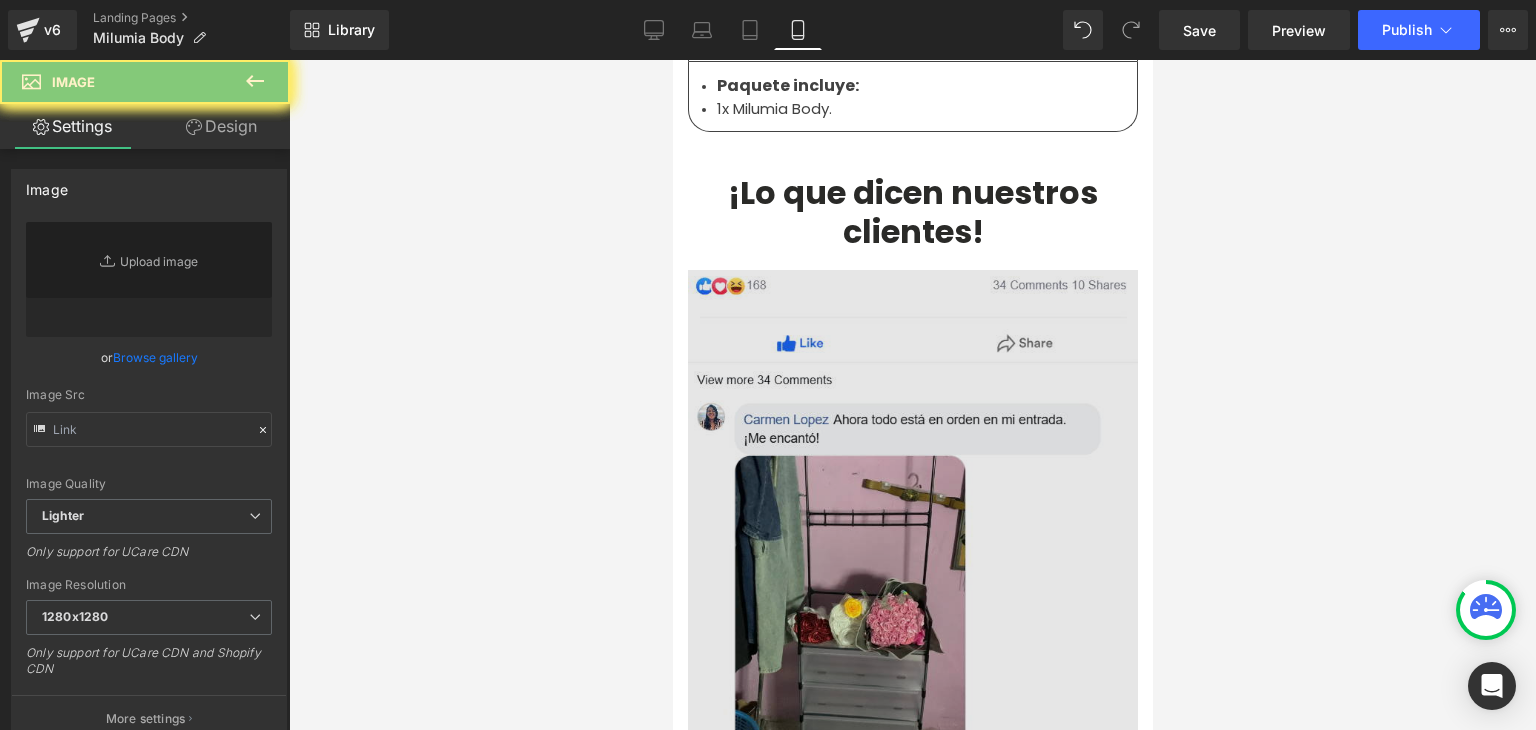 click at bounding box center [912, 721] 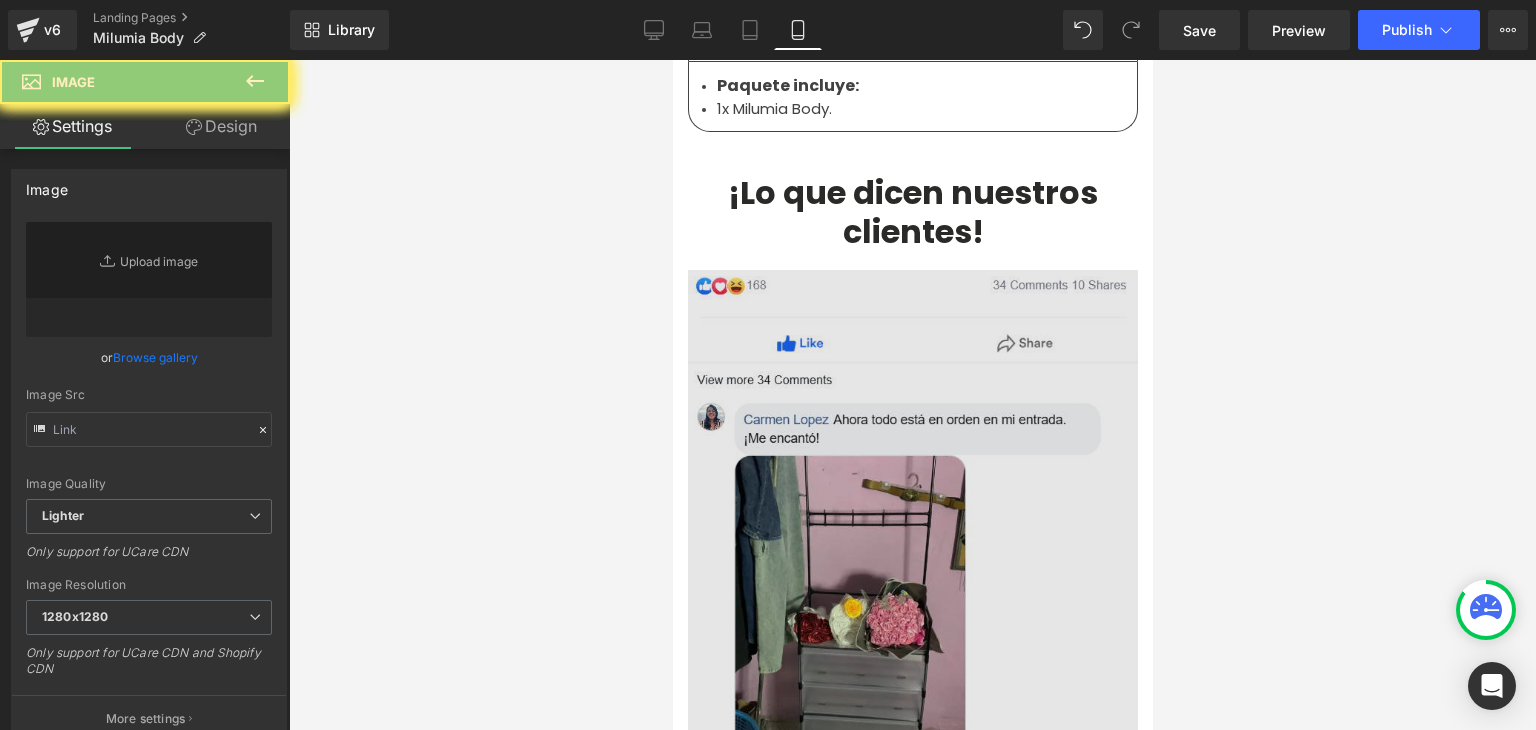 click at bounding box center (912, 721) 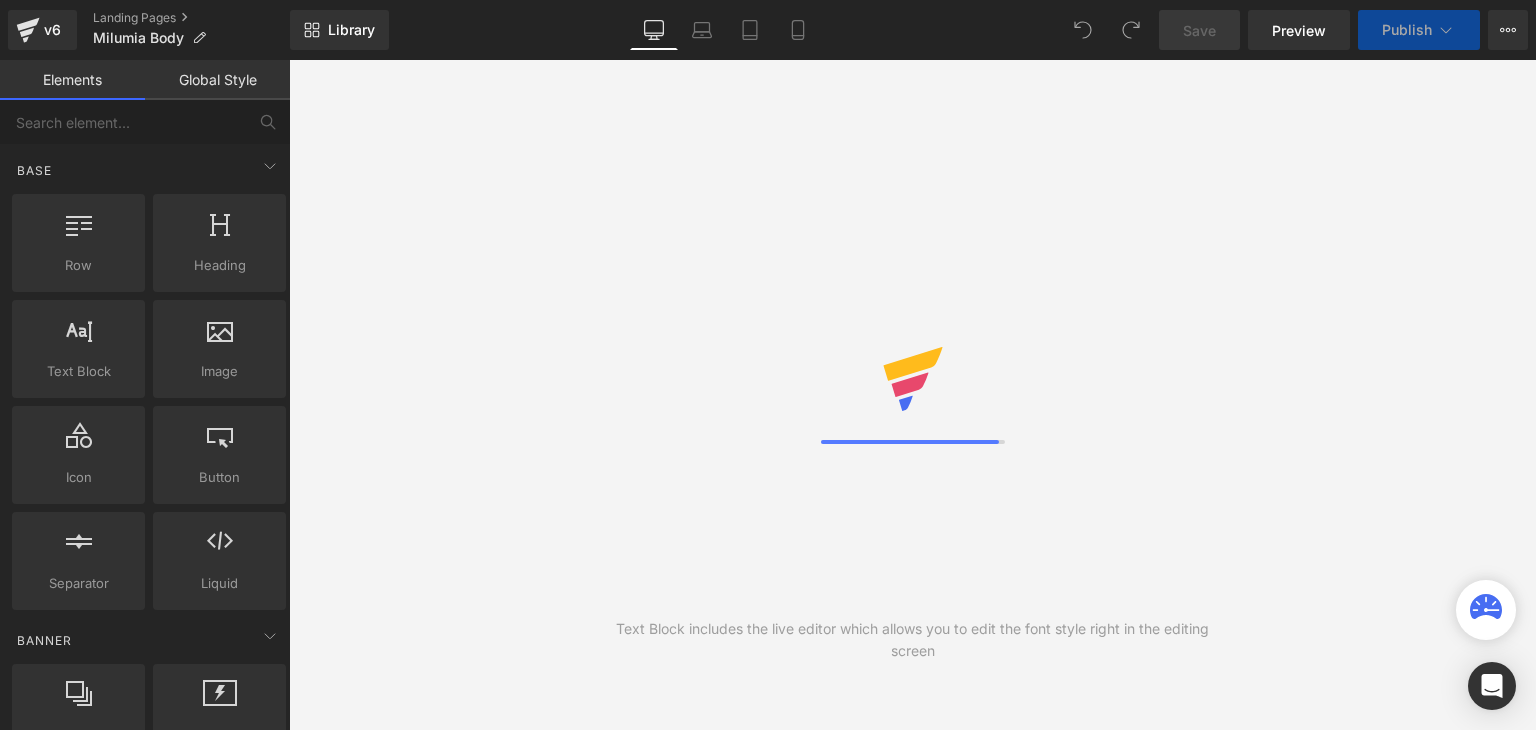 scroll, scrollTop: 0, scrollLeft: 0, axis: both 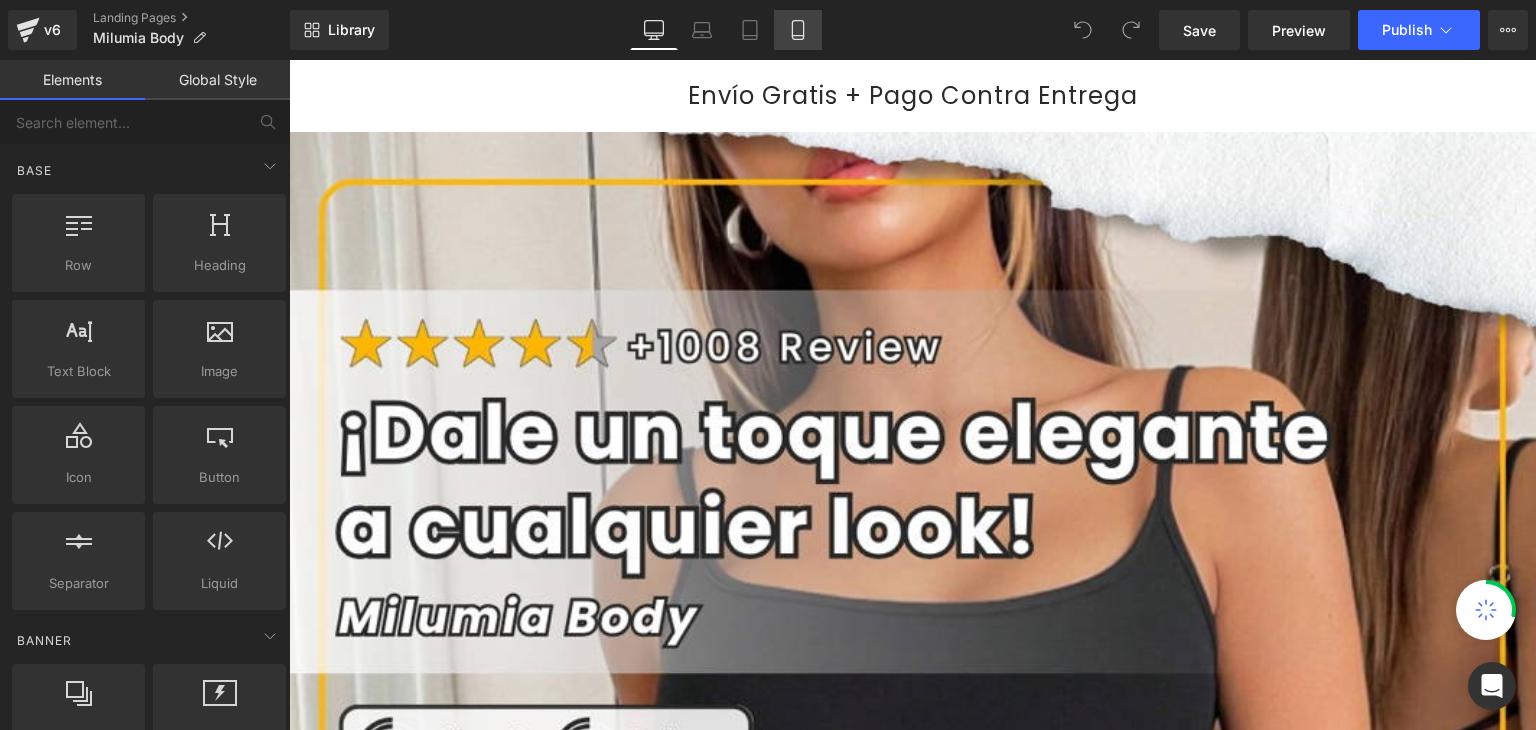 click 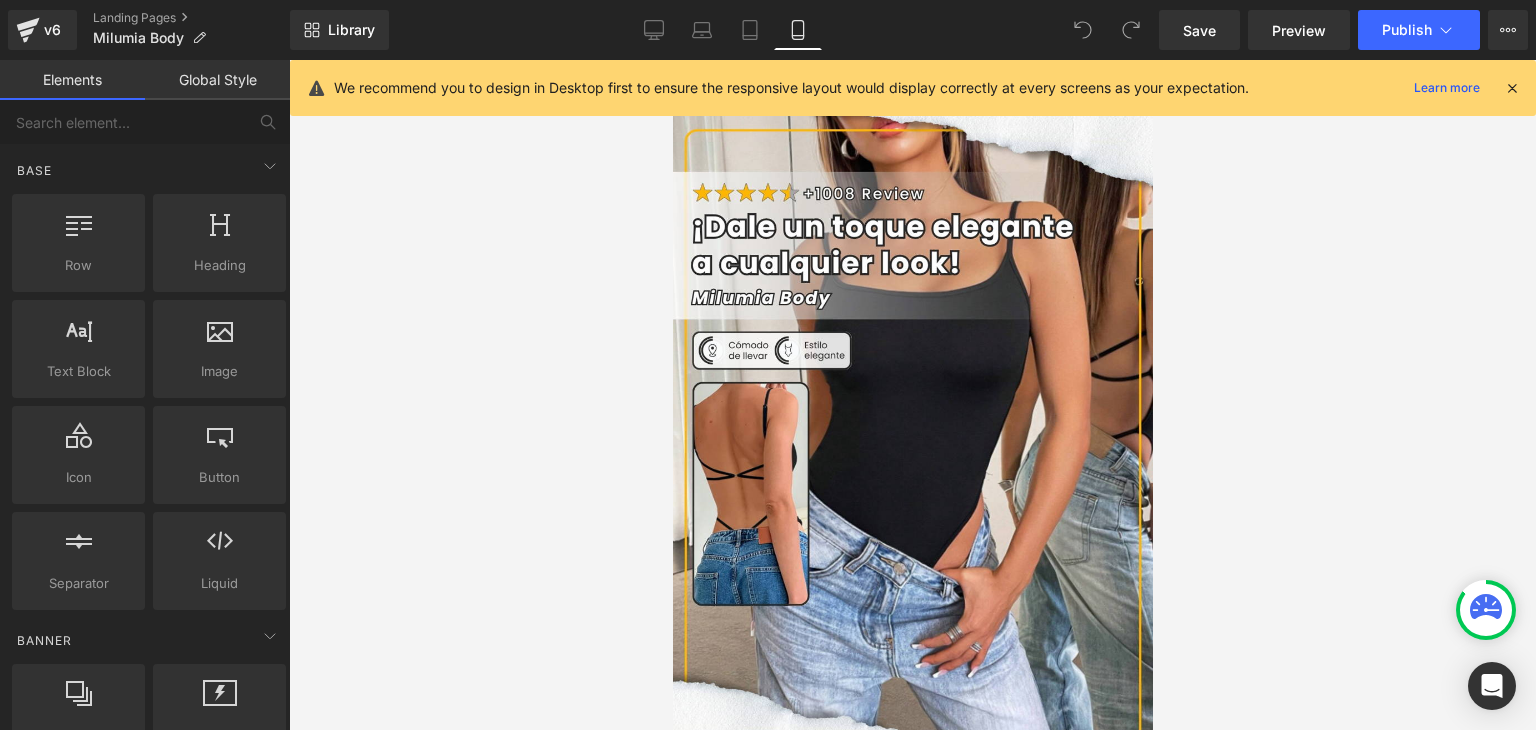 click at bounding box center [1512, 88] 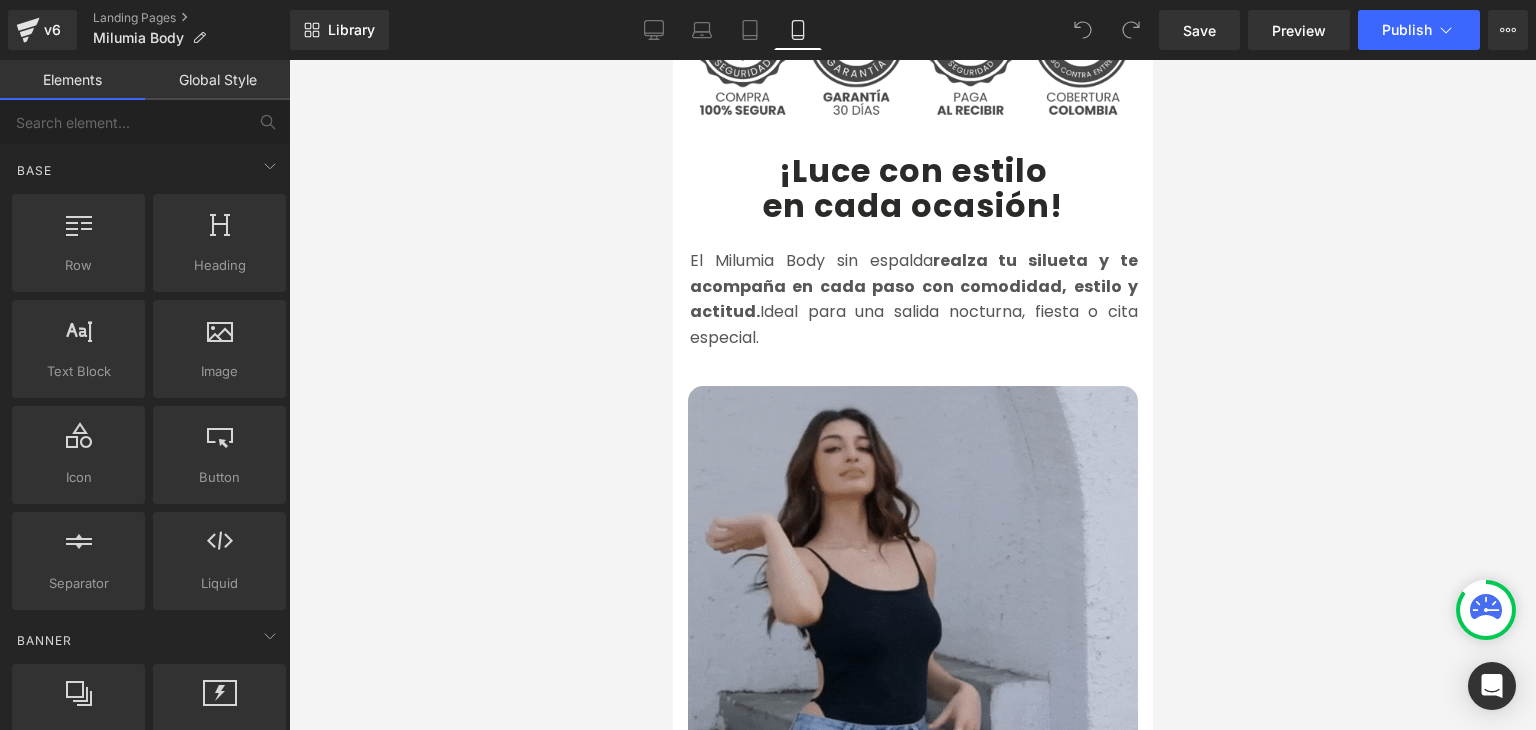click at bounding box center (912, 611) 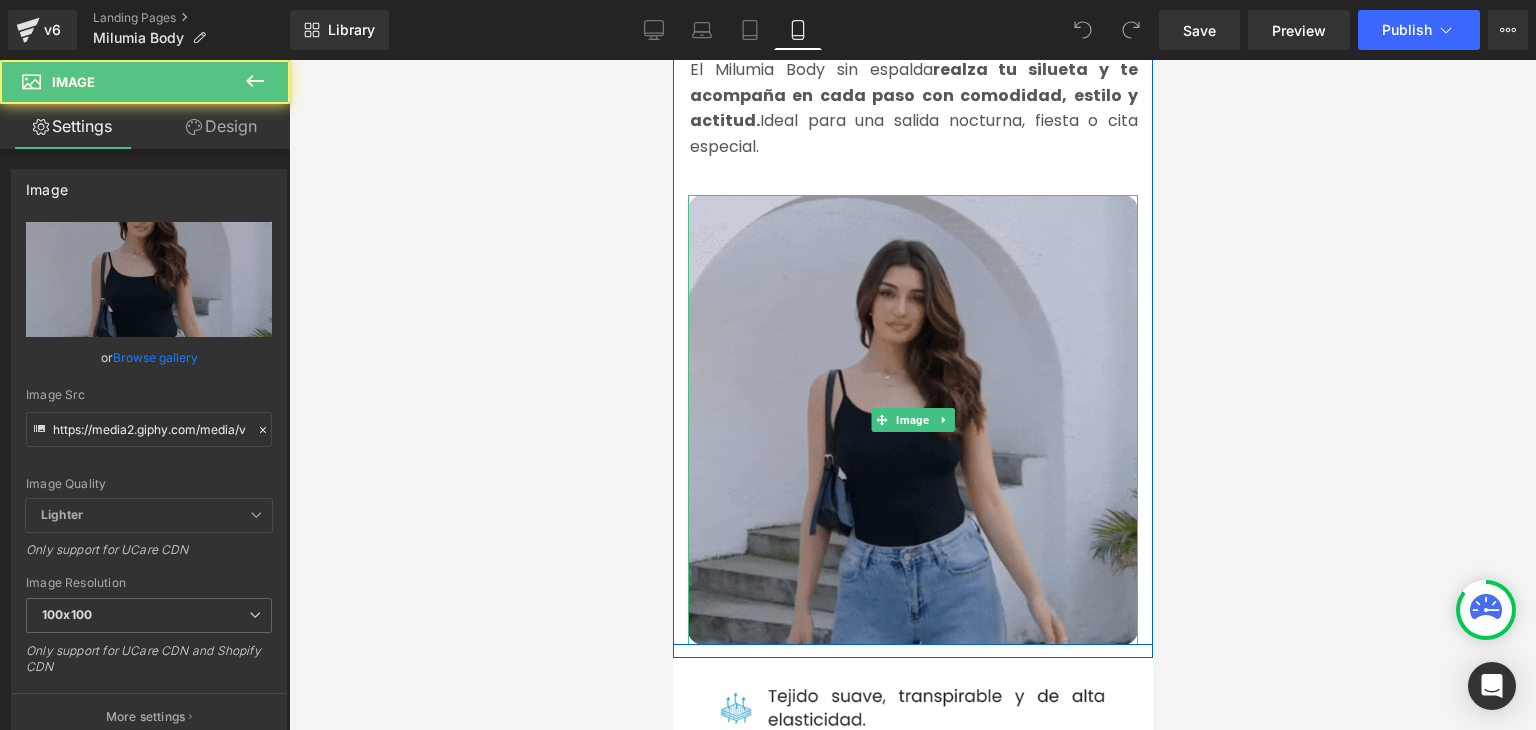 scroll, scrollTop: 1100, scrollLeft: 0, axis: vertical 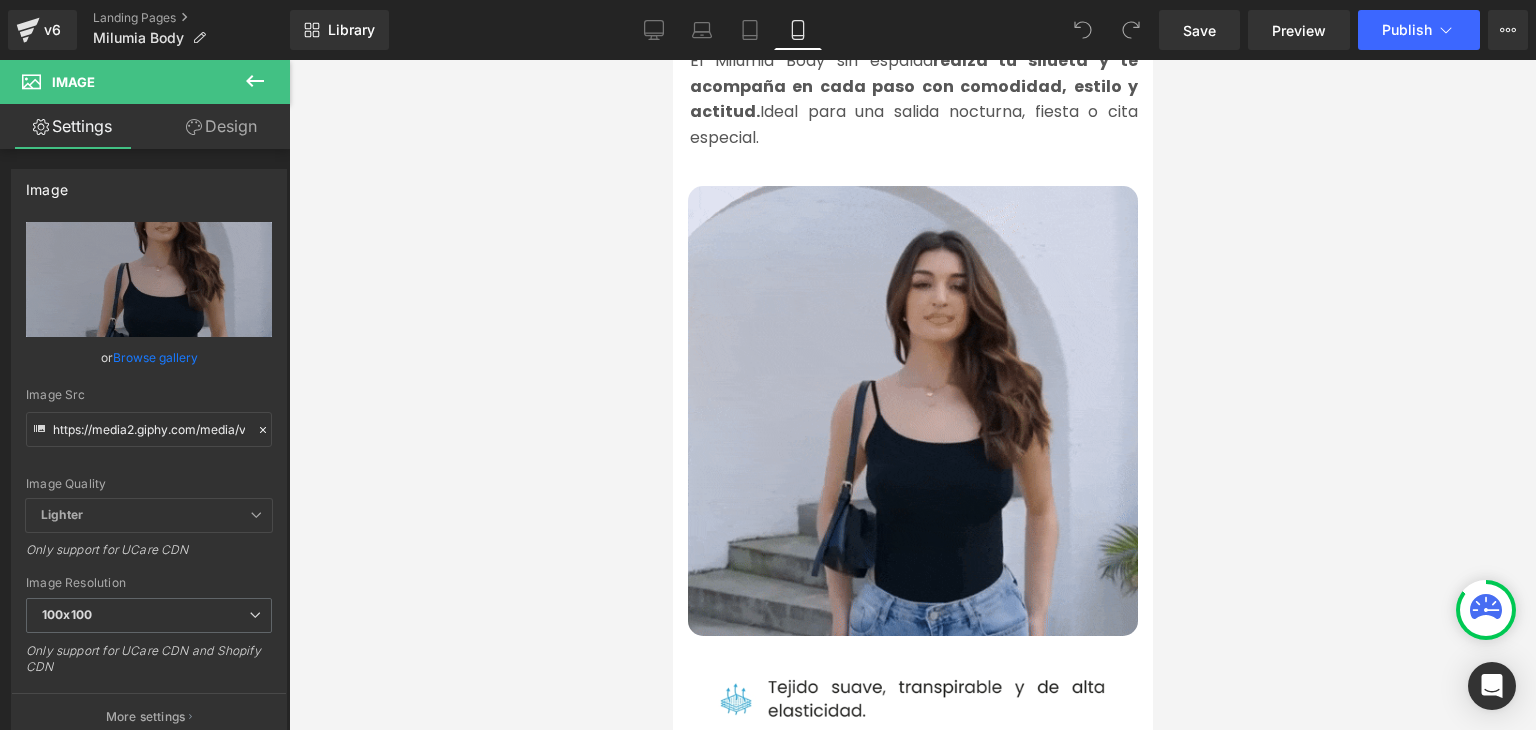 click at bounding box center (912, 395) 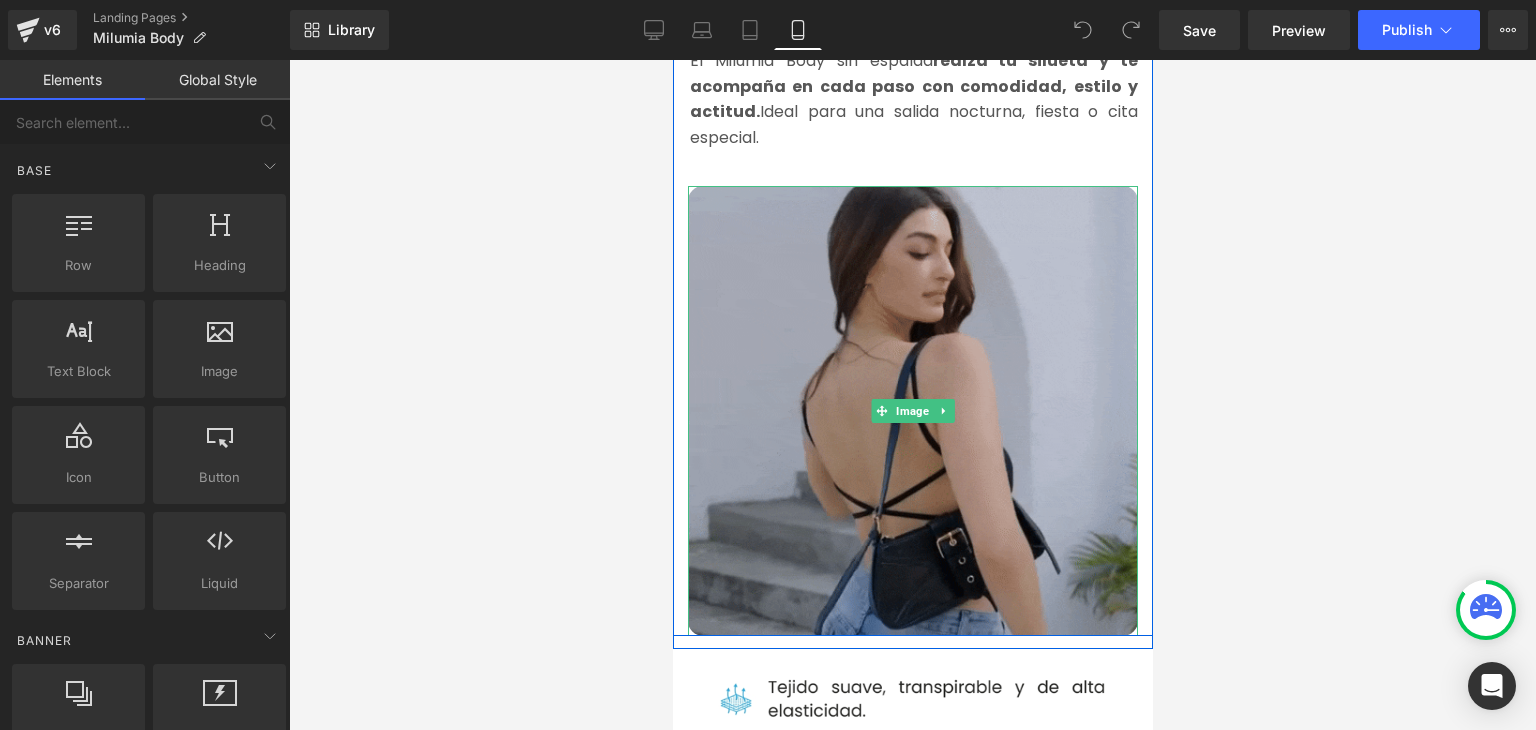 click at bounding box center [912, 411] 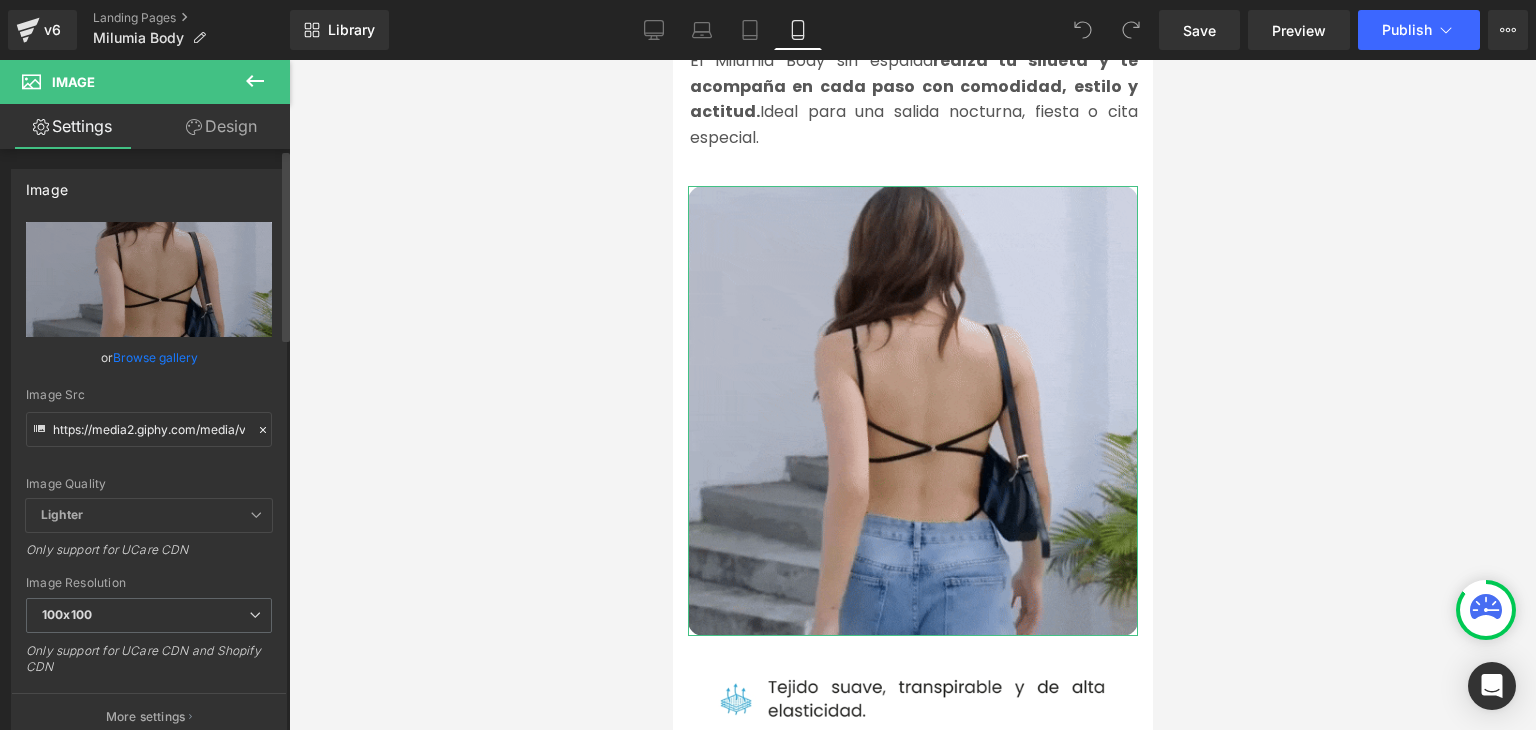 click 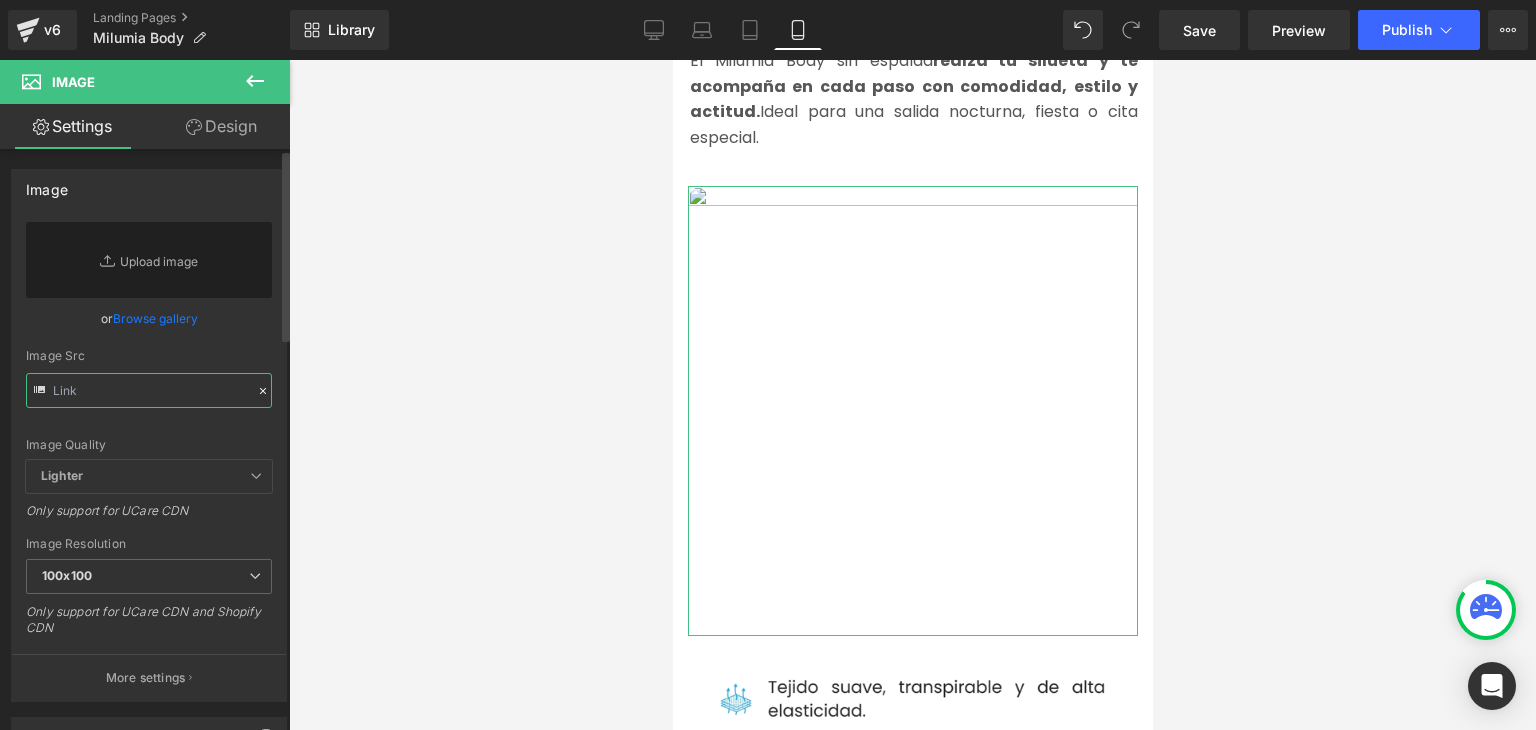 click at bounding box center (149, 390) 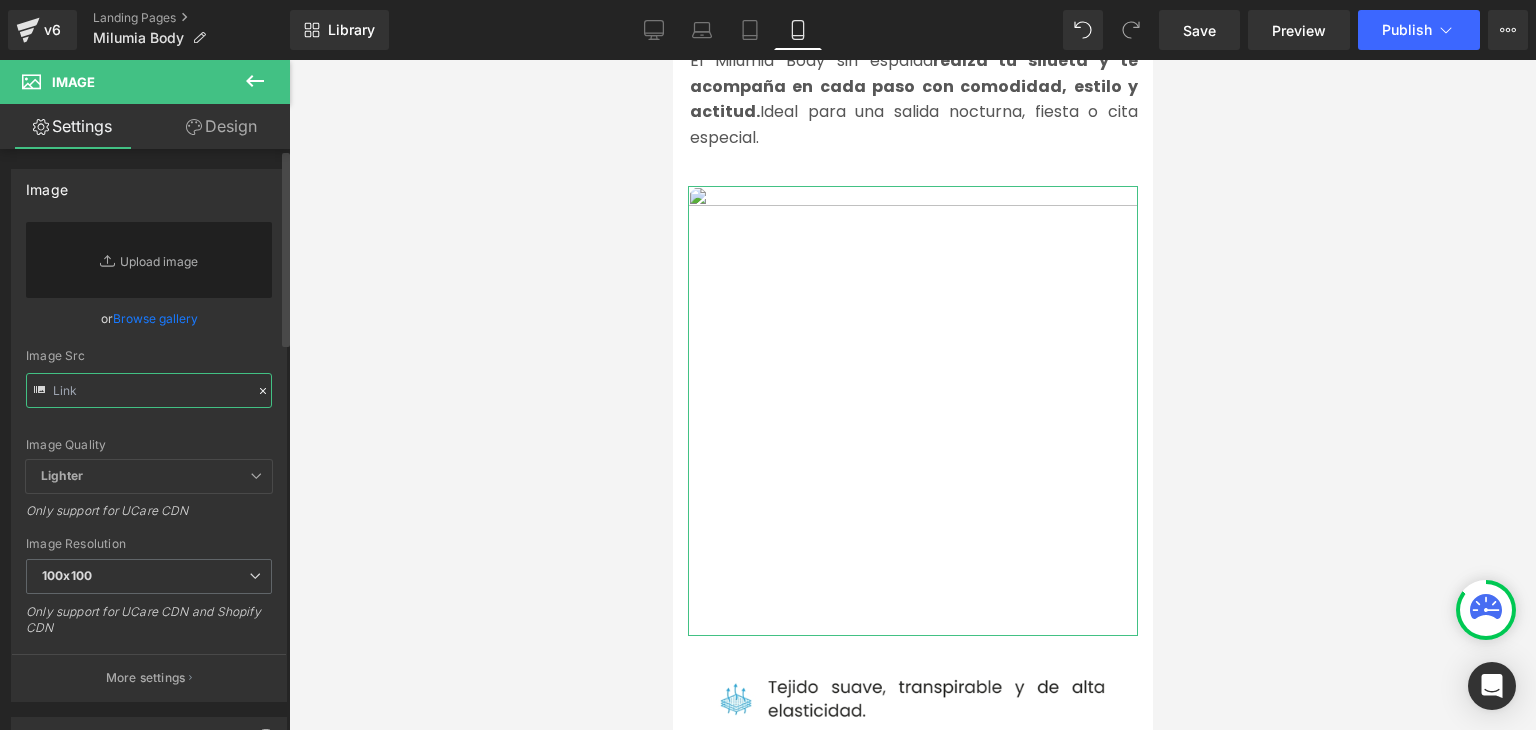 paste on "https://media2.giphy.com/media/v1.Y2lkPTc5MGI3NjExcjV3OTNvbG5zaDFmcGFnMGxrMXlxOTRxZng2MnFodTU2YWIzeWpkaiZlcD12MV9pbnRlcm5hbF9naWZfYnlfaWQmY3Q9Zw/EdQrxfrcOEI5lM5iDa/giphy.gif" 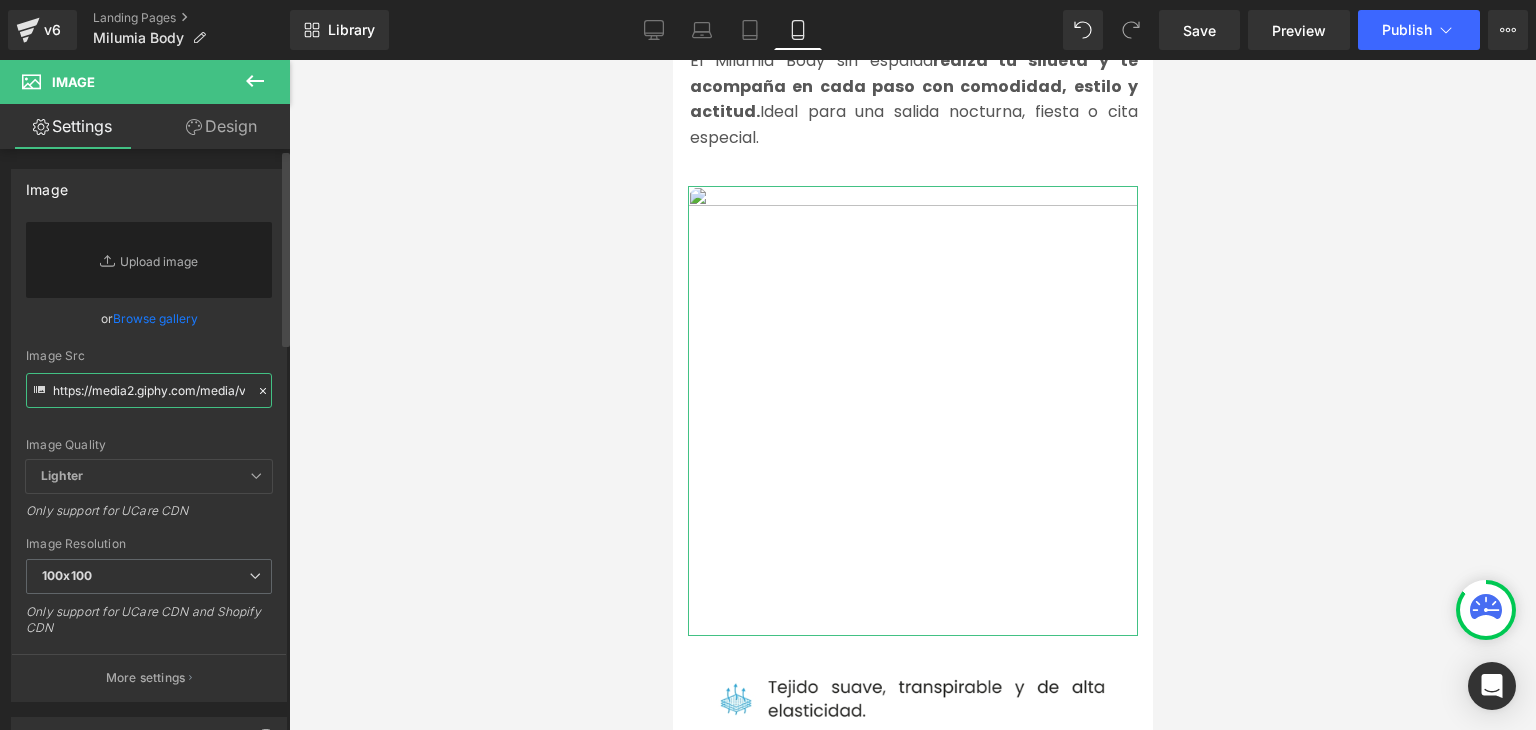 scroll, scrollTop: 0, scrollLeft: 1003, axis: horizontal 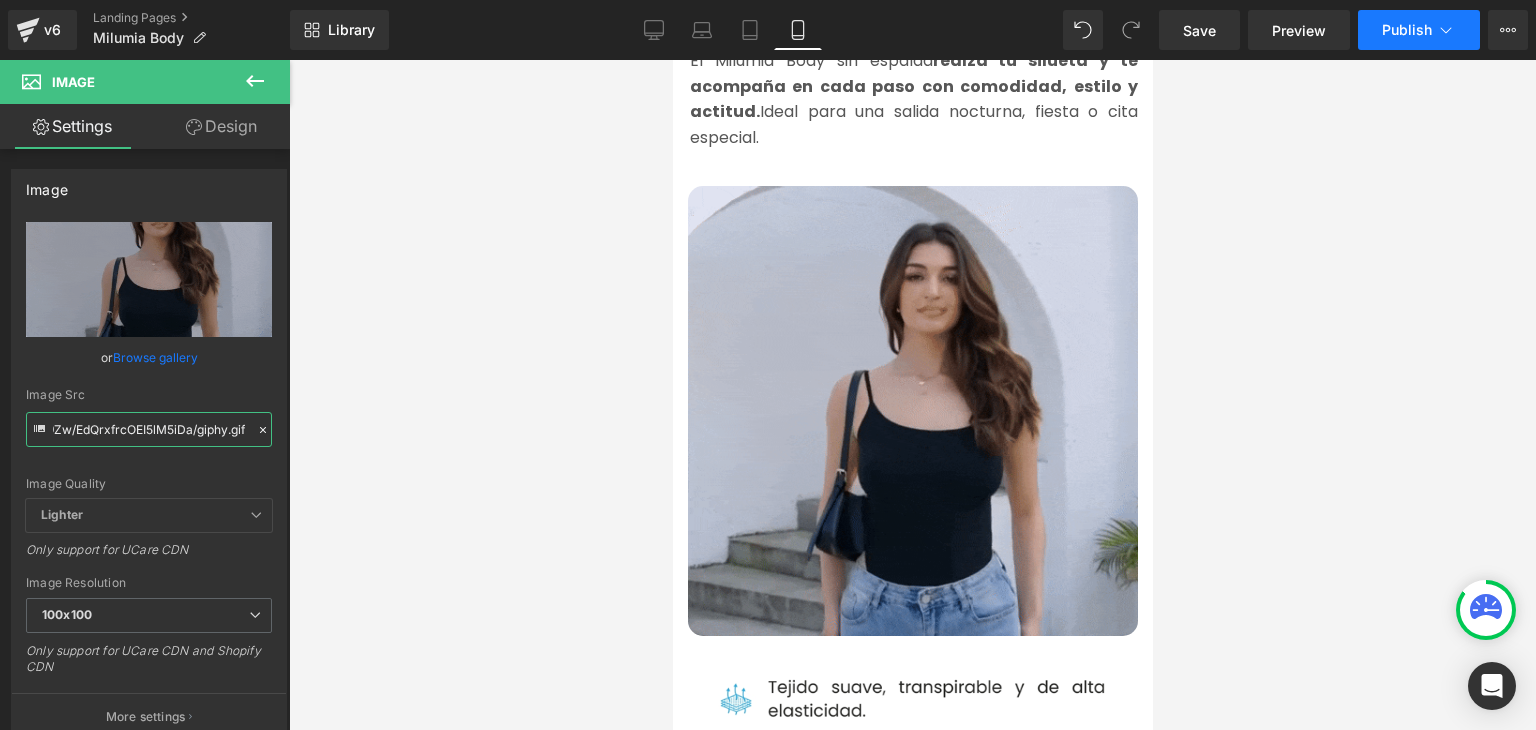 type on "https://media2.giphy.com/media/v1.Y2lkPTc5MGI3NjExcjV3OTNvbG5zaDFmcGFnMGxrMXlxOTRxZng2MnFodTU2YWIzeWpkaiZlcD12MV9pbnRlcm5hbF9naWZfYnlfaWQmY3Q9Zw/EdQrxfrcOEI5lM5iDa/giphy.gif" 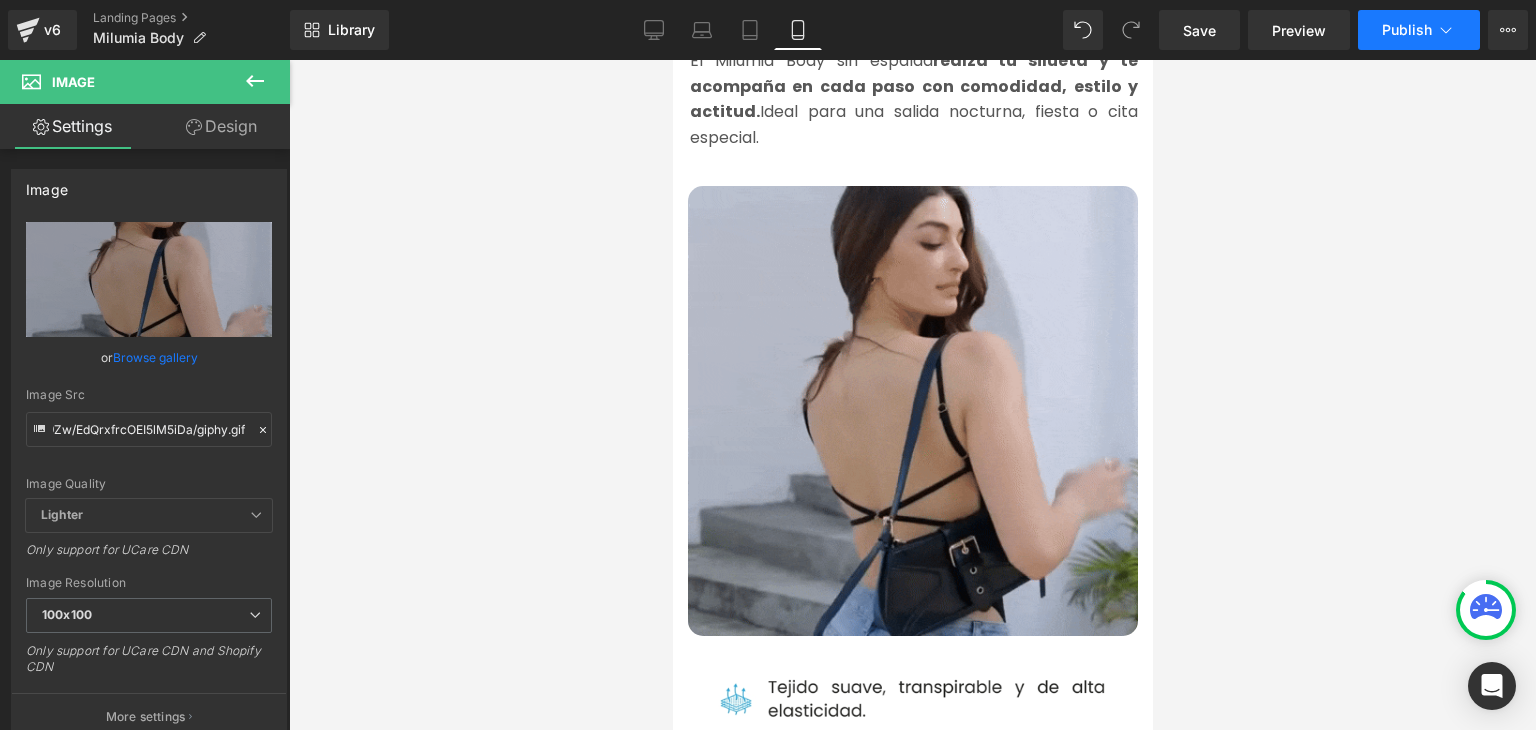click on "Publish" at bounding box center (1407, 30) 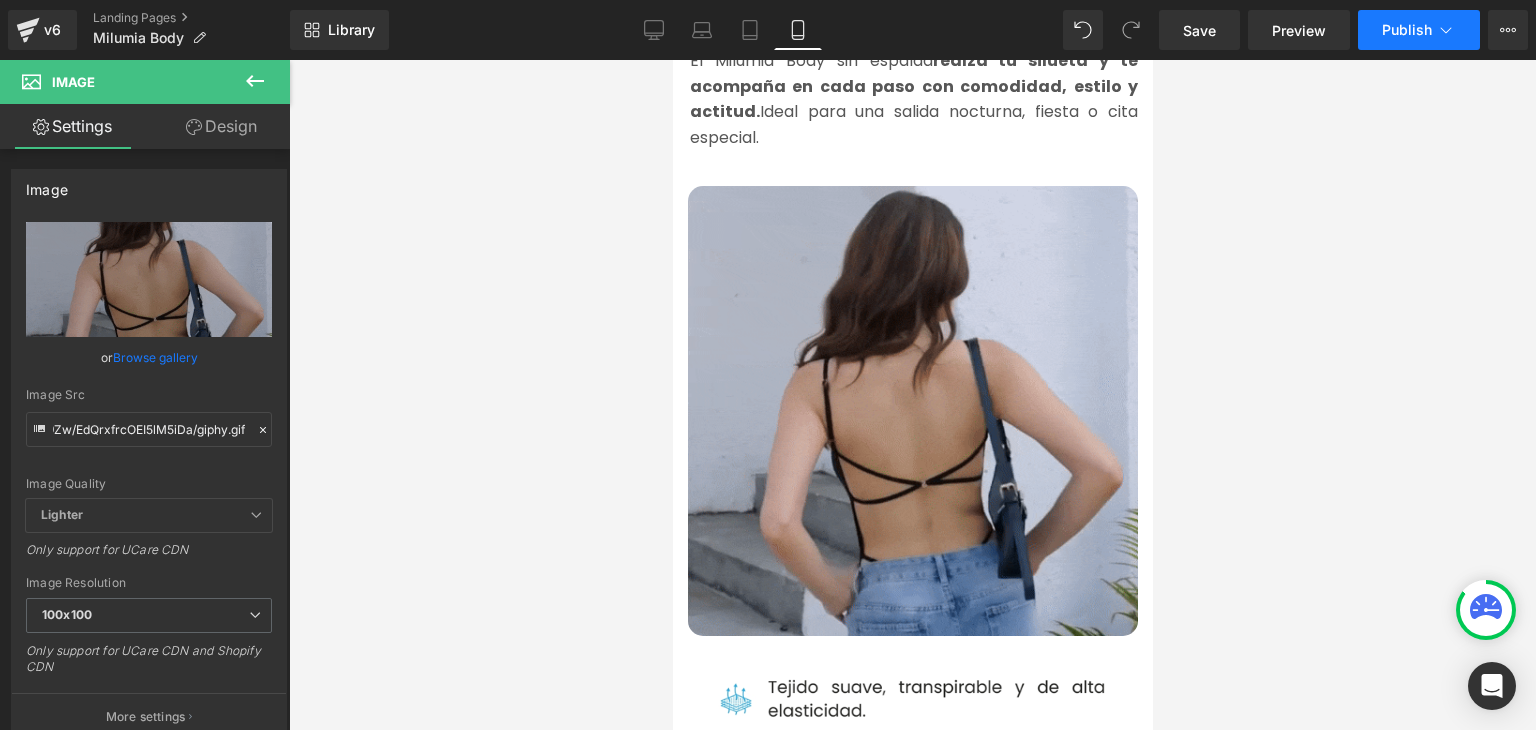 scroll, scrollTop: 0, scrollLeft: 0, axis: both 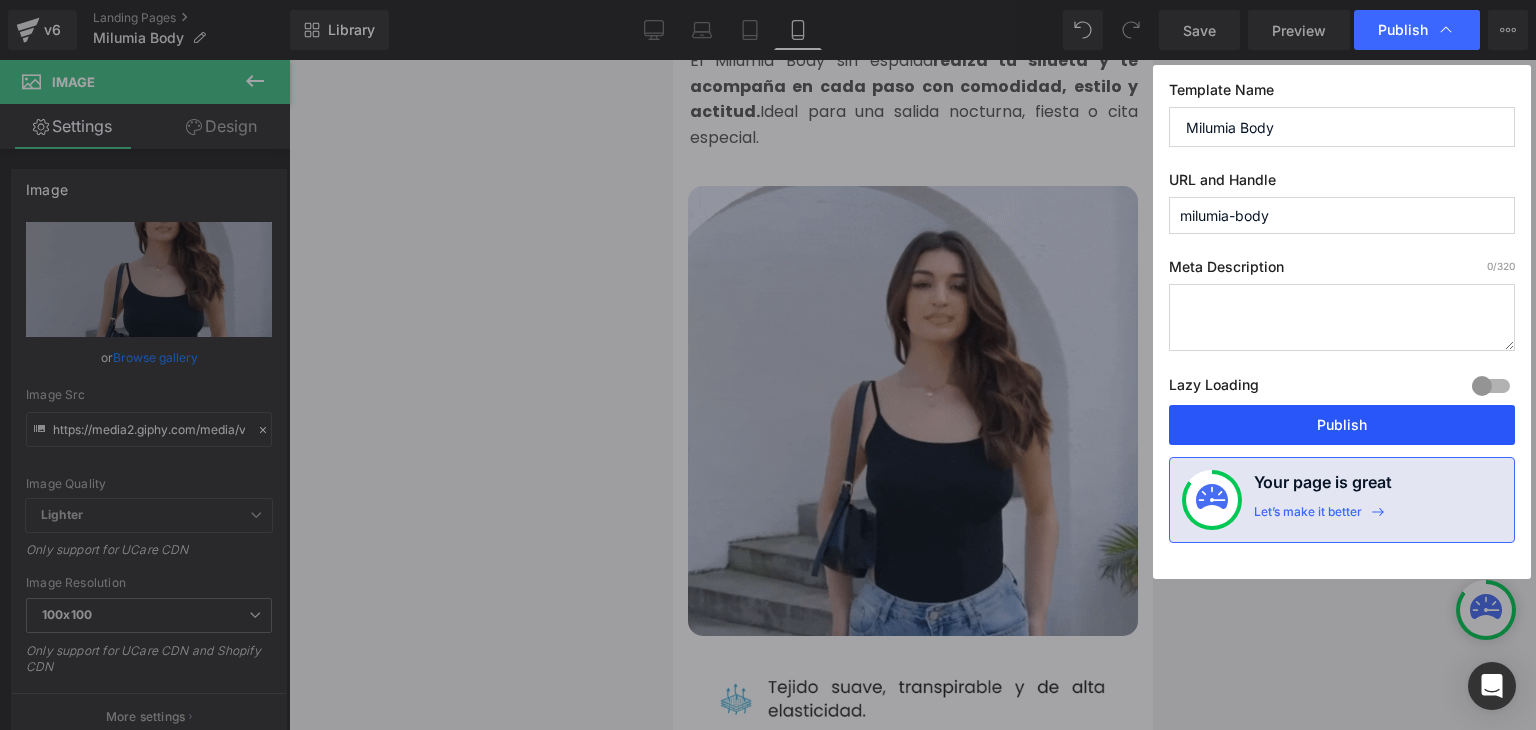 click on "Publish" at bounding box center [1342, 425] 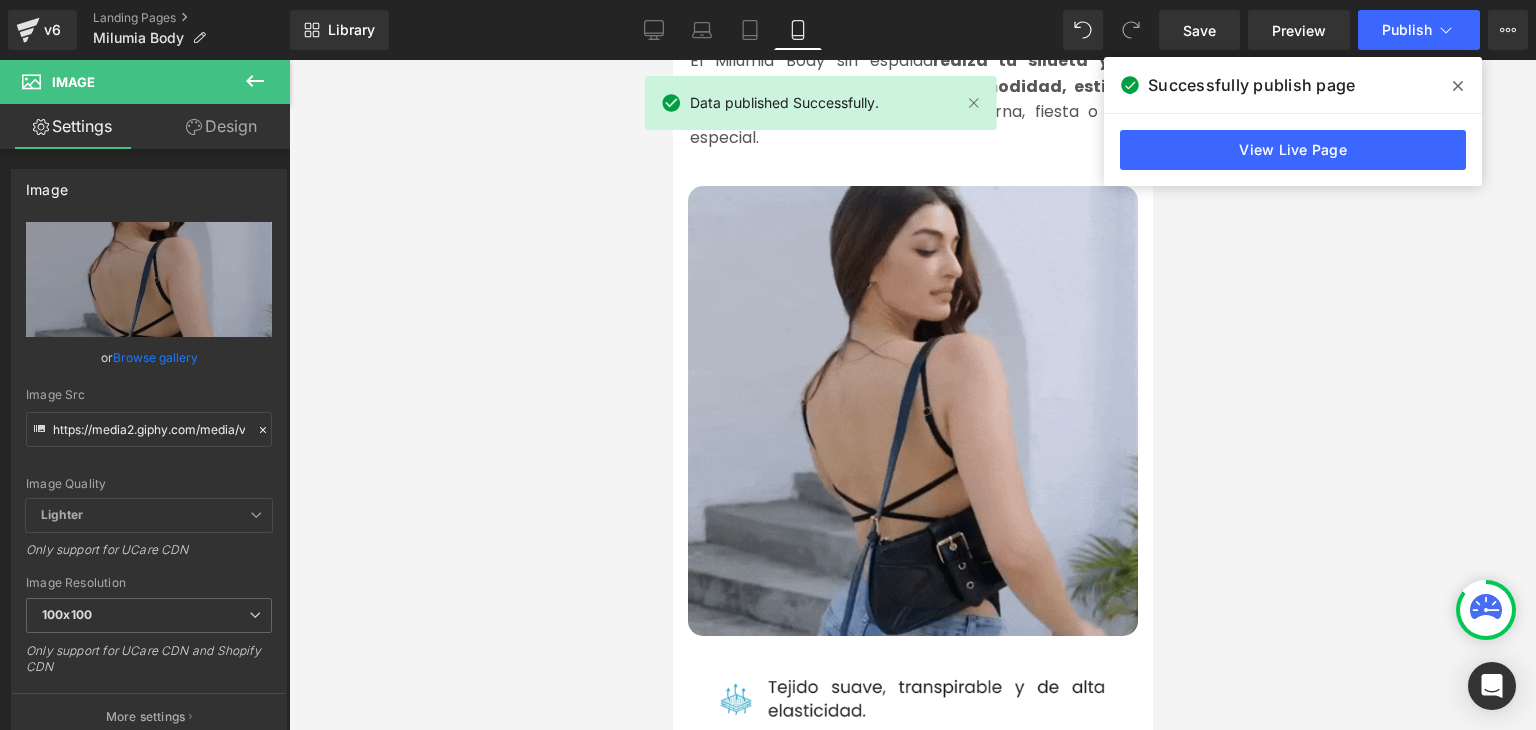click at bounding box center (1458, 86) 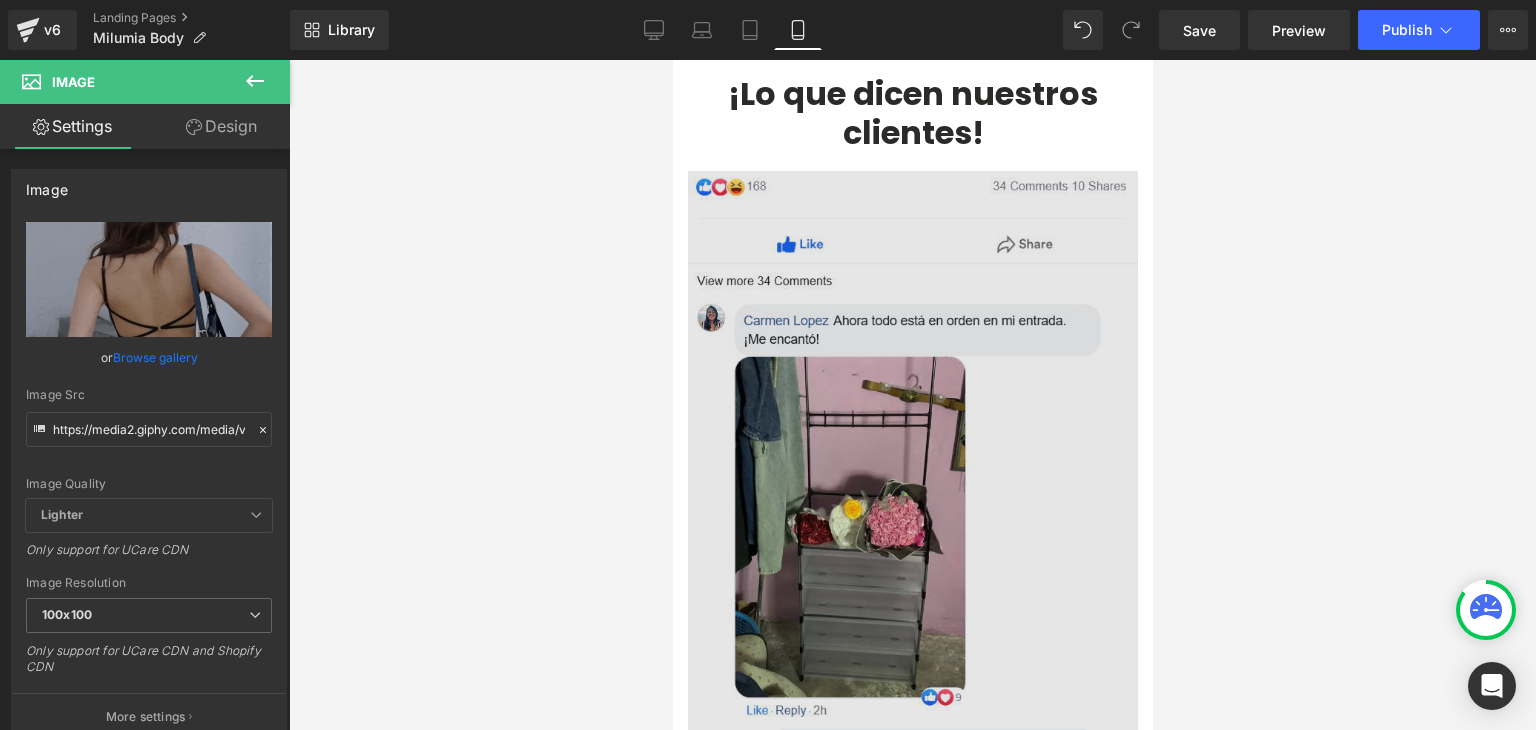 scroll, scrollTop: 6900, scrollLeft: 0, axis: vertical 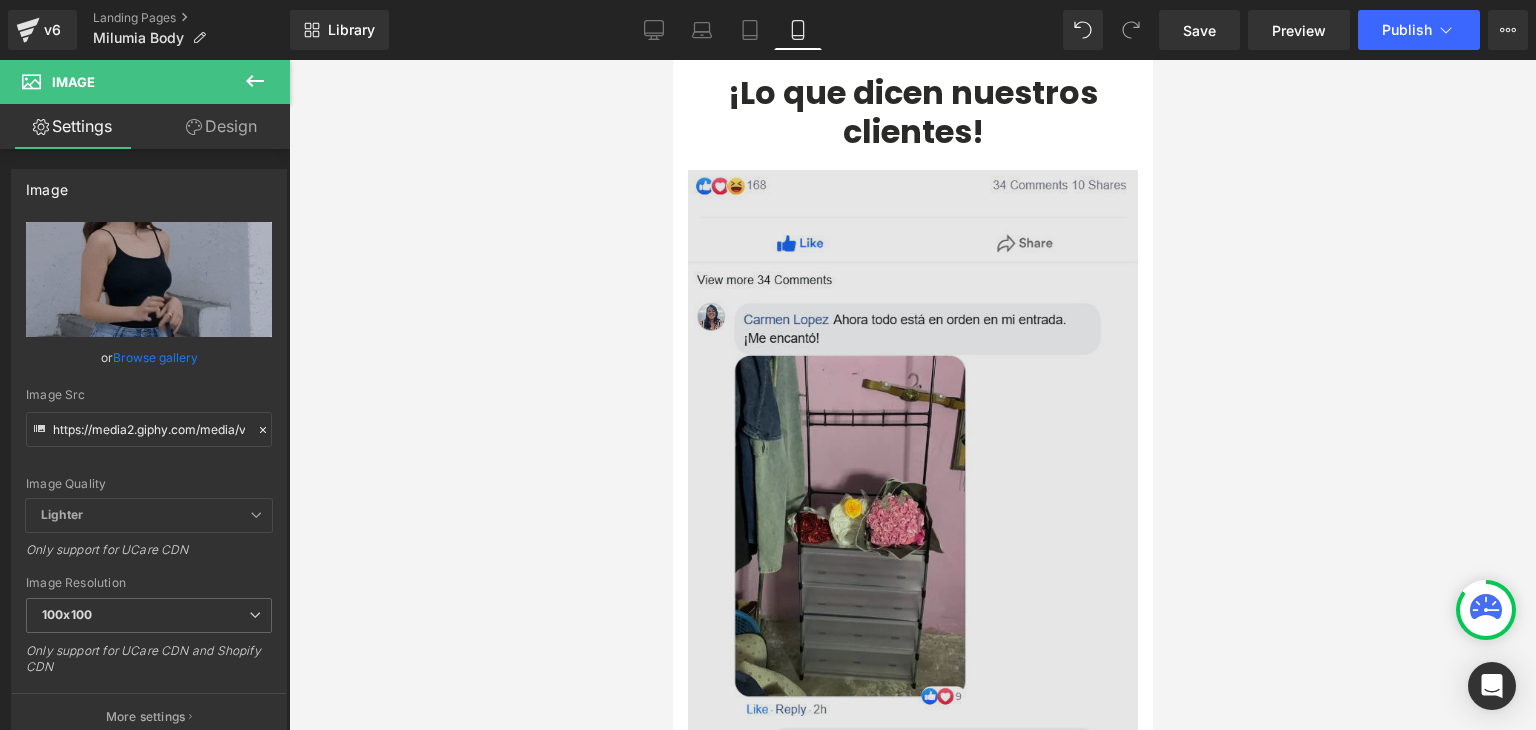 click at bounding box center [912, 621] 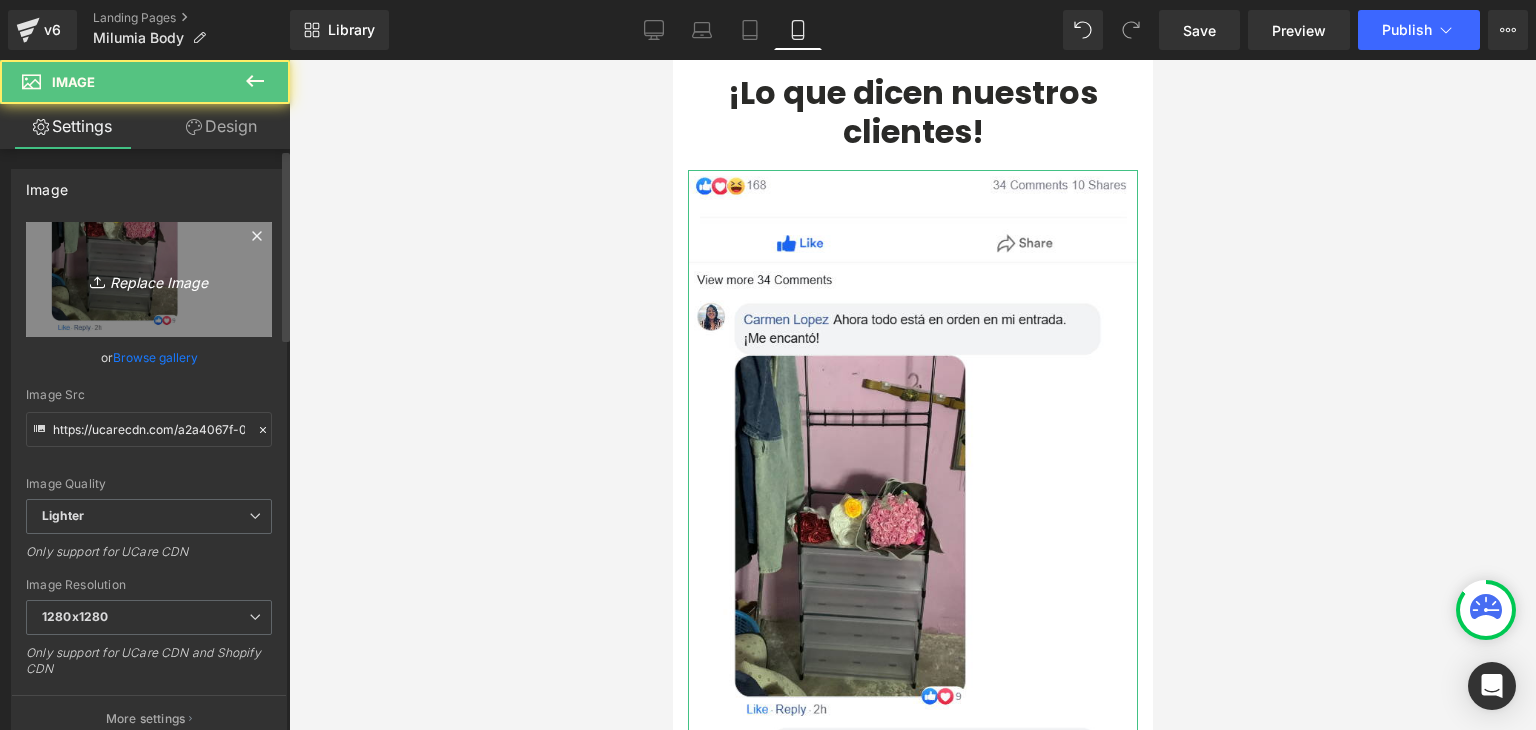 click on "Replace Image" at bounding box center [149, 279] 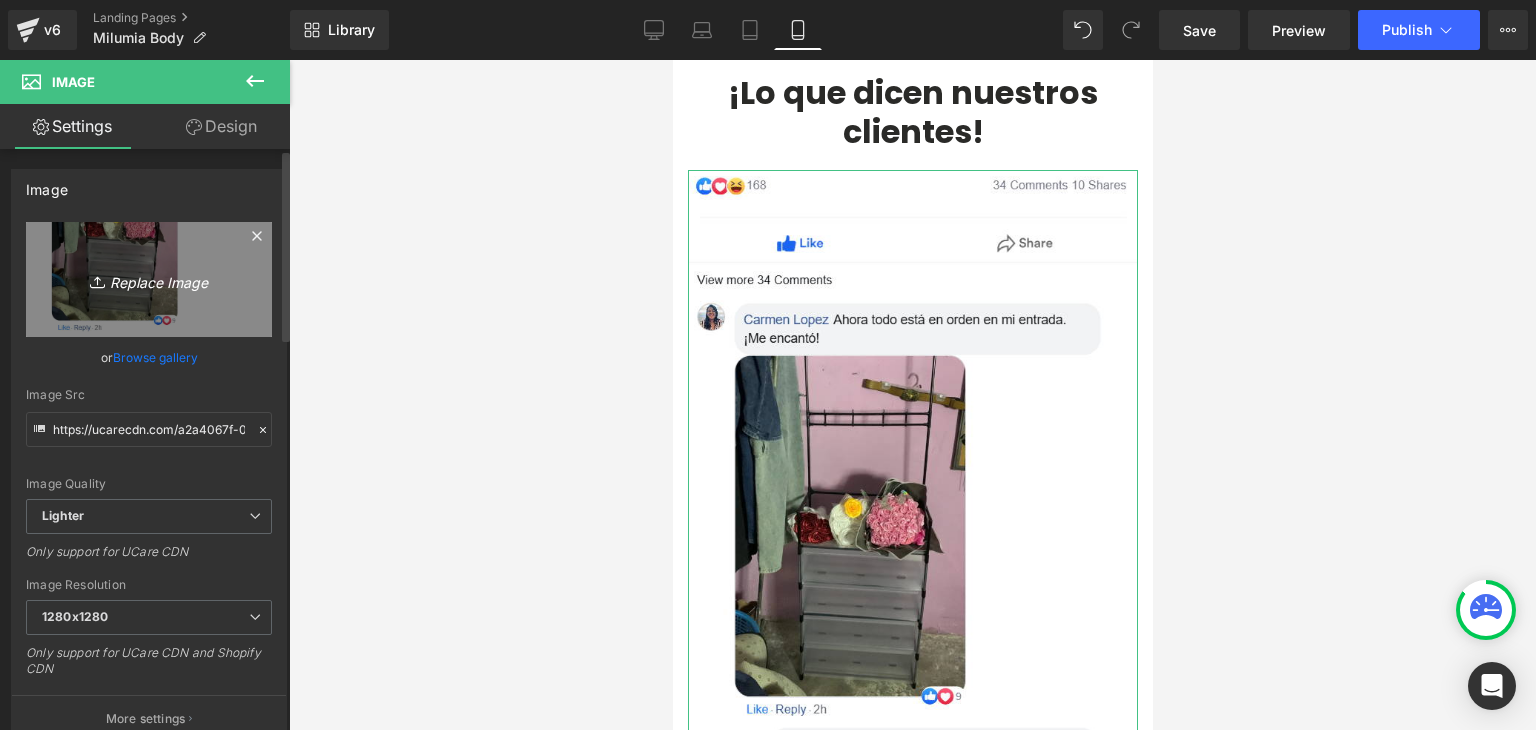 type on "C:\fakepath\zeoob.com_2d1jbk2bam_photo.webp" 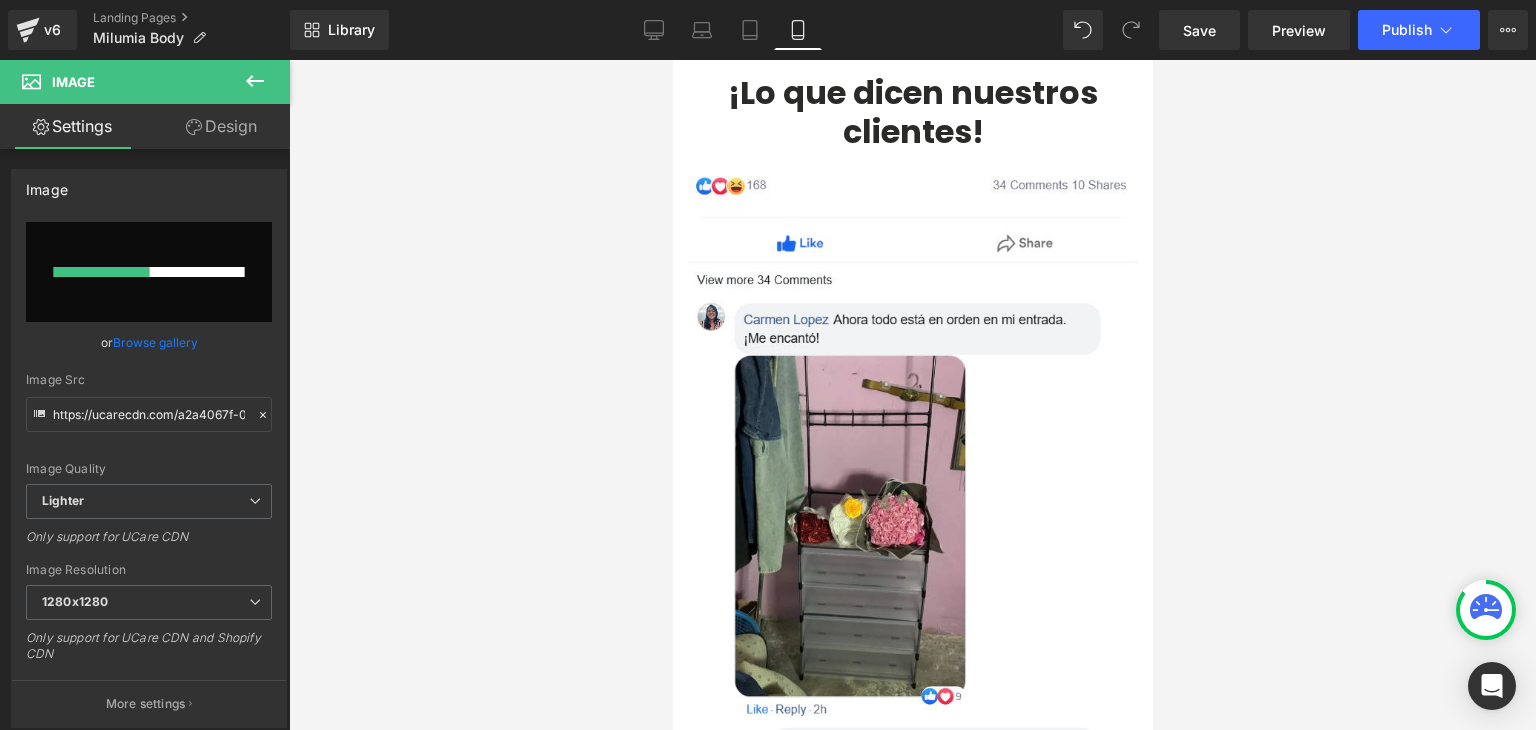 type 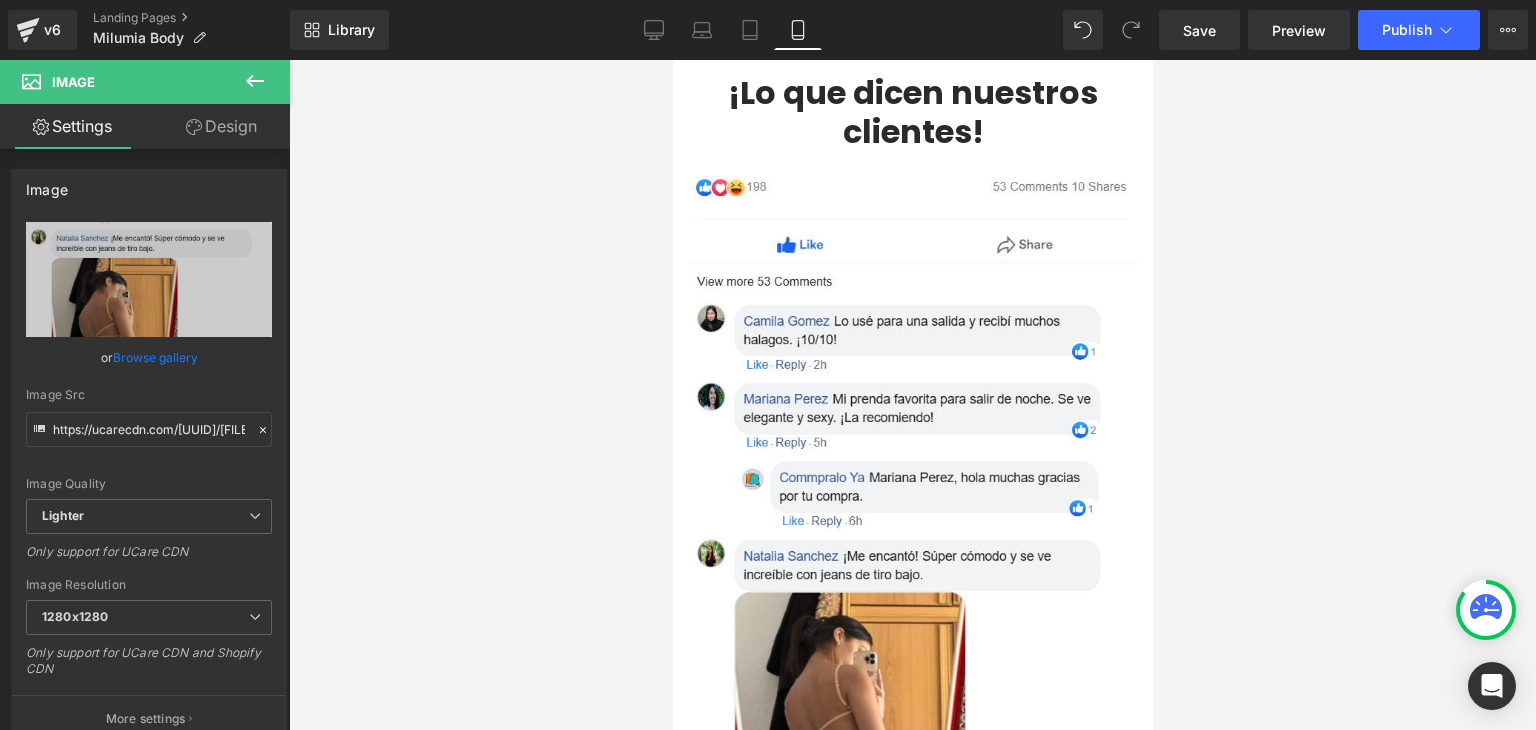 type on "https://ucarecdn.com/de9fbd60-3b24-4665-b0a9-5c6b264a6f73/-/format/auto/-/preview/1280x1280/-/quality/lighter/zeoob.com_2d1jbk2bam_photo.webp" 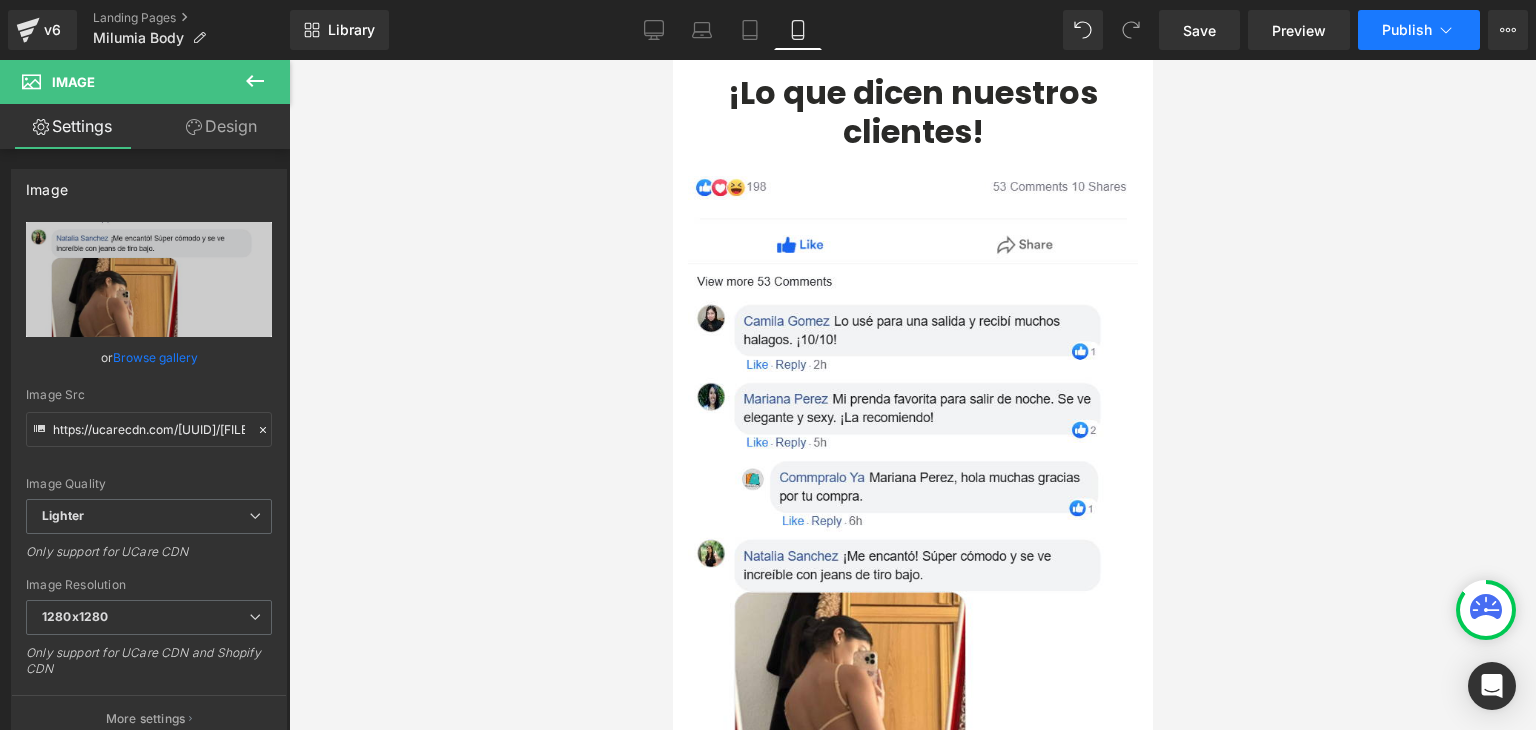 click on "Publish" at bounding box center (1407, 30) 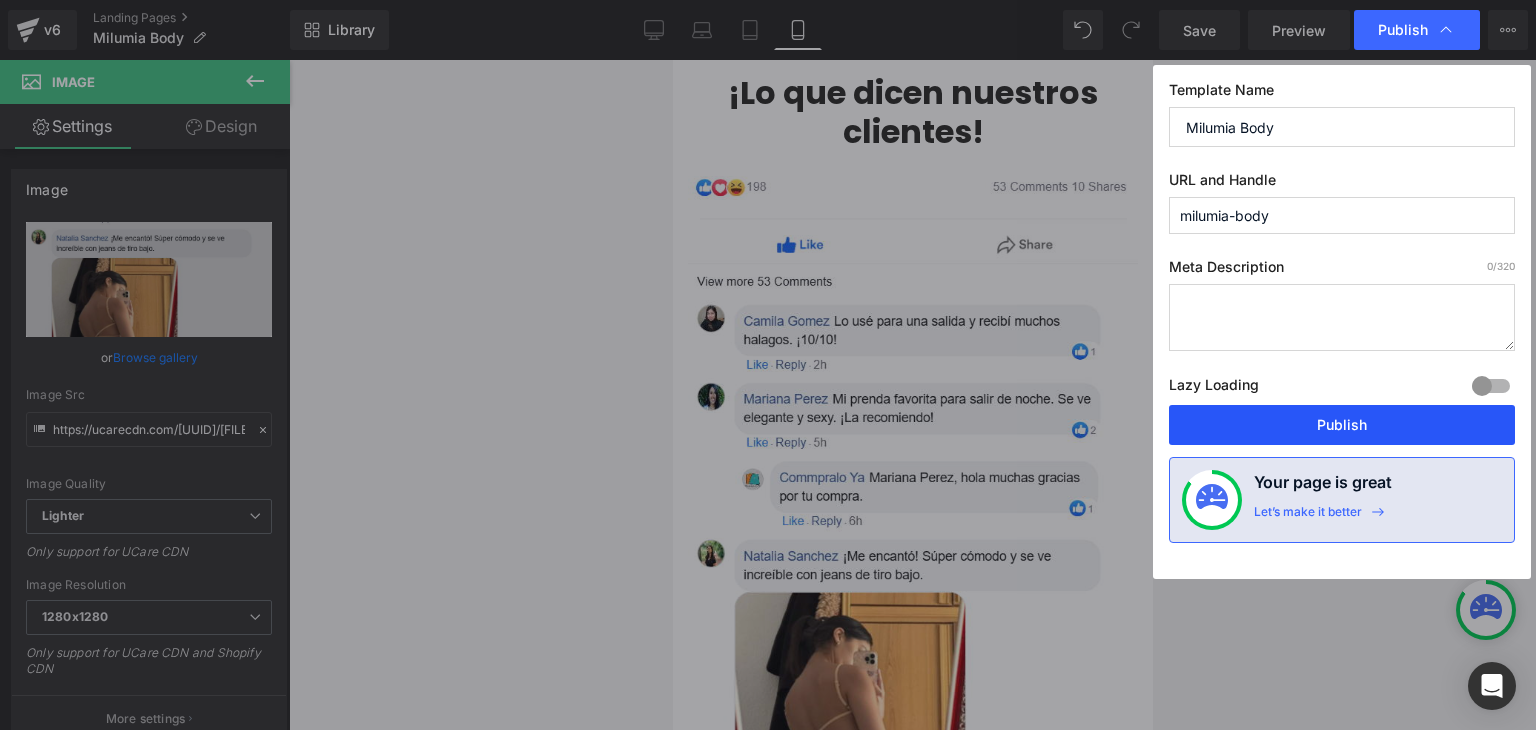 click on "Publish" at bounding box center [1342, 425] 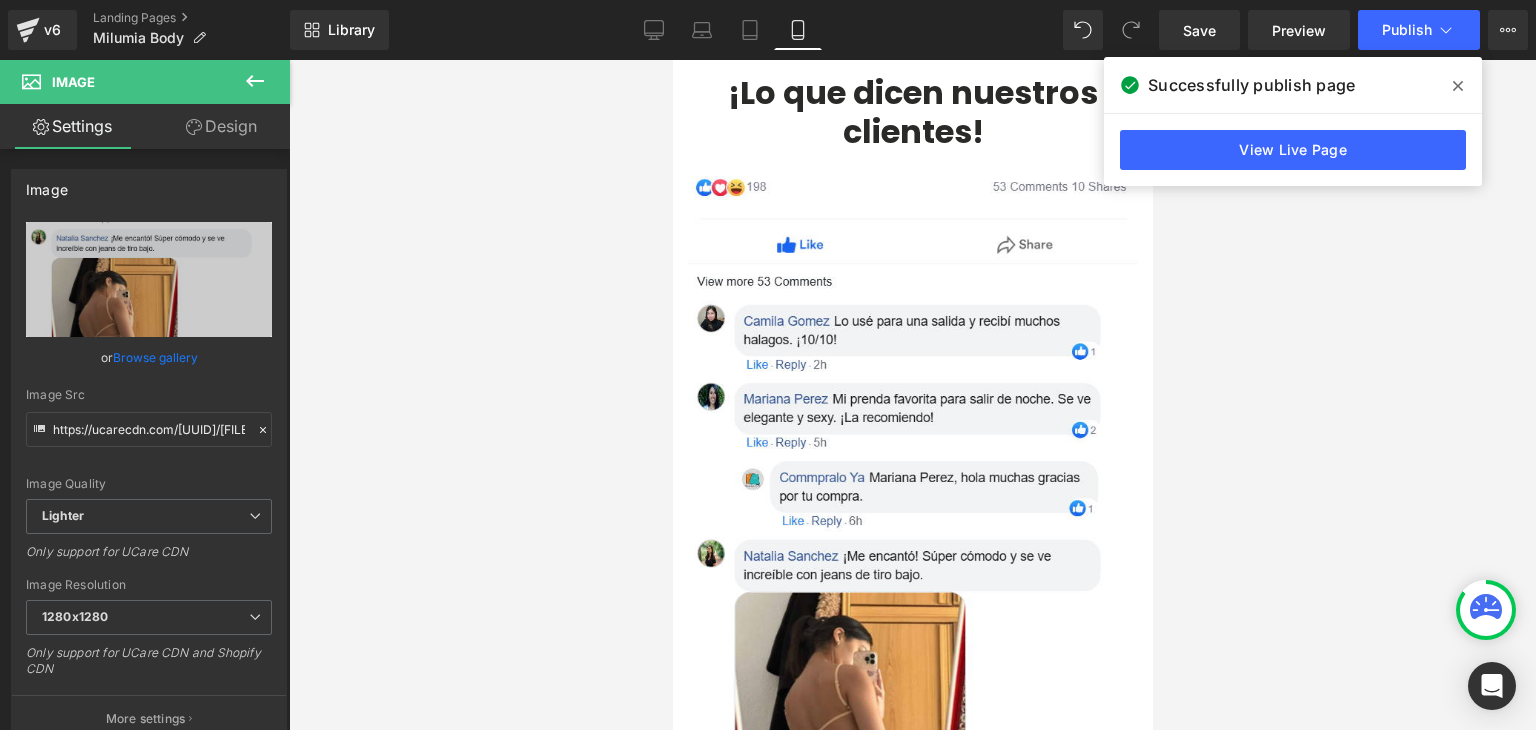 click 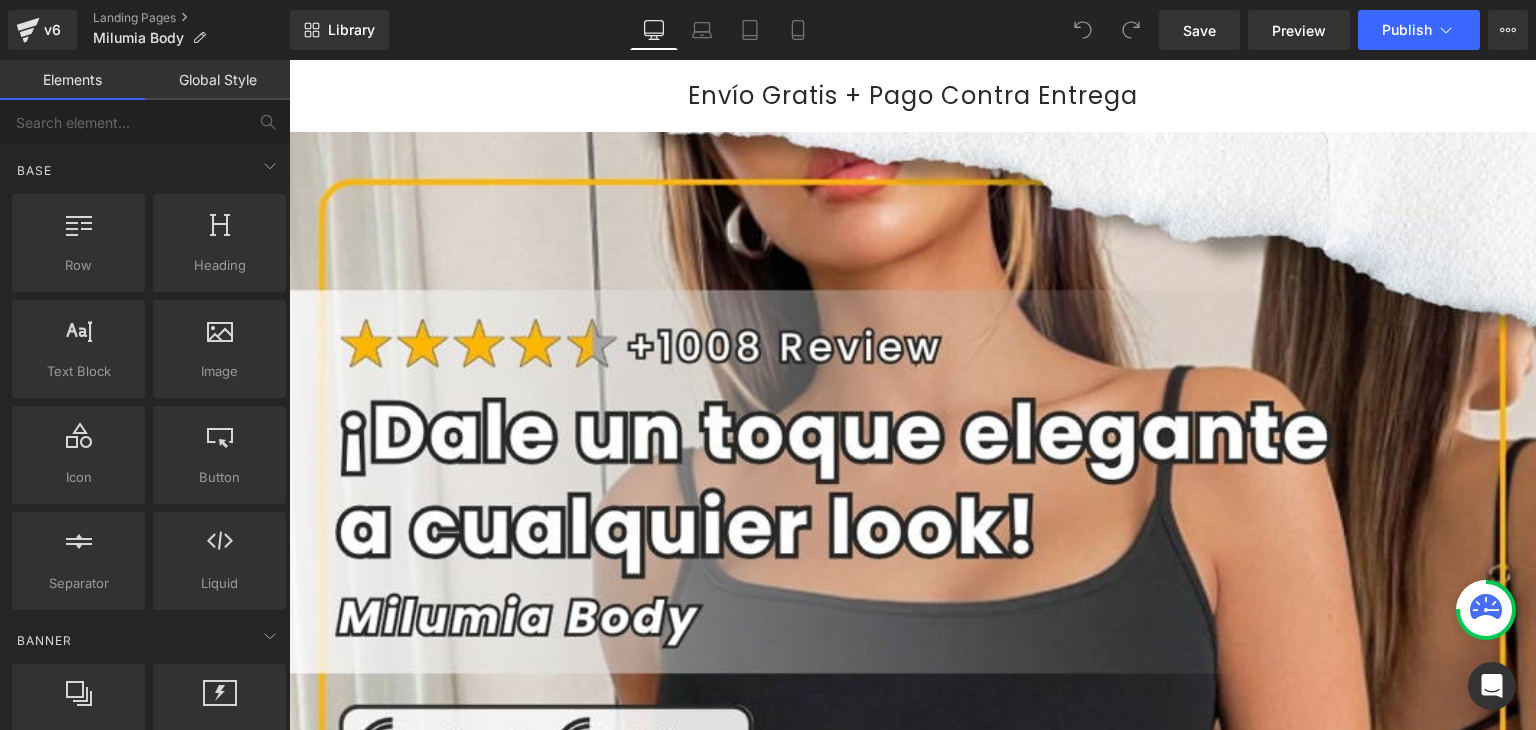scroll, scrollTop: 0, scrollLeft: 0, axis: both 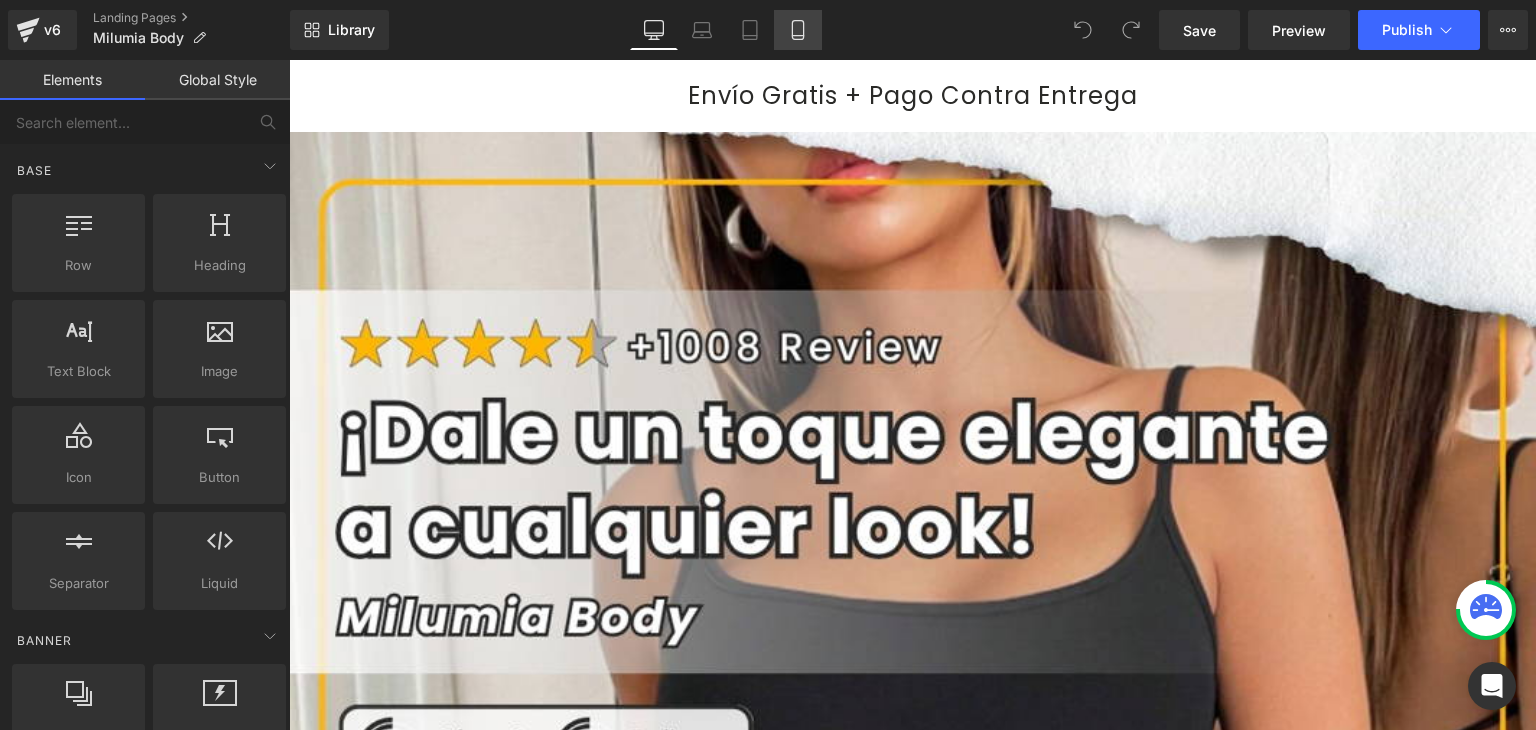 click on "Mobile" at bounding box center (798, 30) 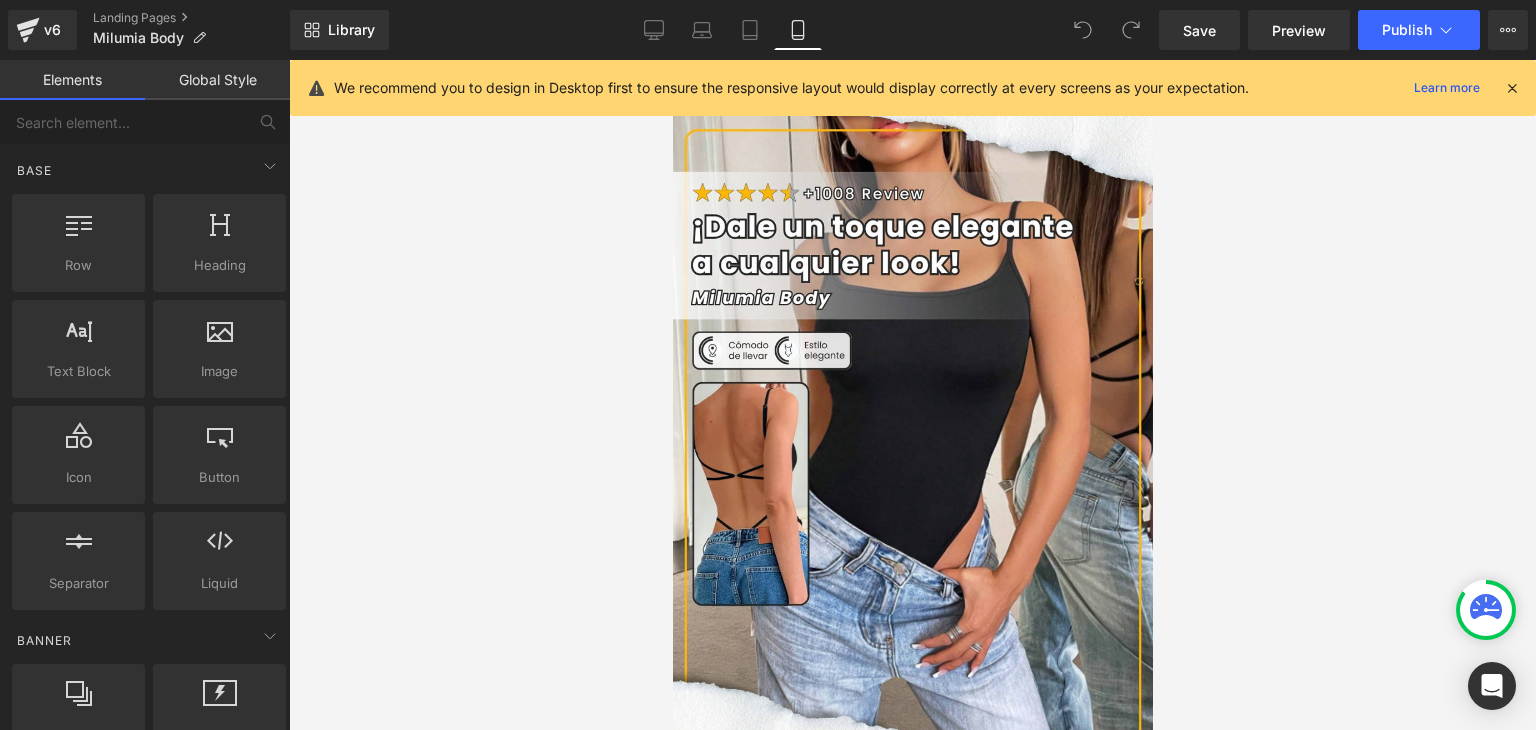 drag, startPoint x: 1510, startPoint y: 85, endPoint x: 1374, endPoint y: 105, distance: 137.46272 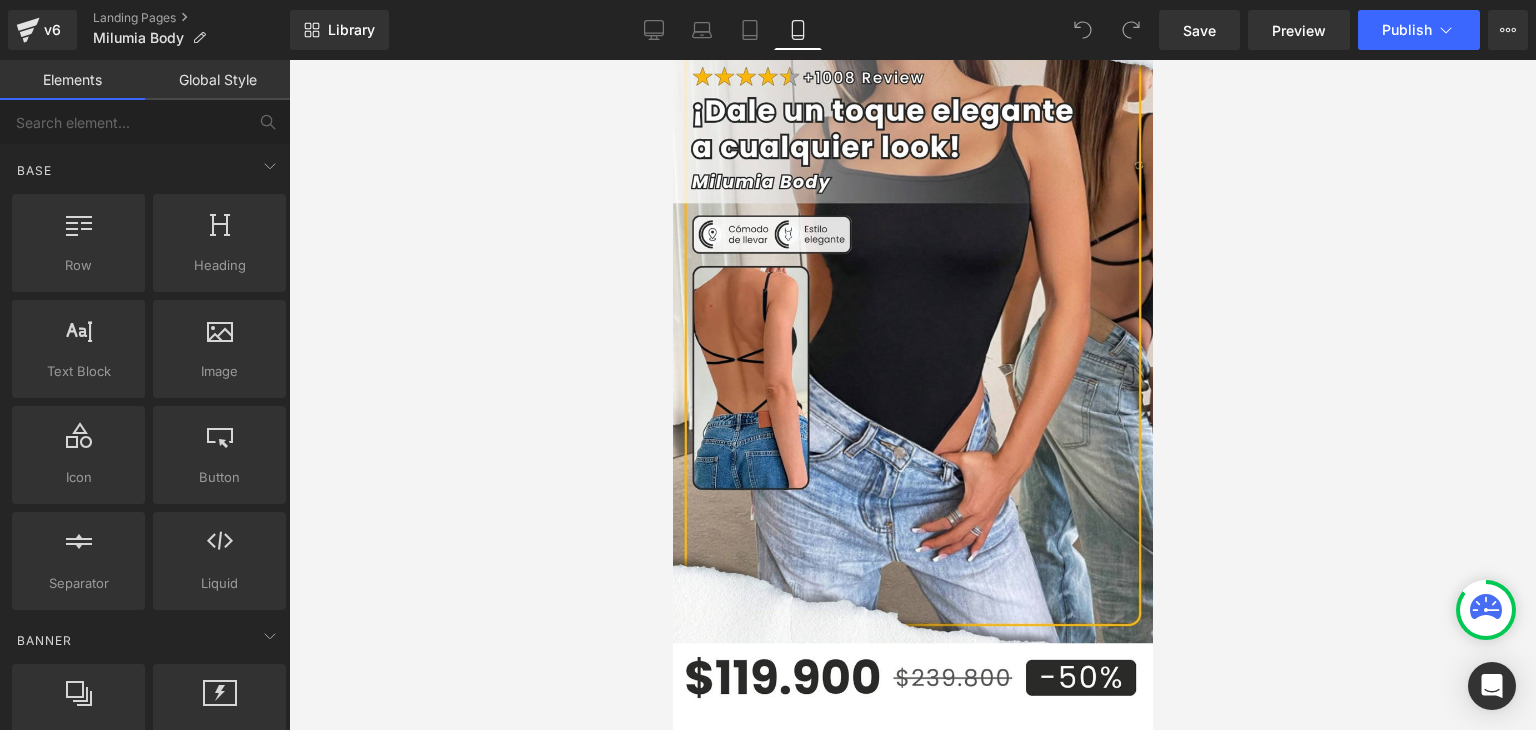 scroll, scrollTop: 0, scrollLeft: 0, axis: both 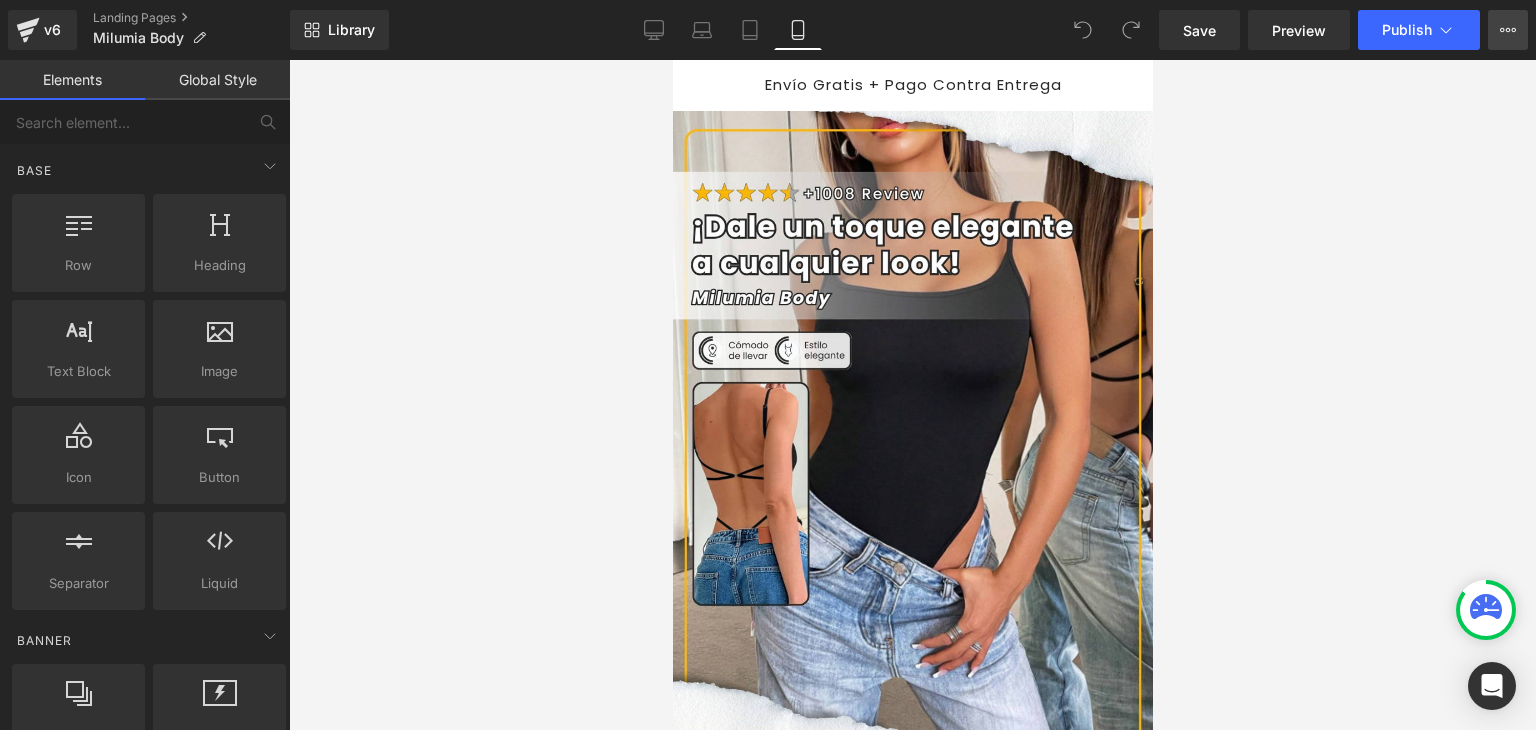 click on "View Live Page View with current Template Save Template to Library Schedule Publish  Optimize  Publish Settings Shortcuts" at bounding box center (1508, 30) 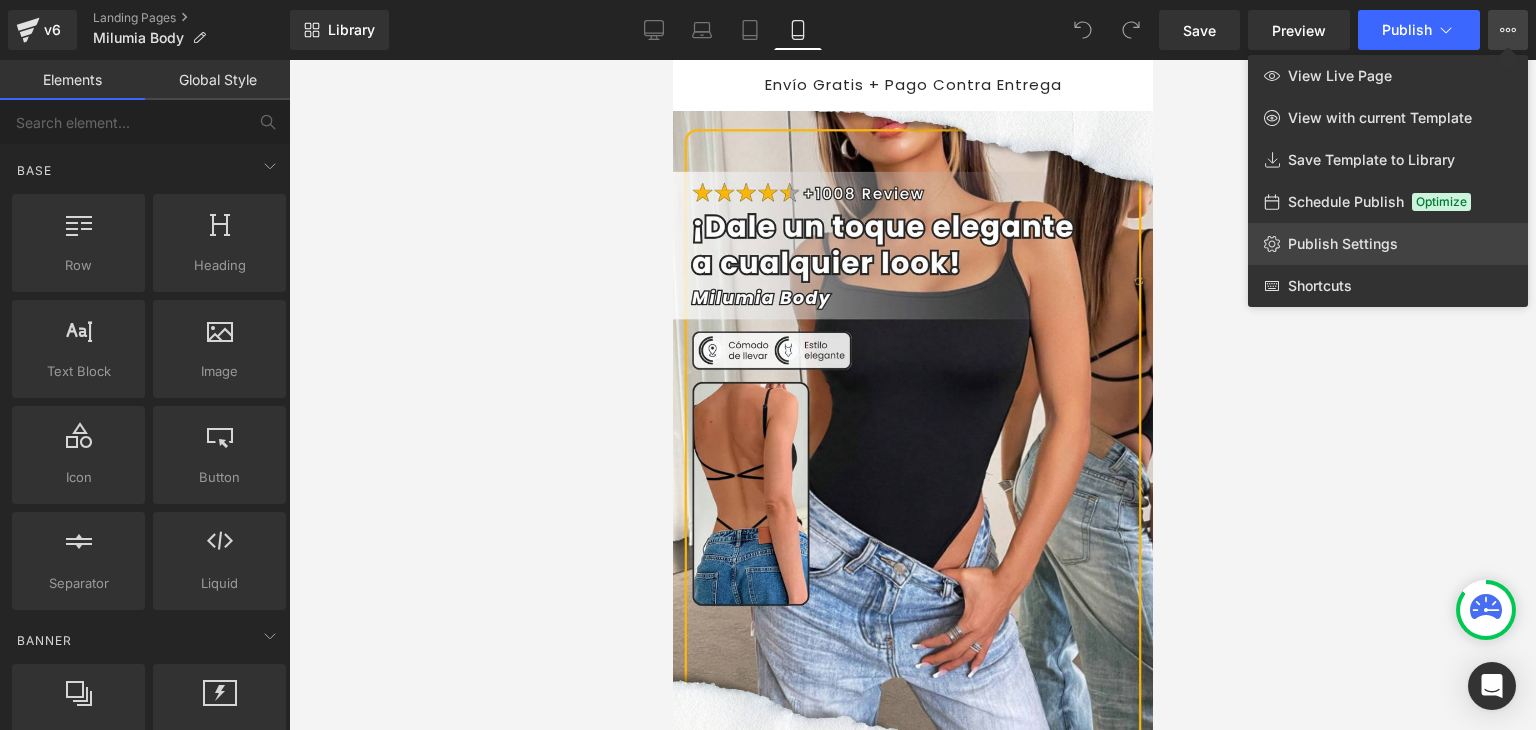 click on "Publish Settings" at bounding box center (1343, 244) 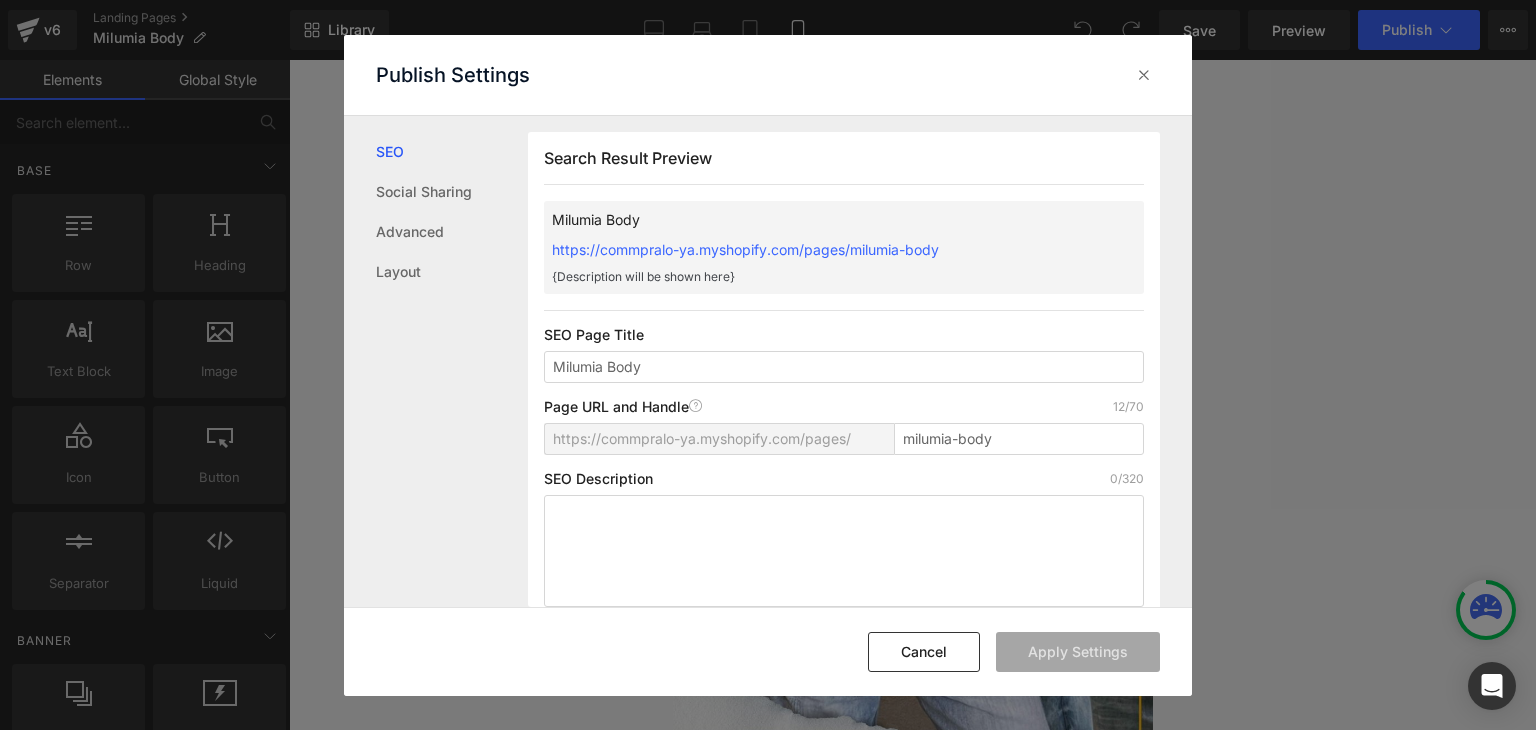 scroll, scrollTop: 0, scrollLeft: 0, axis: both 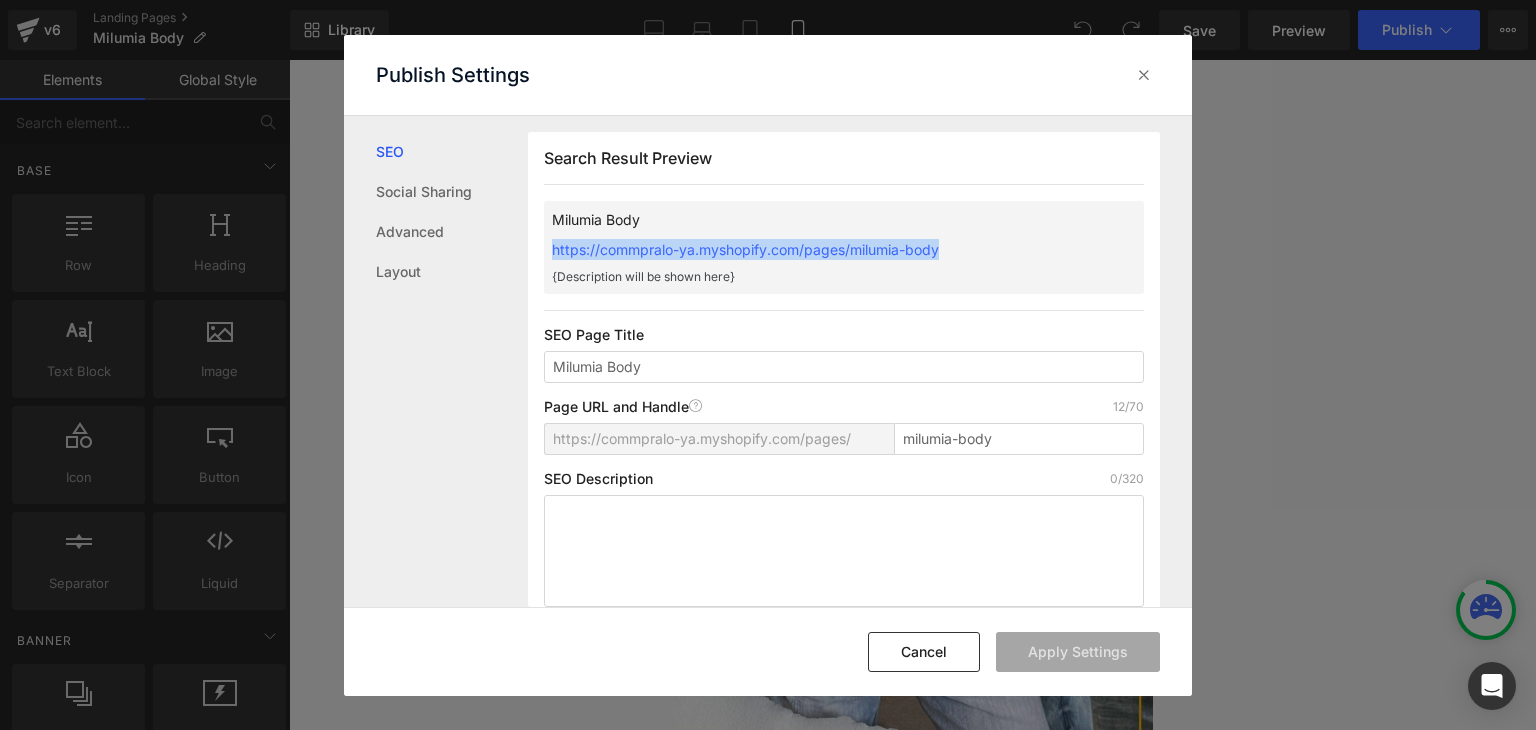 drag, startPoint x: 537, startPoint y: 244, endPoint x: 954, endPoint y: 247, distance: 417.0108 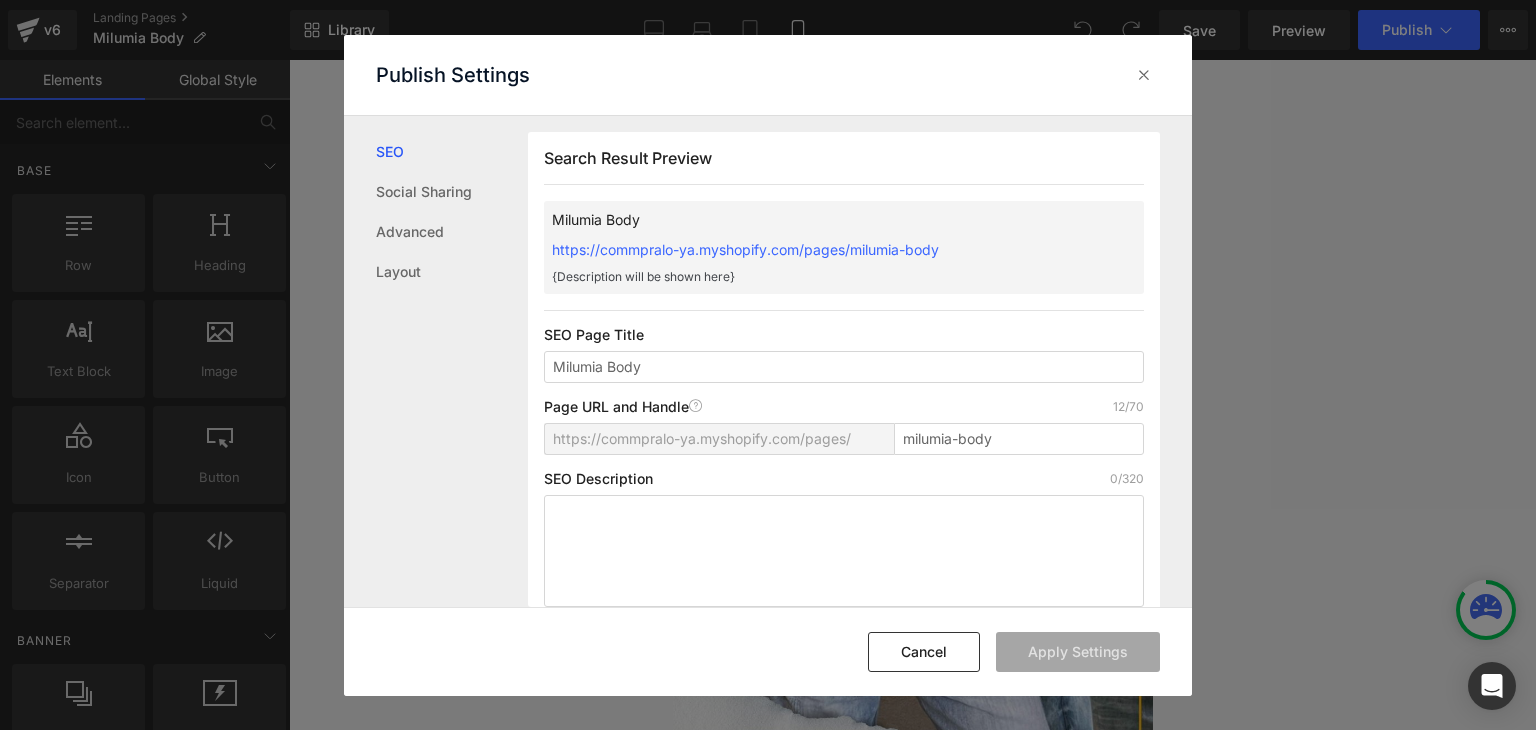 click on "Publish Settings" 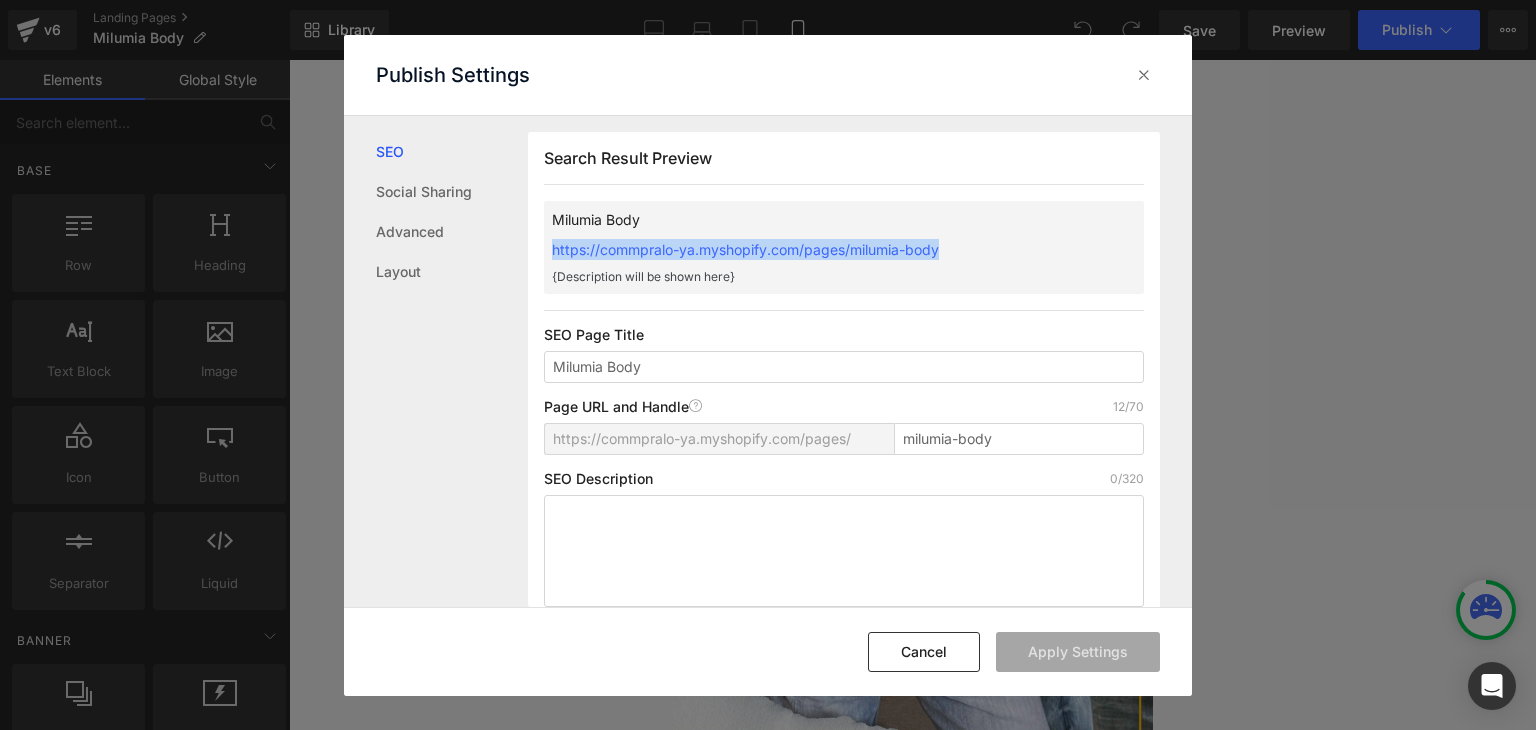 drag, startPoint x: 544, startPoint y: 245, endPoint x: 968, endPoint y: 239, distance: 424.04245 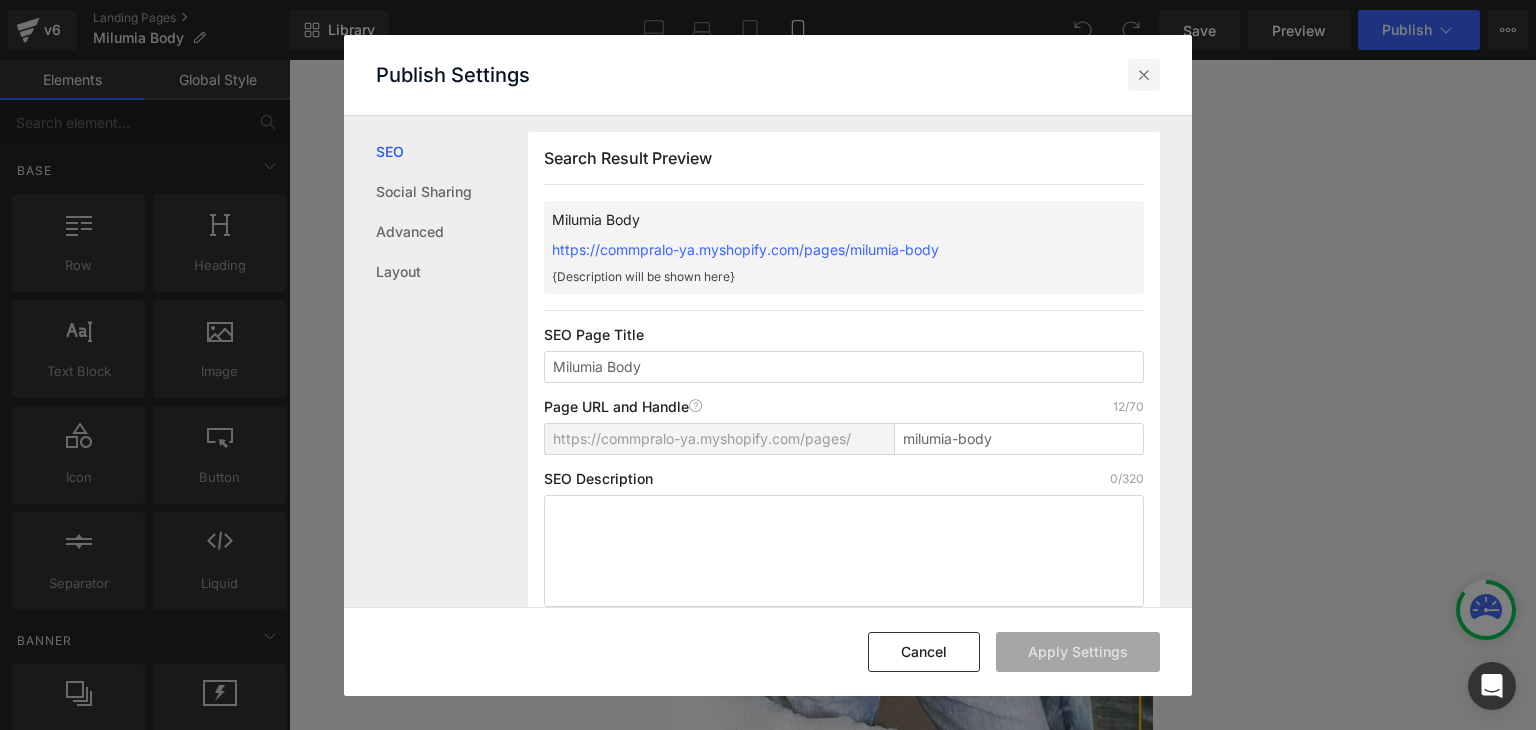 click at bounding box center [1144, 75] 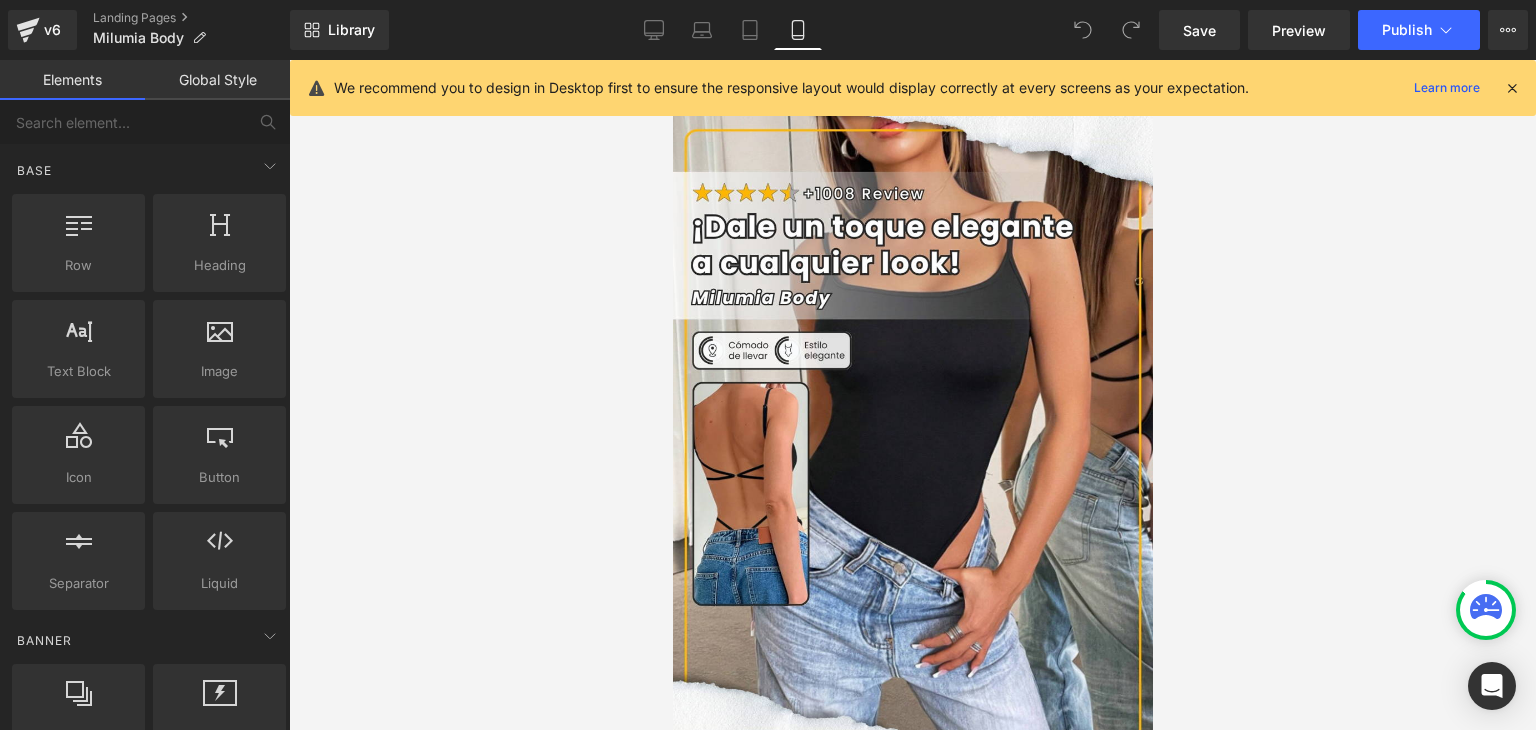 click at bounding box center [1512, 88] 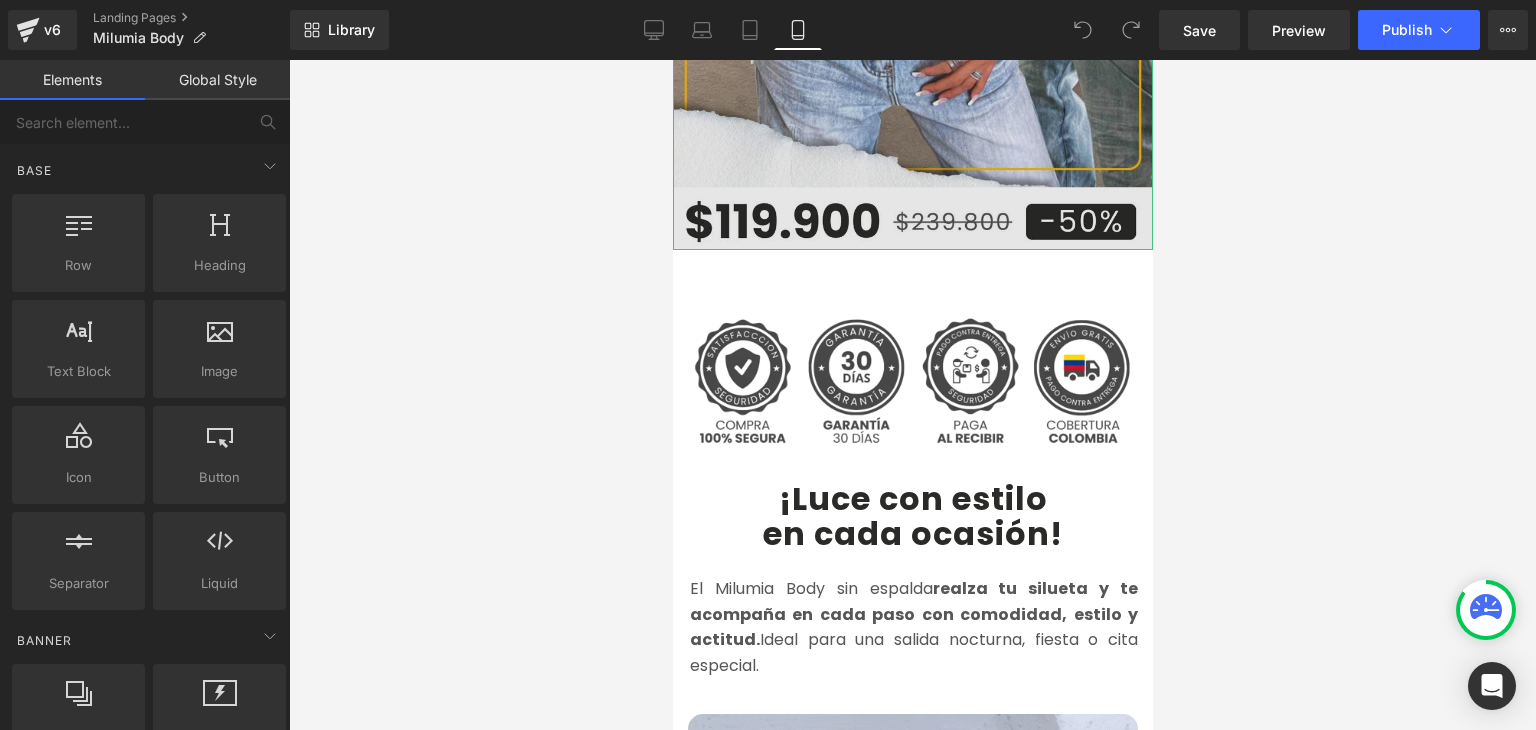 scroll, scrollTop: 600, scrollLeft: 0, axis: vertical 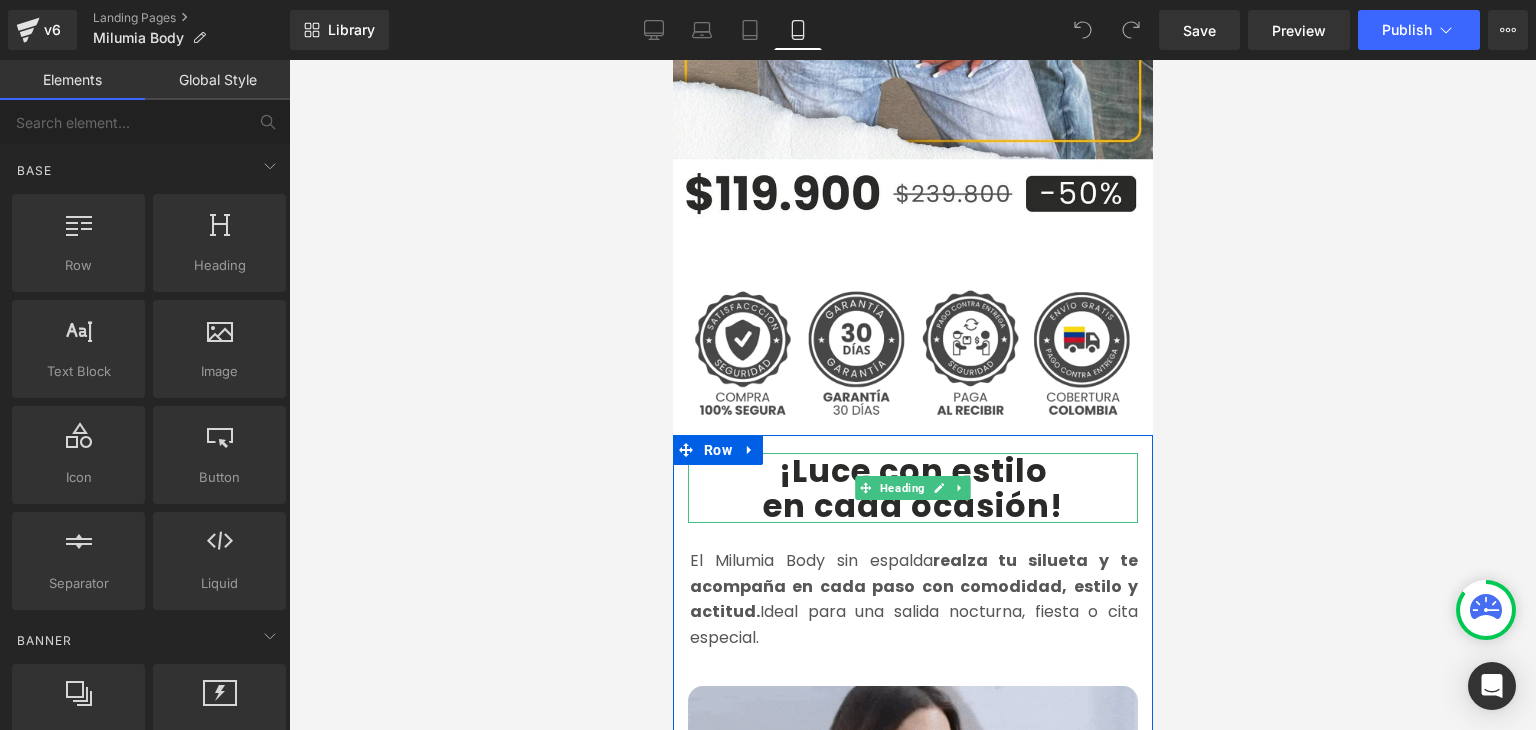 click on "en cada ocasión" at bounding box center (905, 505) 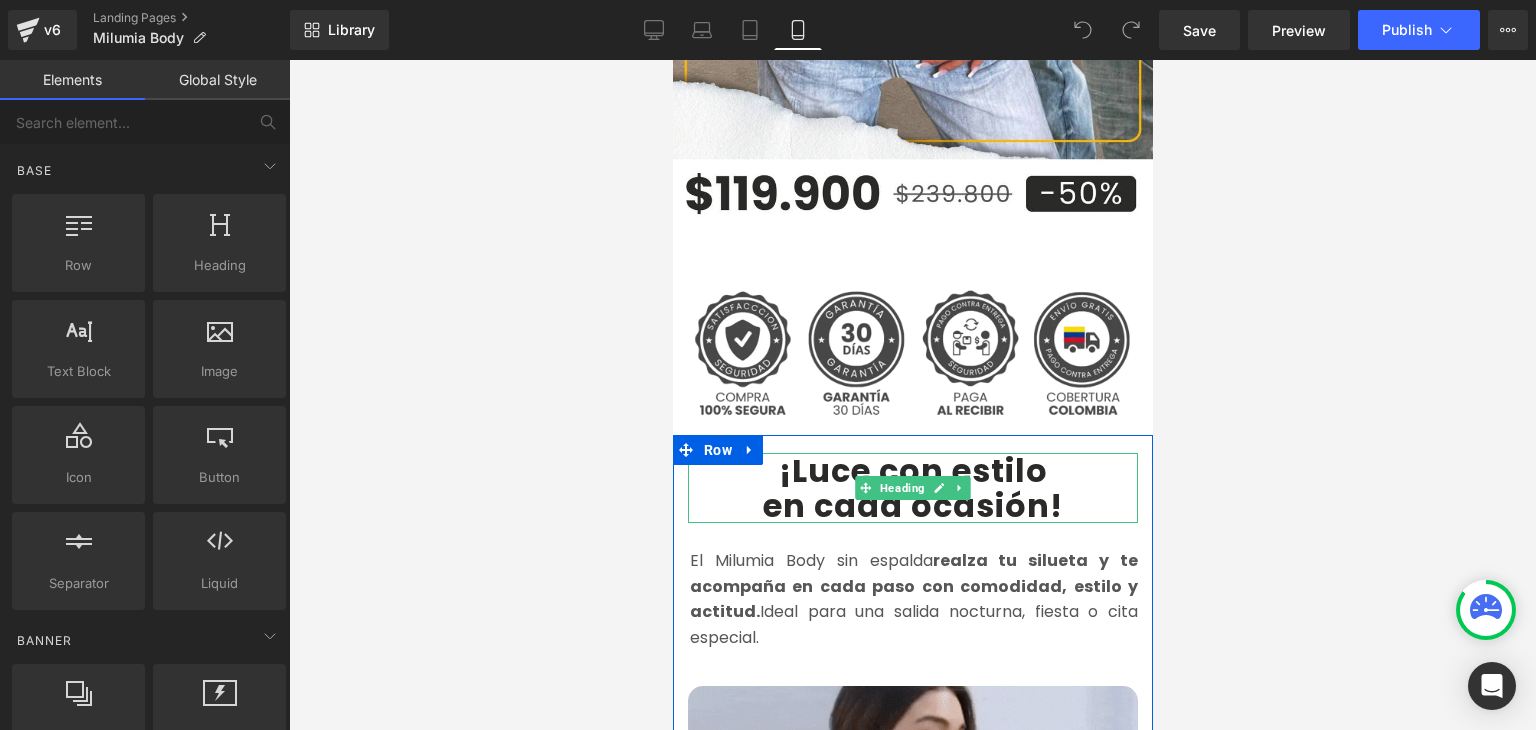 click on "¡Luce con estilo" at bounding box center [912, 470] 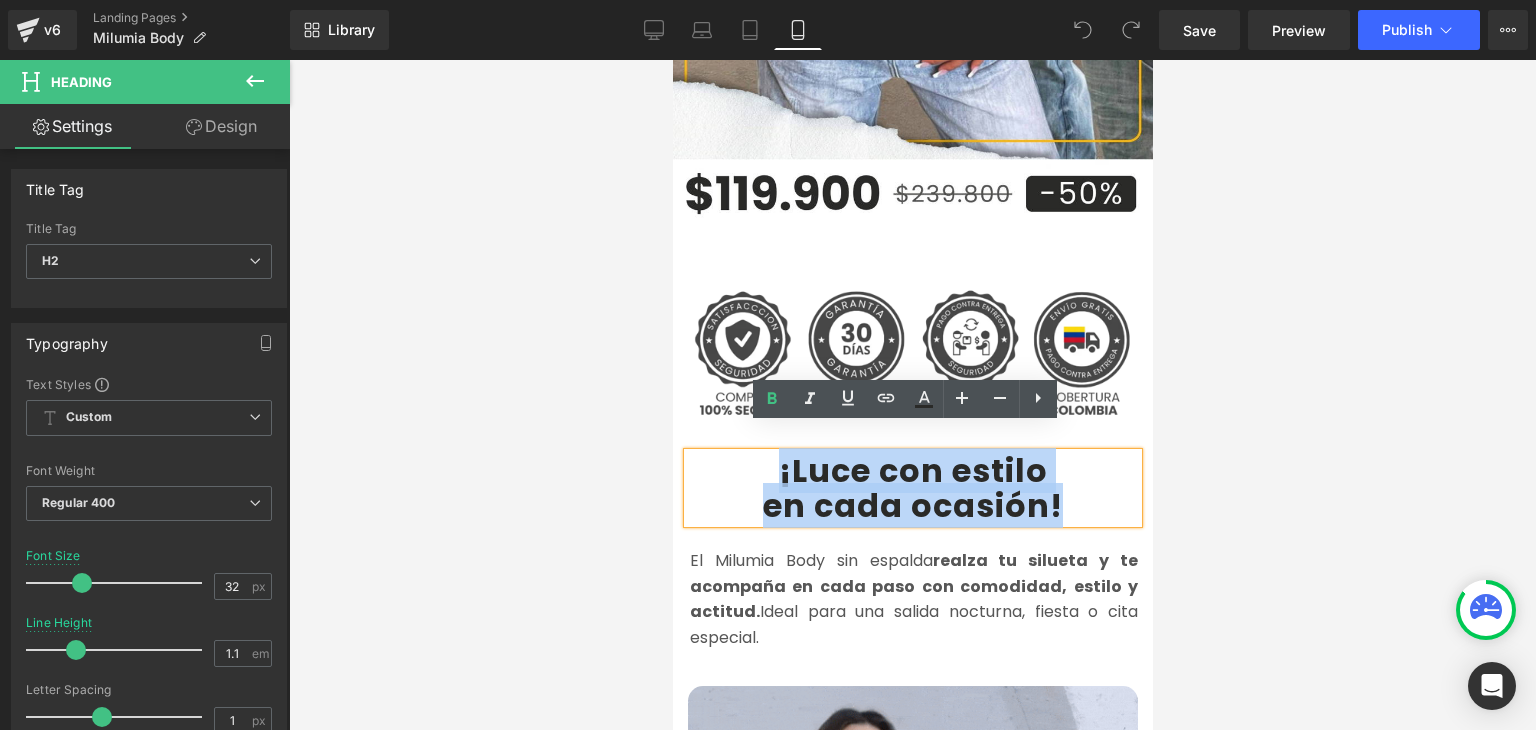 drag, startPoint x: 768, startPoint y: 448, endPoint x: 1050, endPoint y: 465, distance: 282.51193 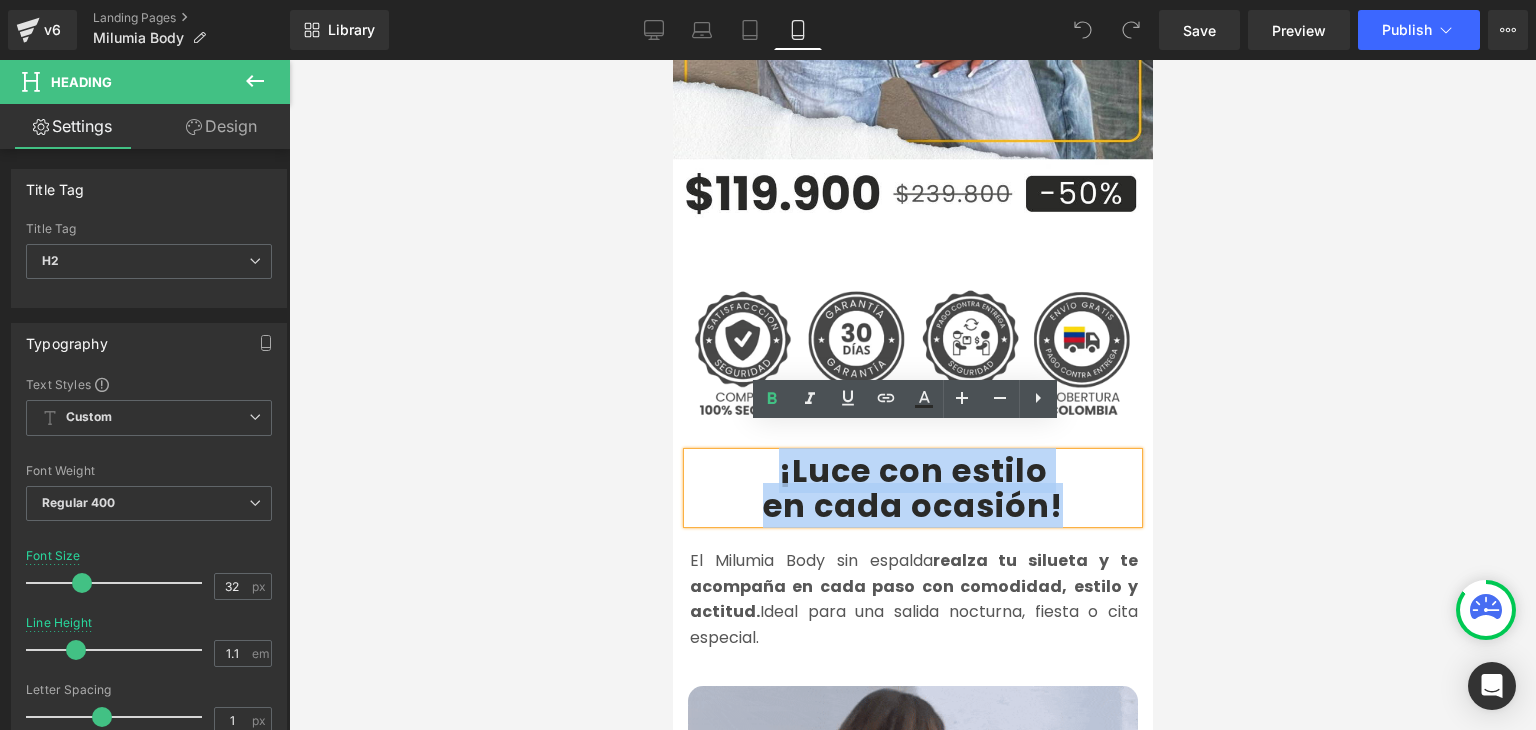 click on "¡Luce con estilo  en cada ocasión !" at bounding box center (912, 488) 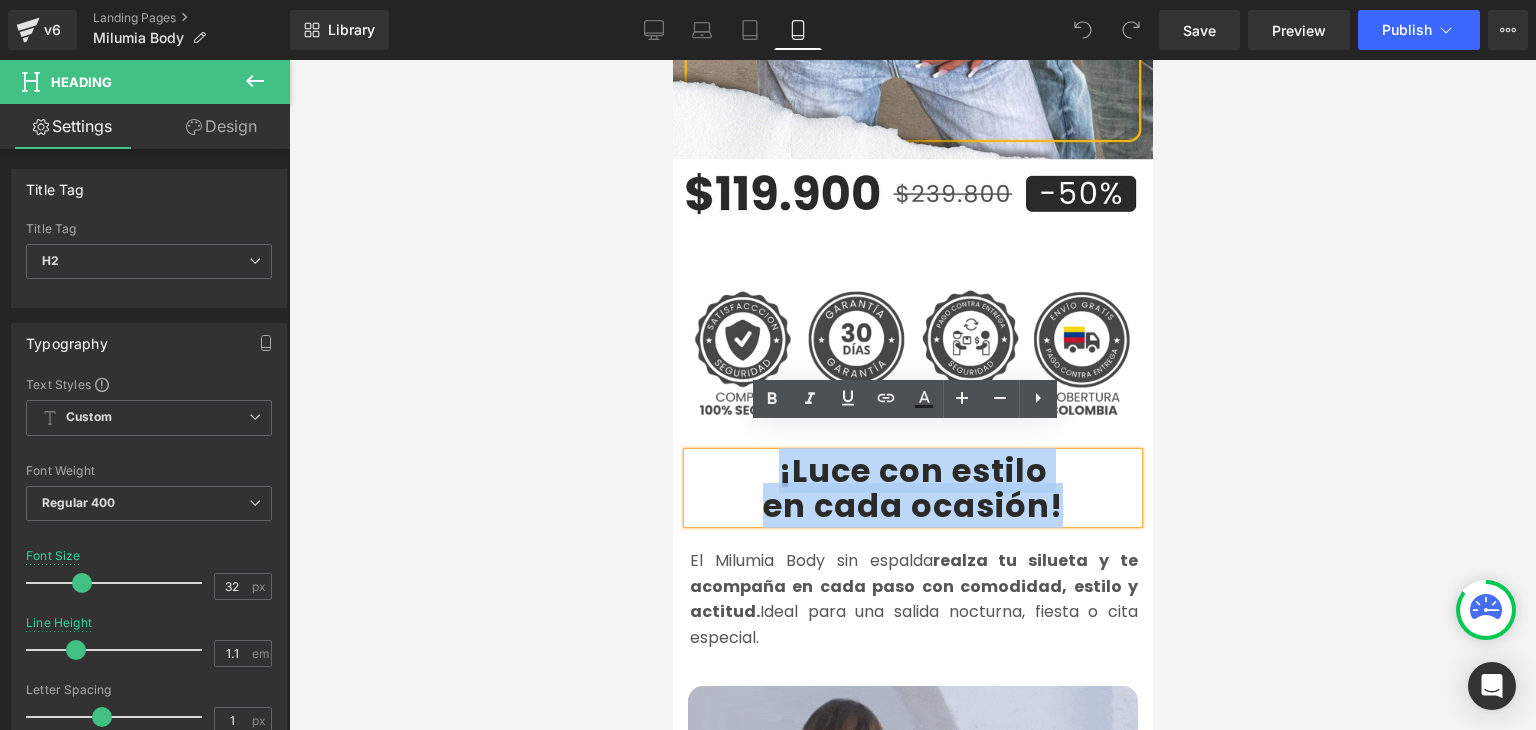 copy on "¡Luce con estilo  en cada ocasión !" 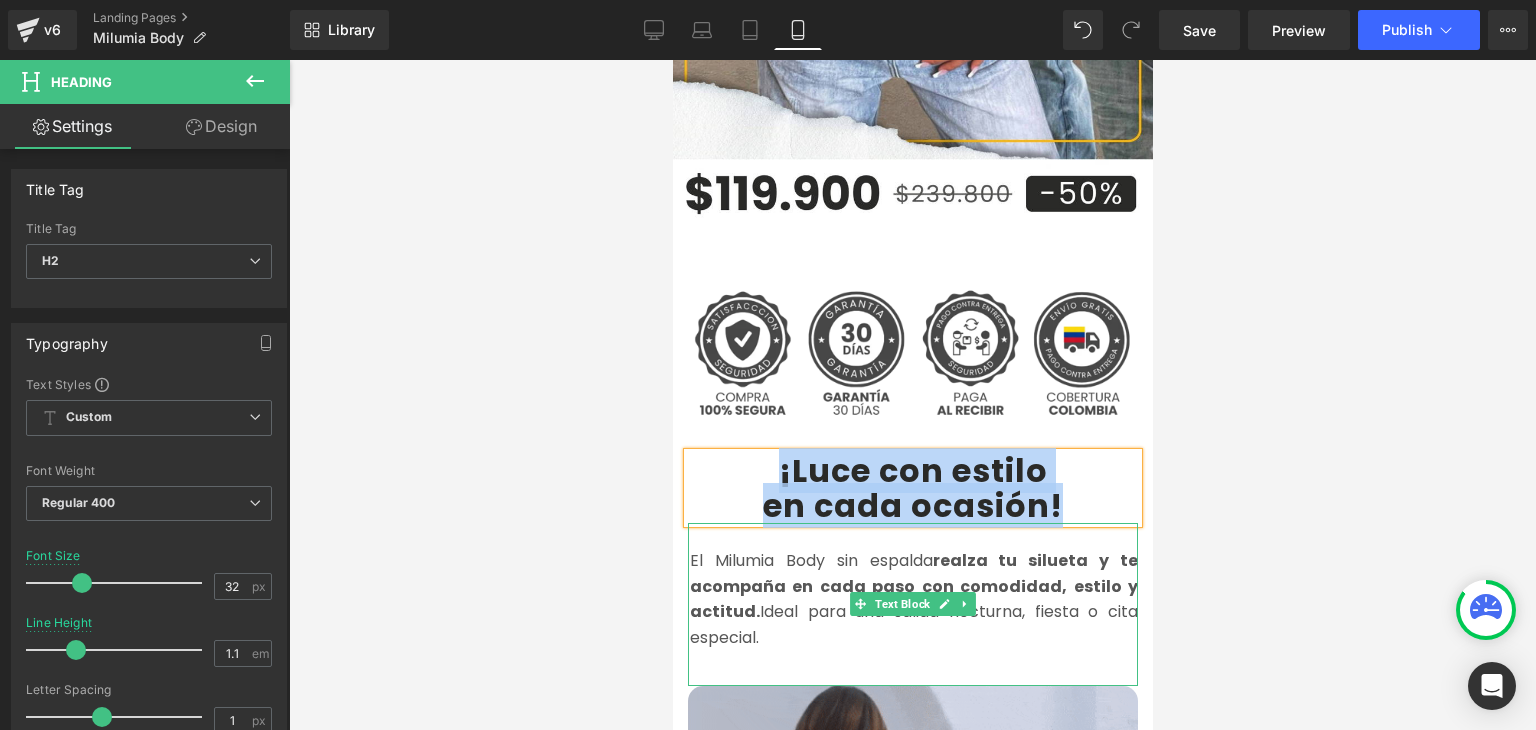 click on "El Milumia Body sin espalda  realza tu silueta y te acompaña en cada paso con comodidad, estilo y actitud.  Ideal para una salida nocturna, fiesta o cita especial." at bounding box center [913, 599] 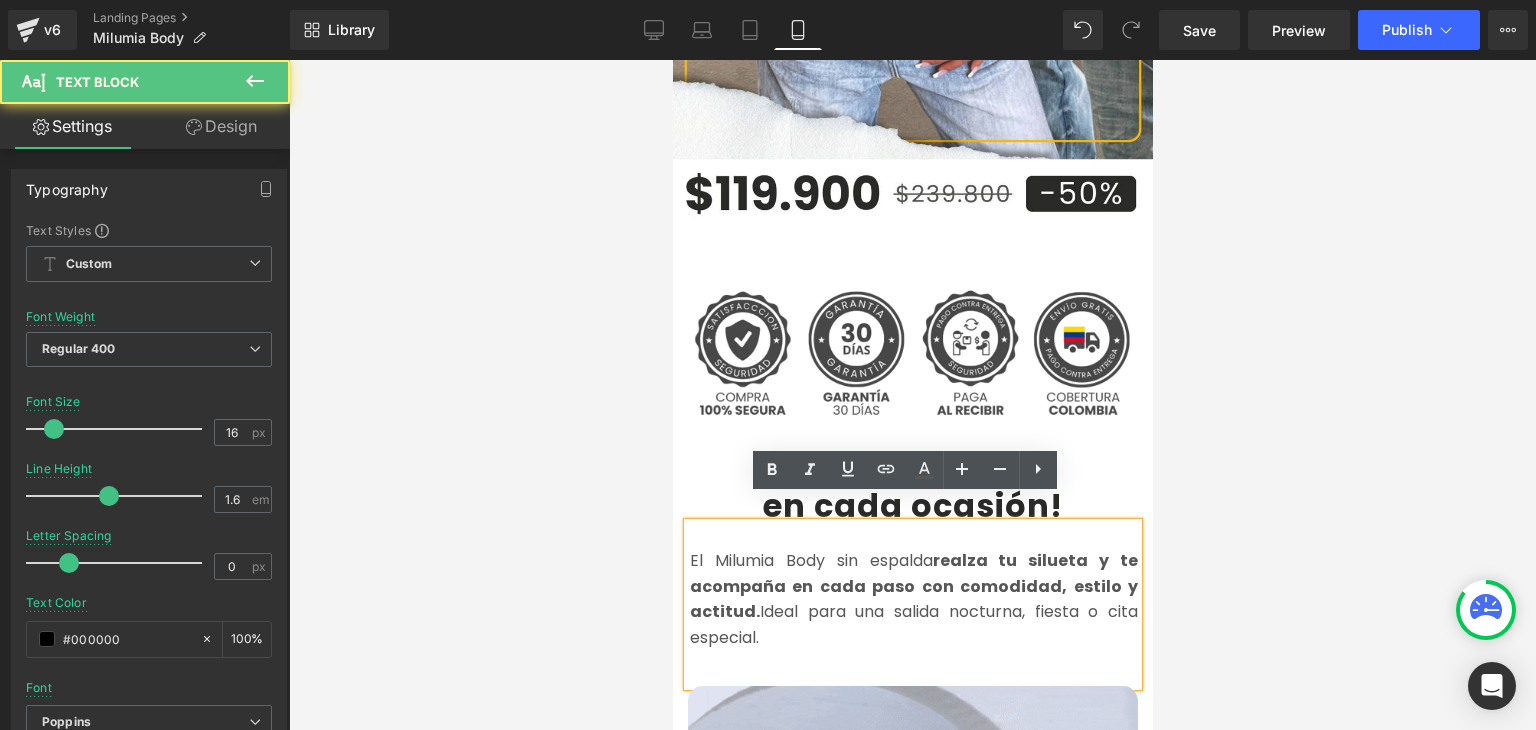 click on "realza tu silueta y te acompaña en cada paso con comodidad, estilo y actitud." at bounding box center [913, 586] 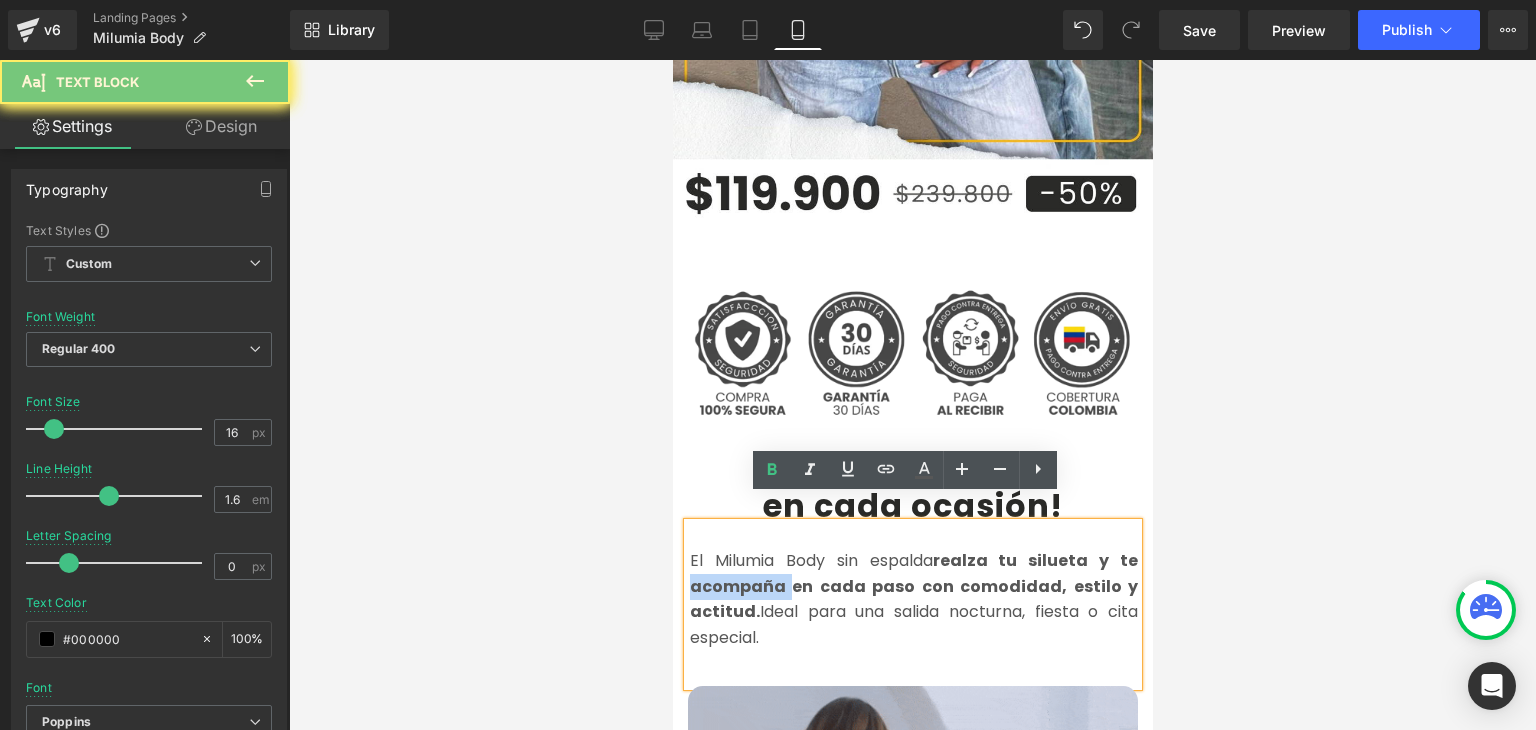 click on "realza tu silueta y te acompaña en cada paso con comodidad, estilo y actitud." at bounding box center [913, 586] 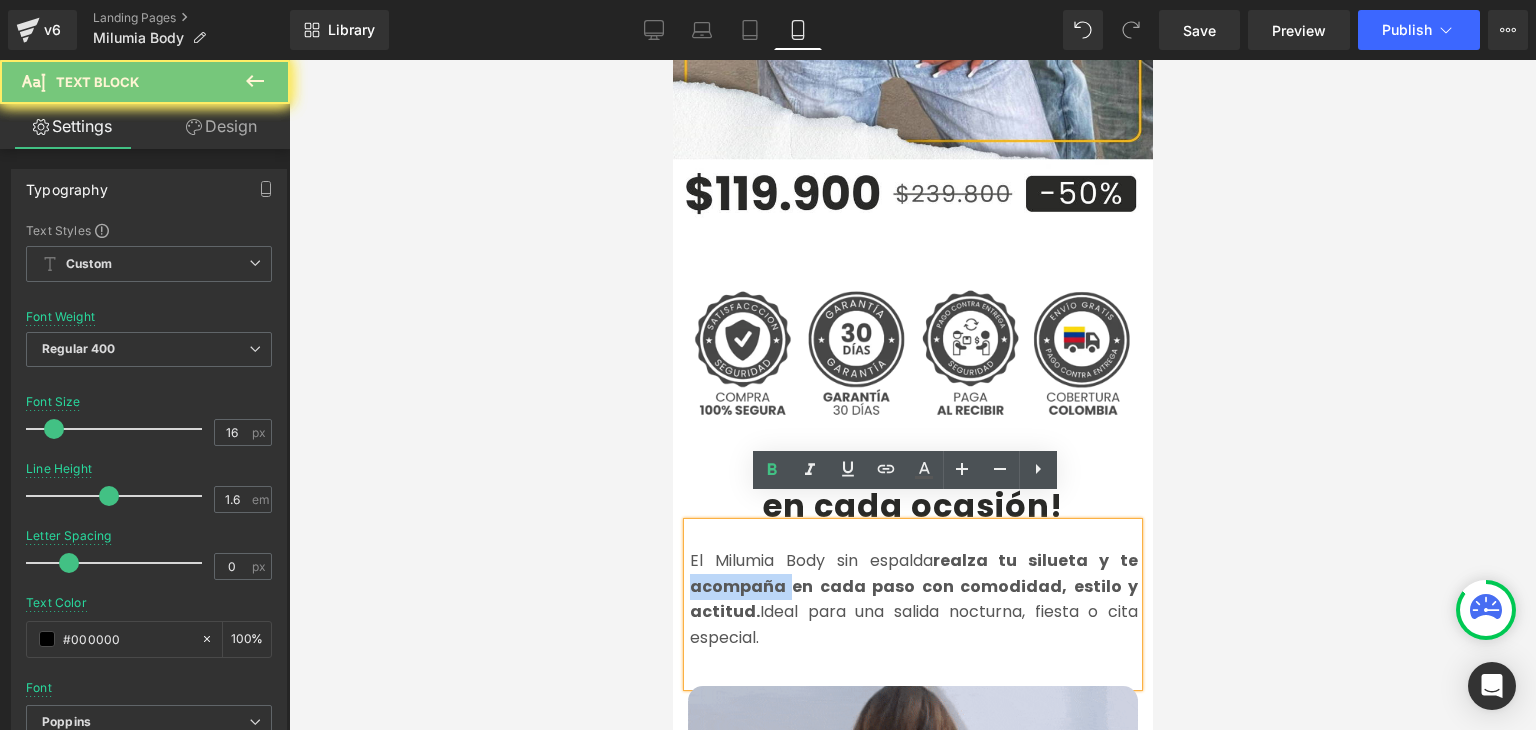 click on "realza tu silueta y te acompaña en cada paso con comodidad, estilo y actitud." at bounding box center [913, 586] 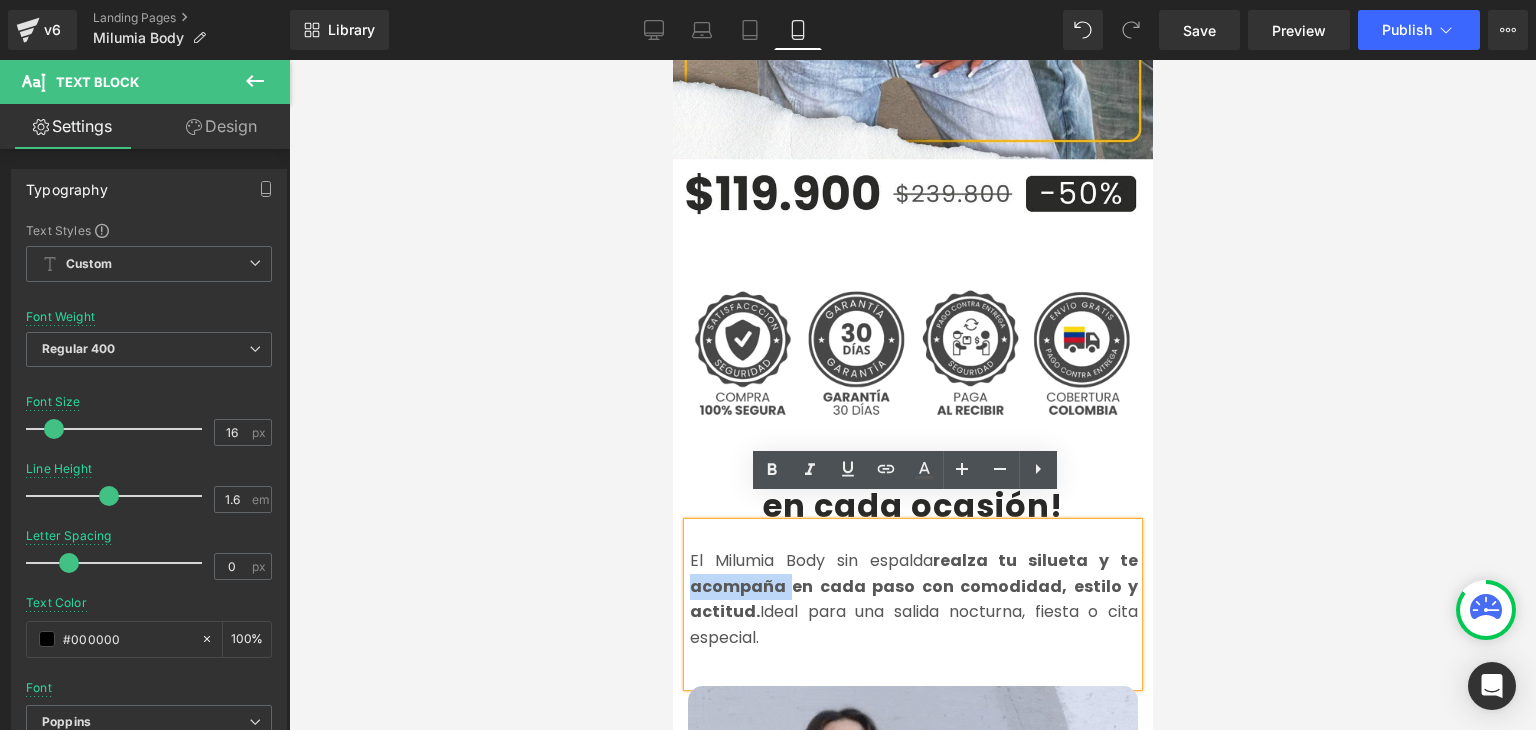 copy on "El Milumia Body sin espalda  realza tu silueta y te acompaña en cada paso con comodidad, estilo y actitud.  Ideal para una salida nocturna, fiesta o cita especial." 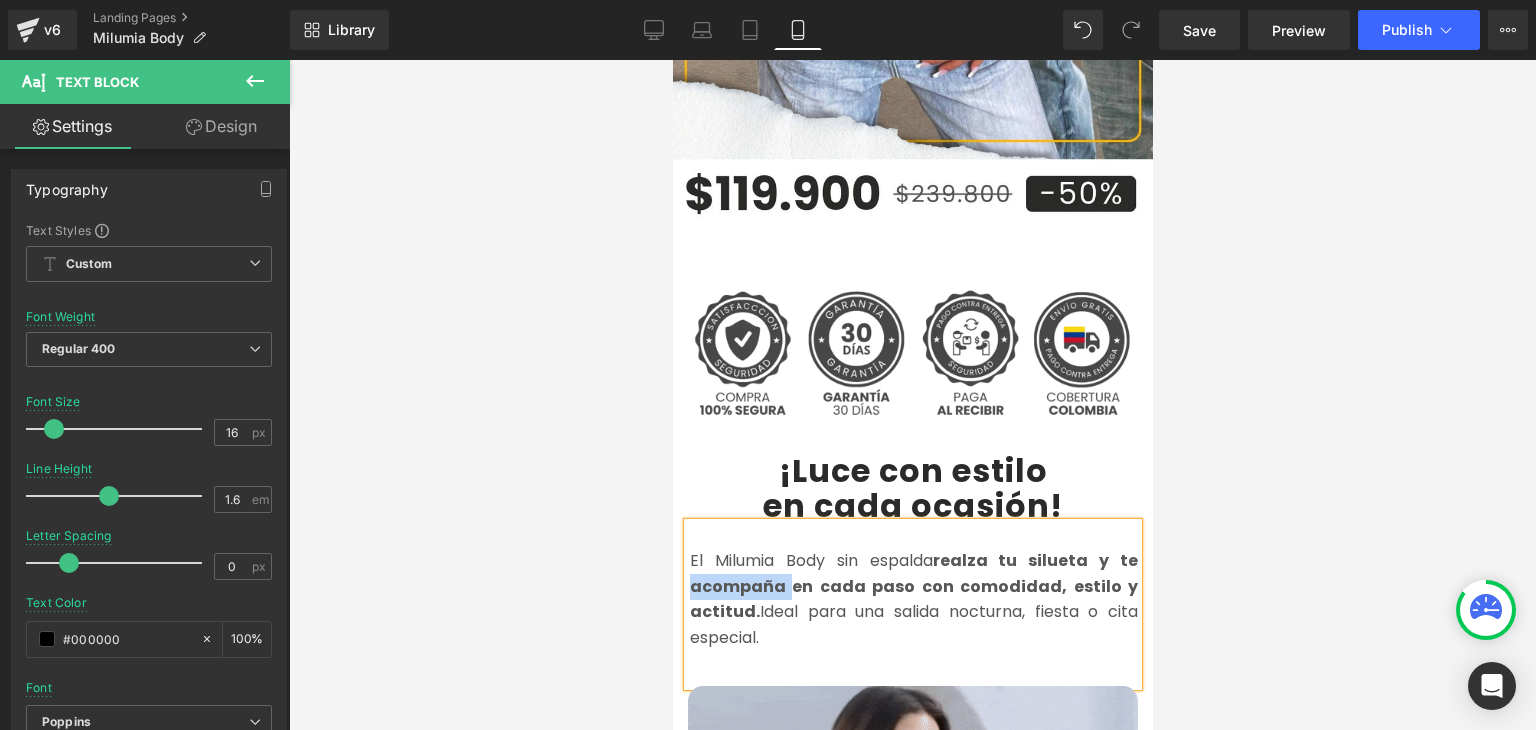 click on "realza tu silueta y te acompaña en cada paso con comodidad, estilo y actitud." at bounding box center (913, 586) 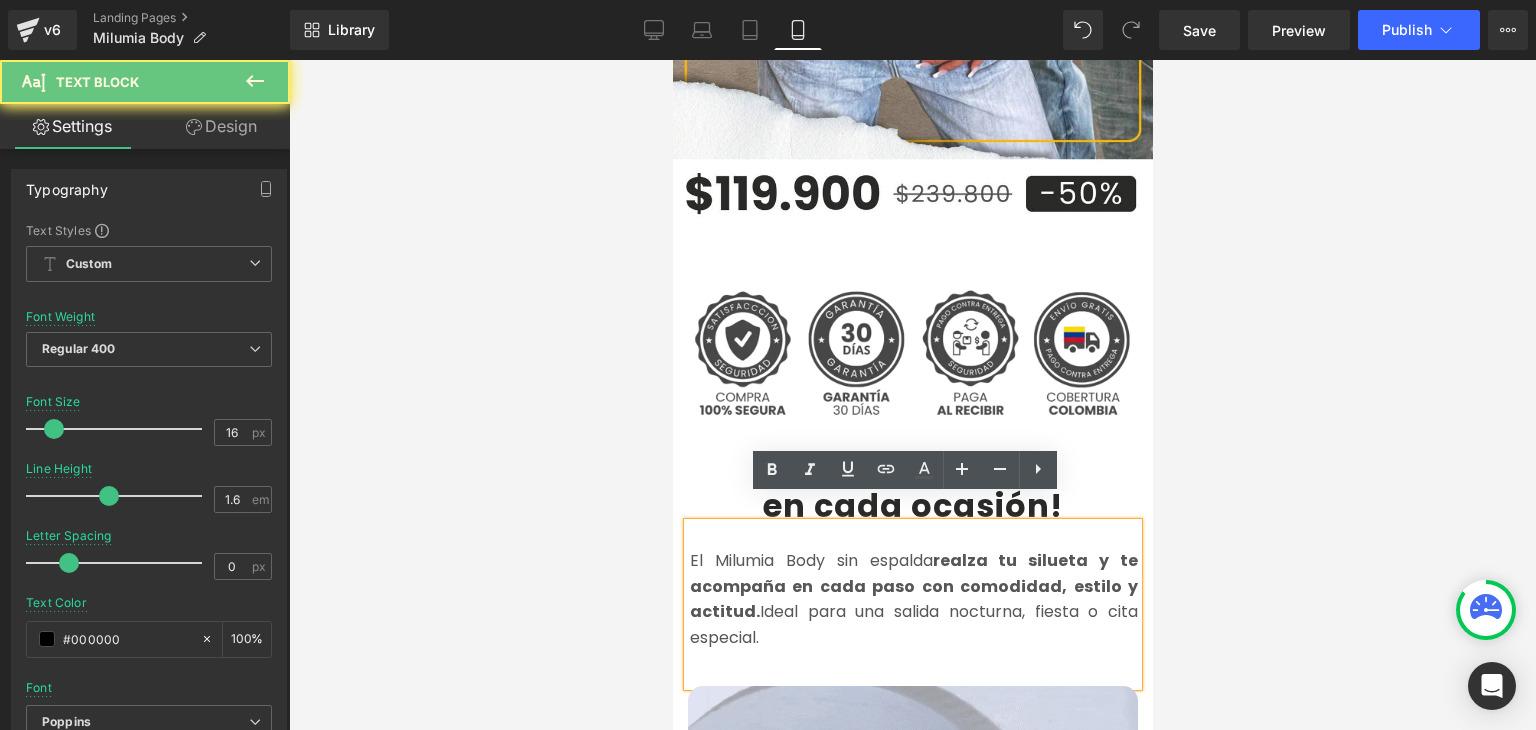 click on "realza tu silueta y te acompaña en cada paso con comodidad, estilo y actitud." at bounding box center (913, 586) 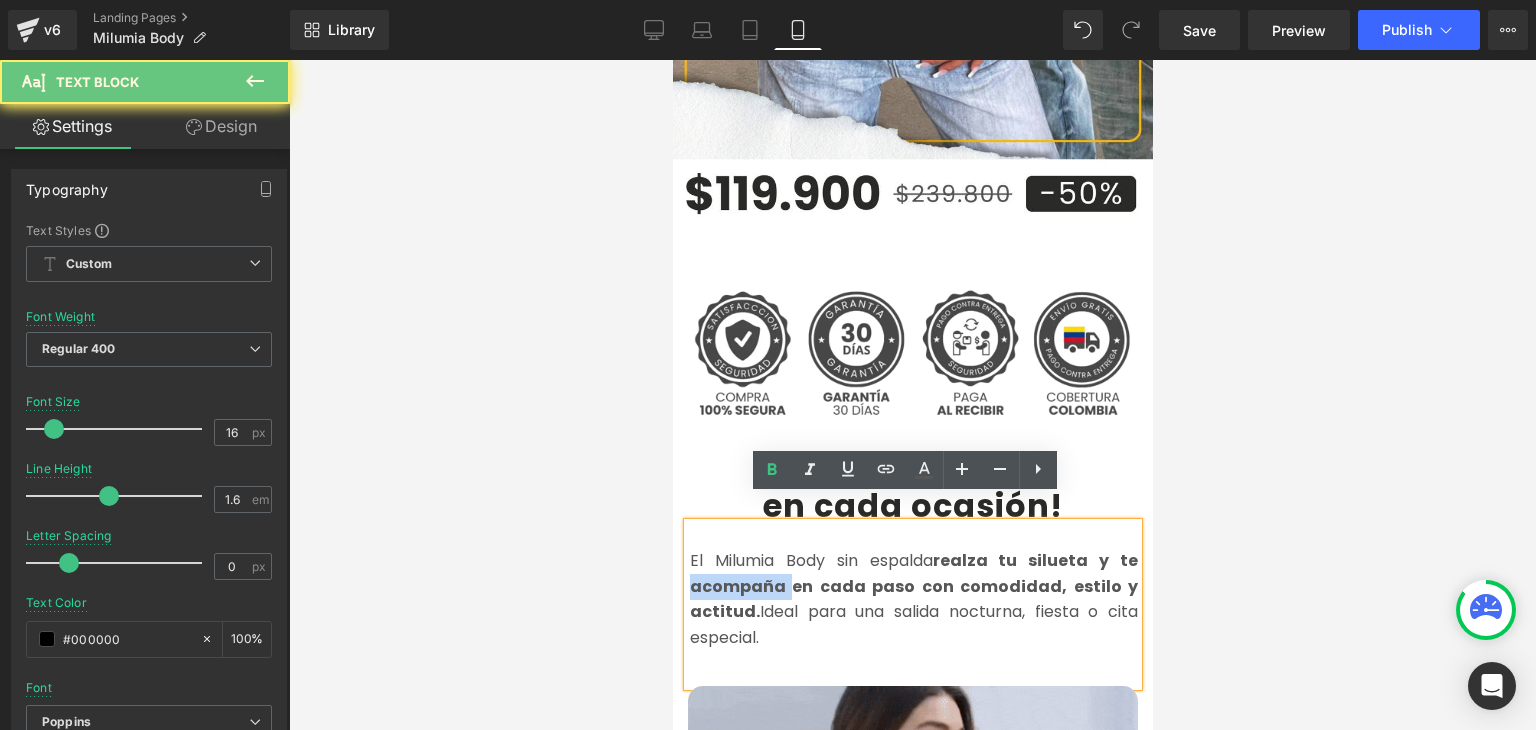 click on "realza tu silueta y te acompaña en cada paso con comodidad, estilo y actitud." at bounding box center [913, 586] 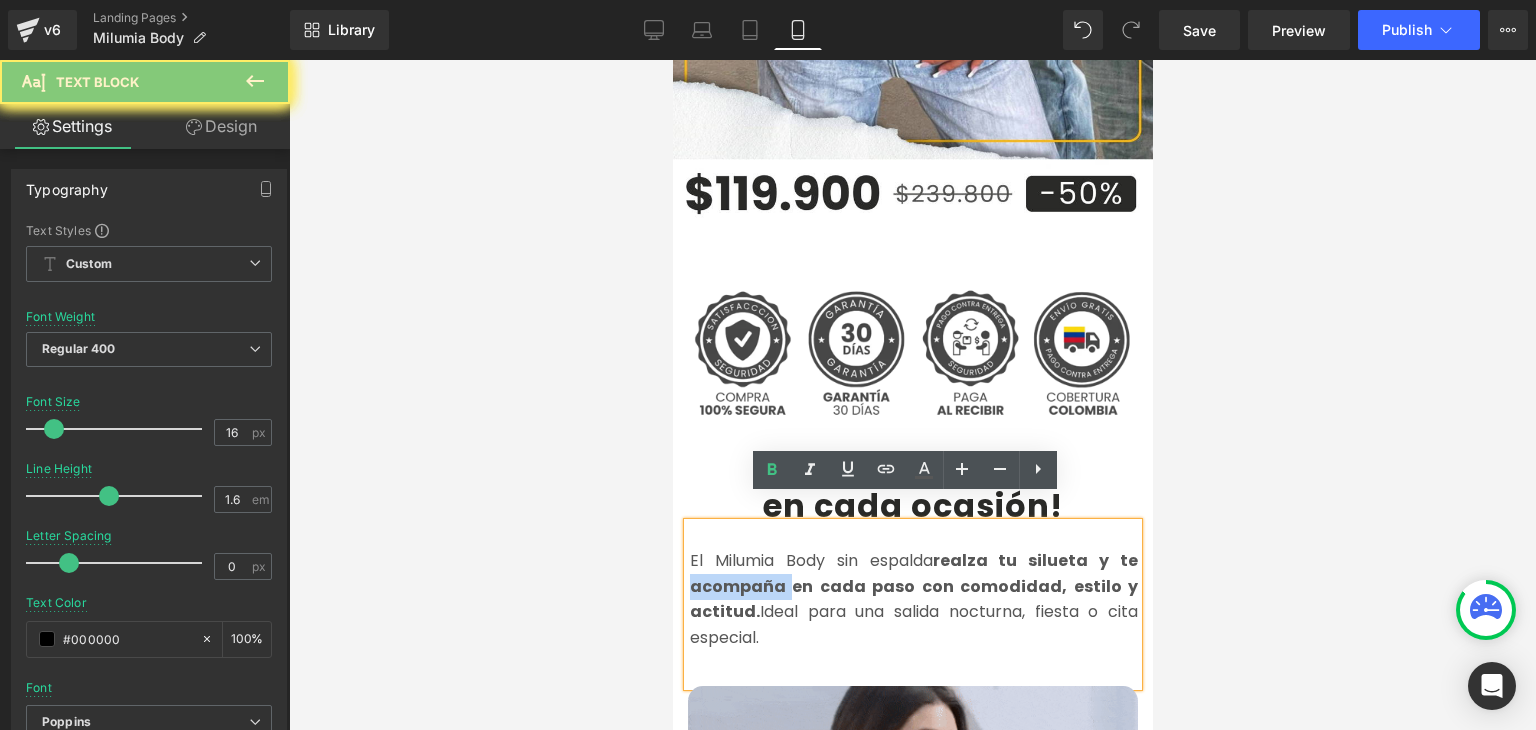click on "realza tu silueta y te acompaña en cada paso con comodidad, estilo y actitud." at bounding box center [913, 586] 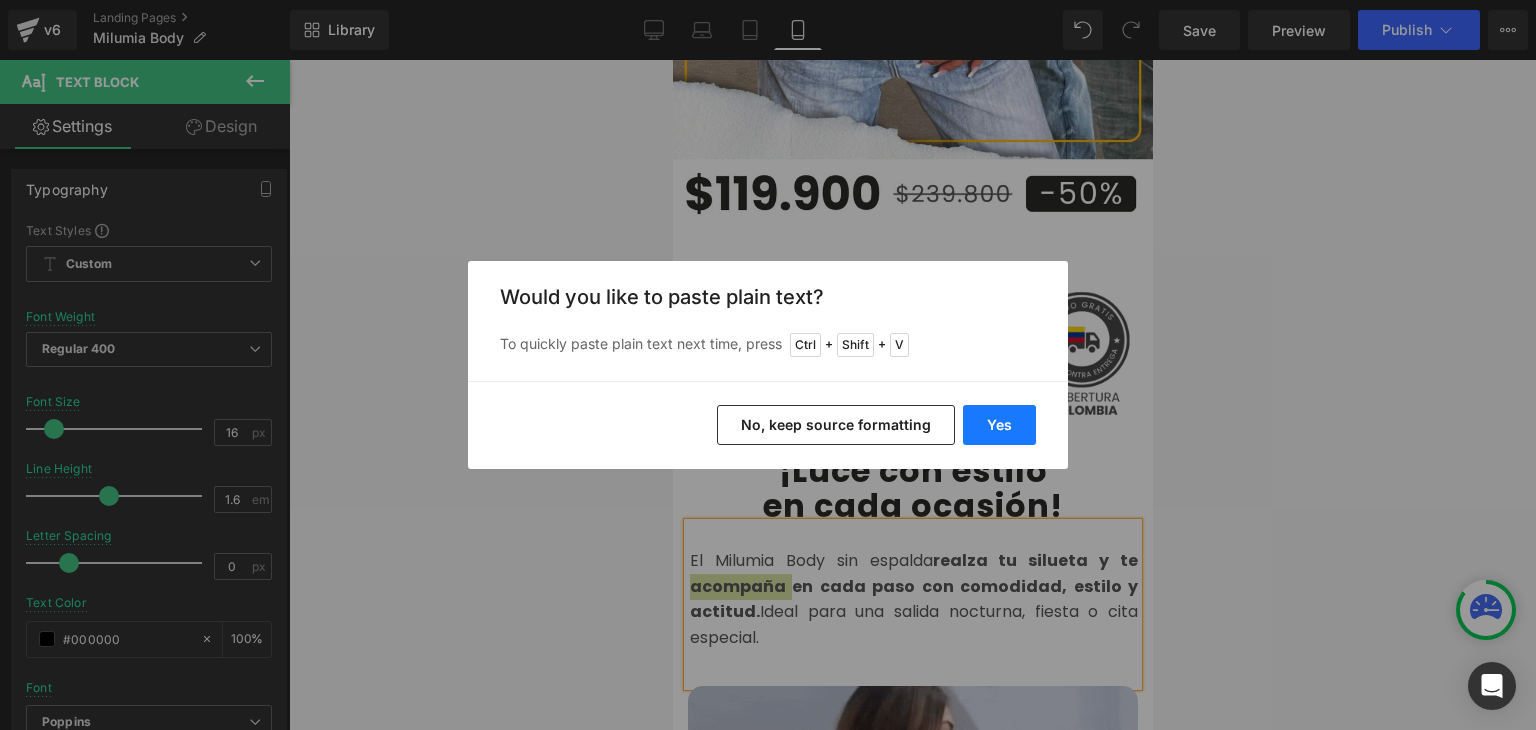 click on "Yes" at bounding box center [999, 425] 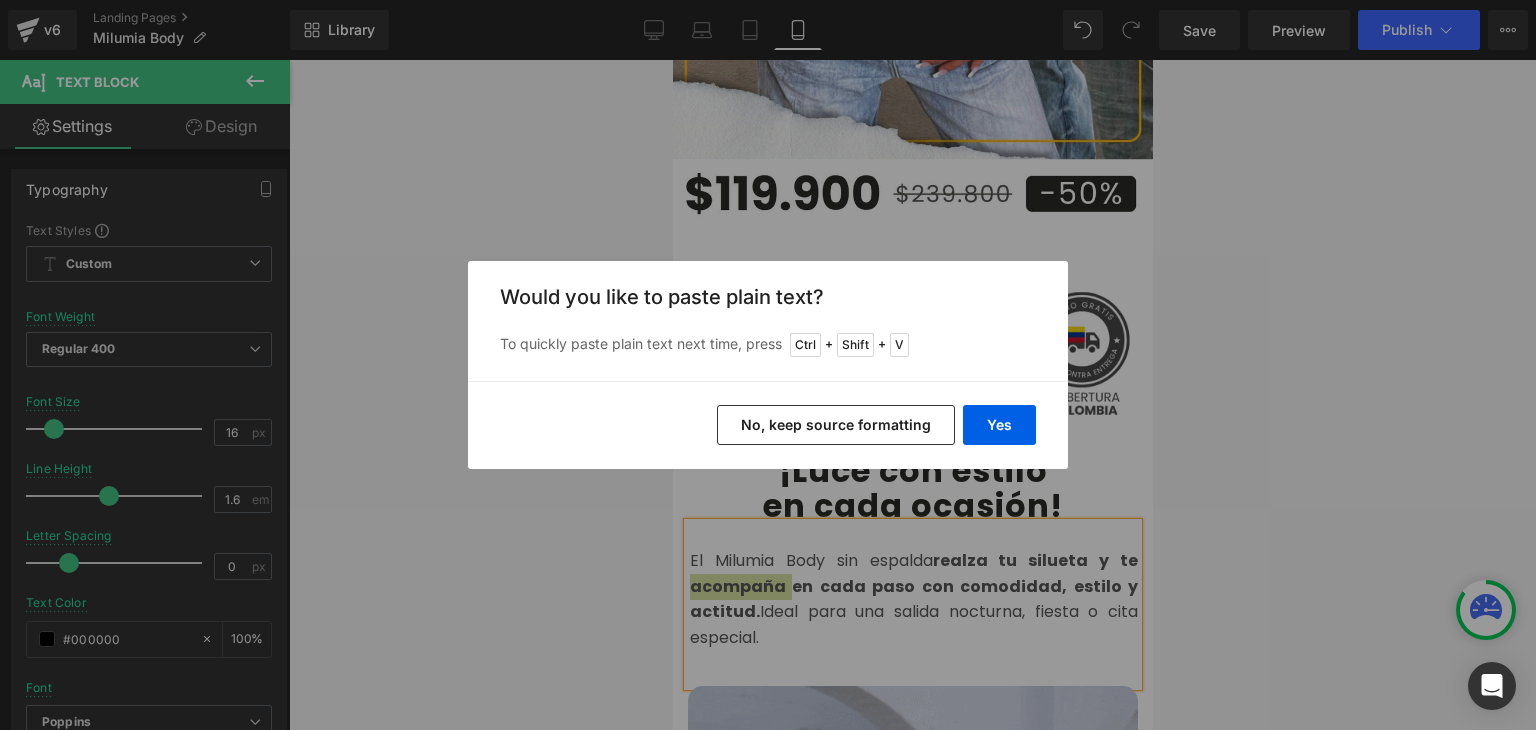 type 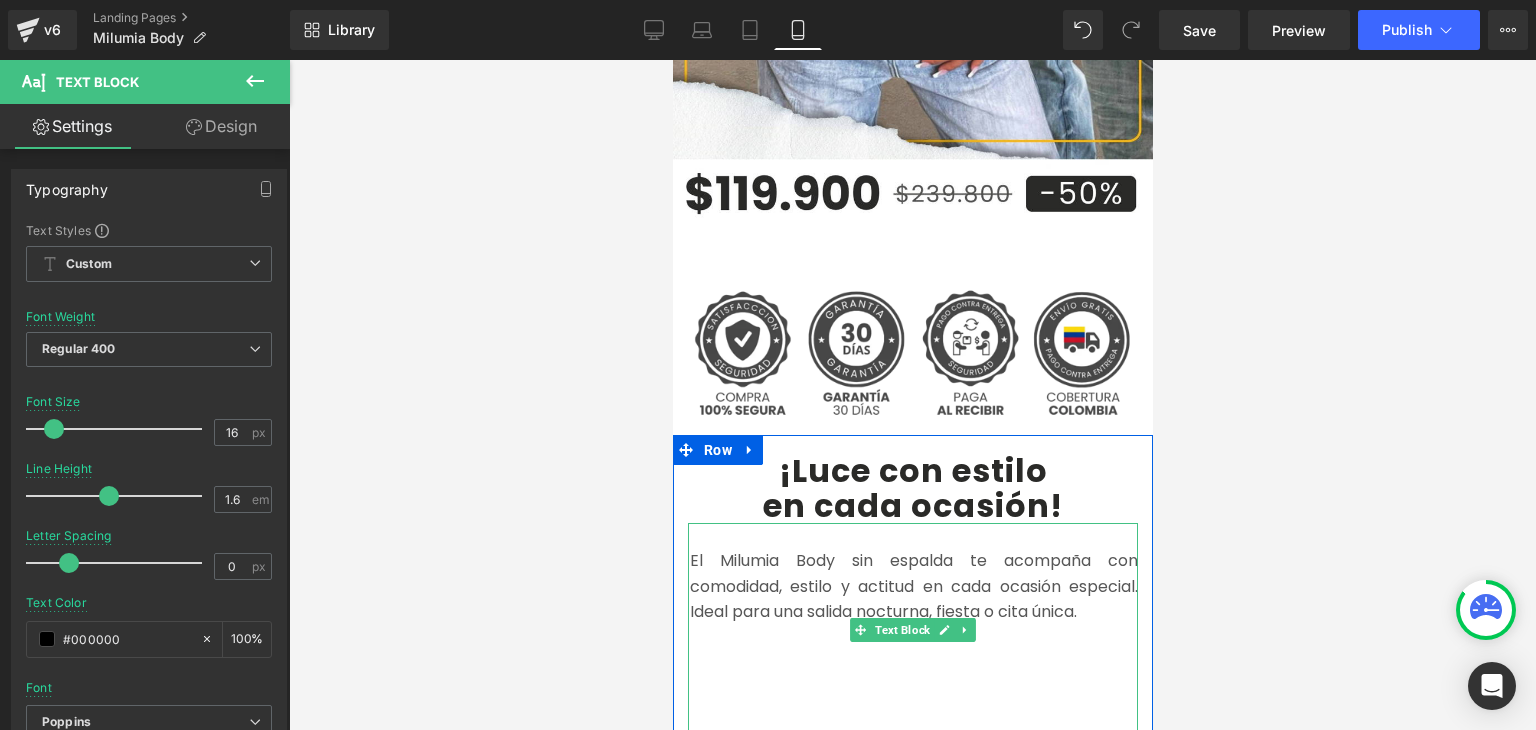 click on "El Milumia Body sin espalda te acompaña con comodidad, estilo y actitud en cada ocasión especial. Ideal para una salida nocturna, fiesta o cita única." at bounding box center [912, 630] 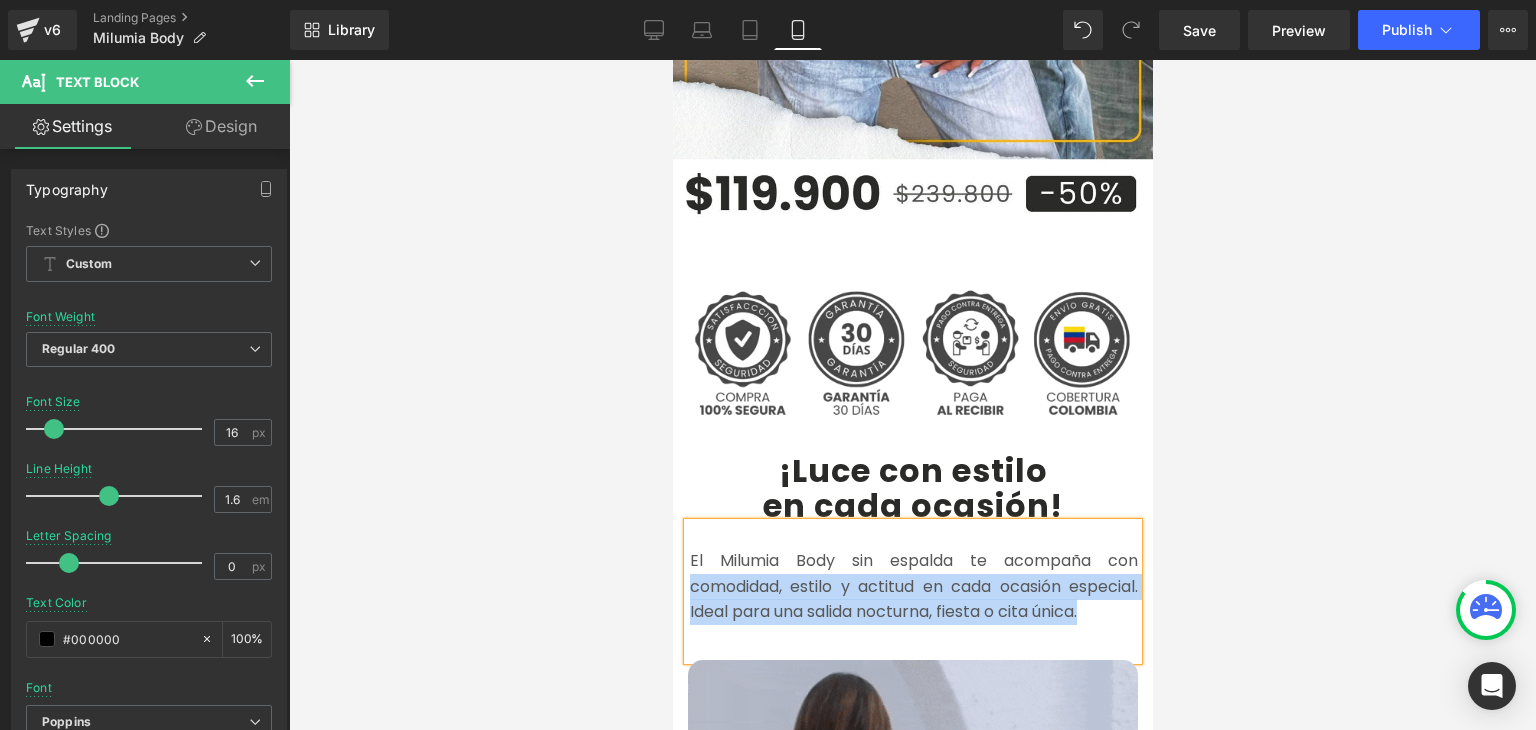 drag, startPoint x: 1103, startPoint y: 583, endPoint x: 681, endPoint y: 560, distance: 422.6263 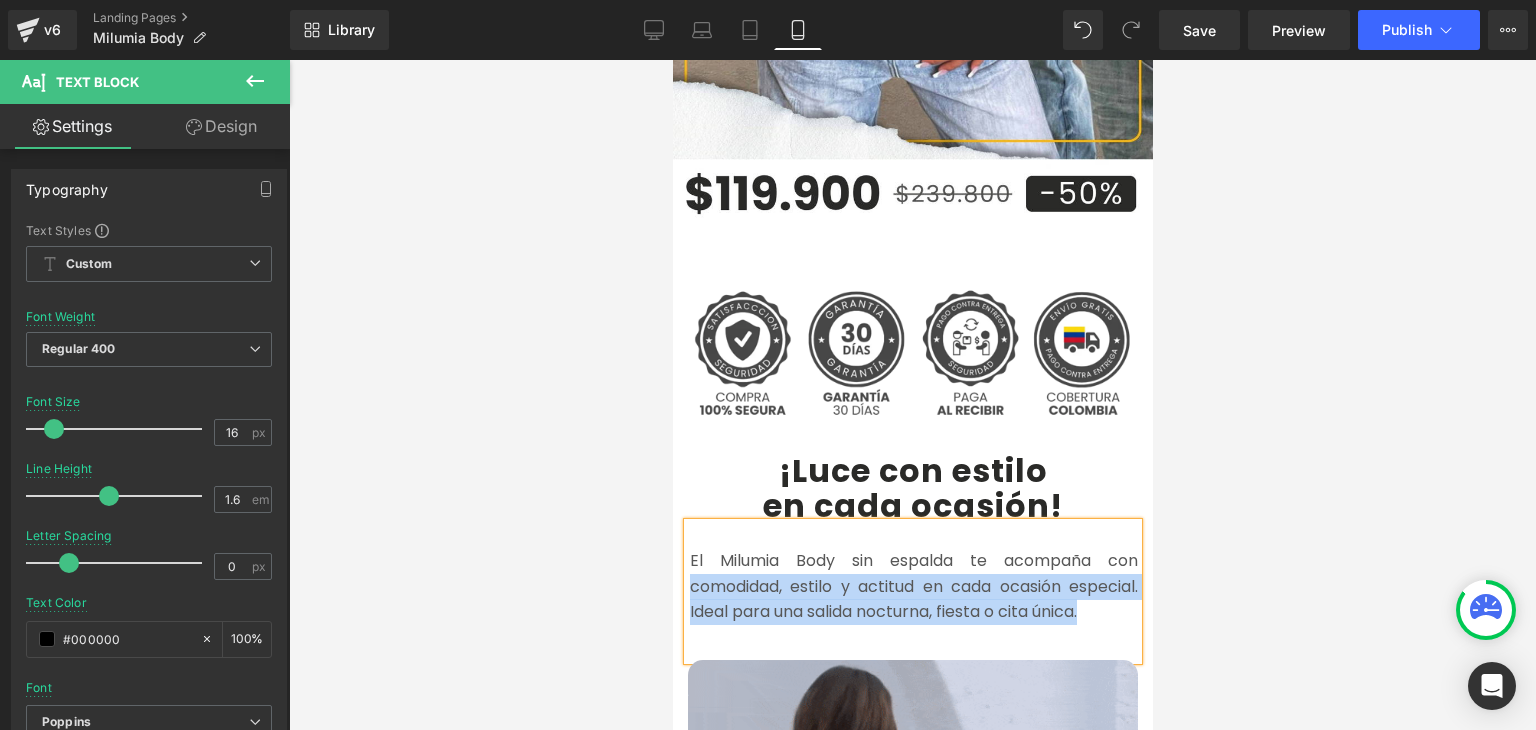 click on "El Milumia Body sin espalda te acompaña con comodidad, estilo y actitud en cada ocasión especial. Ideal para una salida nocturna, fiesta o cita única." at bounding box center [913, 586] 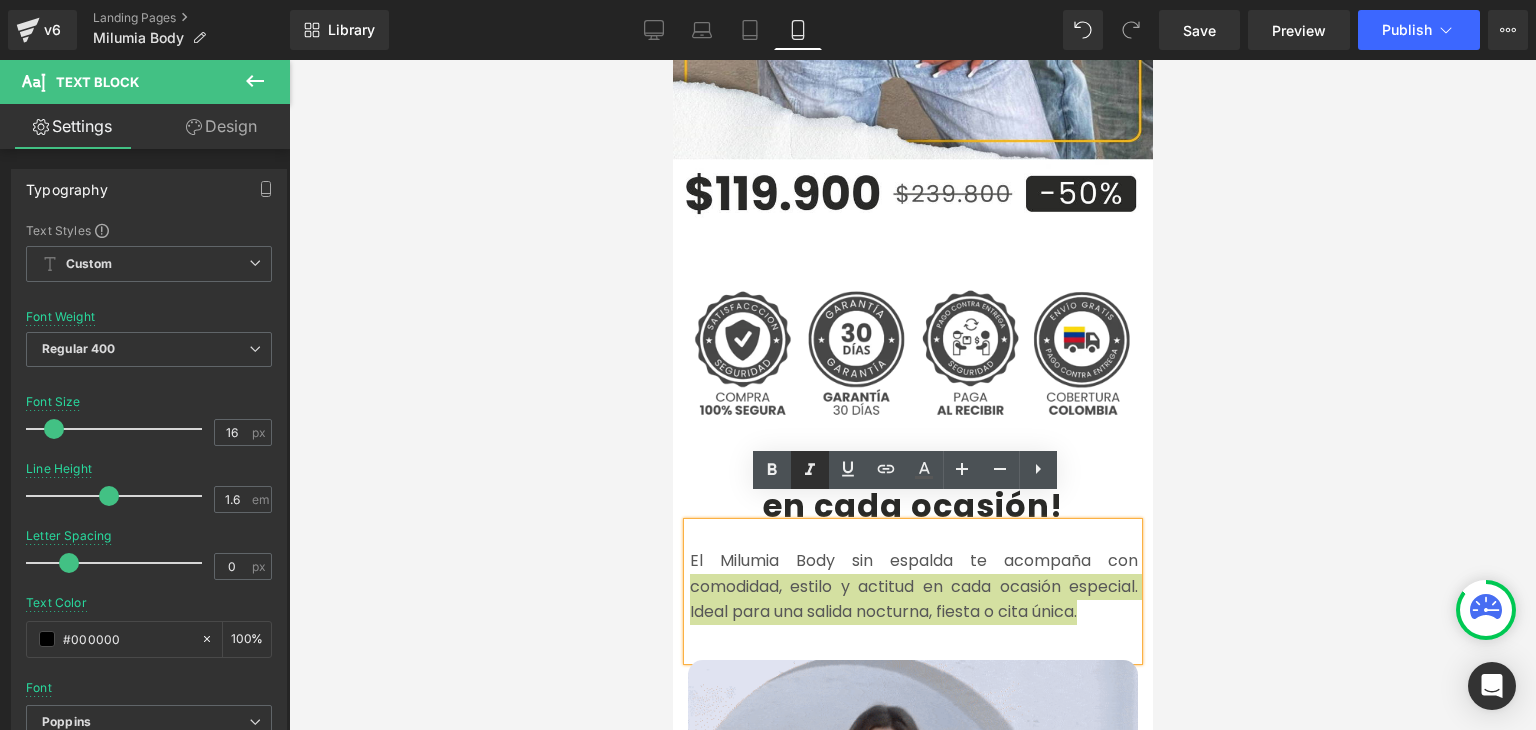 drag, startPoint x: 772, startPoint y: 459, endPoint x: 802, endPoint y: 461, distance: 30.066593 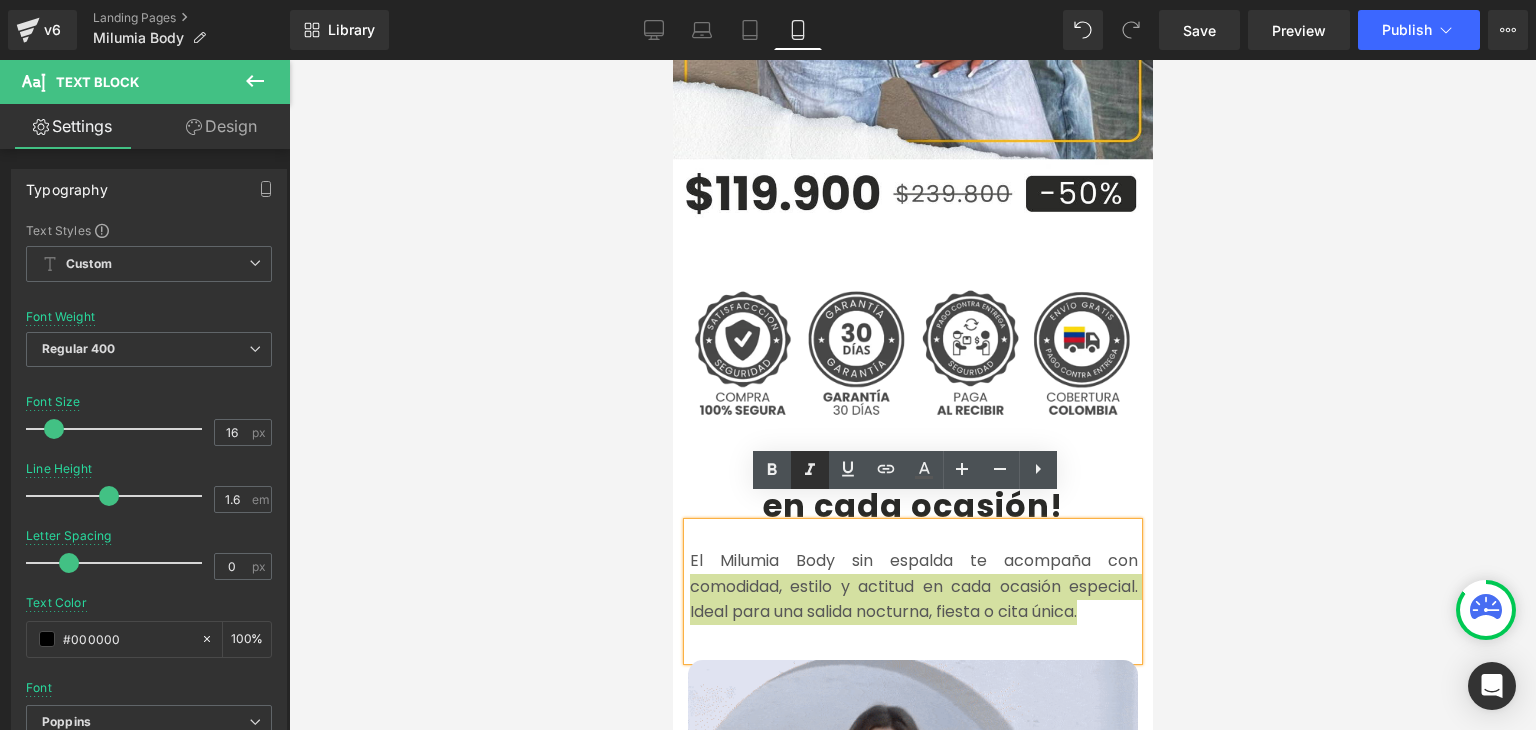 click 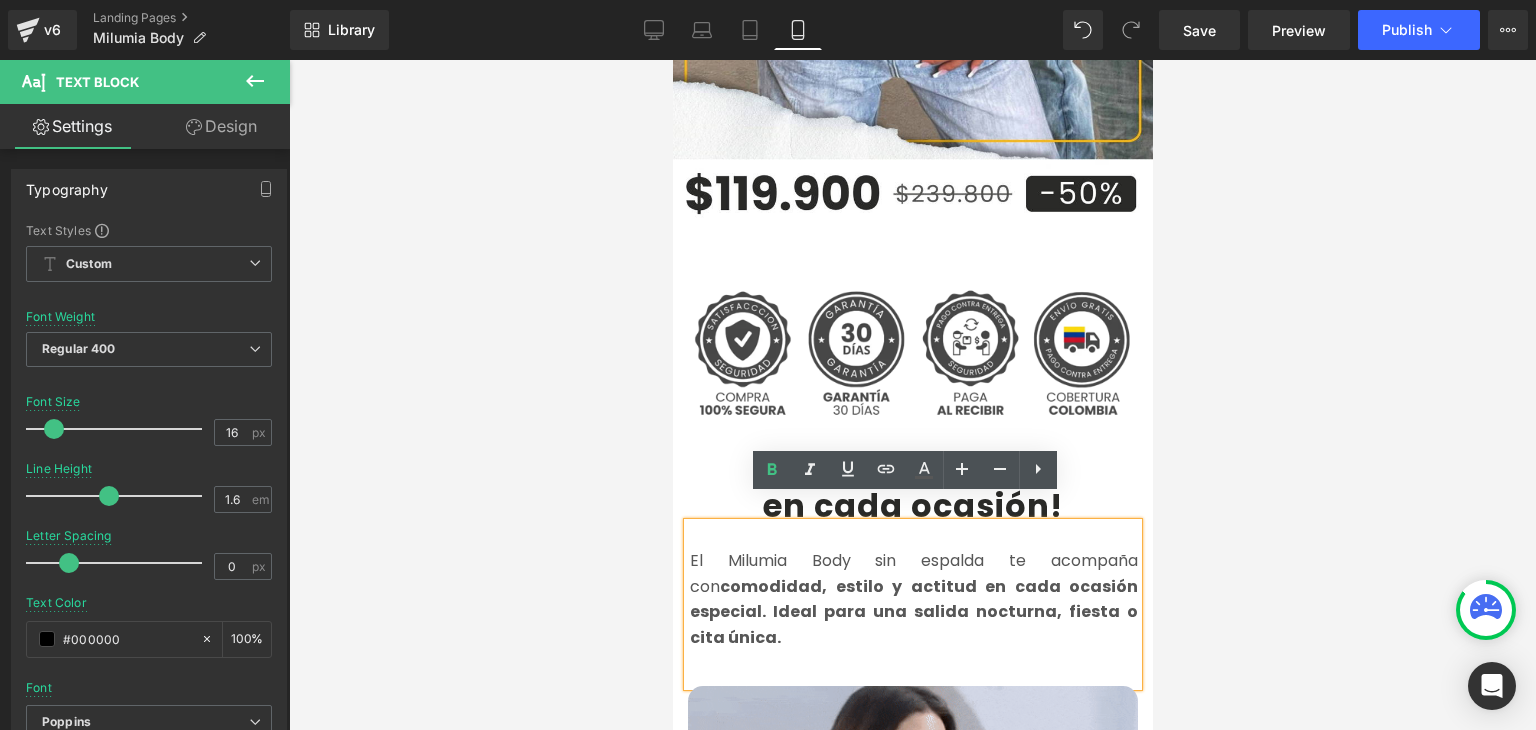 click at bounding box center (912, 395) 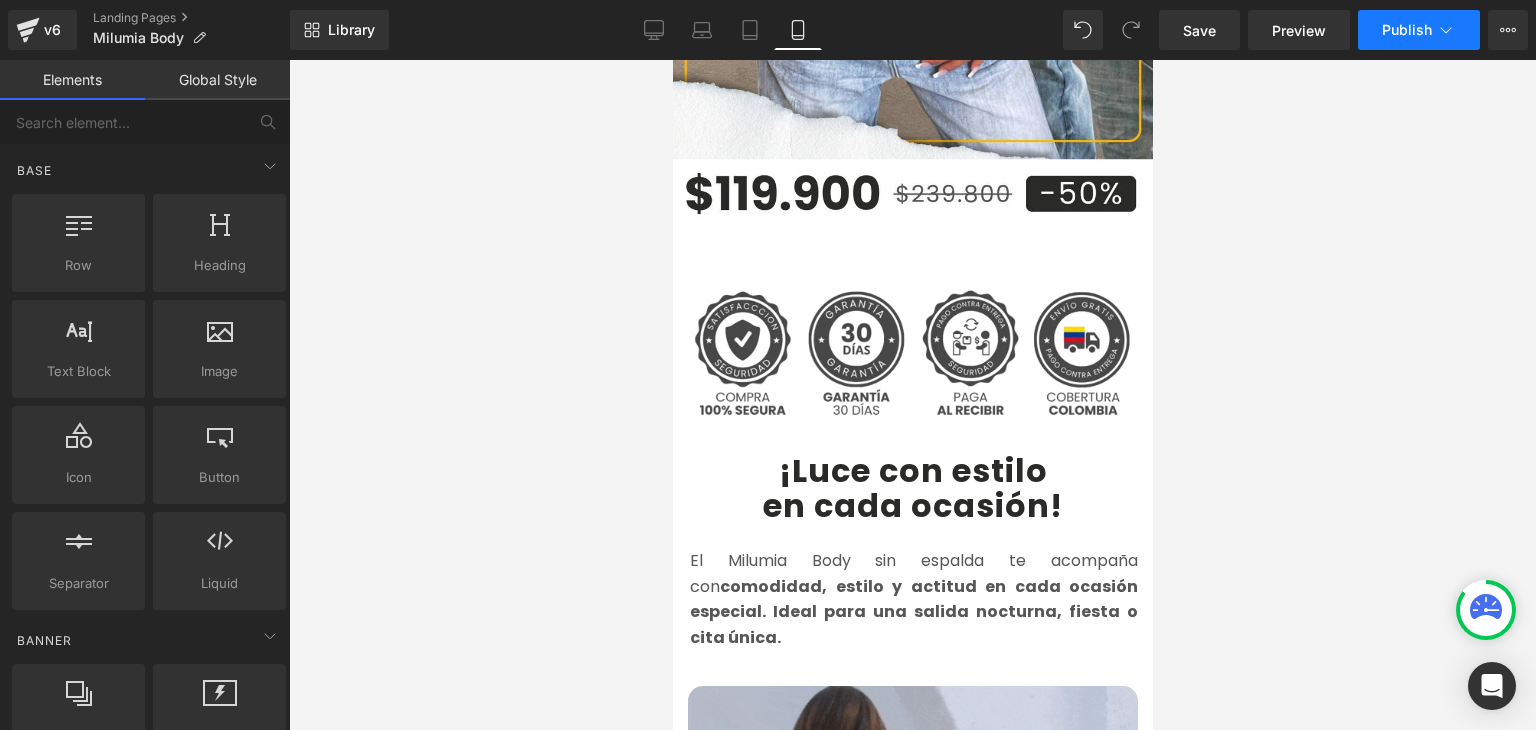 click on "Publish" at bounding box center (1419, 30) 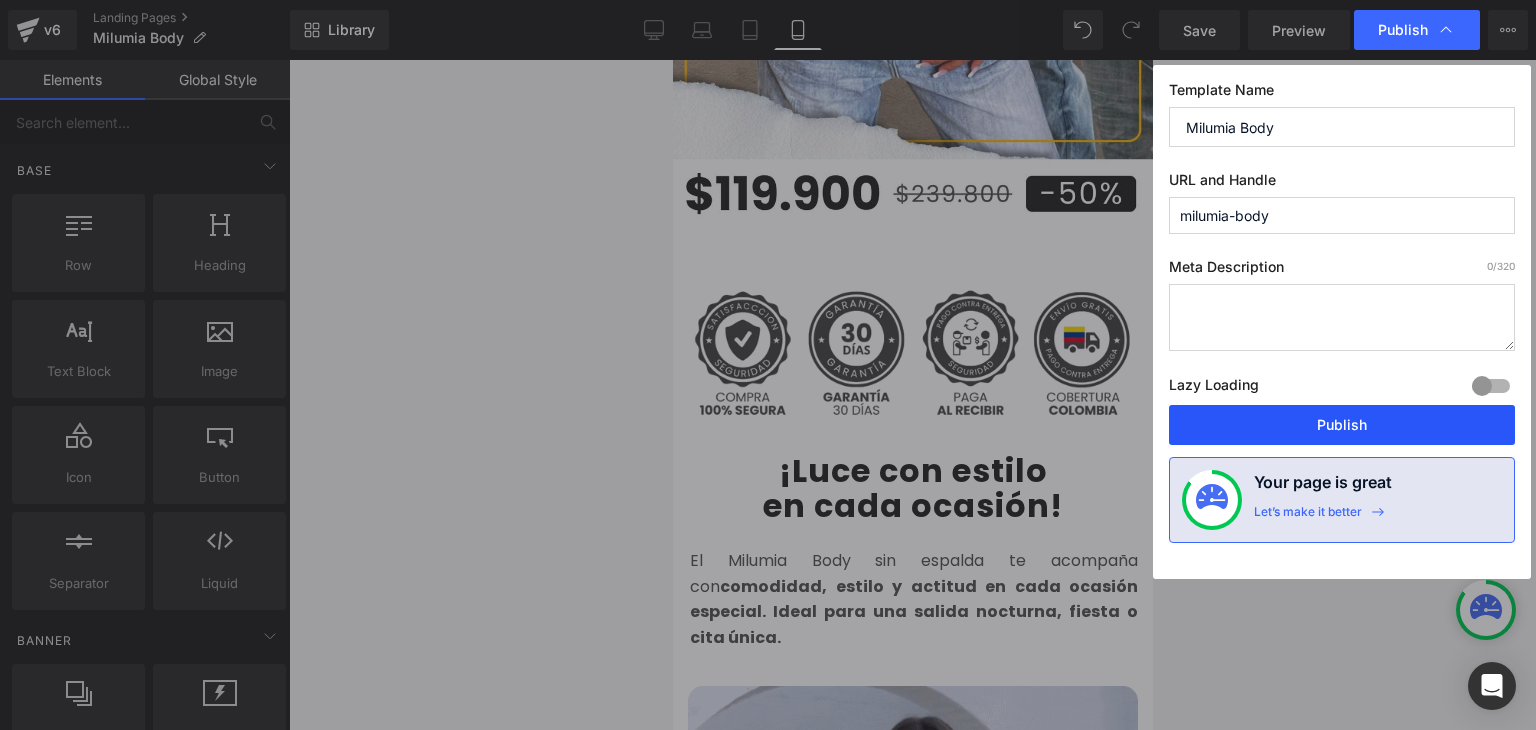 click on "Publish" at bounding box center [1342, 425] 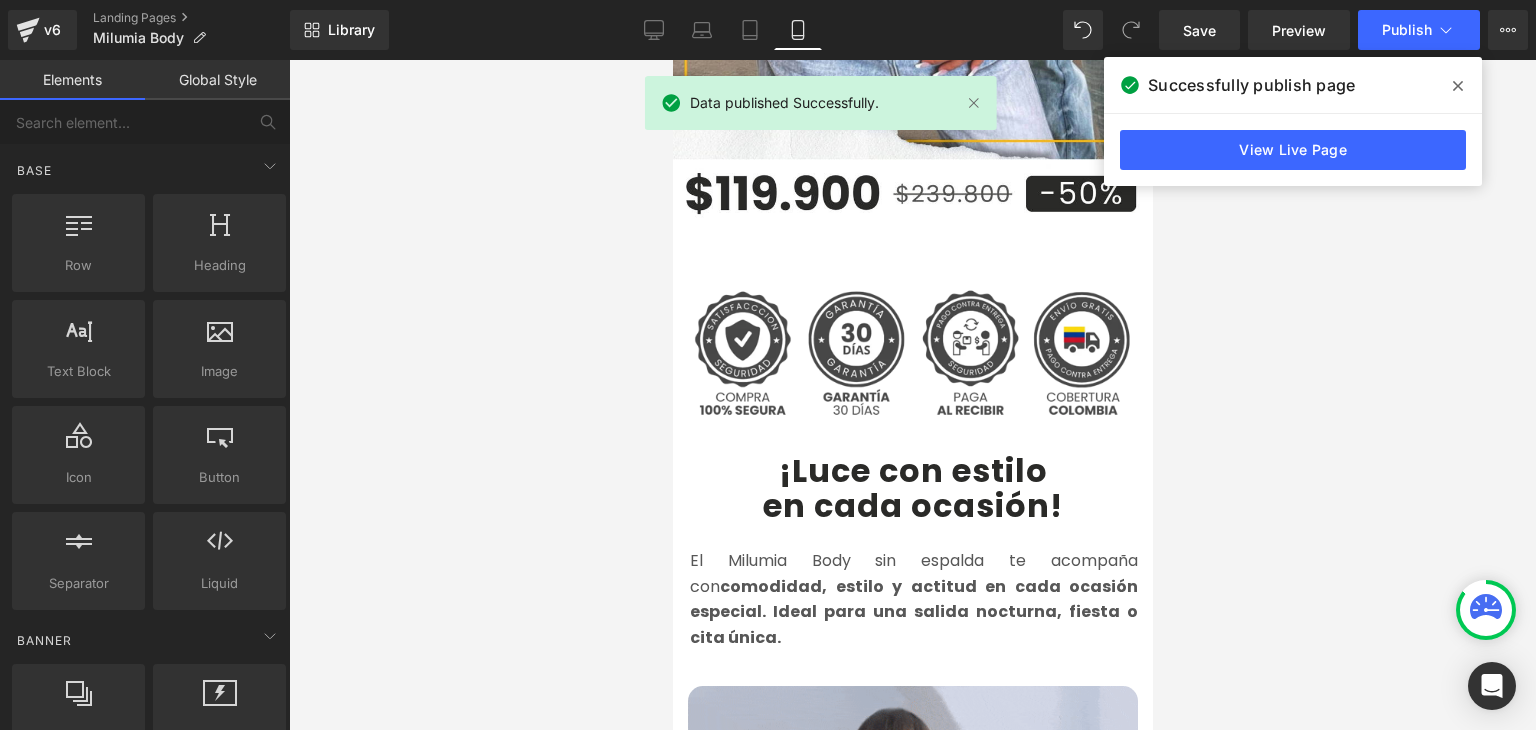click 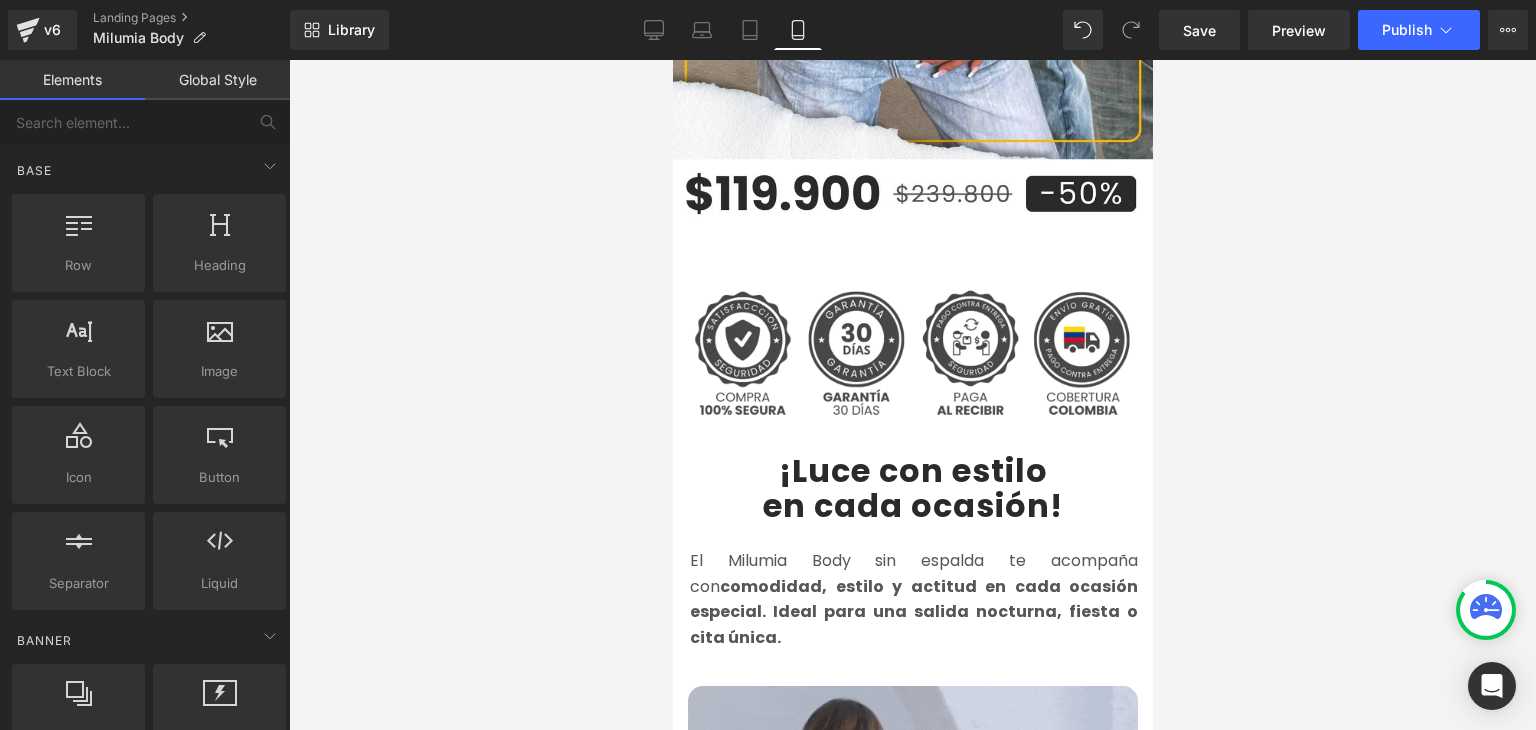 click on "¡Luce con estilo" at bounding box center (912, 470) 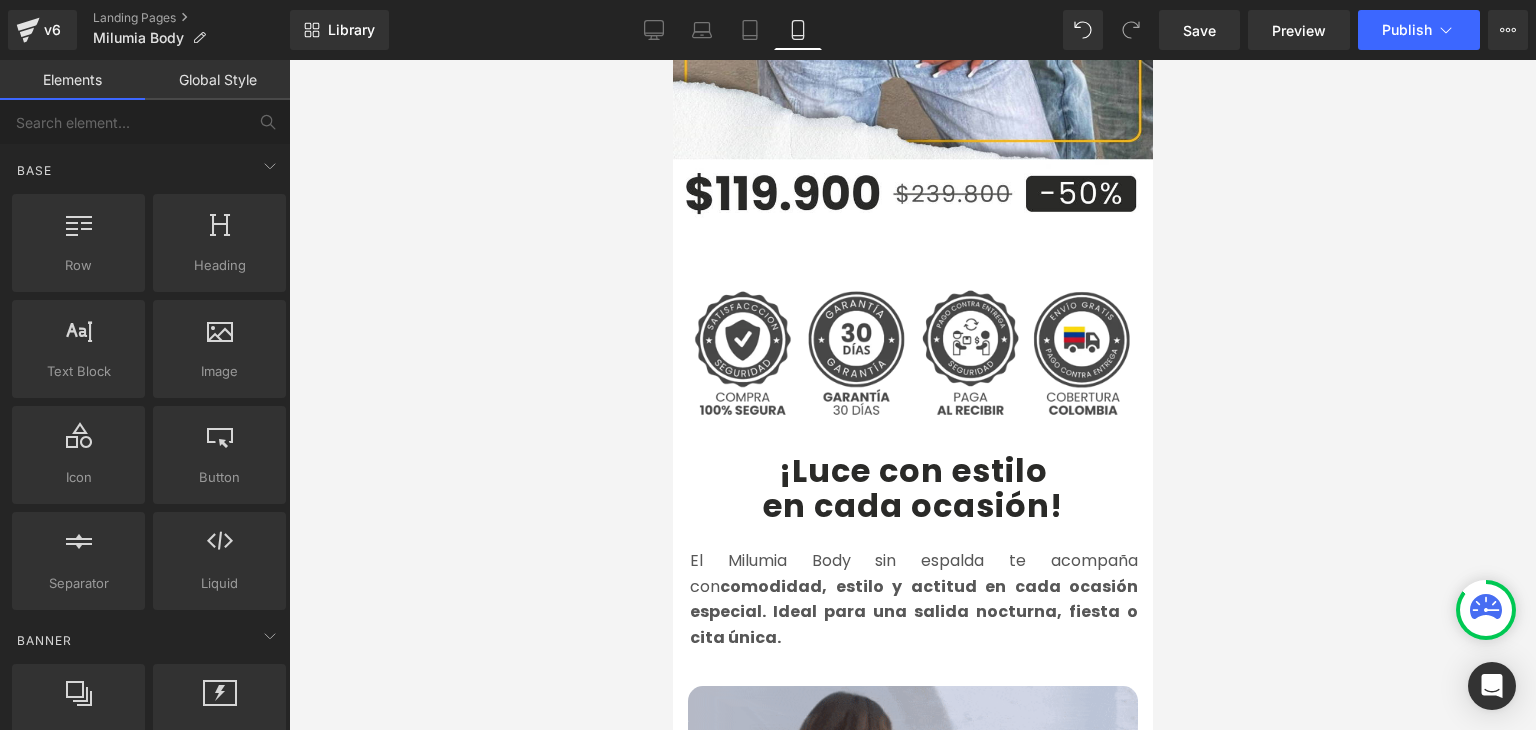 click on "¡Luce con estilo" at bounding box center (912, 470) 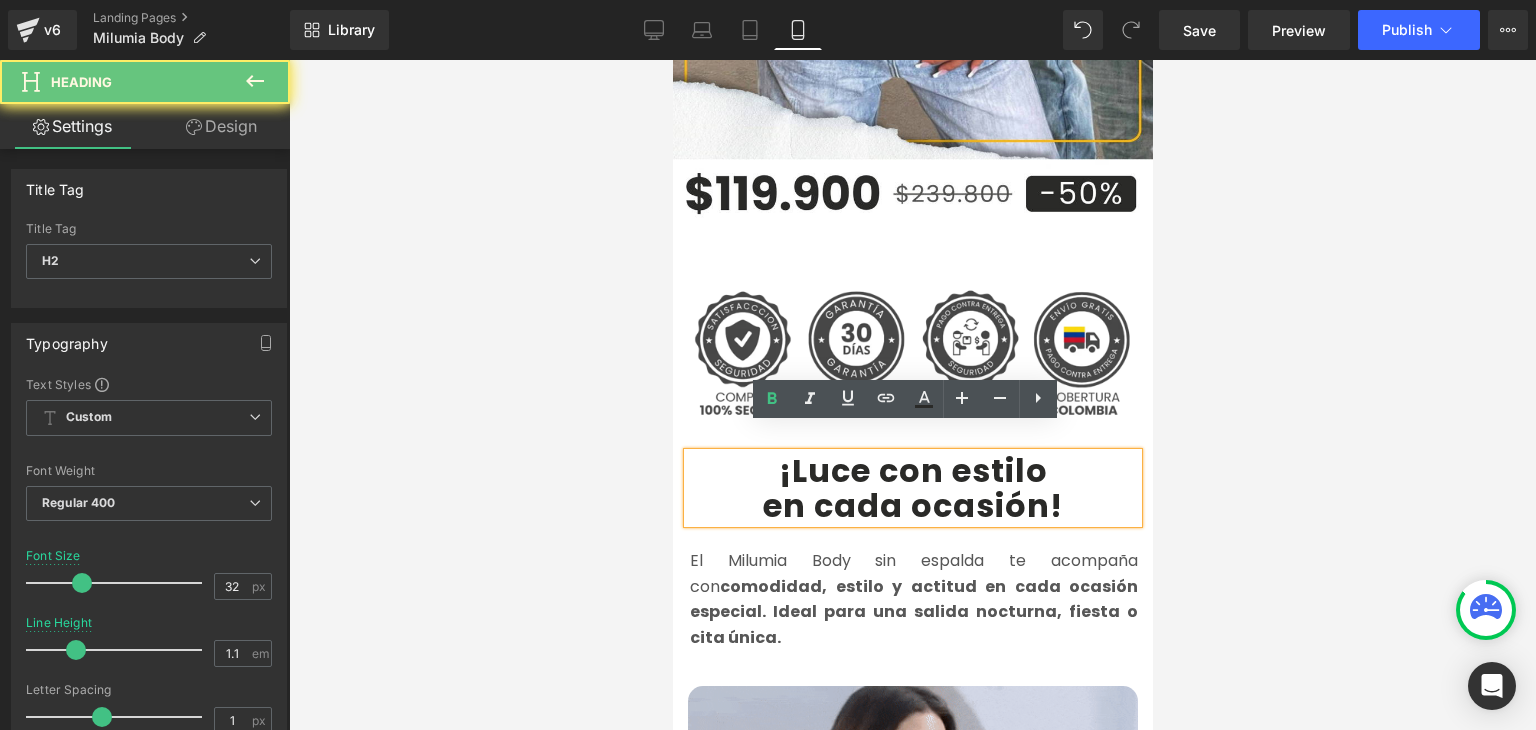 click on "¡Luce con estilo" at bounding box center (912, 470) 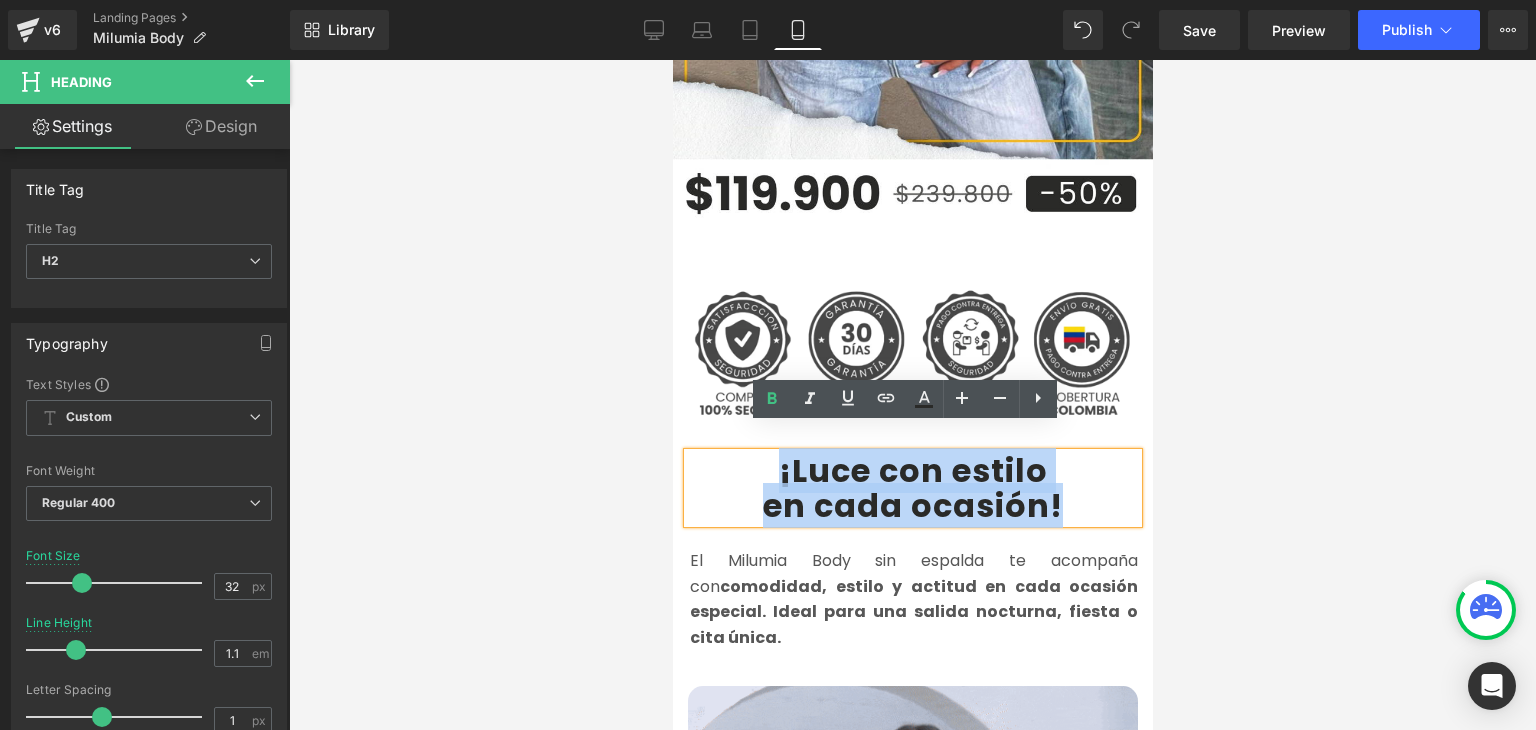 drag, startPoint x: 768, startPoint y: 449, endPoint x: 1047, endPoint y: 470, distance: 279.7892 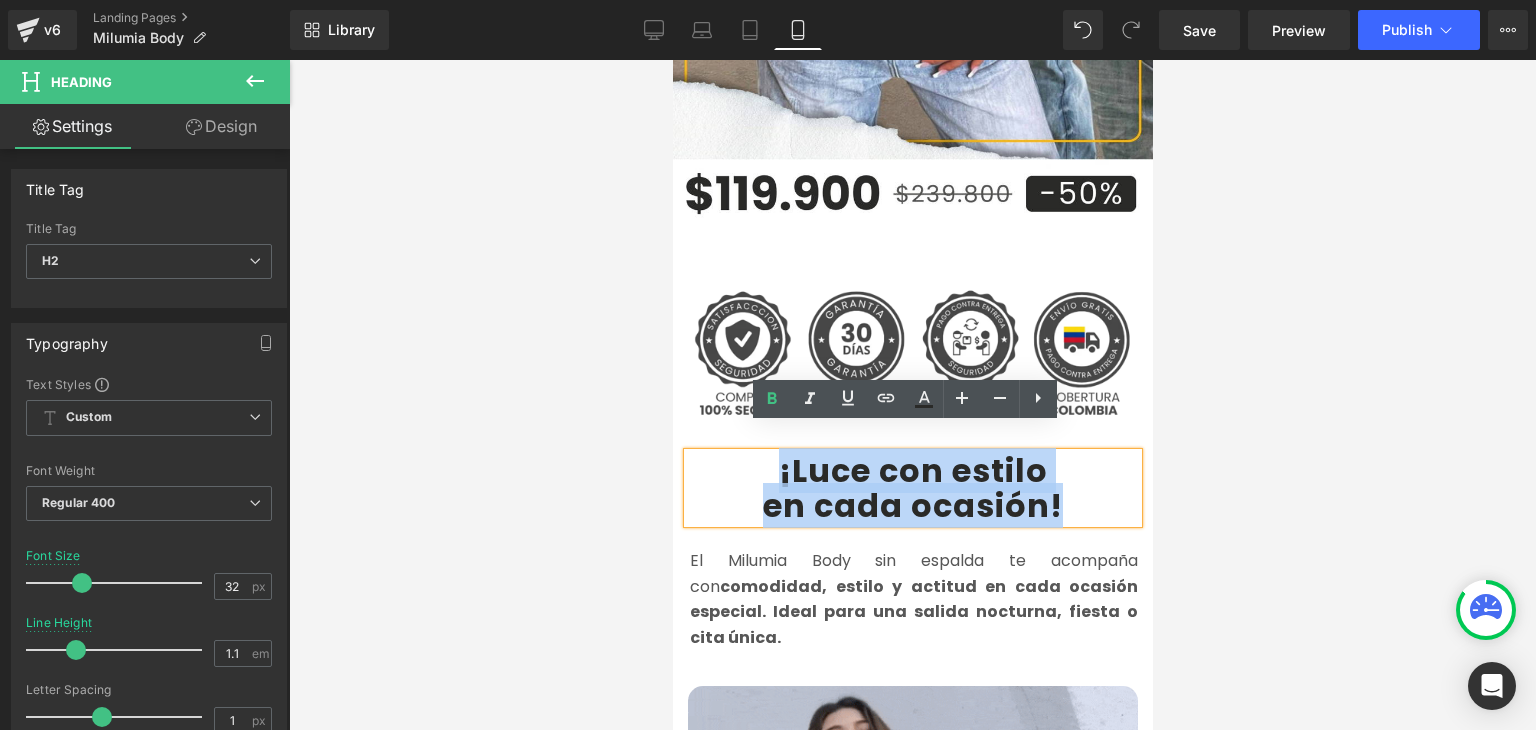 click on "¡Luce con estilo  en cada ocasión !" at bounding box center (912, 488) 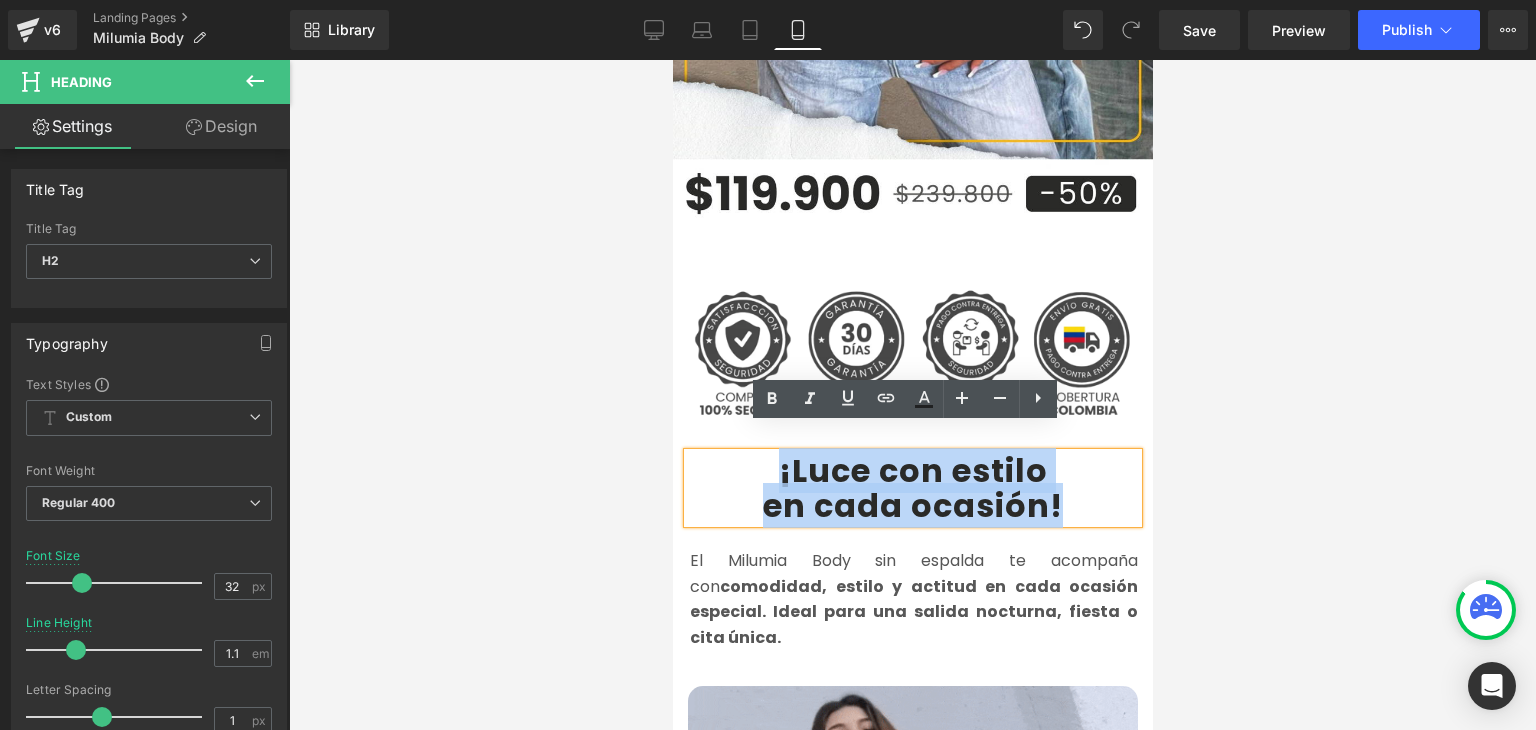 copy on "¡Luce con estilo  en cada ocasión !" 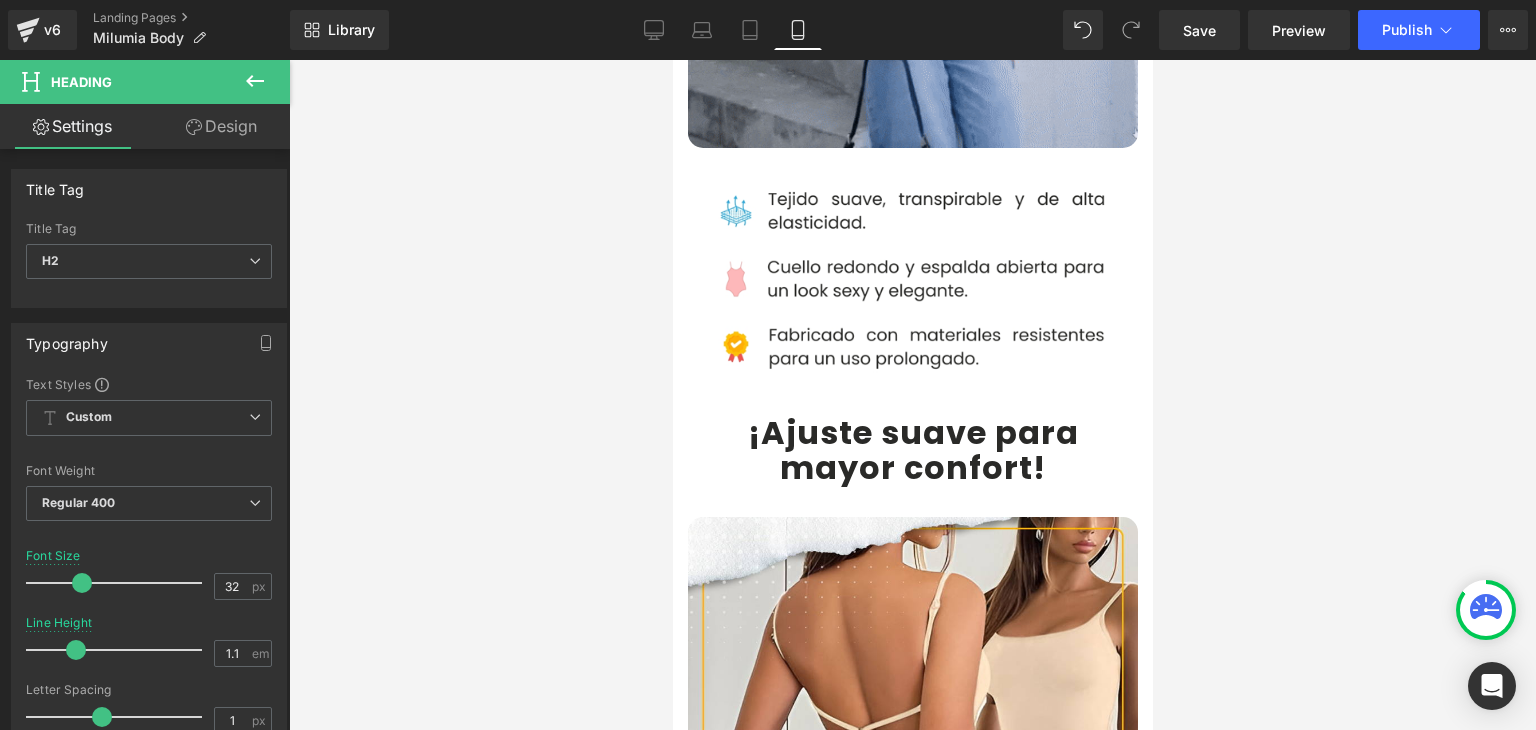 scroll, scrollTop: 1600, scrollLeft: 0, axis: vertical 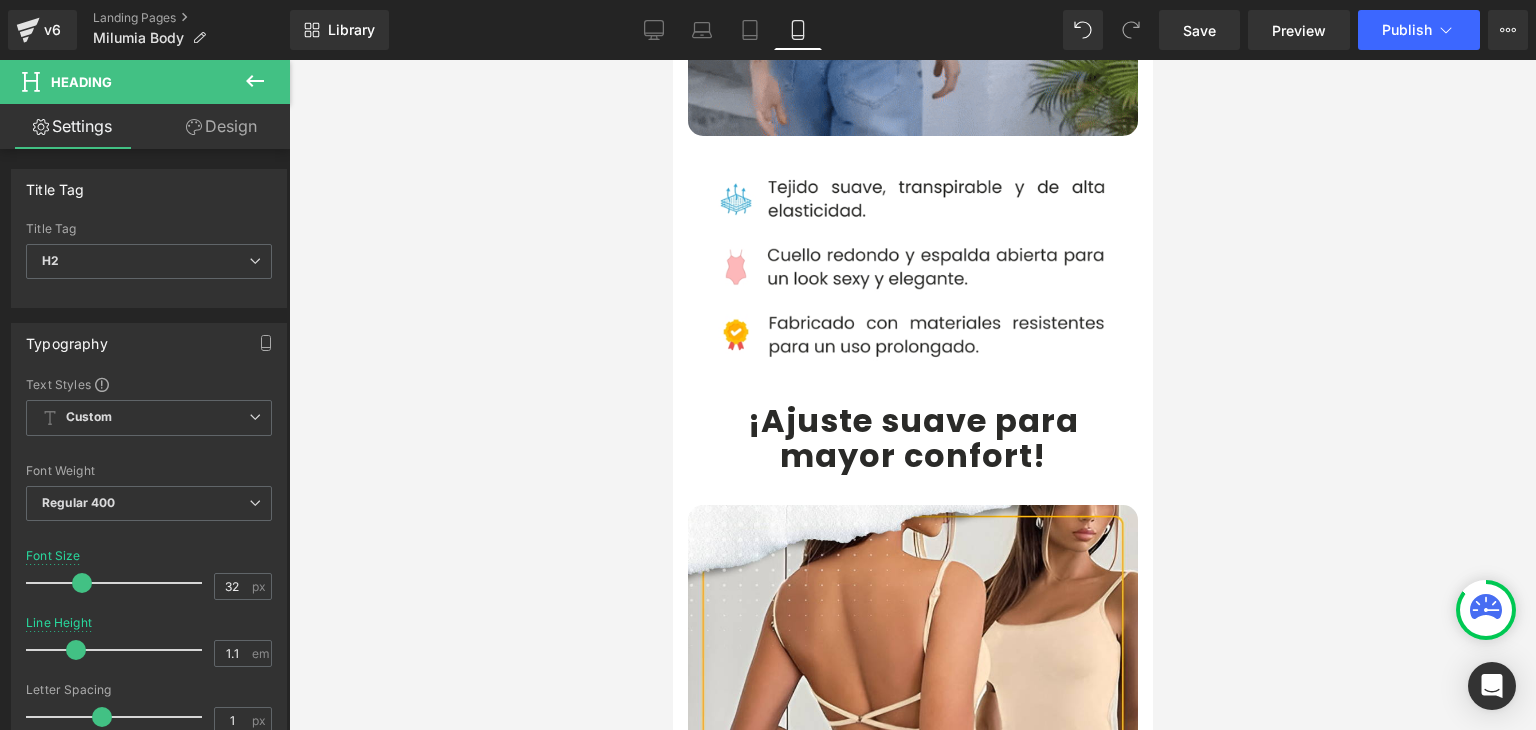 click on "¡Ajuste suave para mayor confort" at bounding box center (912, 438) 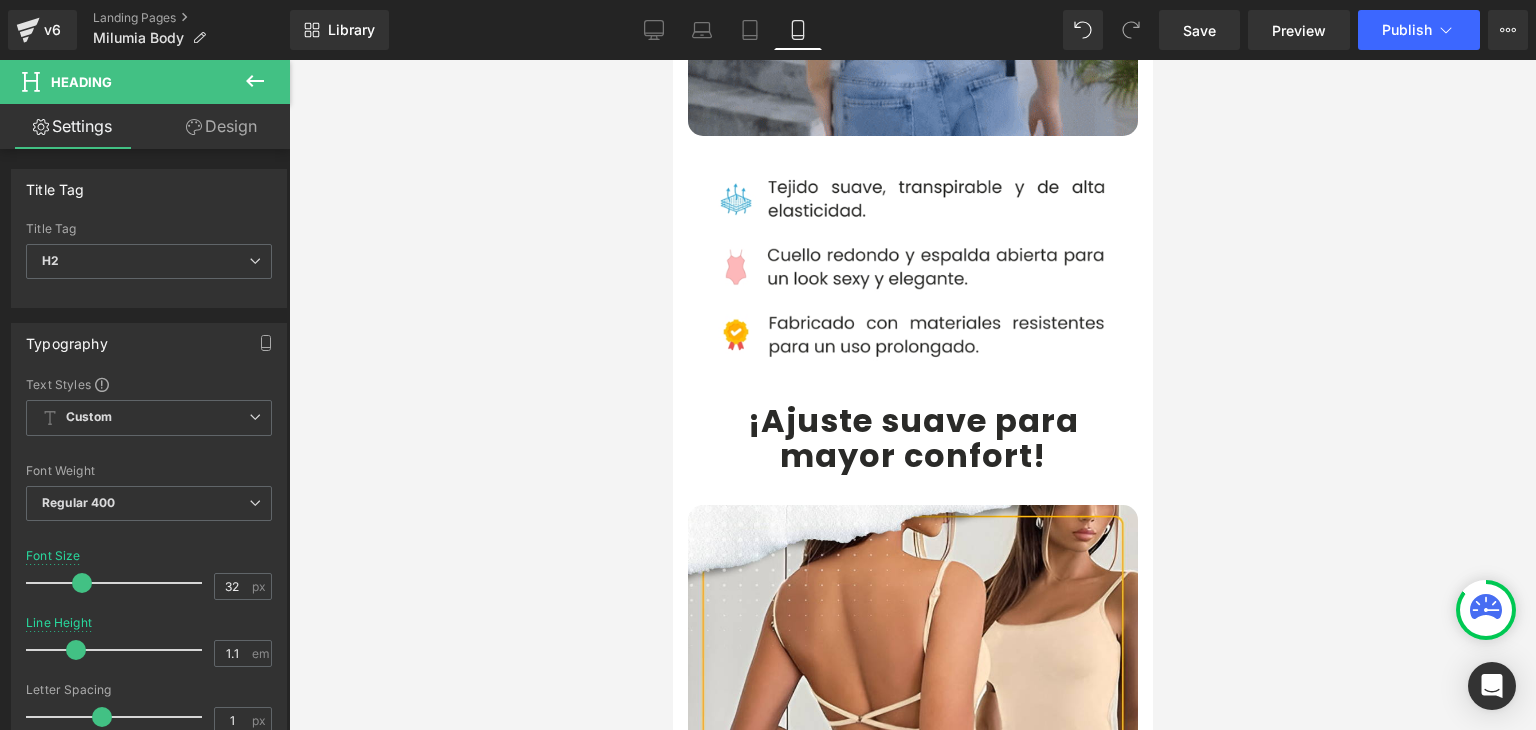 click on "¡Ajuste suave para mayor confort" at bounding box center [912, 438] 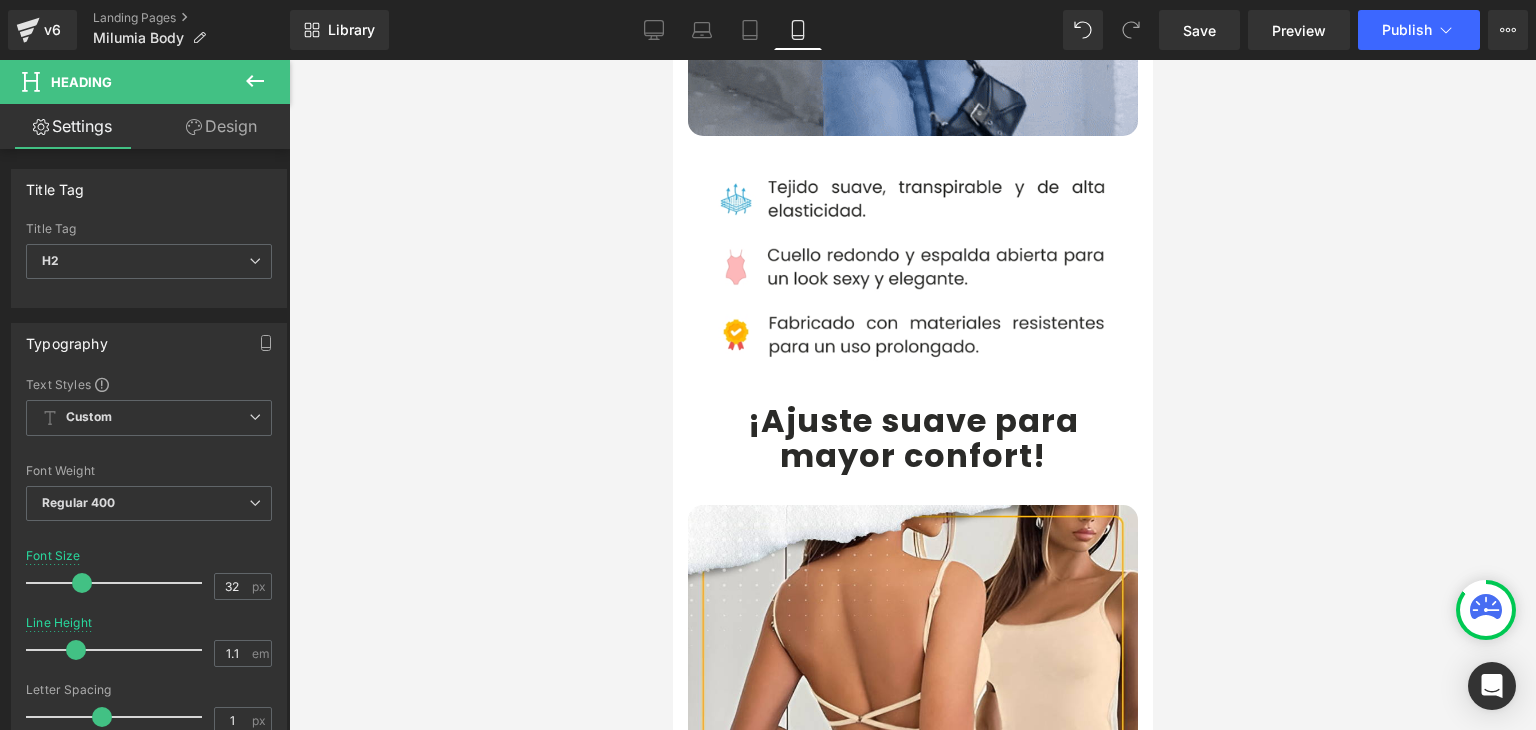 click on "¡Ajuste suave para mayor confort" at bounding box center (912, 438) 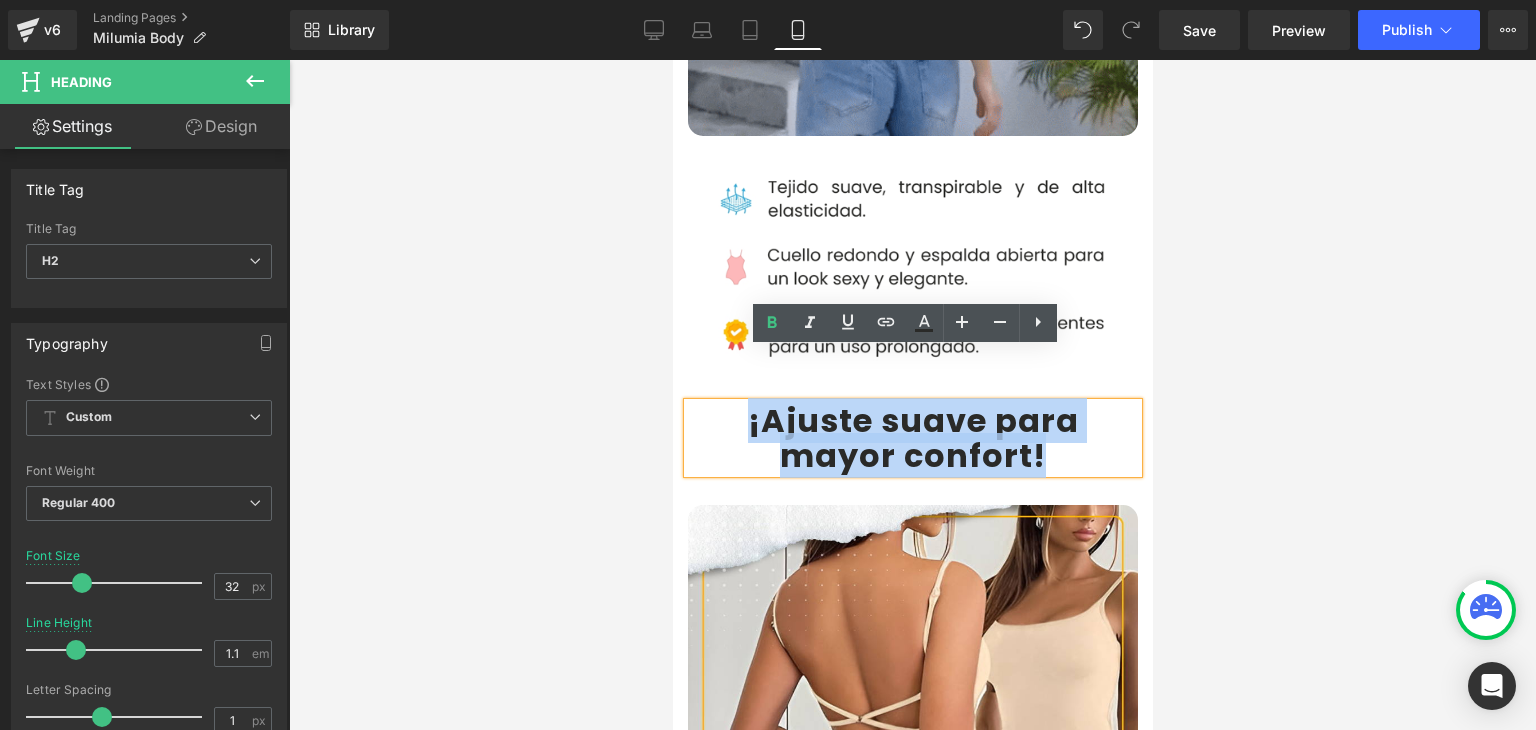 drag, startPoint x: 744, startPoint y: 368, endPoint x: 1034, endPoint y: 403, distance: 292.10443 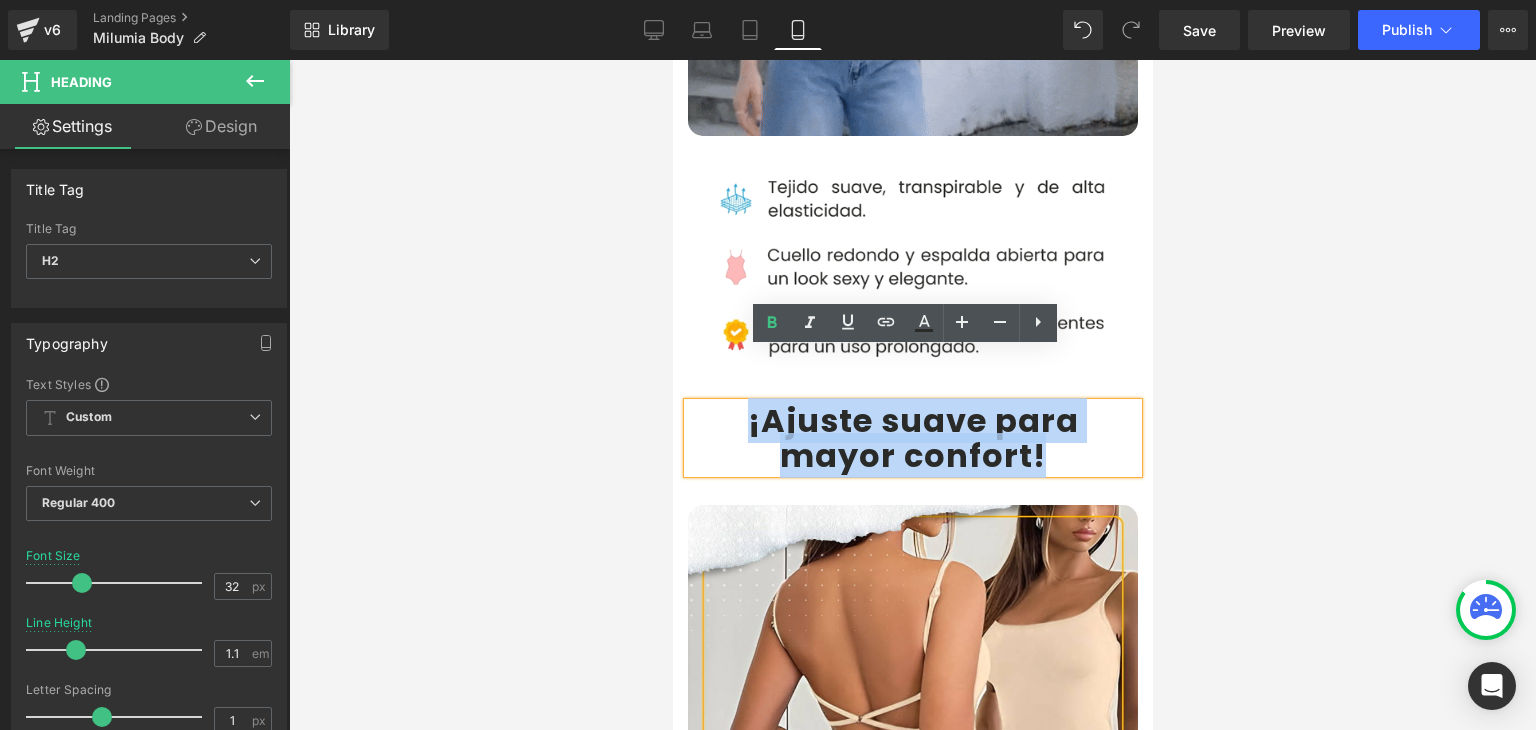 click on "¡Ajuste suave para mayor confort !" at bounding box center [912, 438] 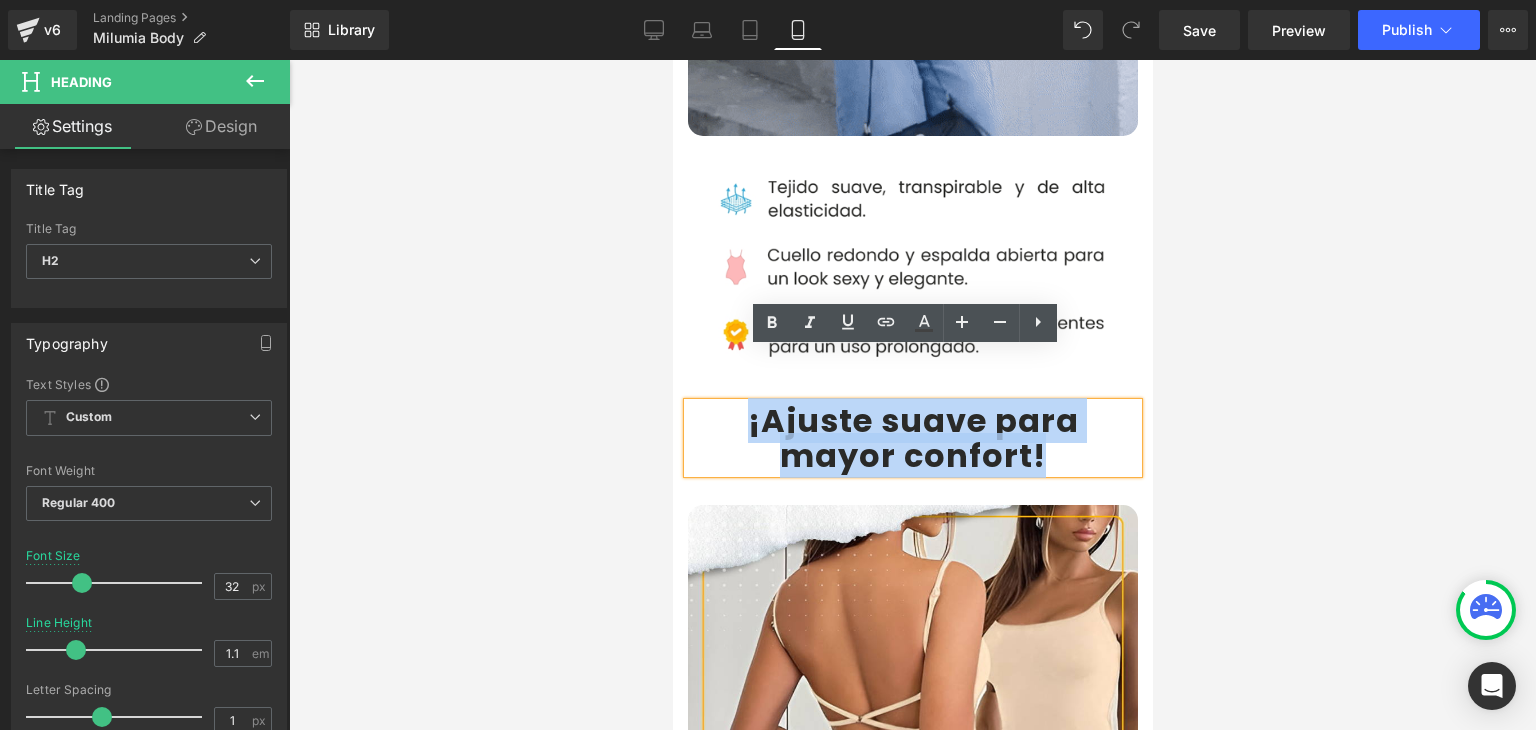 copy on "¡Ajuste suave para mayor confort !" 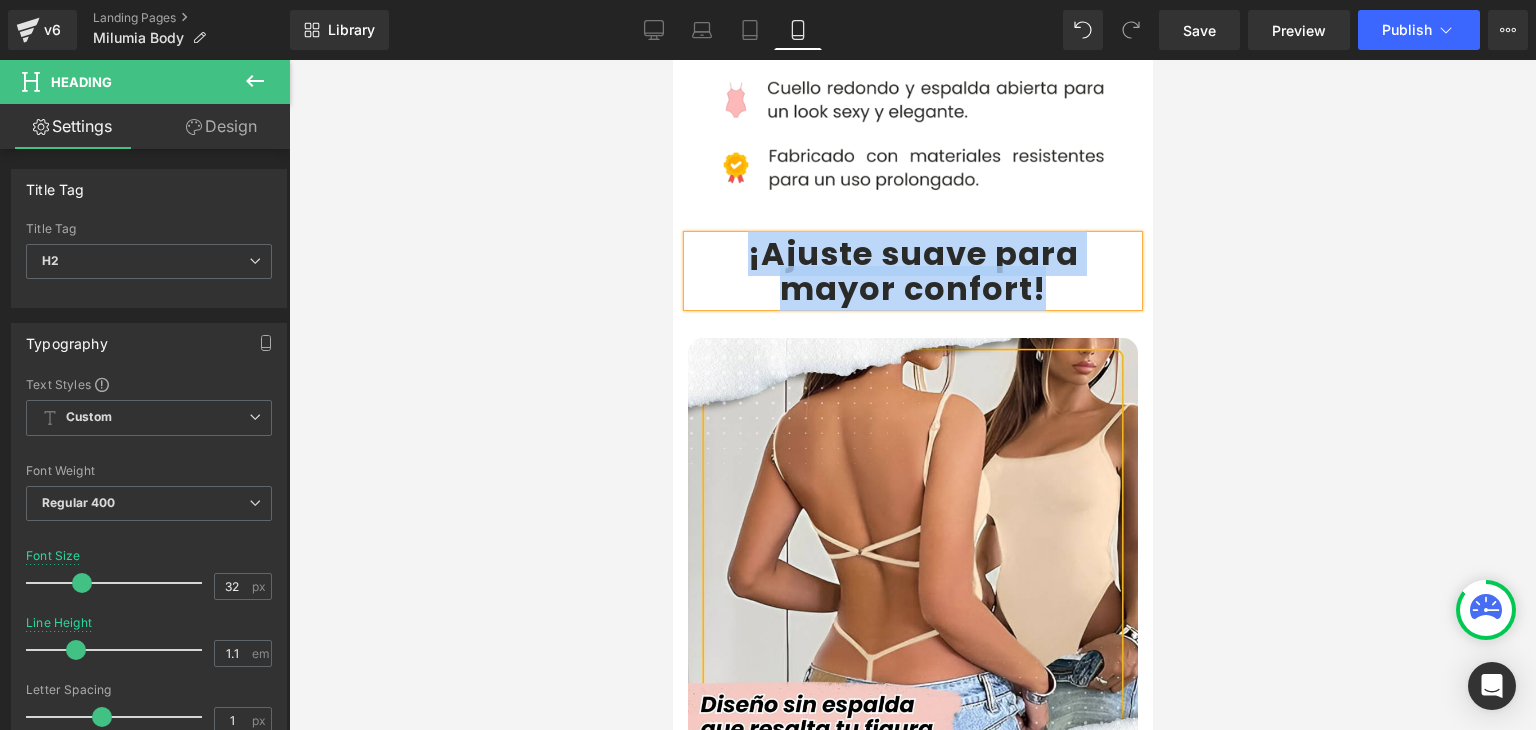 scroll, scrollTop: 2100, scrollLeft: 0, axis: vertical 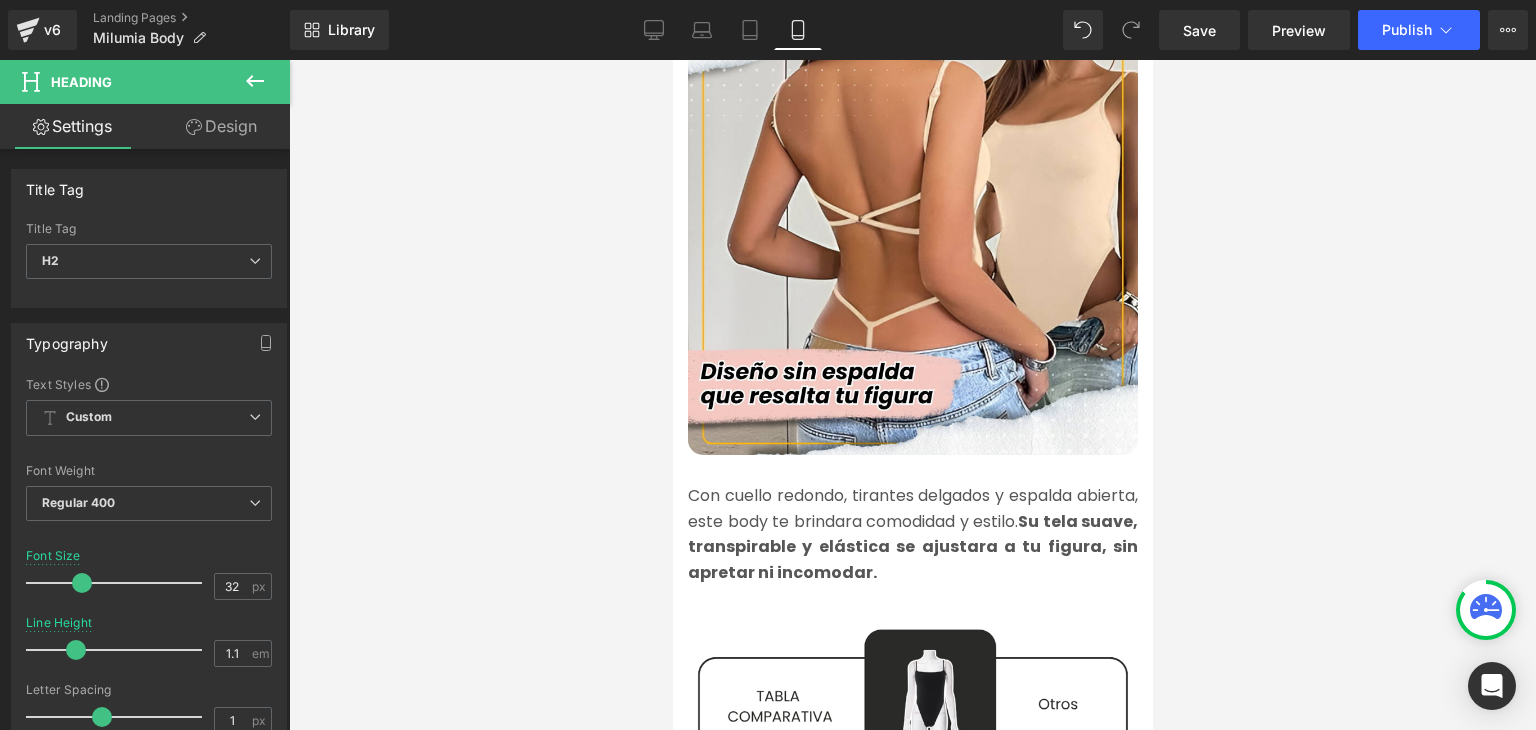 click on "Con cuello redondo, tirantes delgados y espalda abierta, este body te brindara comodidad y estilo.  Su tela suave, transpirable y elástica se ajustara a tu figura, sin apretar ni incomodar." at bounding box center (912, 534) 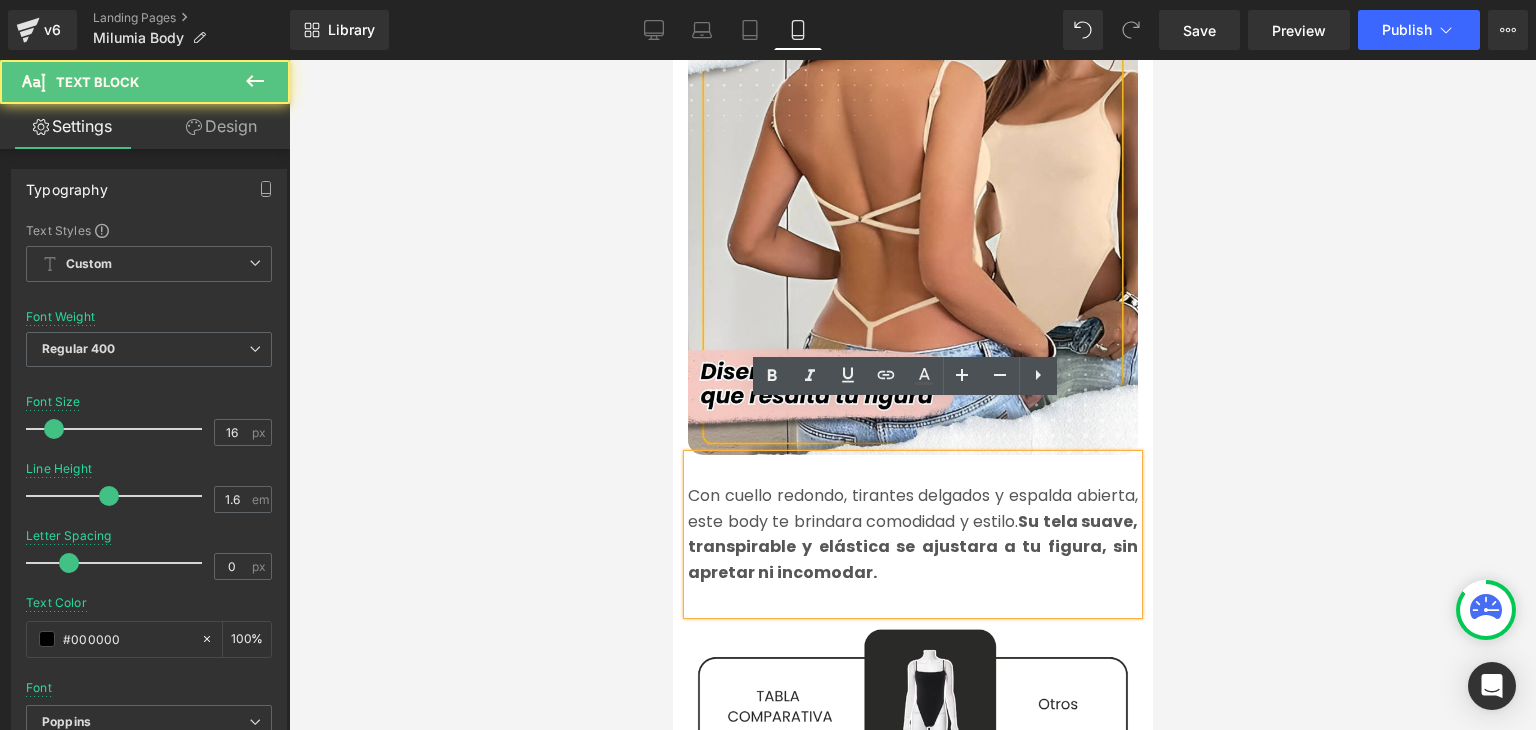 click on "Con cuello redondo, tirantes delgados y espalda abierta, este body te brindara comodidad y estilo.  Su tela suave, transpirable y elástica se ajustara a tu figura, sin apretar ni incomodar." at bounding box center [912, 534] 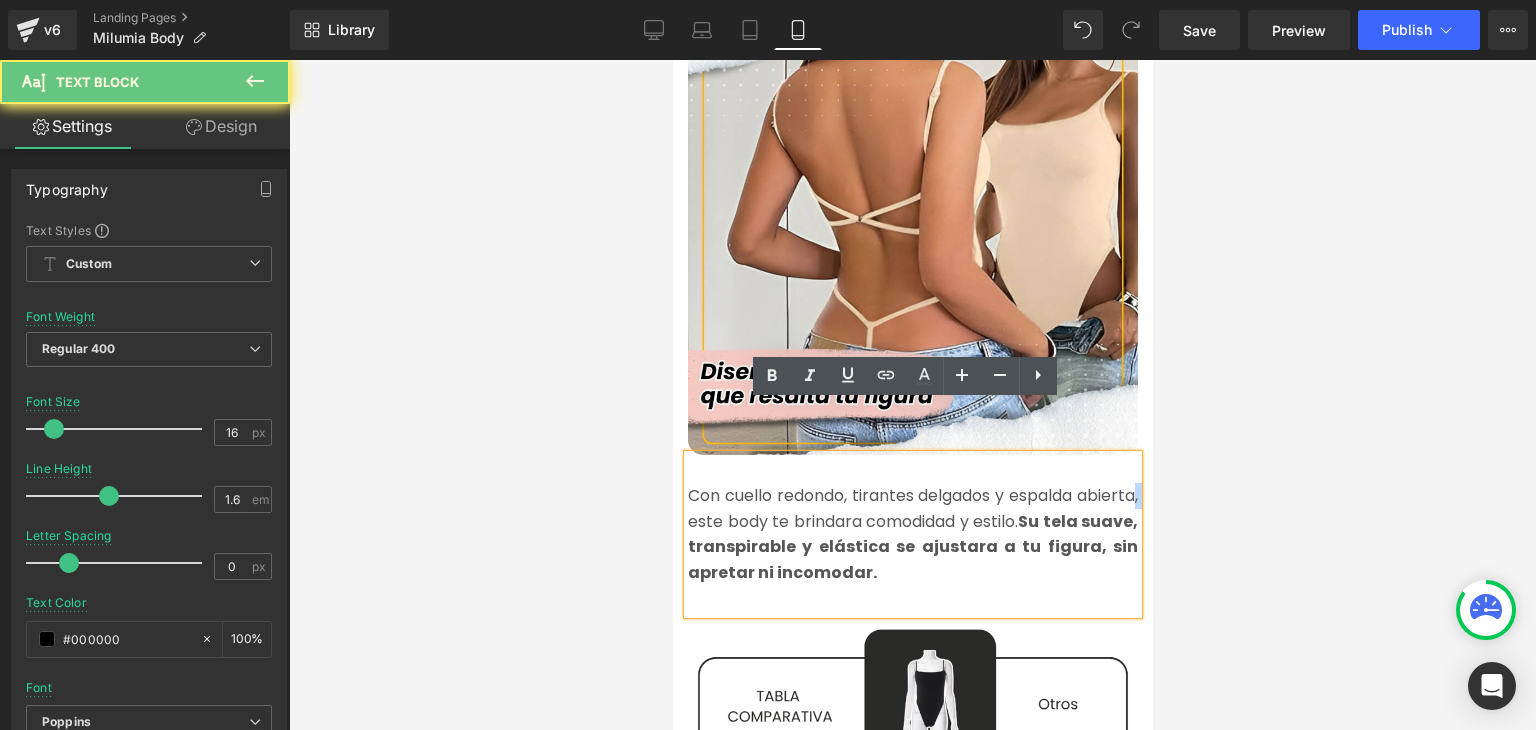 click on "Con cuello redondo, tirantes delgados y espalda abierta, este body te brindara comodidad y estilo.  Su tela suave, transpirable y elástica se ajustara a tu figura, sin apretar ni incomodar." at bounding box center [912, 534] 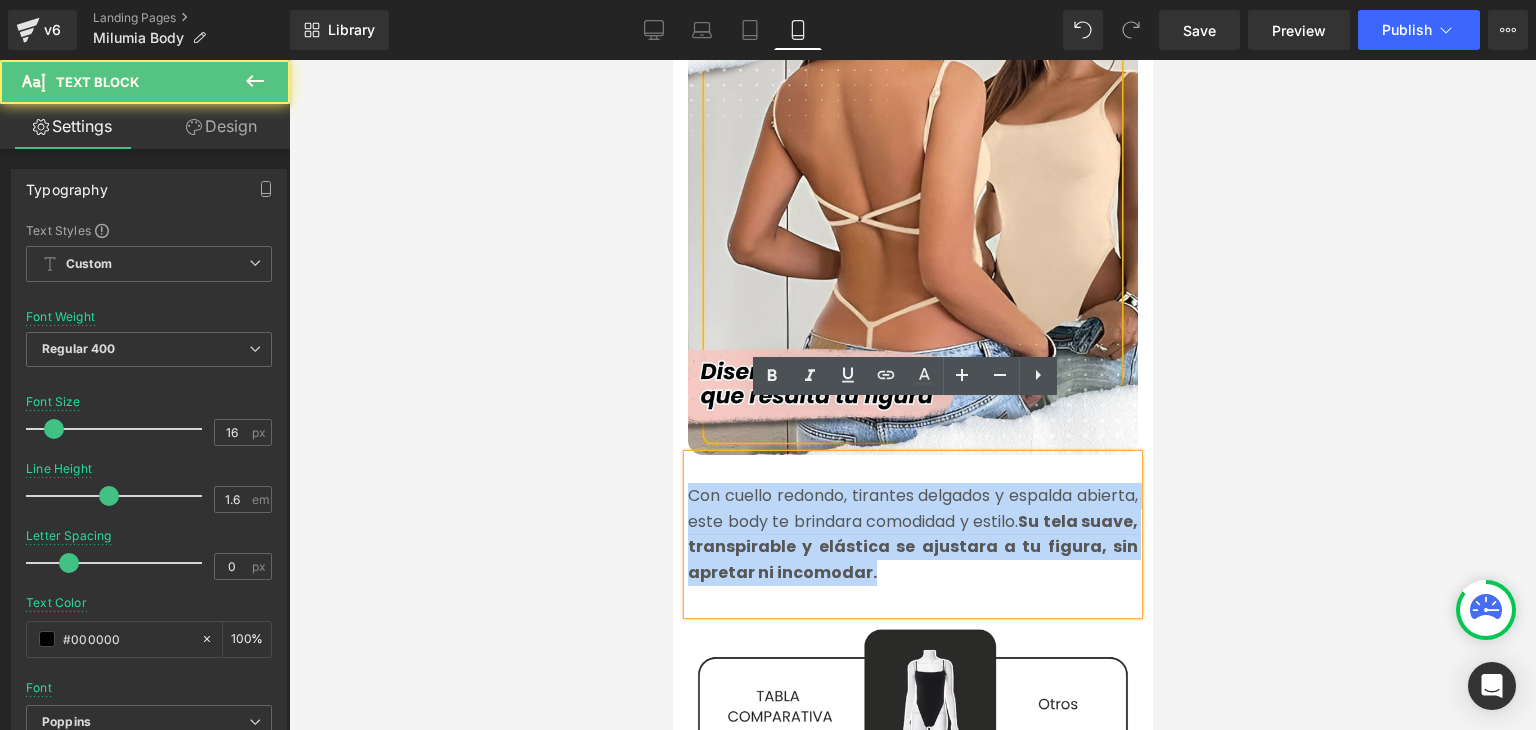 click on "Con cuello redondo, tirantes delgados y espalda abierta, este body te brindara comodidad y estilo.  Su tela suave, transpirable y elástica se ajustara a tu figura, sin apretar ni incomodar." at bounding box center (912, 534) 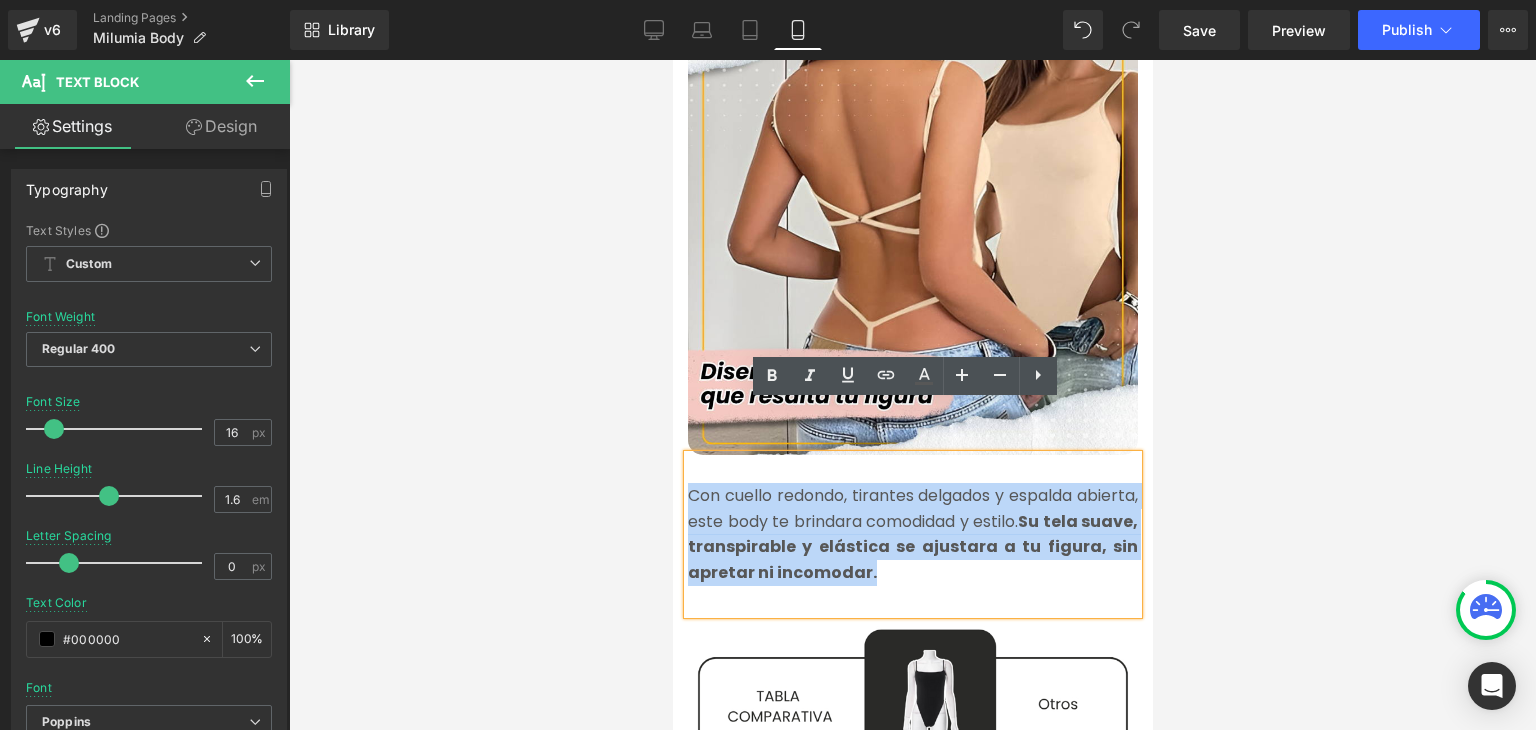 copy on "Con cuello redondo, tirantes delgados y espalda abierta, este body te brindara comodidad y estilo.  Su tela suave, transpirable y elástica se ajustara a tu figura, sin apretar ni incomodar." 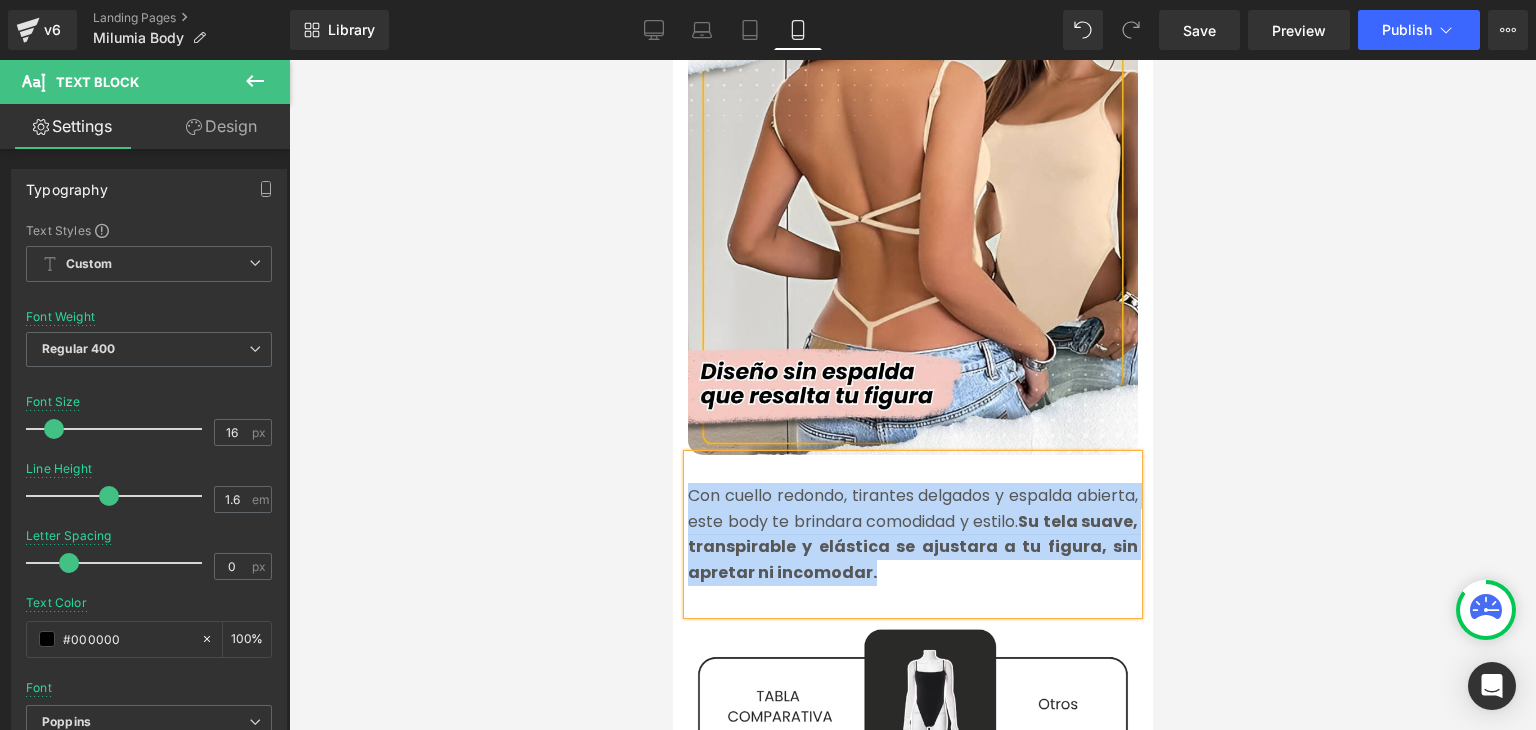 click on "Con cuello redondo, tirantes delgados y espalda abierta, este body te brindara comodidad y estilo.  Su tela suave, transpirable y elástica se ajustara a tu figura, sin apretar ni incomodar." at bounding box center [912, 534] 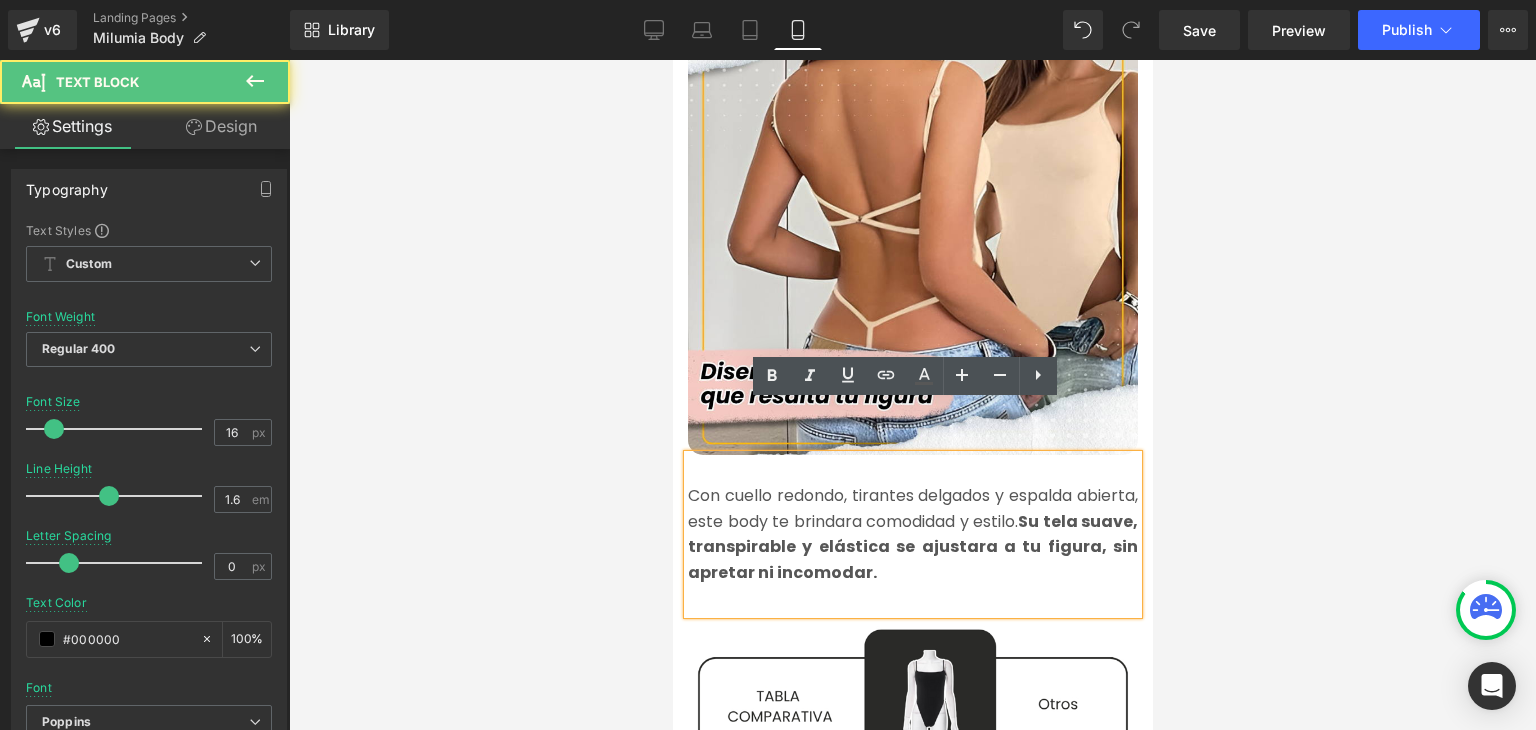 click at bounding box center (912, 395) 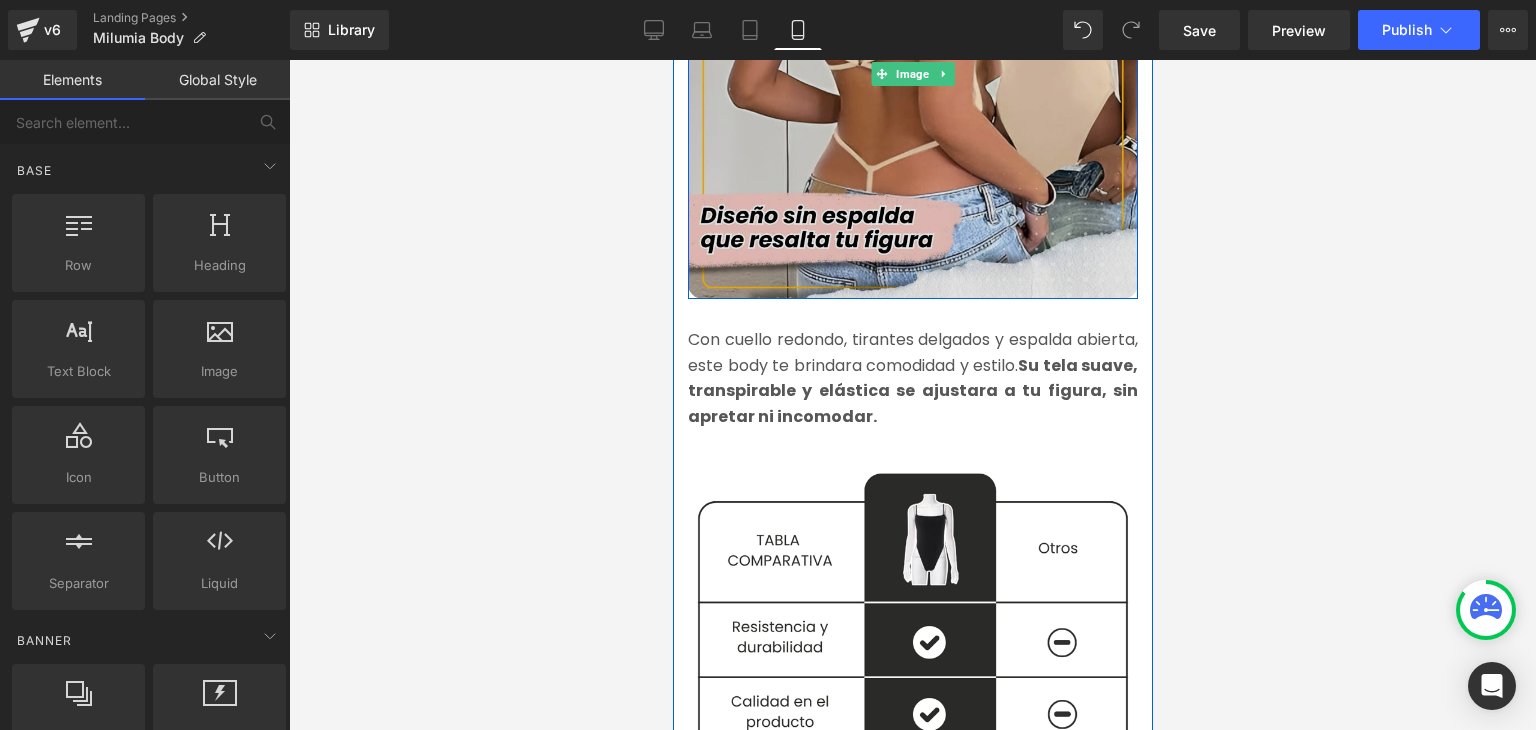 scroll, scrollTop: 2300, scrollLeft: 0, axis: vertical 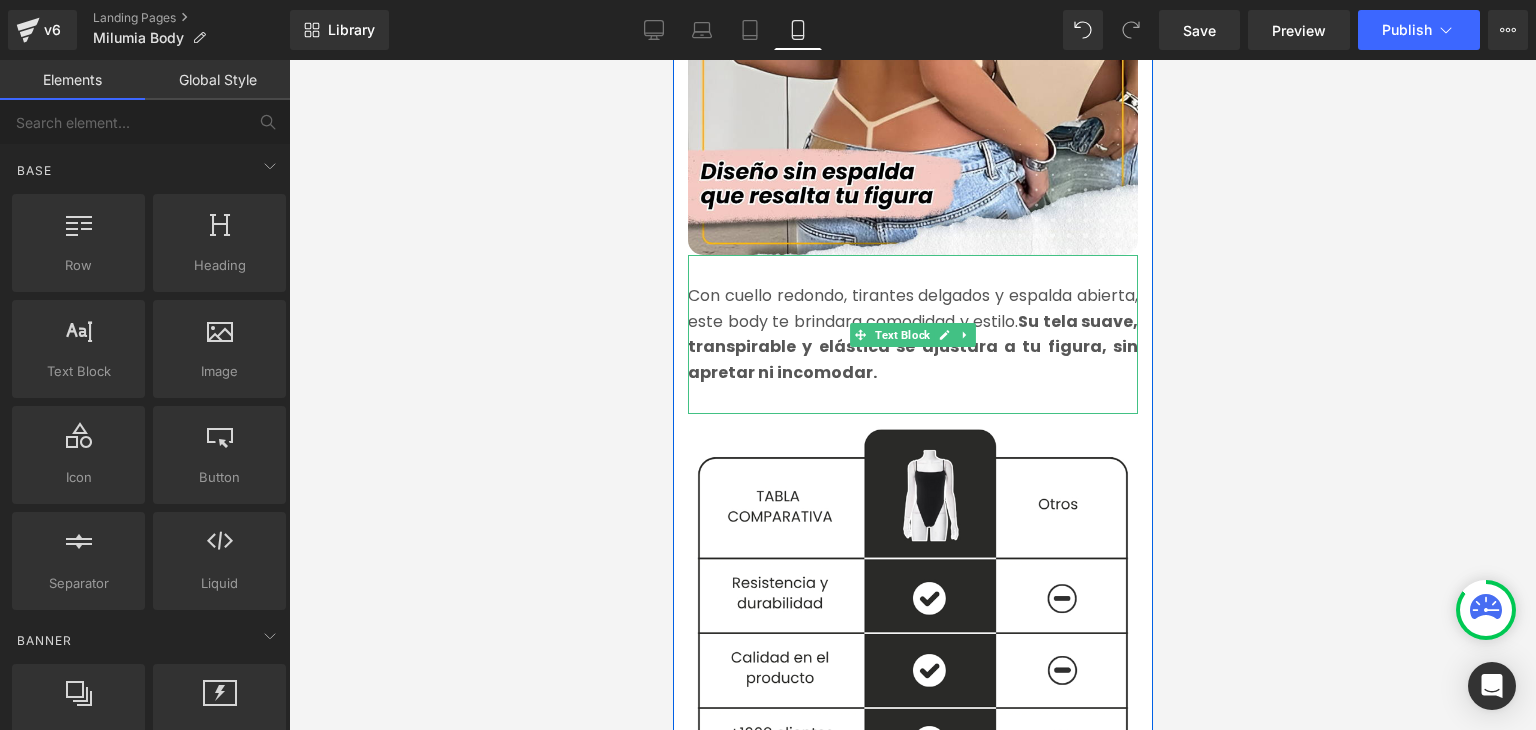 click on "Con cuello redondo, tirantes delgados y espalda abierta, este body te brindara comodidad y estilo.  Su tela suave, transpirable y elástica se ajustara a tu figura, sin apretar ni incomodar." at bounding box center [912, 334] 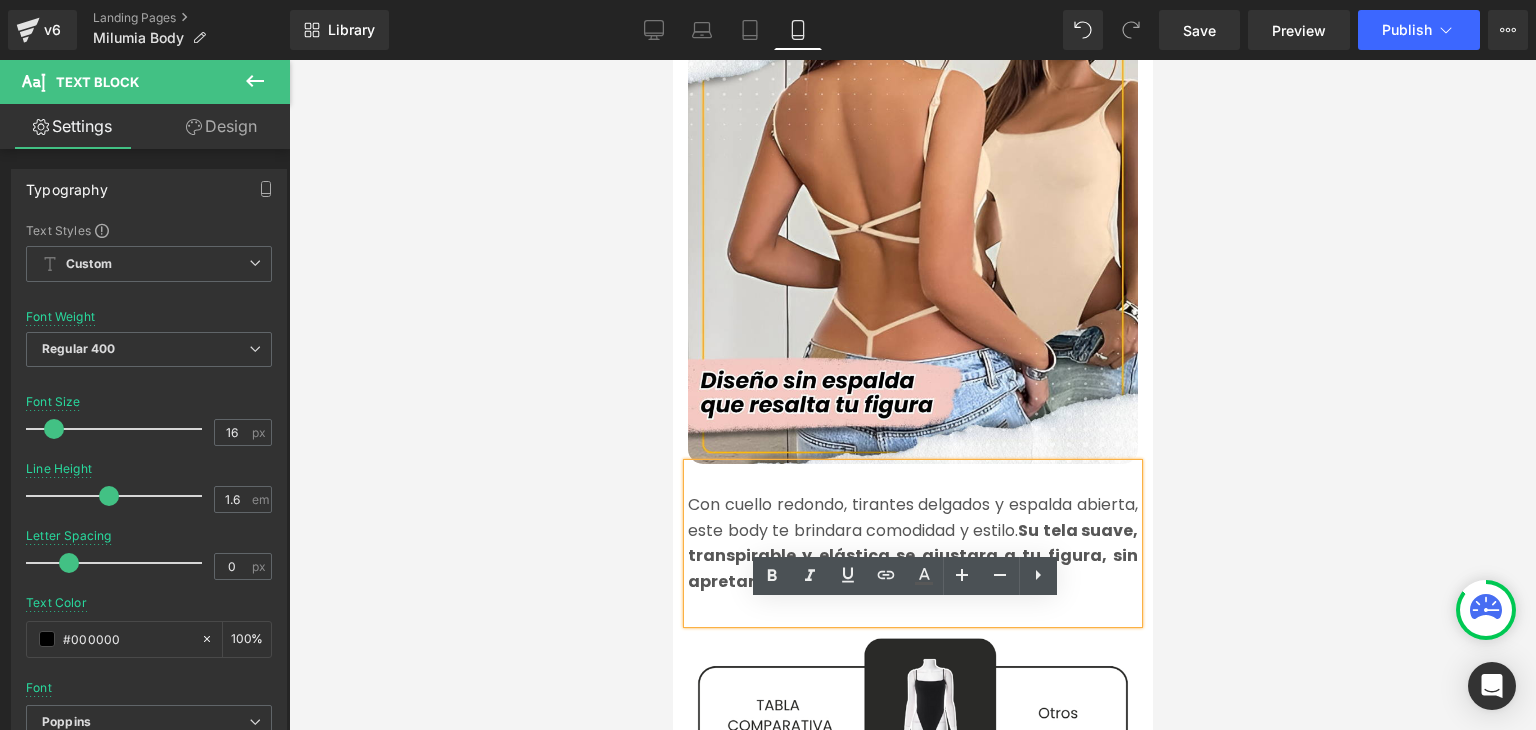 scroll, scrollTop: 2100, scrollLeft: 0, axis: vertical 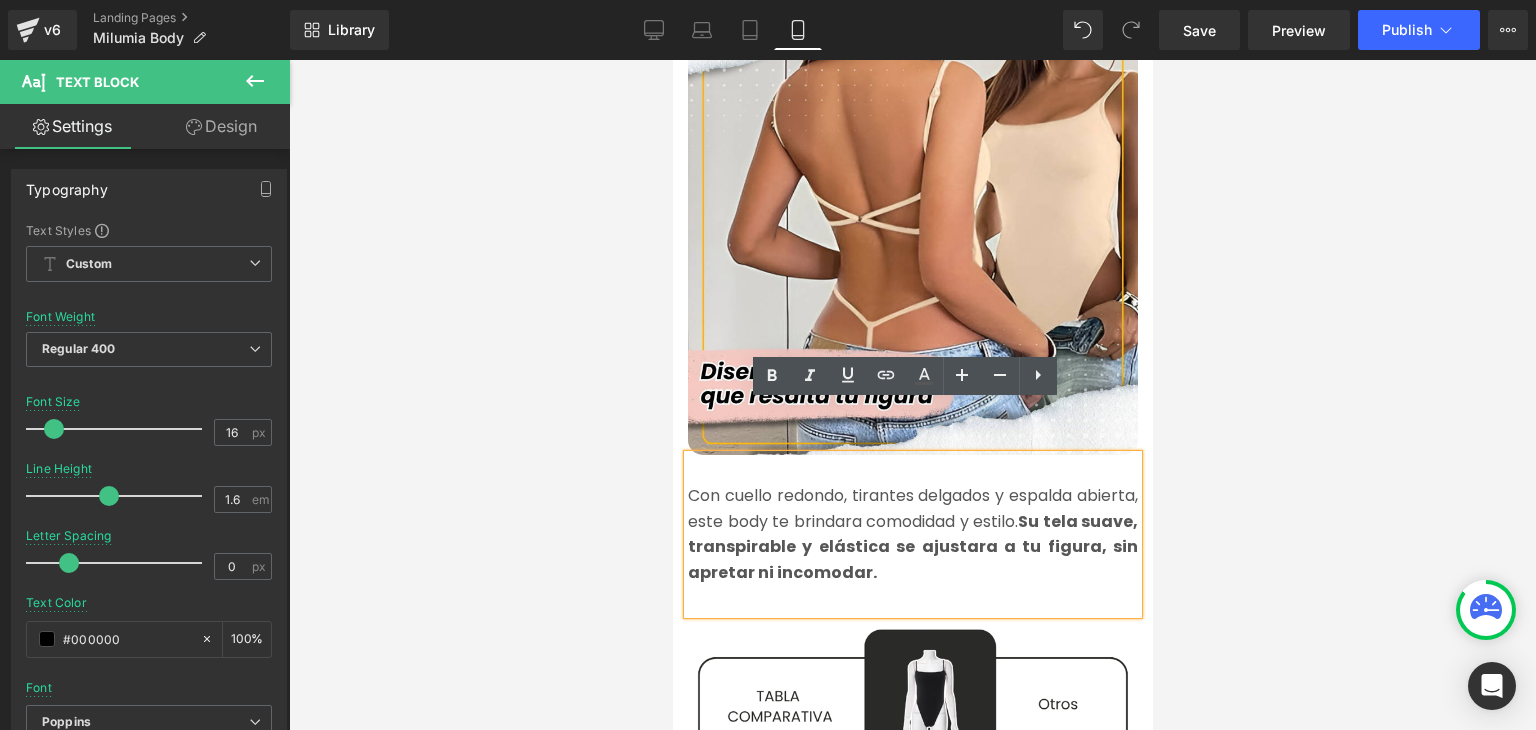click on "Con cuello redondo, tirantes delgados y espalda abierta, este body te brindara comodidad y estilo.  Su tela suave, transpirable y elástica se ajustara a tu figura, sin apretar ni incomodar." at bounding box center [912, 534] 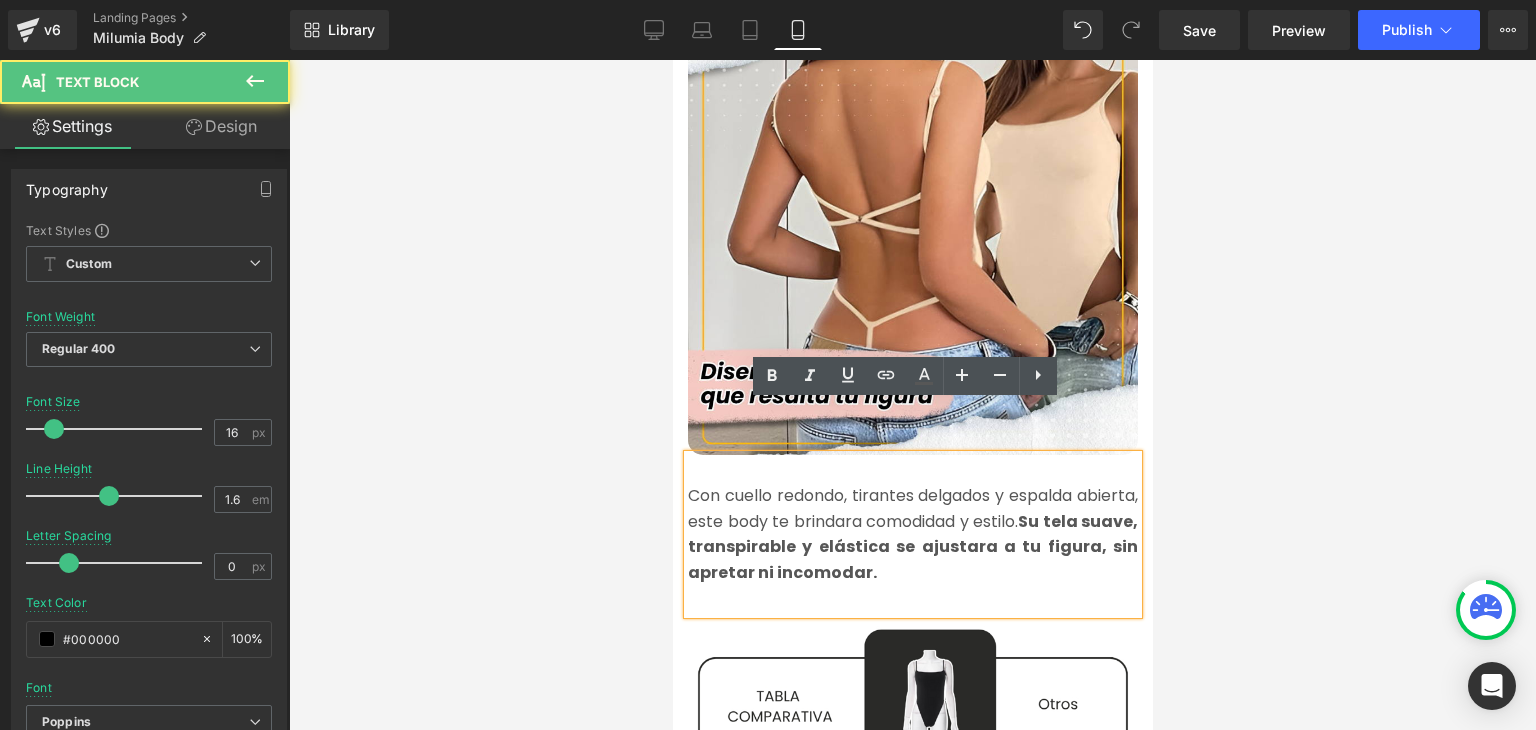 click on "Con cuello redondo, tirantes delgados y espalda abierta, este body te brindara comodidad y estilo.  Su tela suave, transpirable y elástica se ajustara a tu figura, sin apretar ni incomodar." at bounding box center (912, 534) 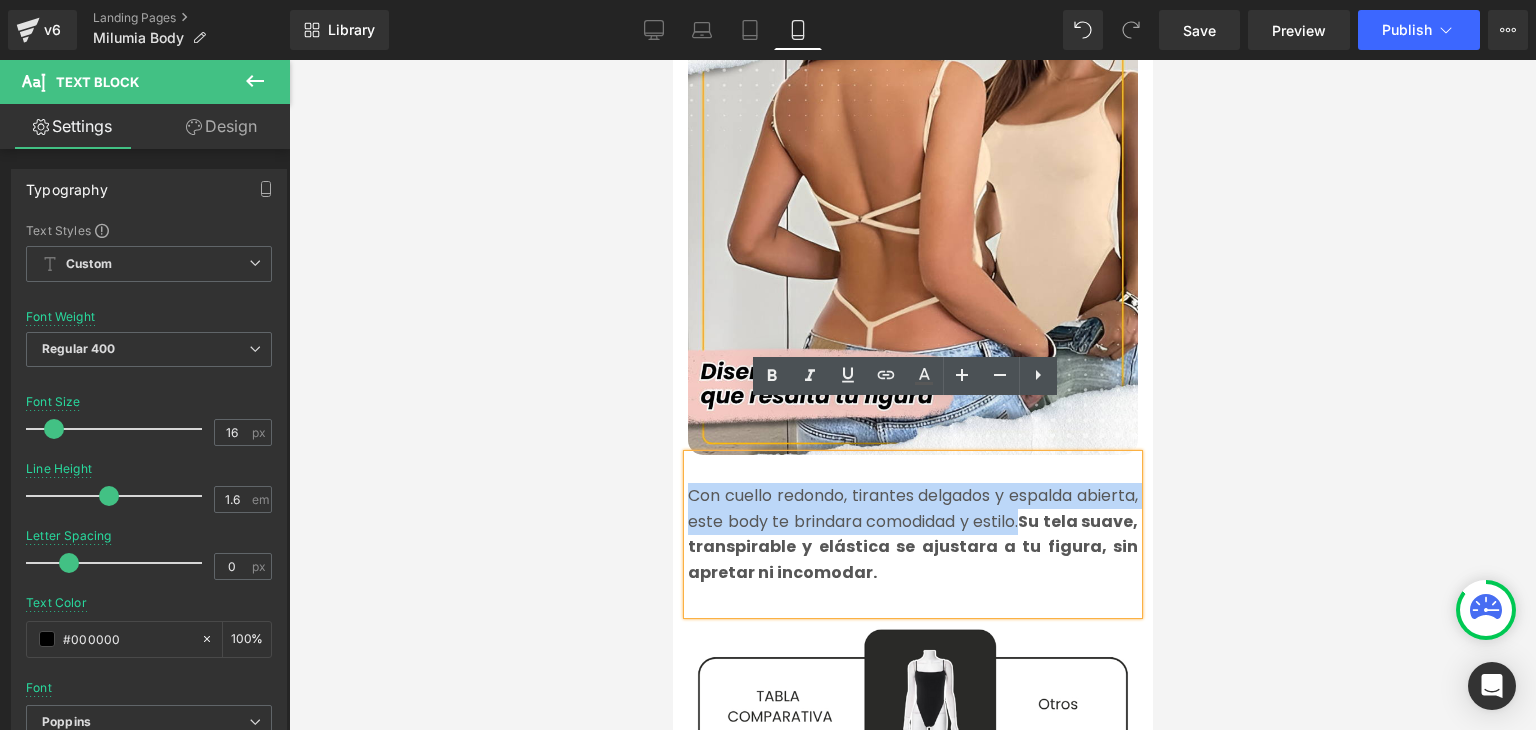drag, startPoint x: 682, startPoint y: 442, endPoint x: 1101, endPoint y: 470, distance: 419.9345 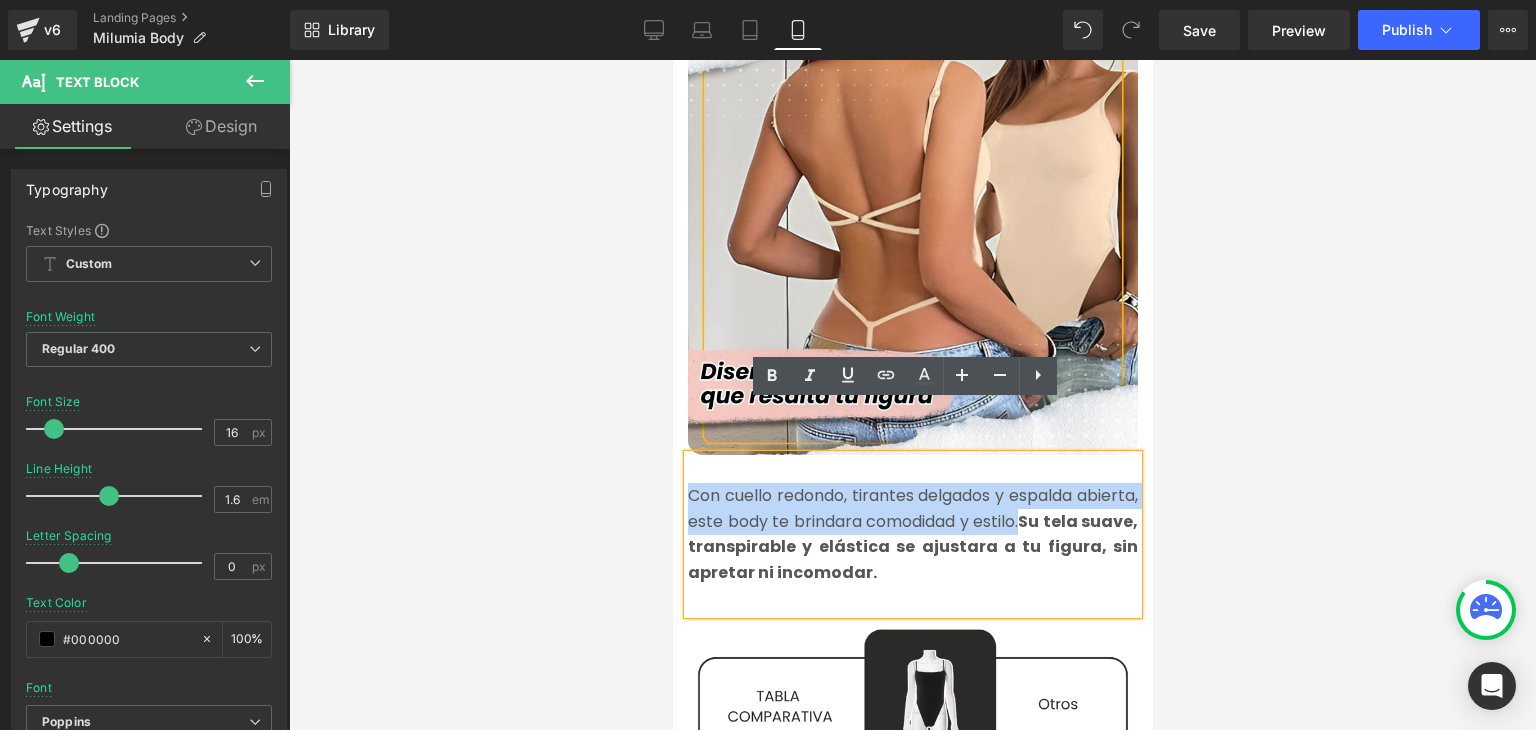 click on "Con cuello redondo, tirantes delgados y espalda abierta, este body te brindara comodidad y estilo.  Su tela suave, transpirable y elástica se ajustara a tu figura, sin apretar ni incomodar." at bounding box center (912, 534) 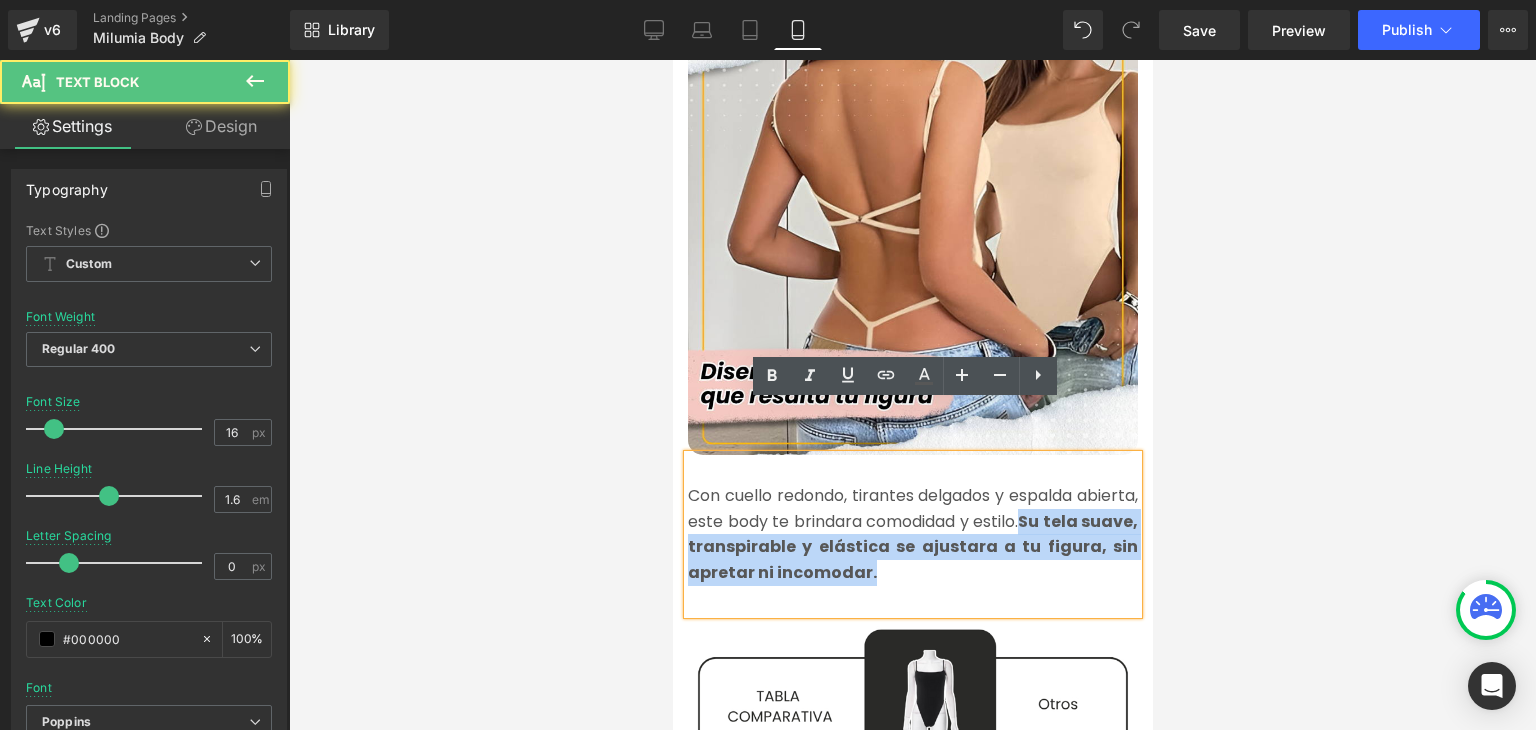 drag, startPoint x: 981, startPoint y: 520, endPoint x: 1107, endPoint y: 476, distance: 133.46161 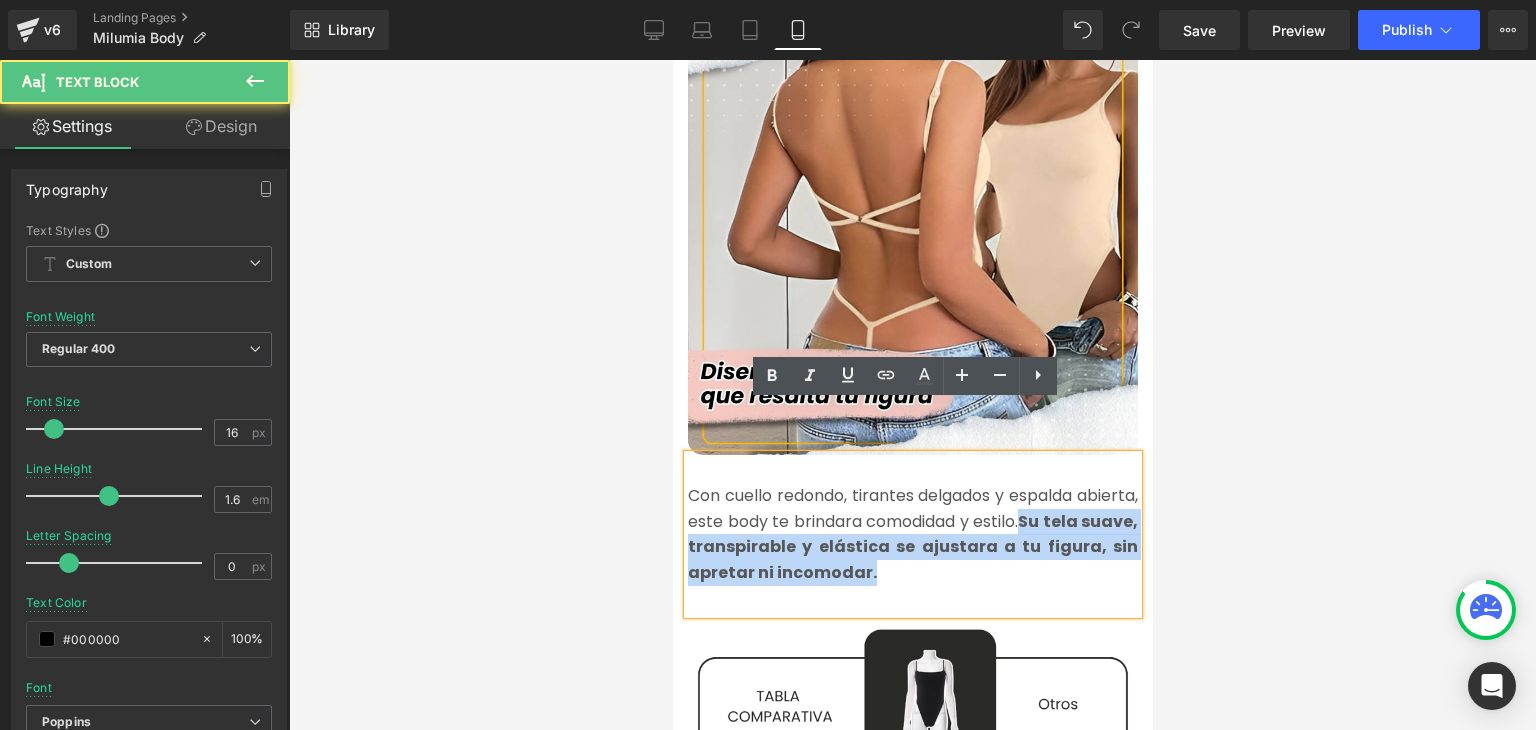 click on "Con cuello redondo, tirantes delgados y espalda abierta, este body te brindara comodidad y estilo.  Su tela suave, transpirable y elástica se ajustara a tu figura, sin apretar ni incomodar." at bounding box center [912, 534] 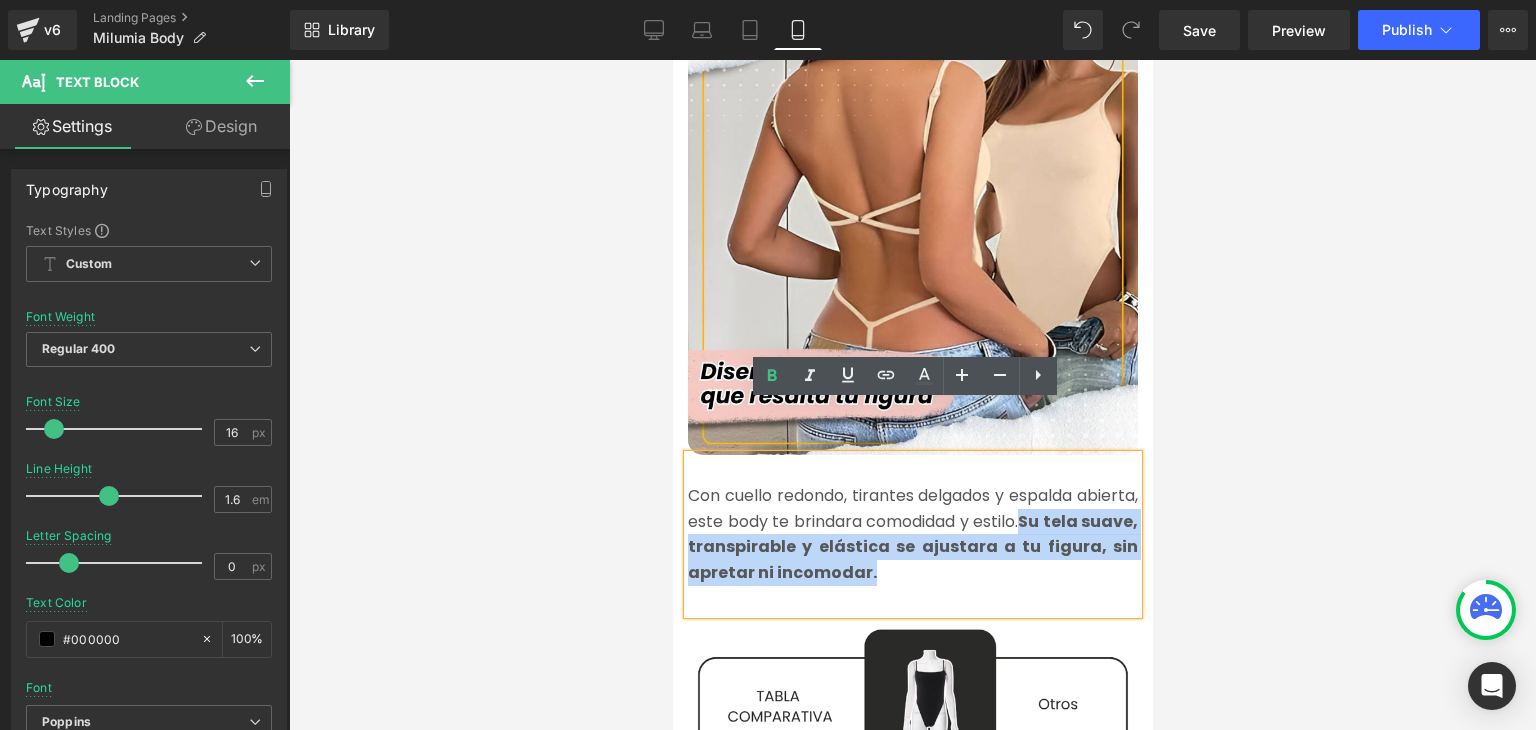 copy on "Su tela suave, transpirable y elástica se ajustara a tu figura, sin apretar ni incomodar." 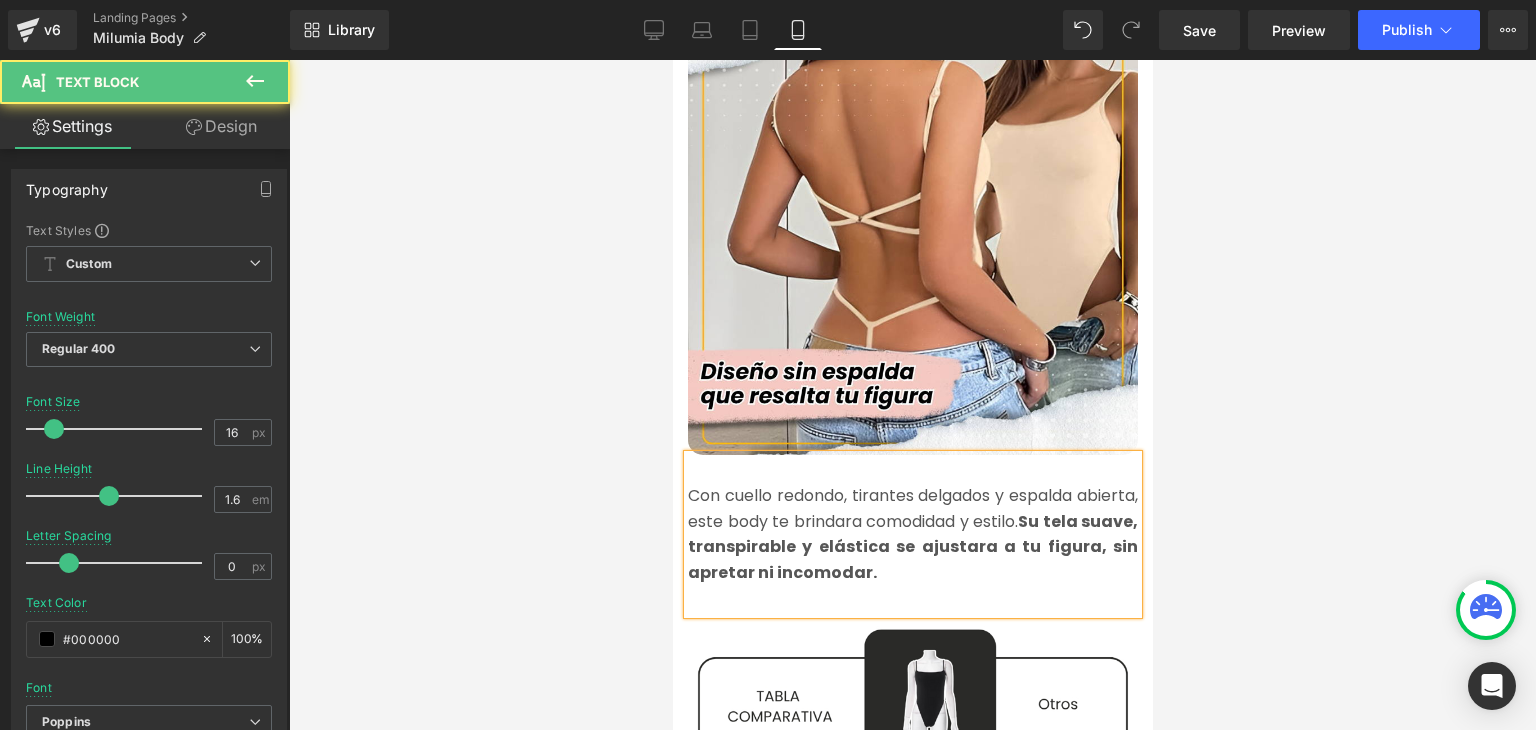 click on "Con cuello redondo, tirantes delgados y espalda abierta, este body te brindara comodidad y estilo.  Su tela suave, transpirable y elástica se ajustara a tu figura, sin apretar ni incomodar." at bounding box center [912, 534] 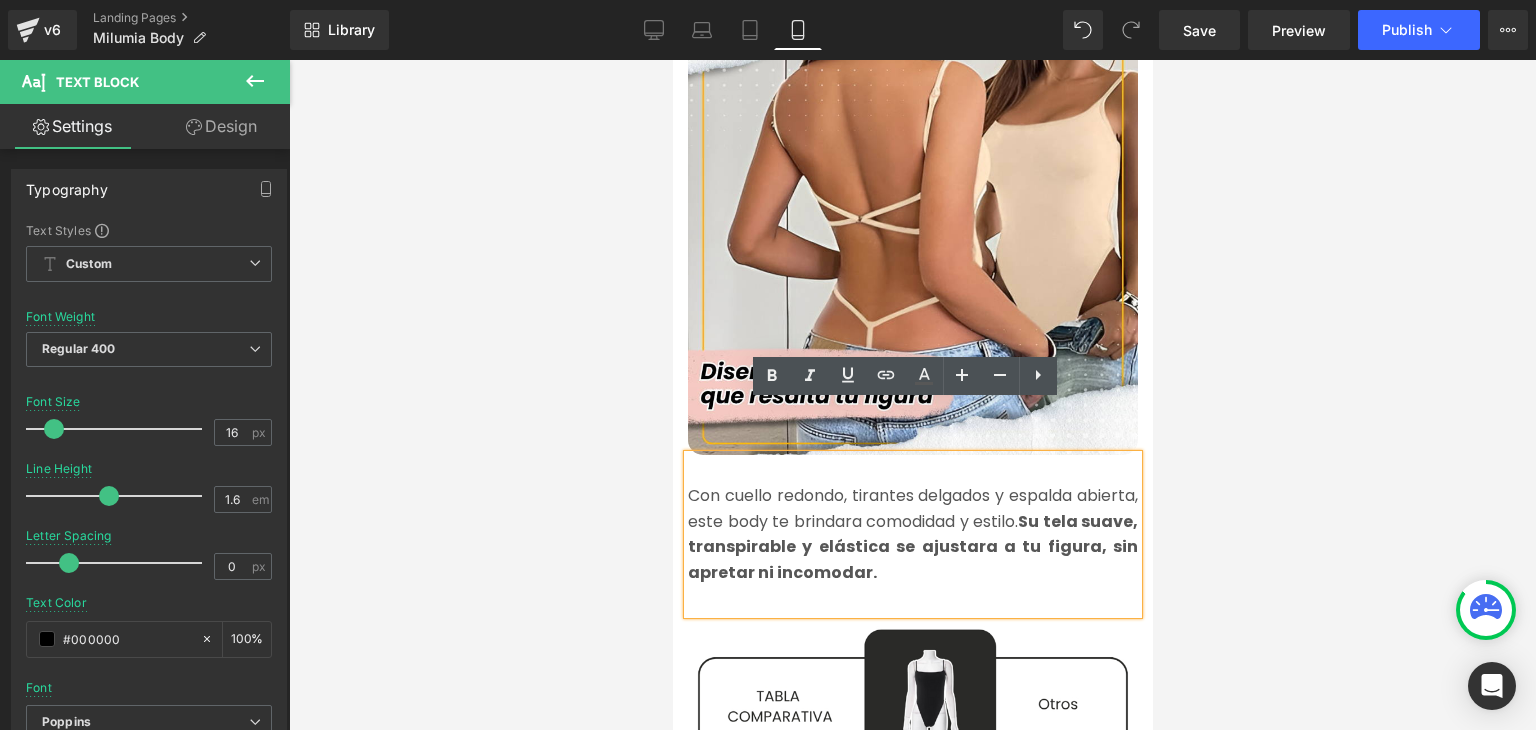 click on "Con cuello redondo, tirantes delgados y espalda abierta, este body te brindara comodidad y estilo.  Su tela suave, transpirable y elástica se ajustara a tu figura, sin apretar ni incomodar." at bounding box center [912, 534] 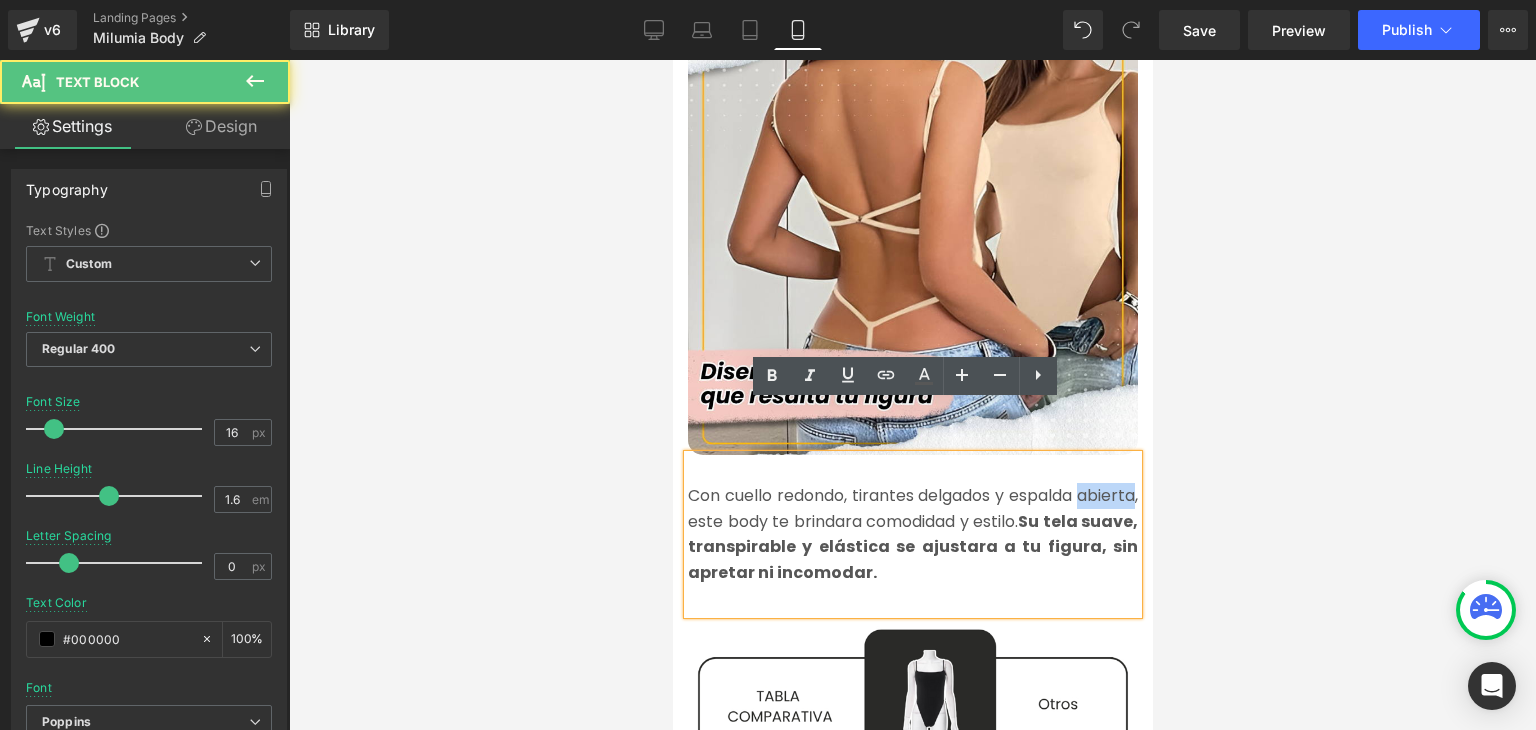 click on "Con cuello redondo, tirantes delgados y espalda abierta, este body te brindara comodidad y estilo.  Su tela suave, transpirable y elástica se ajustara a tu figura, sin apretar ni incomodar." at bounding box center [912, 534] 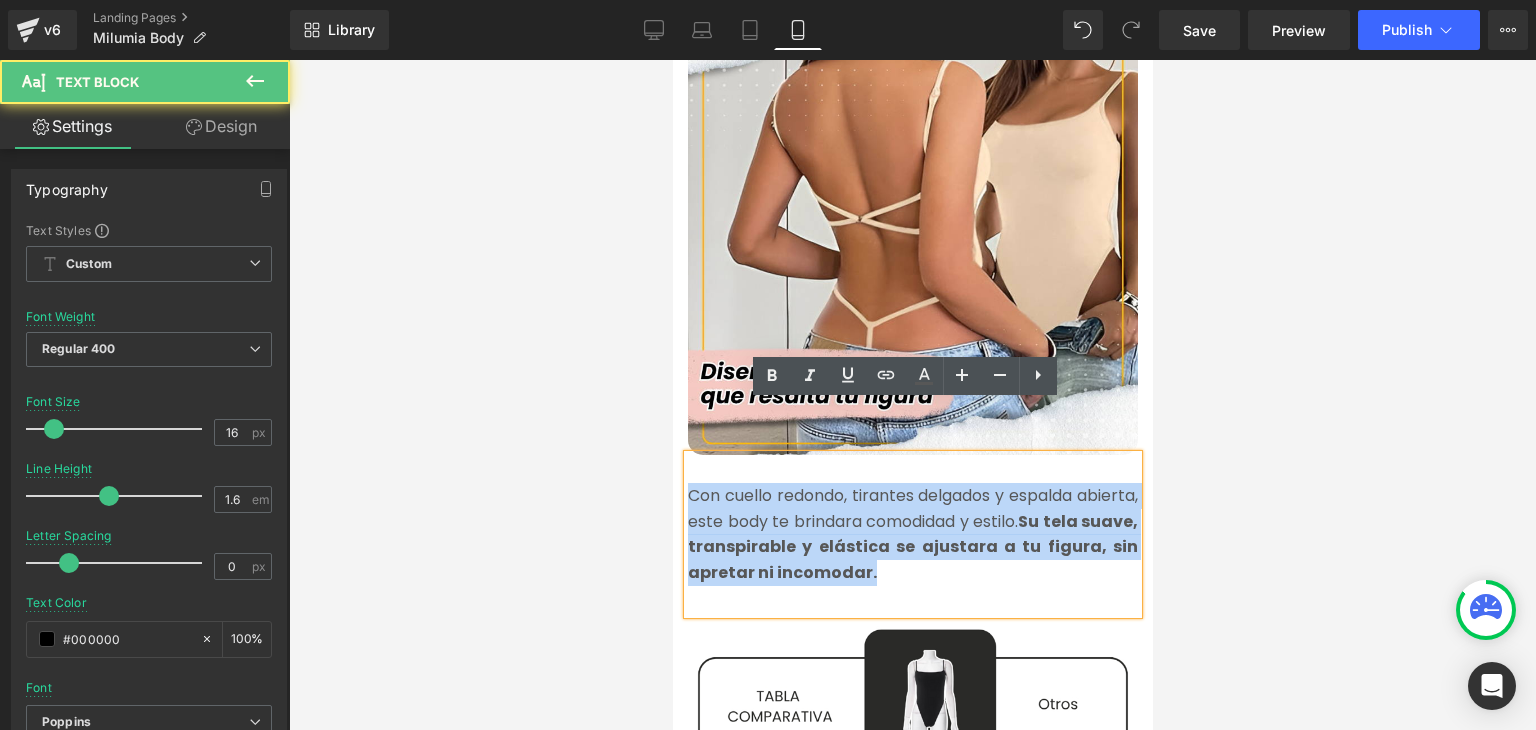 click on "Con cuello redondo, tirantes delgados y espalda abierta, este body te brindara comodidad y estilo.  Su tela suave, transpirable y elástica se ajustara a tu figura, sin apretar ni incomodar." at bounding box center (912, 534) 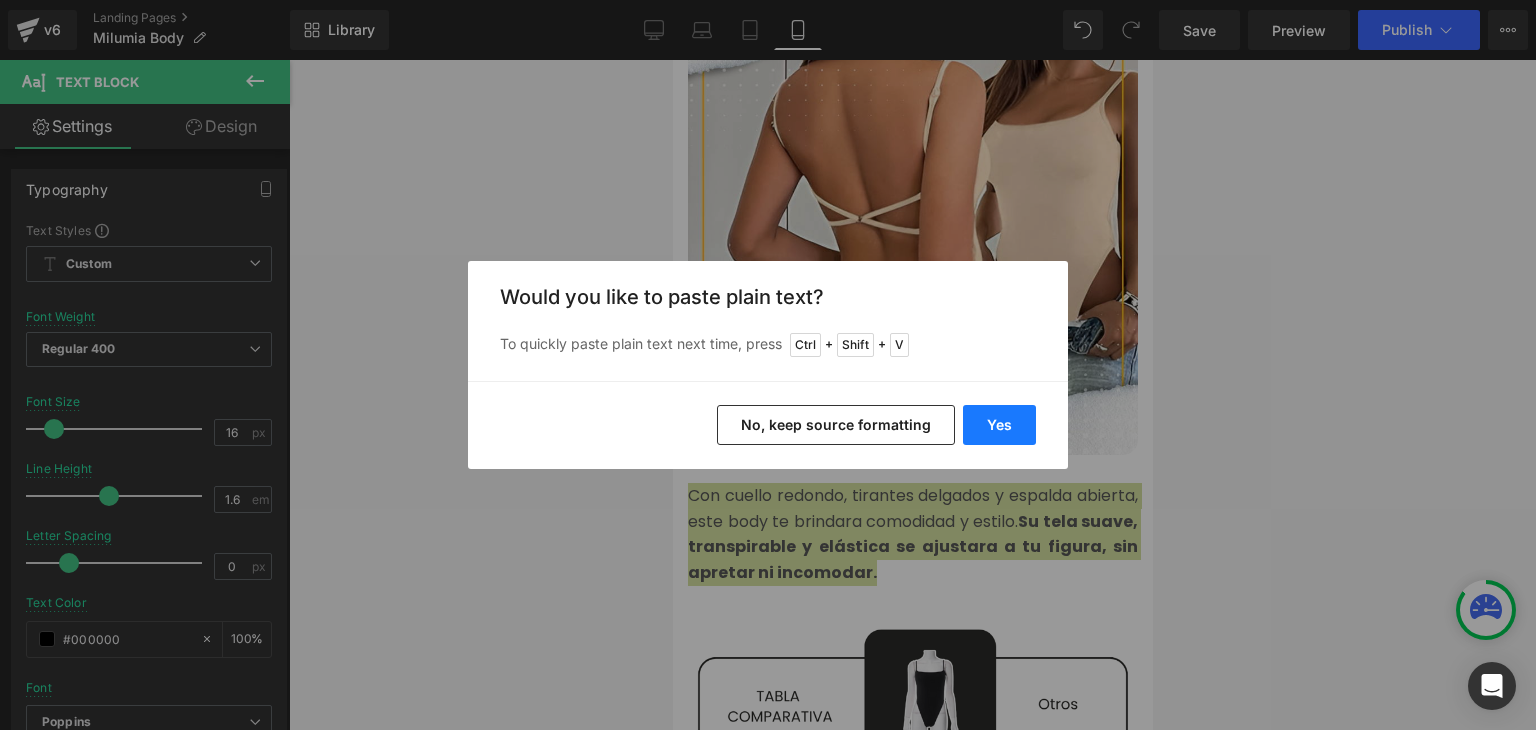 click on "Yes" at bounding box center (999, 425) 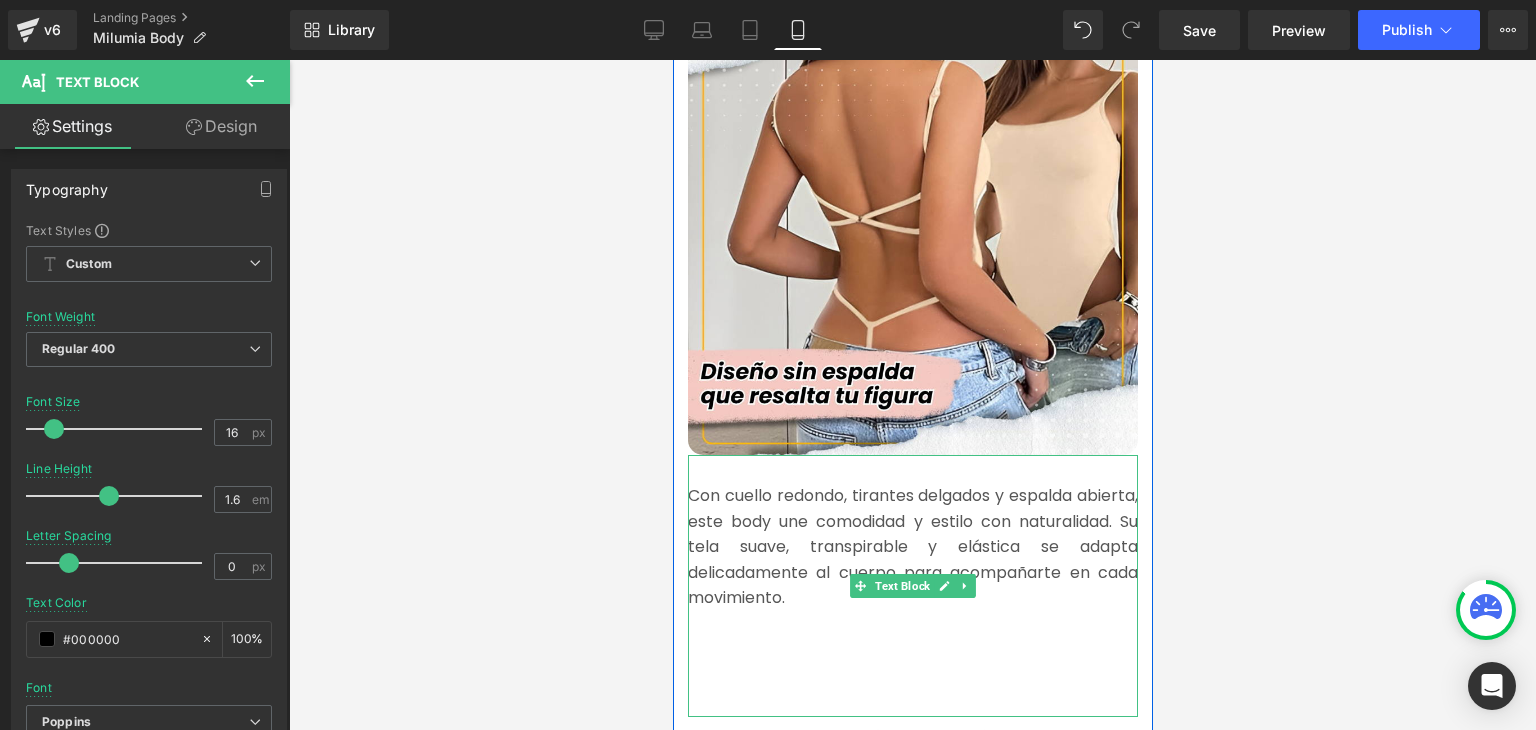 click at bounding box center [912, 675] 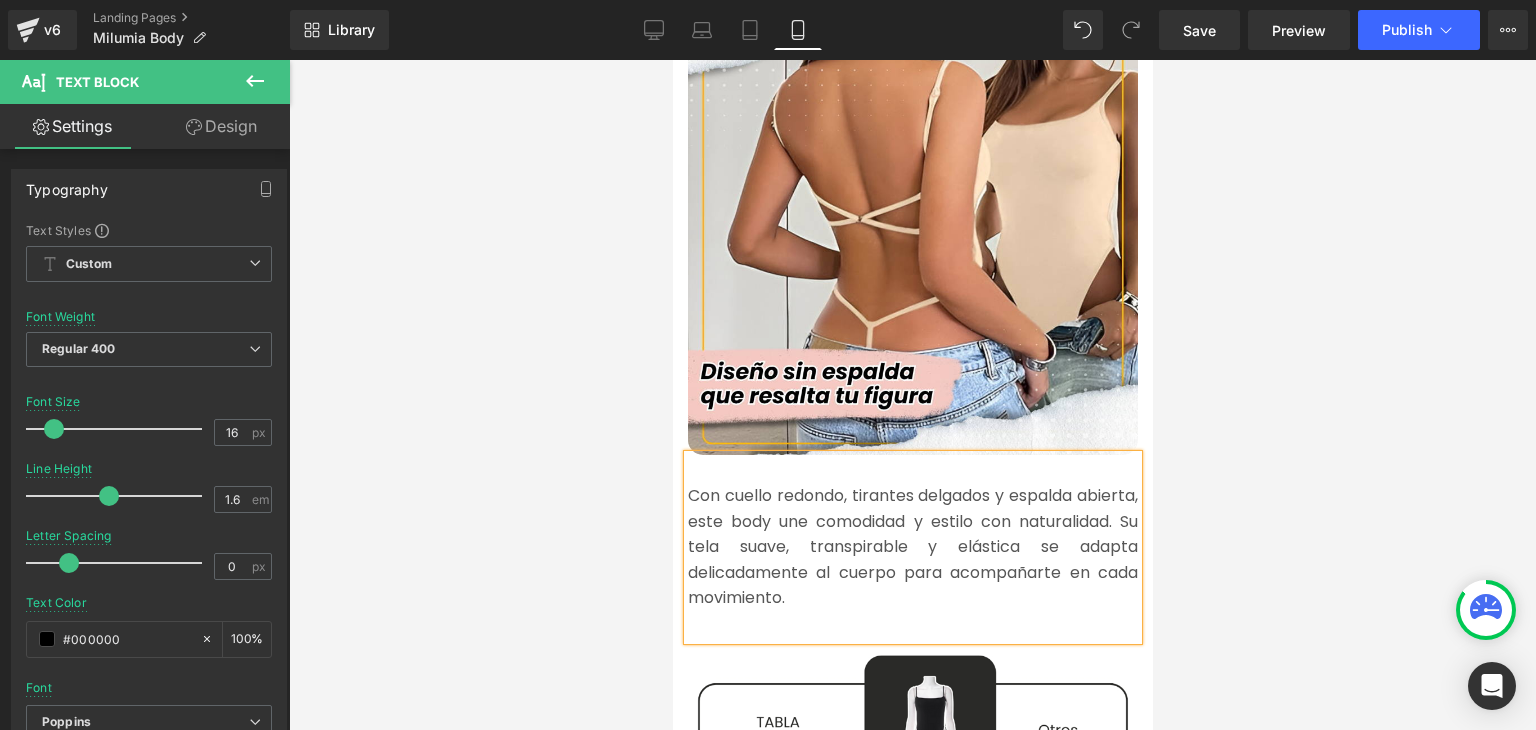 click on "Con cuello redondo, tirantes delgados y espalda abierta, este body une comodidad y estilo con naturalidad. Su tela suave, transpirable y elástica se adapta delicadamente al cuerpo para acompañarte en cada movimiento." at bounding box center (912, 547) 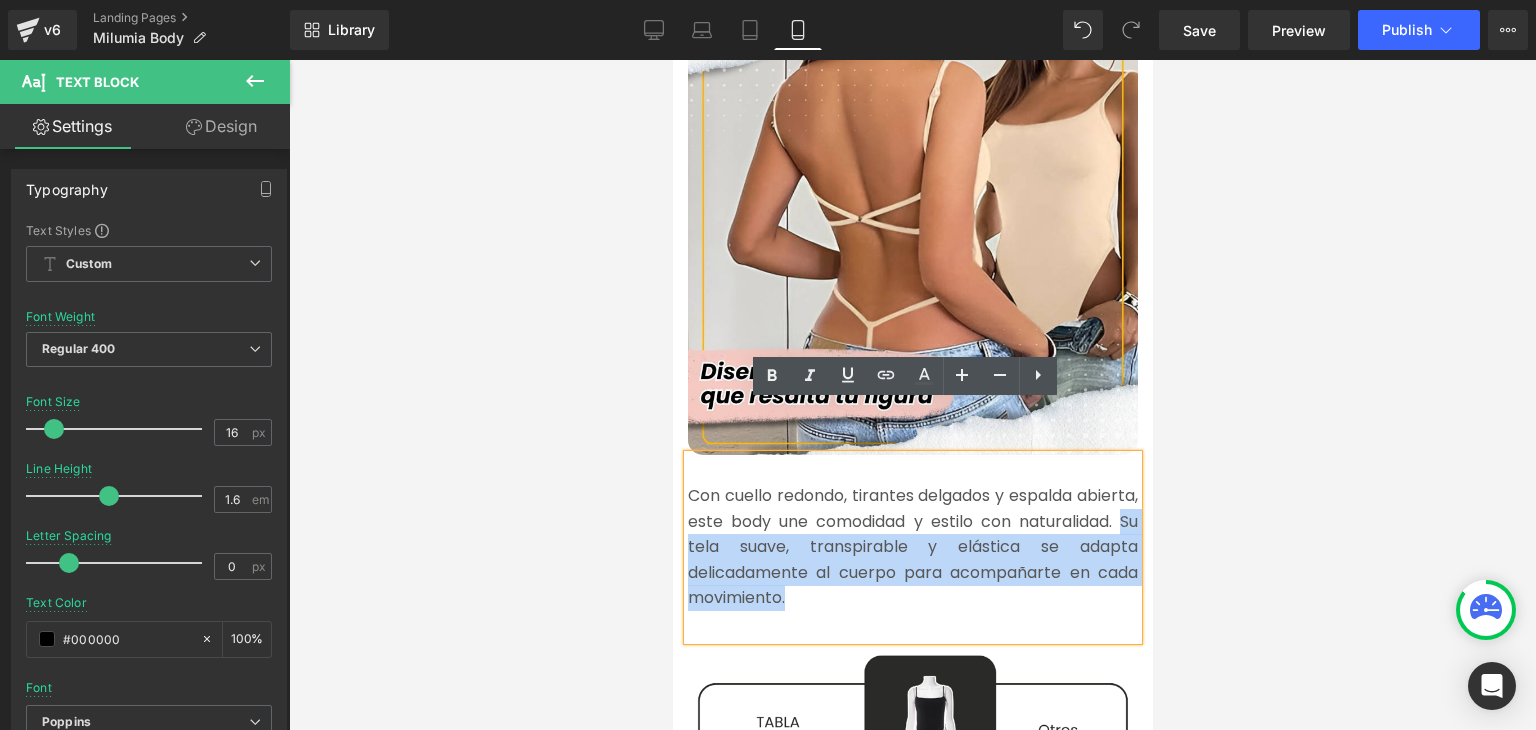drag, startPoint x: 861, startPoint y: 545, endPoint x: 787, endPoint y: 492, distance: 91.02197 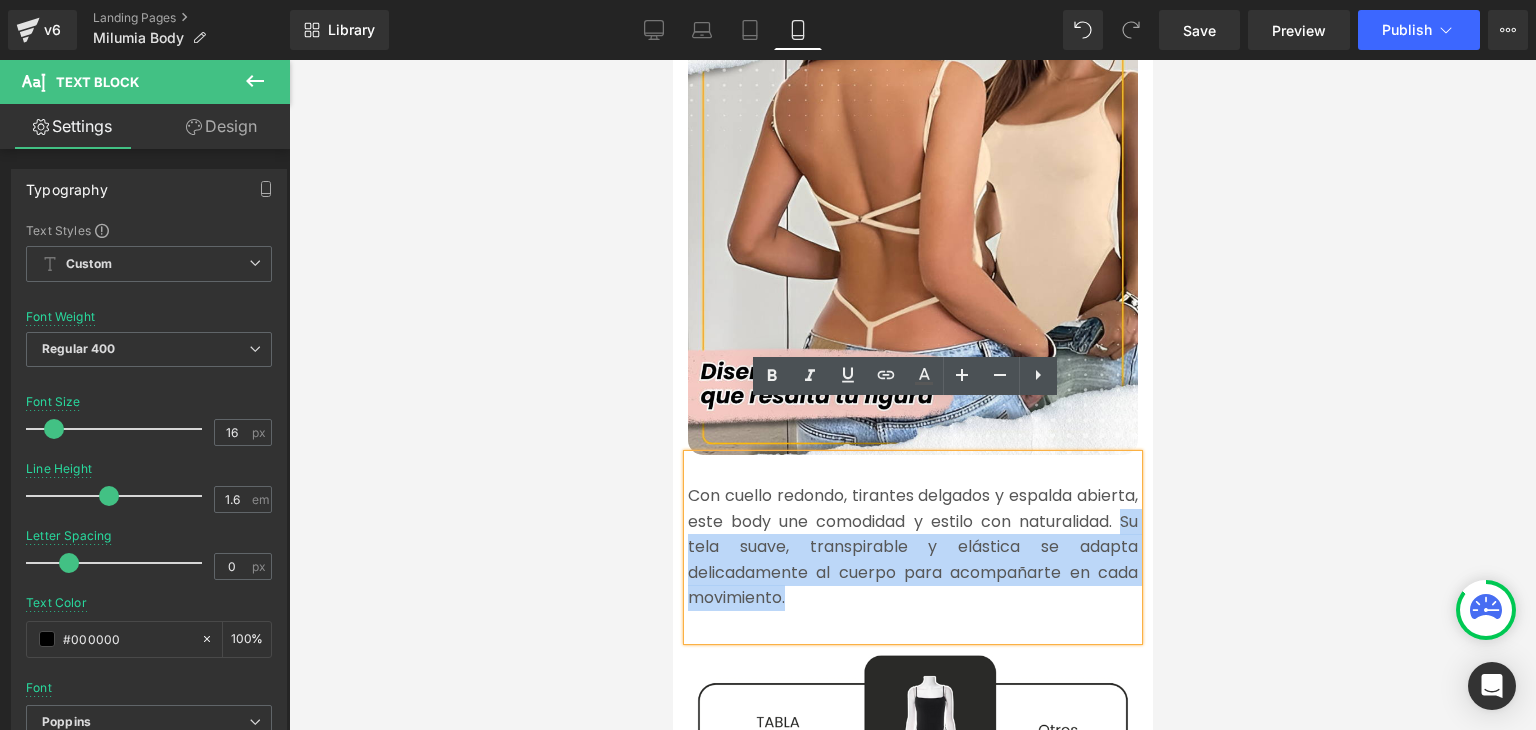click on "Con cuello redondo, tirantes delgados y espalda abierta, este body une comodidad y estilo con naturalidad. Su tela suave, transpirable y elástica se adapta delicadamente al cuerpo para acompañarte en cada movimiento." at bounding box center (912, 547) 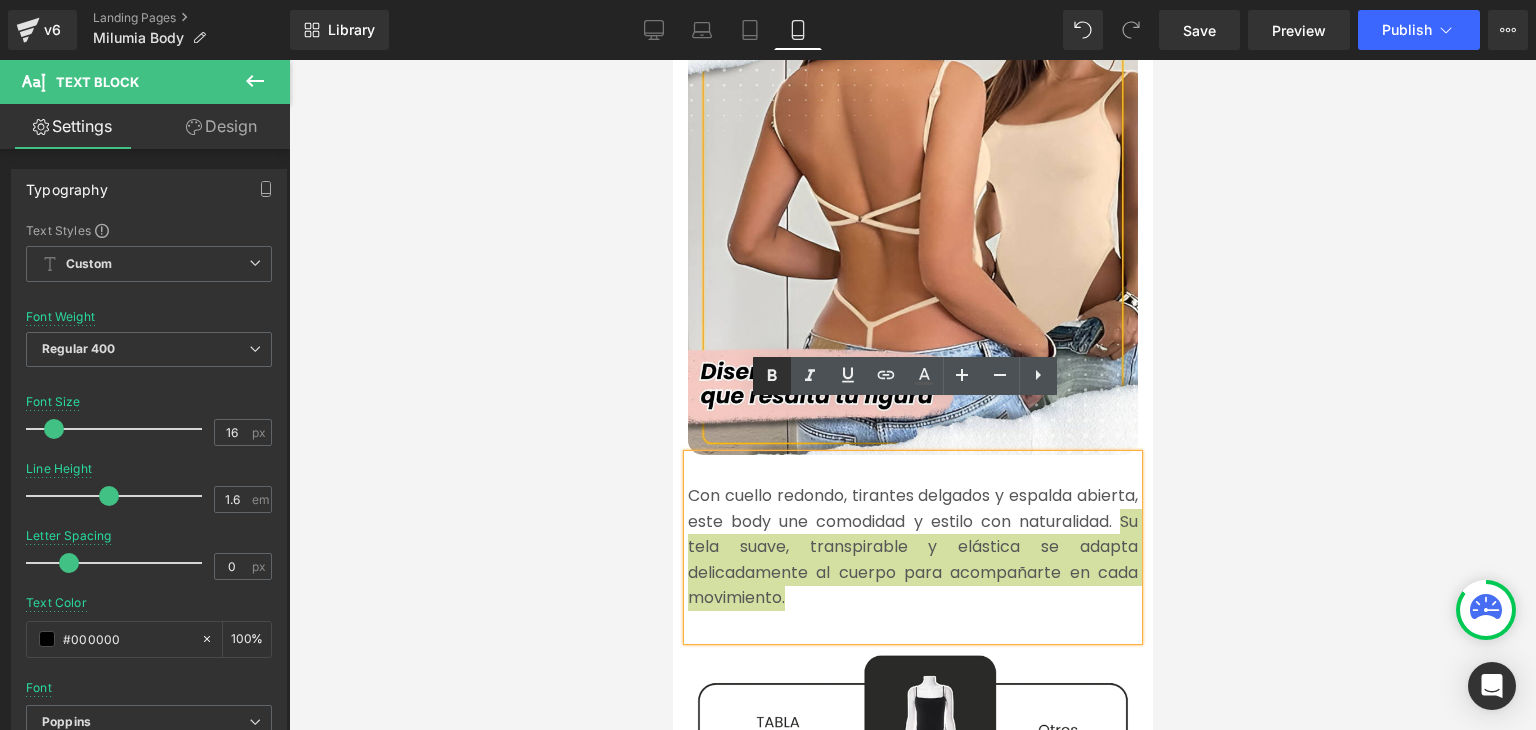 click 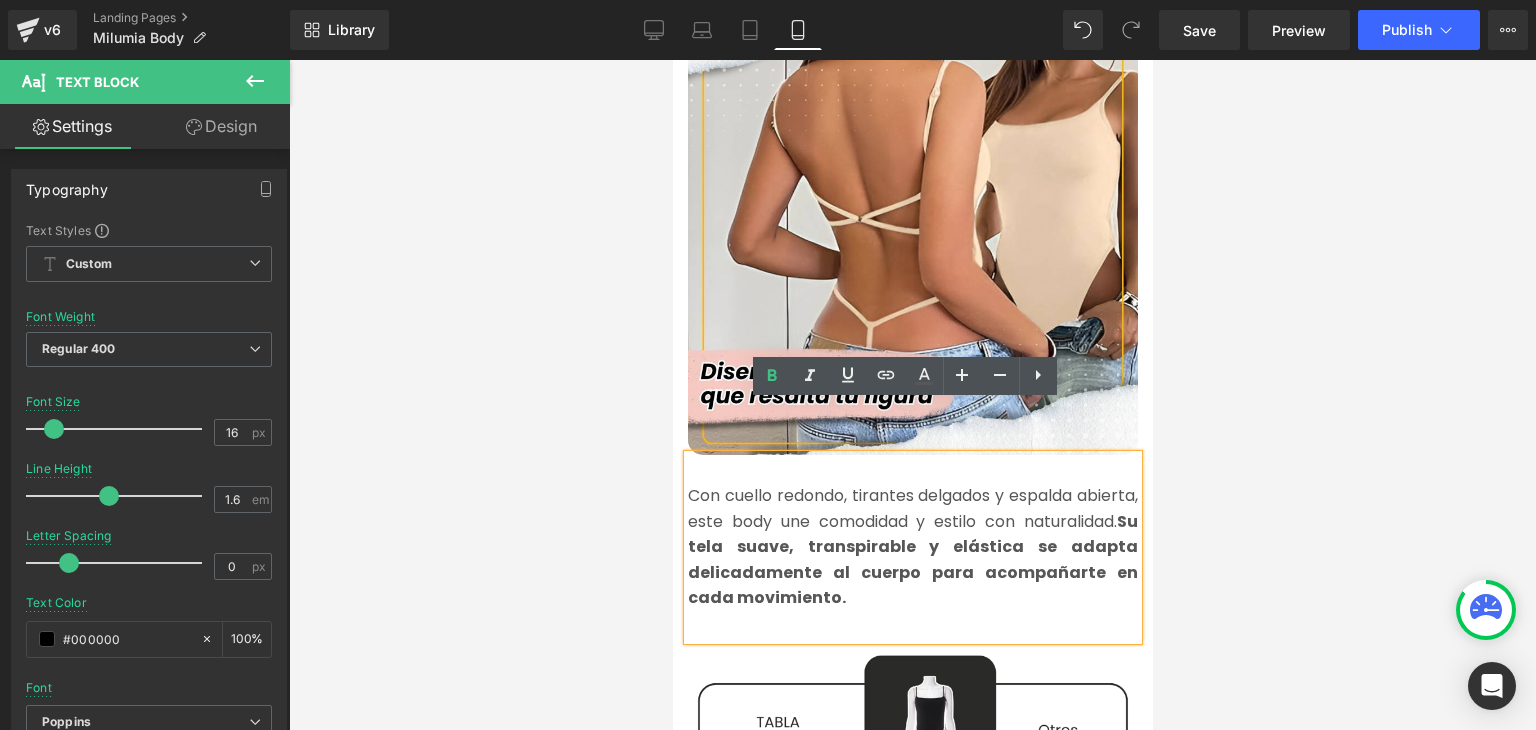 click at bounding box center (912, 395) 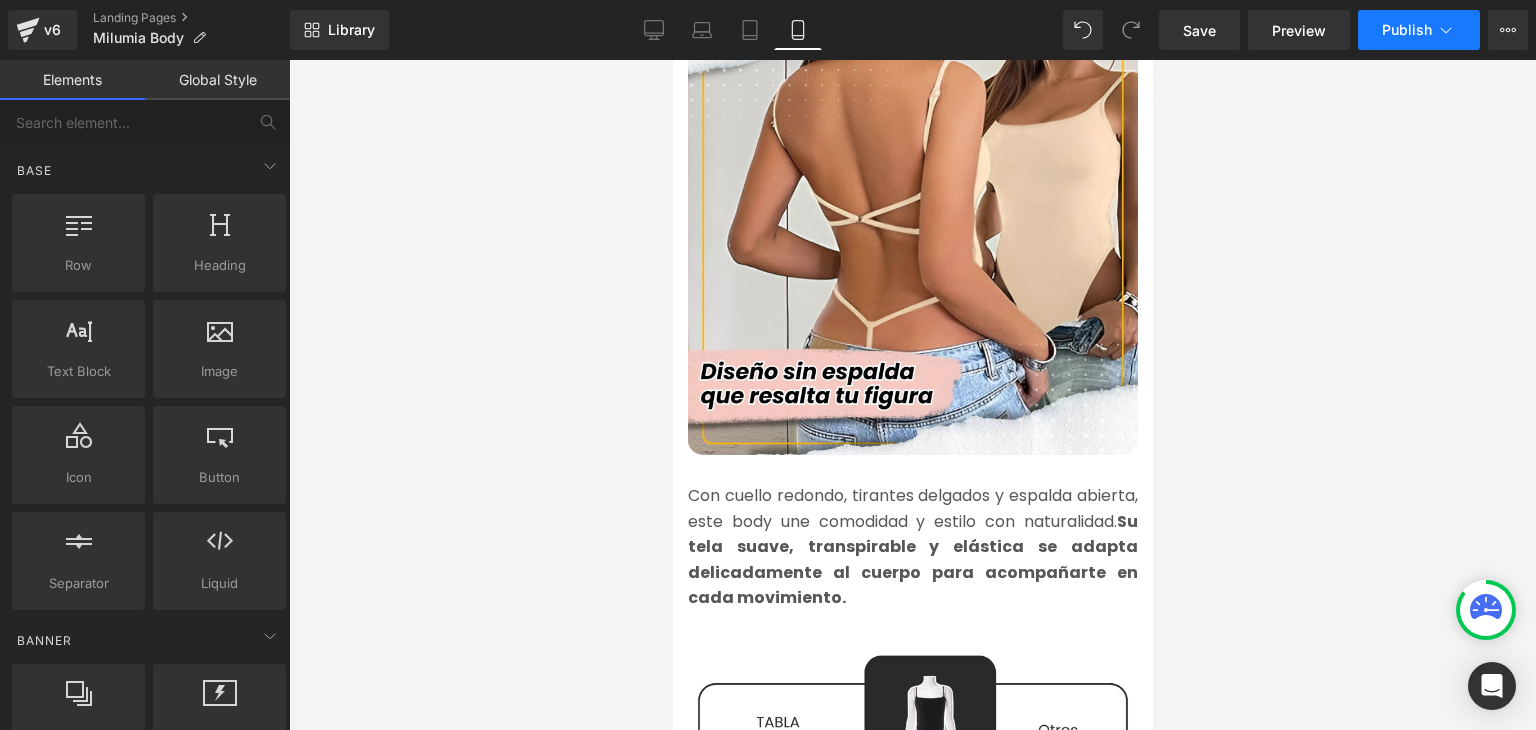 click on "Publish" at bounding box center [1407, 30] 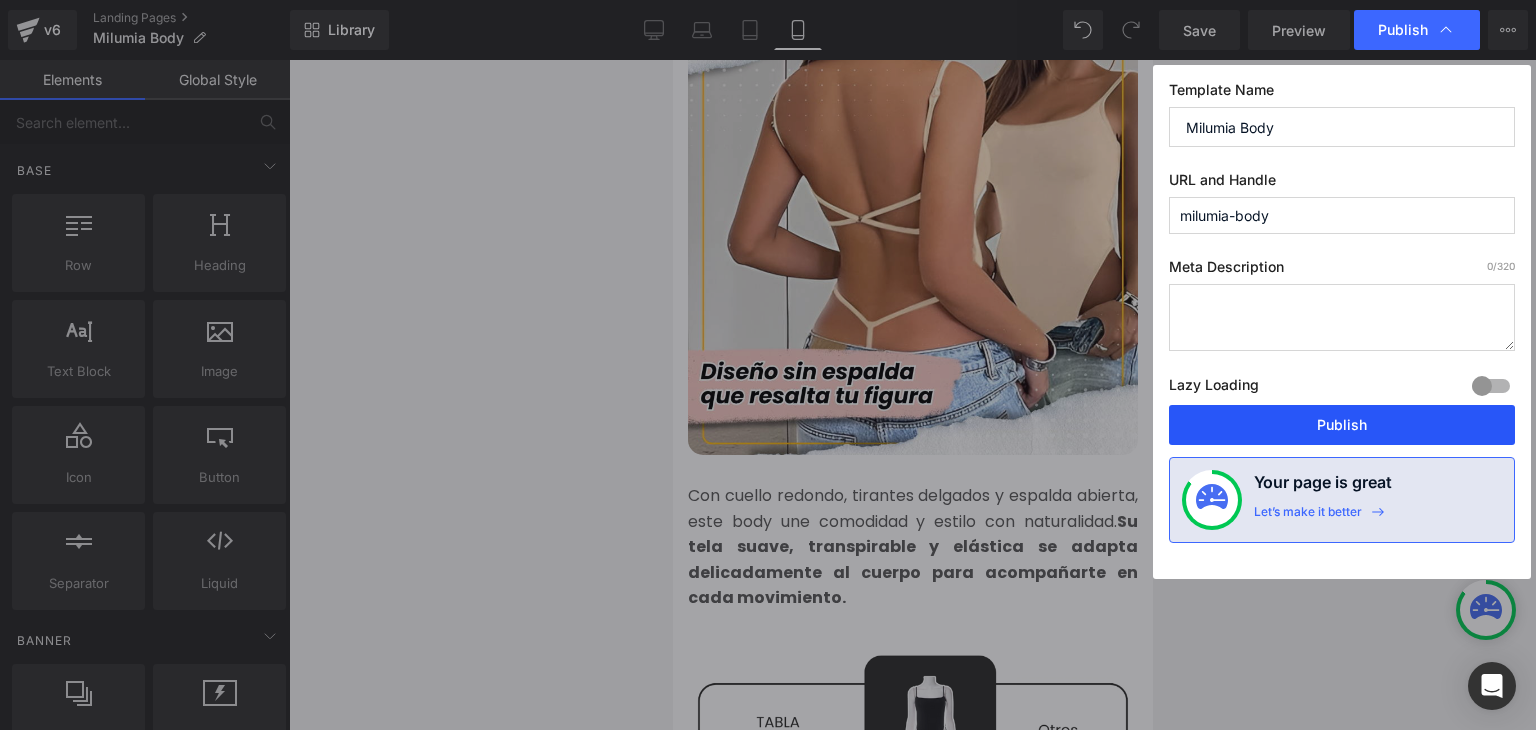 click on "Publish" at bounding box center [1342, 425] 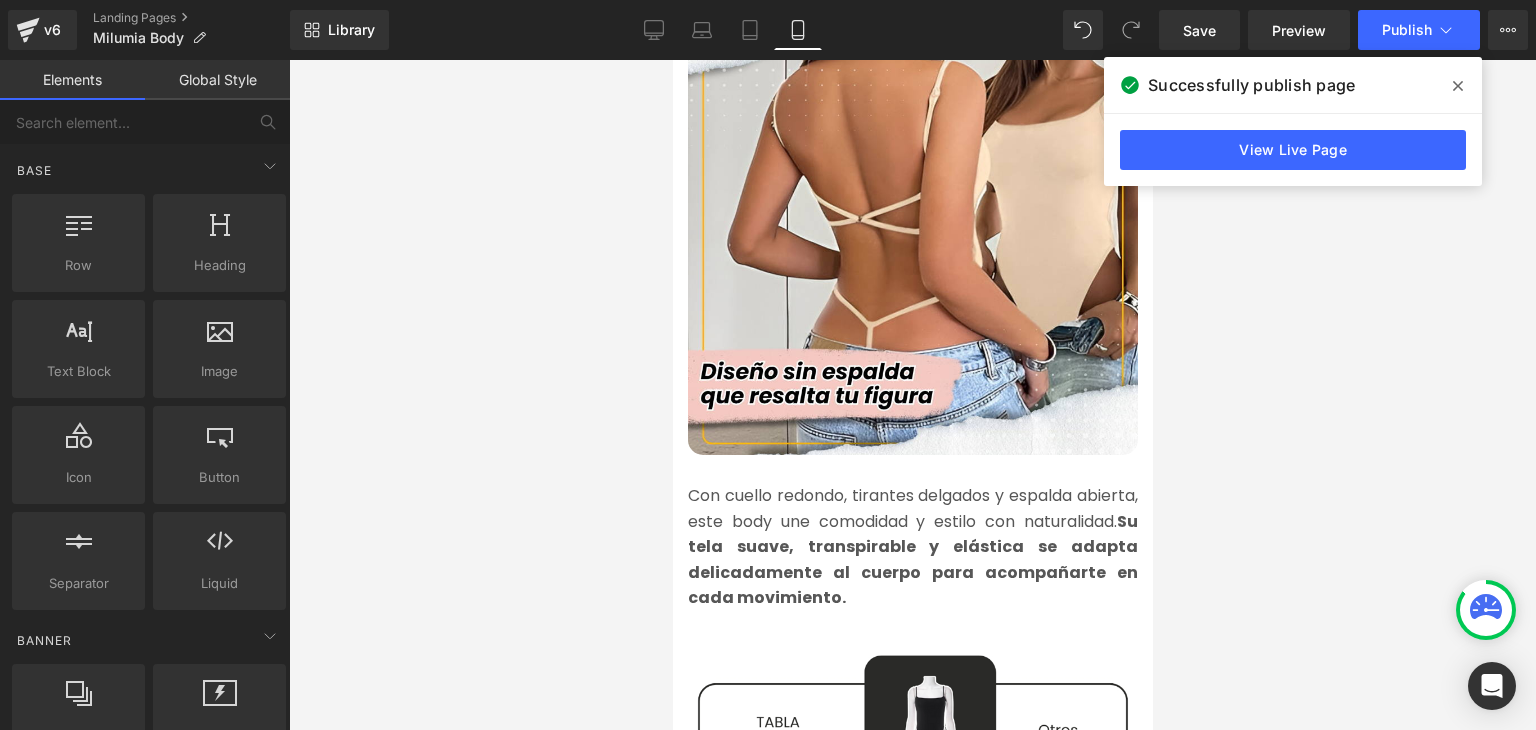 click 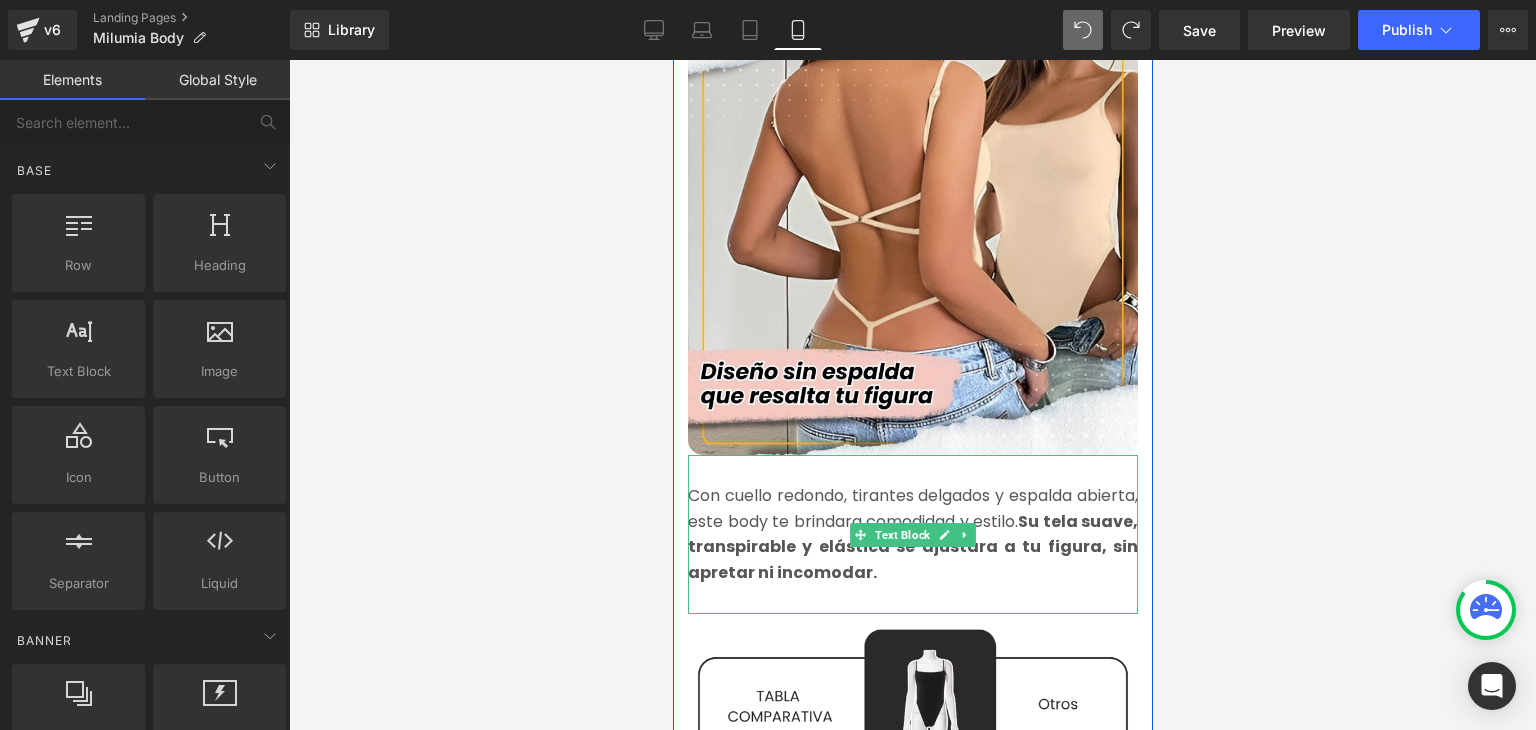 click on "Su tela suave, transpirable y elástica se ajustara a tu figura, sin apretar ni incomodar." at bounding box center [912, 547] 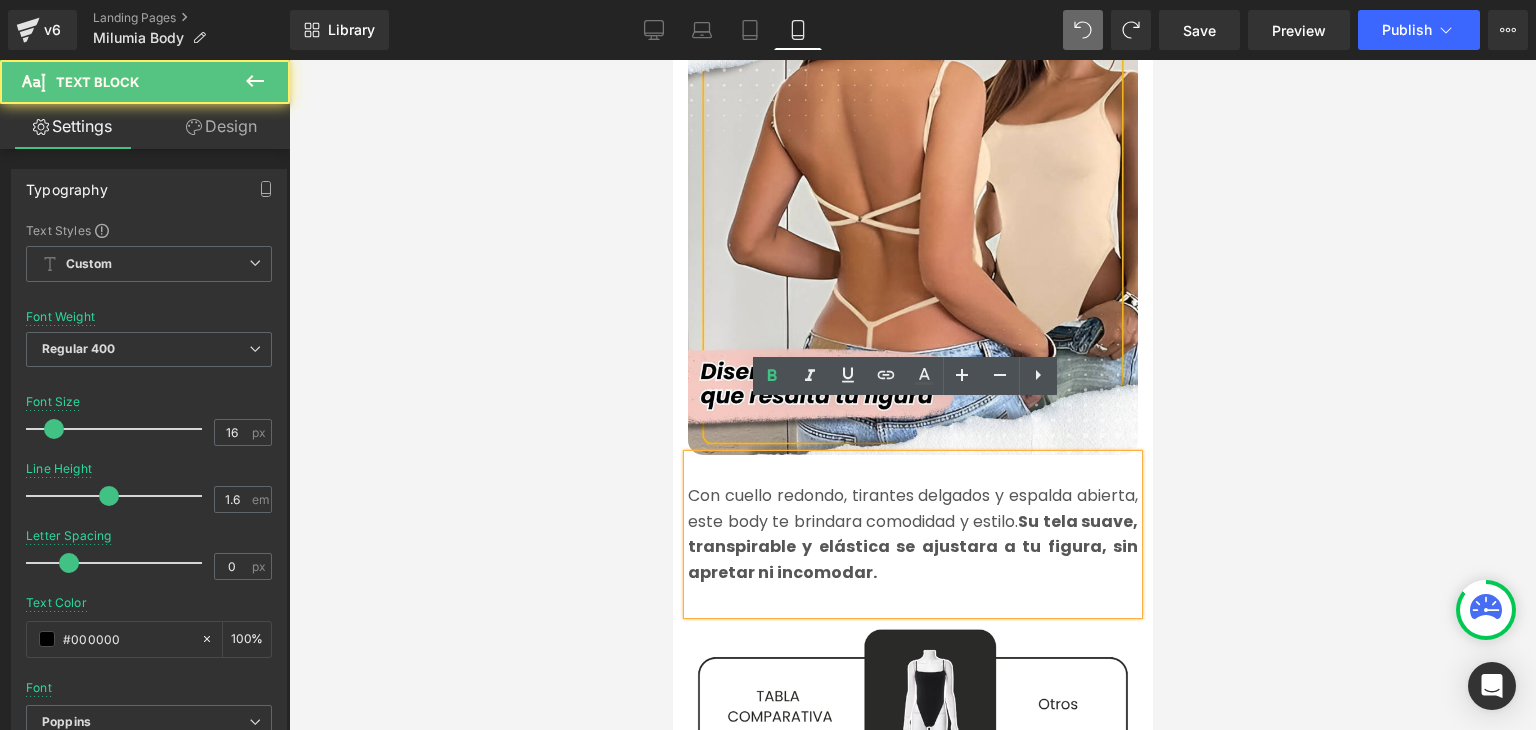 click on "Con cuello redondo, tirantes delgados y espalda abierta, este body te brindara comodidad y estilo.  Su tela suave, transpirable y elástica se ajustara a tu figura, sin apretar ni incomodar." at bounding box center (912, 534) 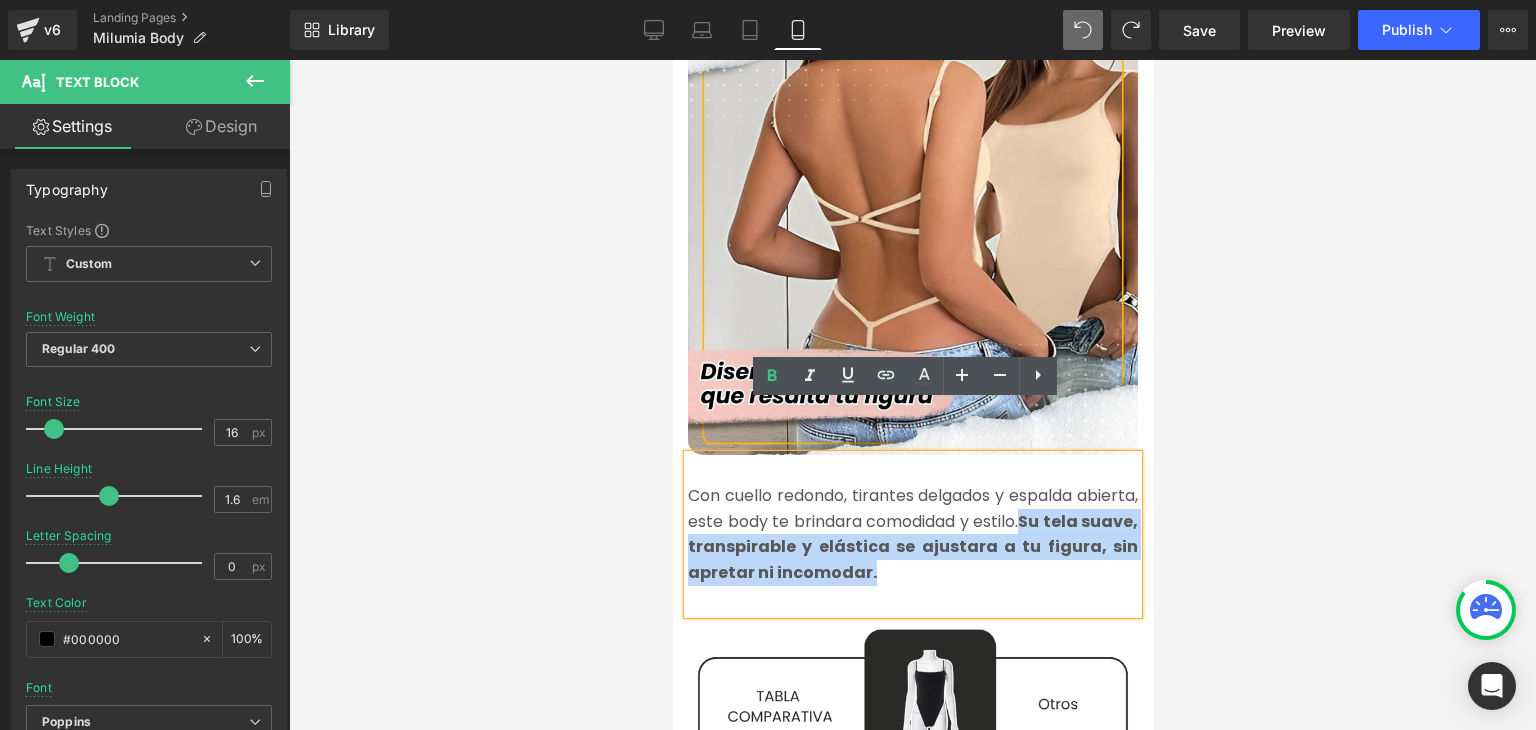 drag, startPoint x: 957, startPoint y: 525, endPoint x: 1109, endPoint y: 471, distance: 161.30716 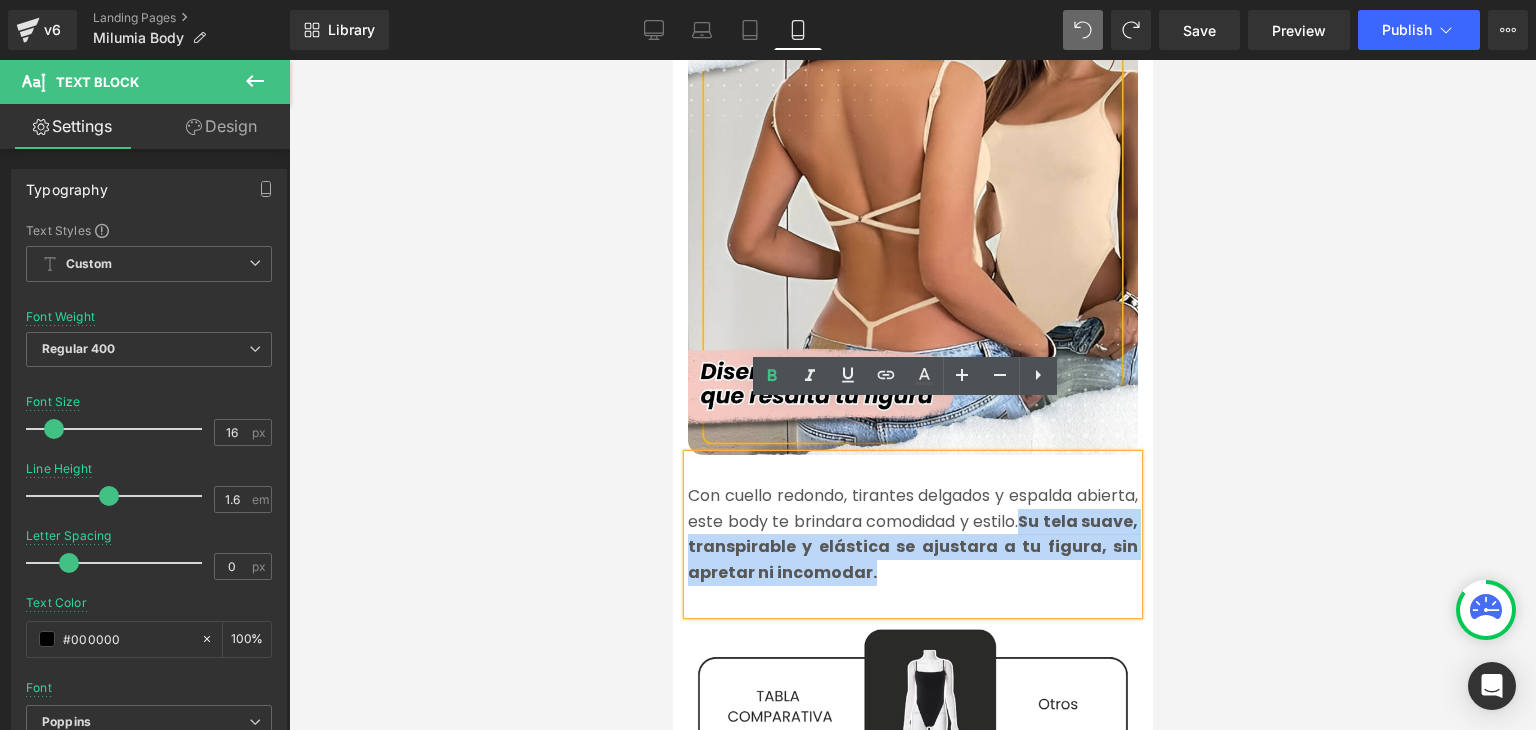 copy on "Su tela suave, transpirable y elástica se ajustara a tu figura, sin apretar ni incomodar." 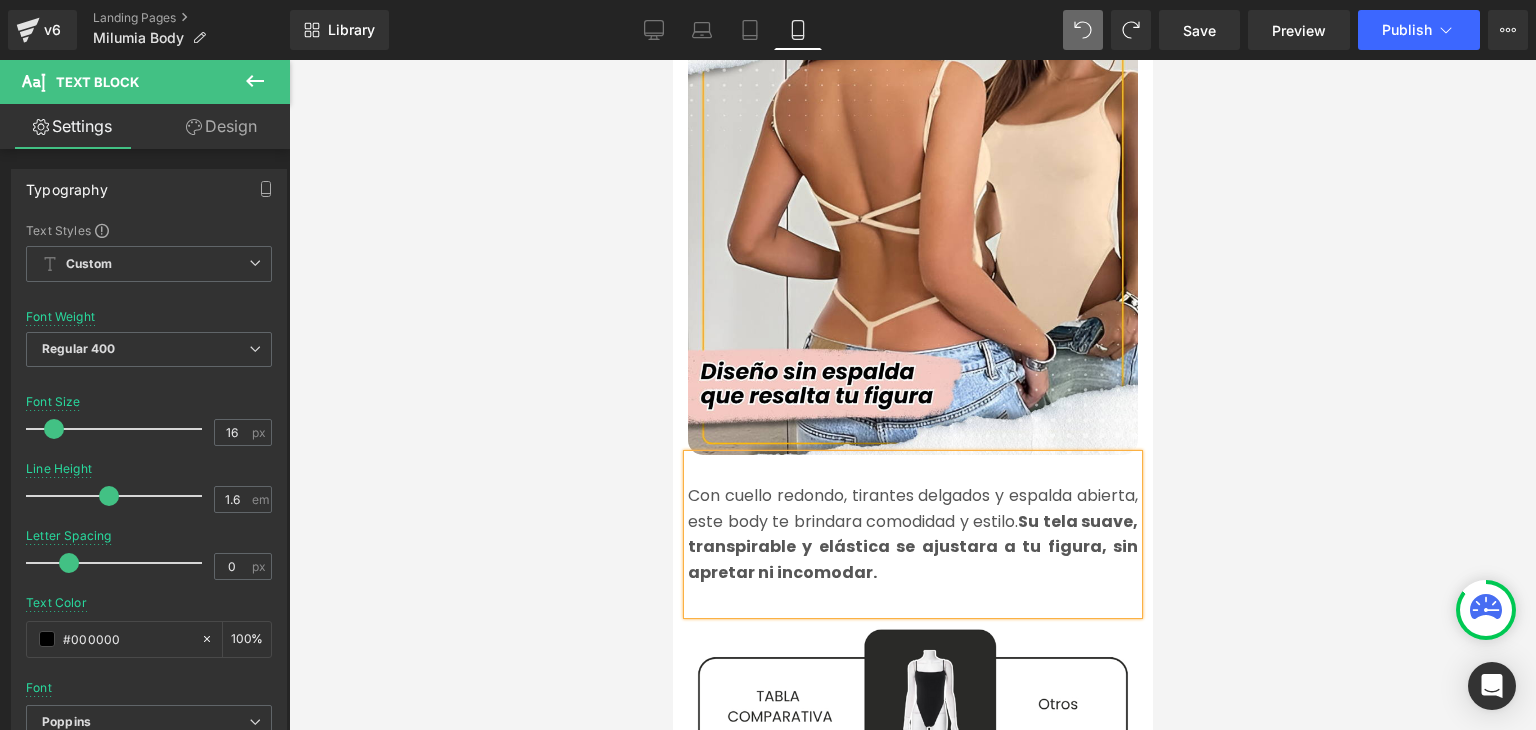 click on "Con cuello redondo, tirantes delgados y espalda abierta, este body te brindara comodidad y estilo.  Su tela suave, transpirable y elástica se ajustara a tu figura, sin apretar ni incomodar." at bounding box center (912, 534) 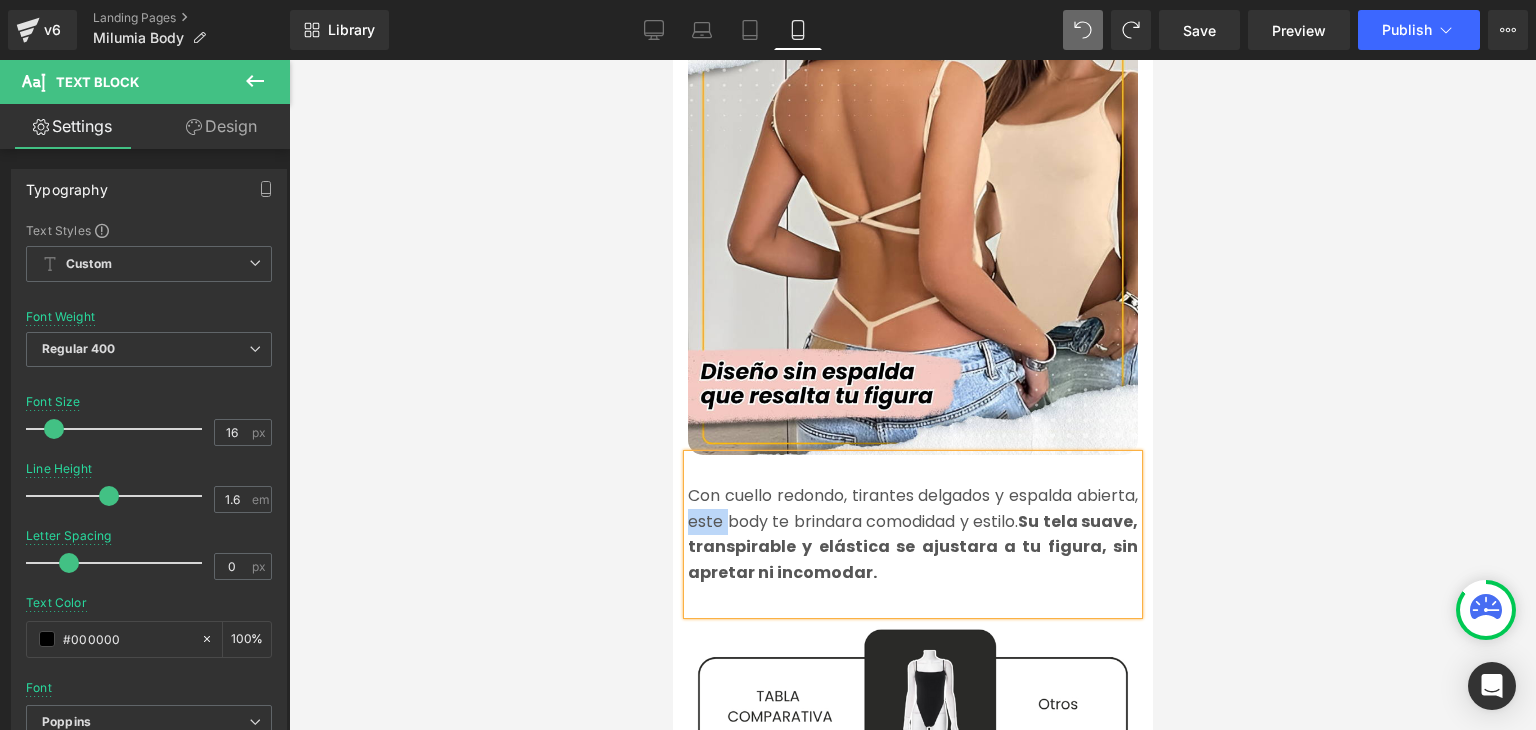click on "Con cuello redondo, tirantes delgados y espalda abierta, este body te brindara comodidad y estilo.  Su tela suave, transpirable y elástica se ajustara a tu figura, sin apretar ni incomodar." at bounding box center [912, 534] 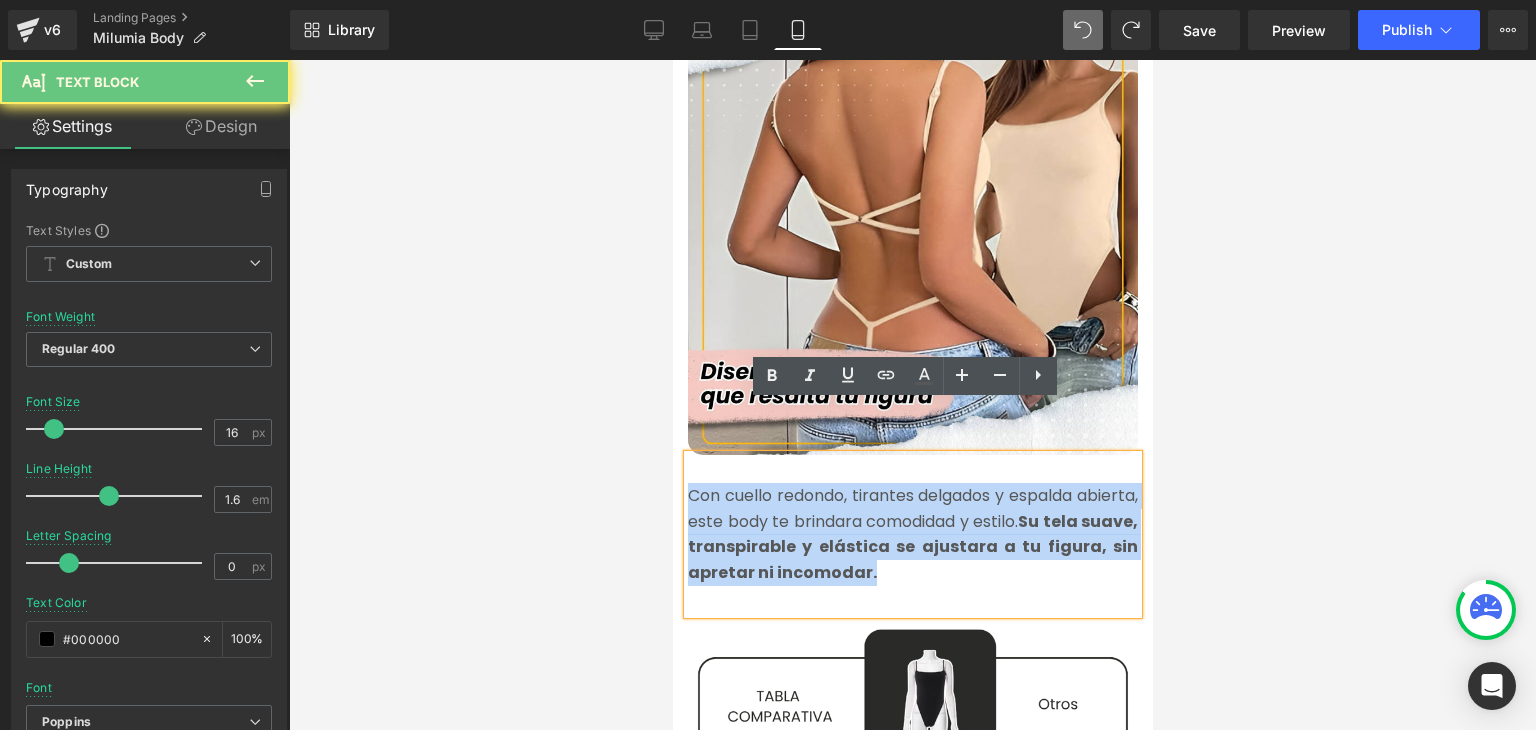 click on "Con cuello redondo, tirantes delgados y espalda abierta, este body te brindara comodidad y estilo.  Su tela suave, transpirable y elástica se ajustara a tu figura, sin apretar ni incomodar." at bounding box center (912, 534) 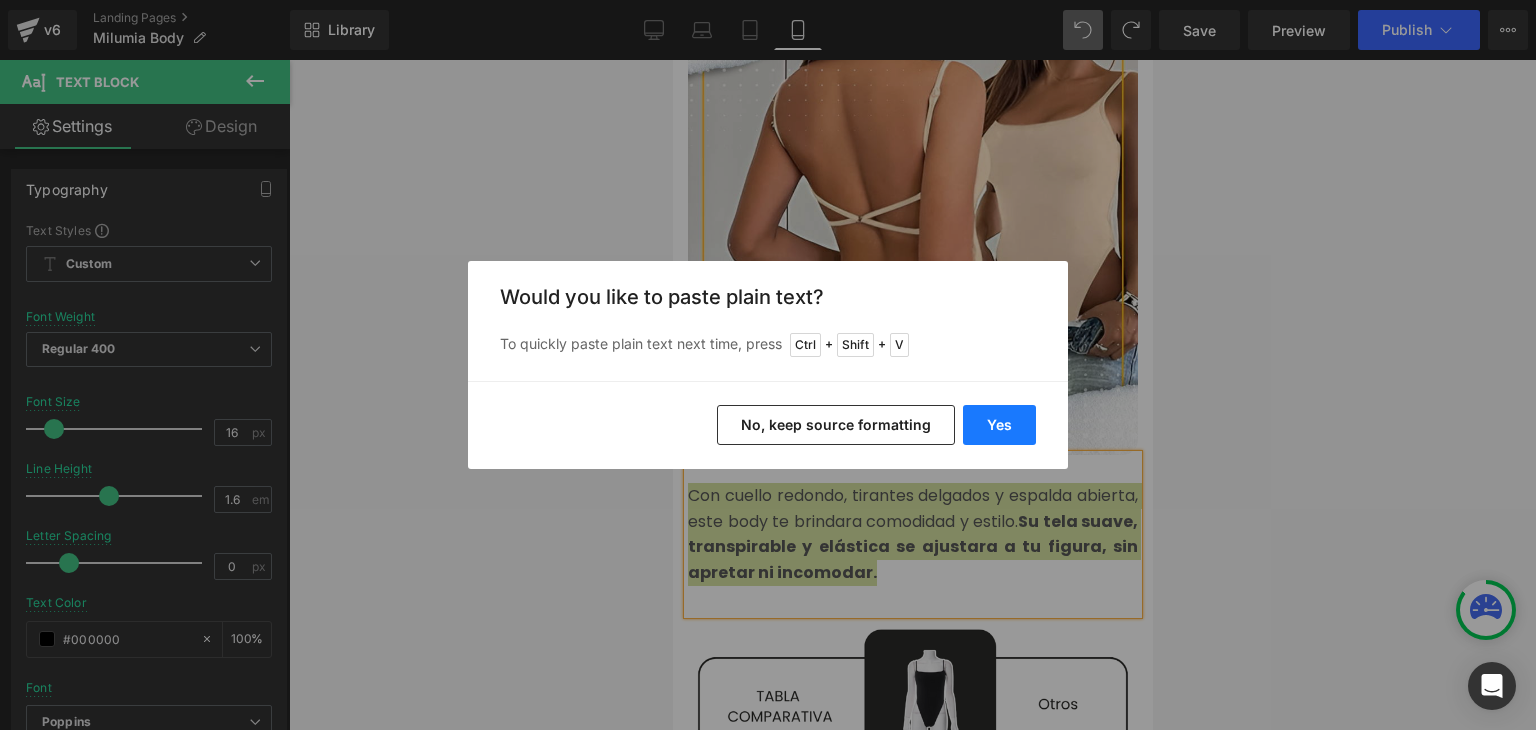 click on "Yes" at bounding box center [999, 425] 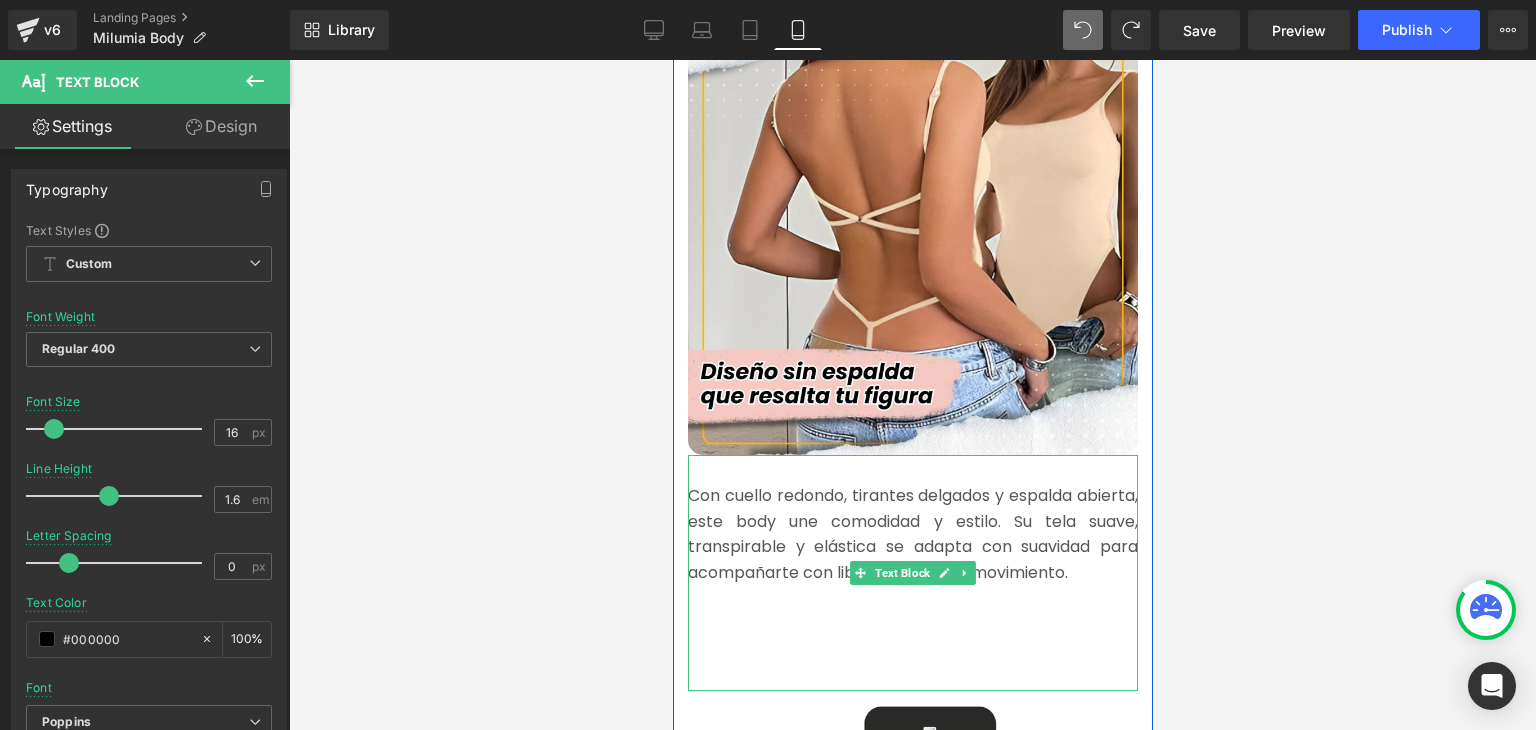 click at bounding box center (912, 650) 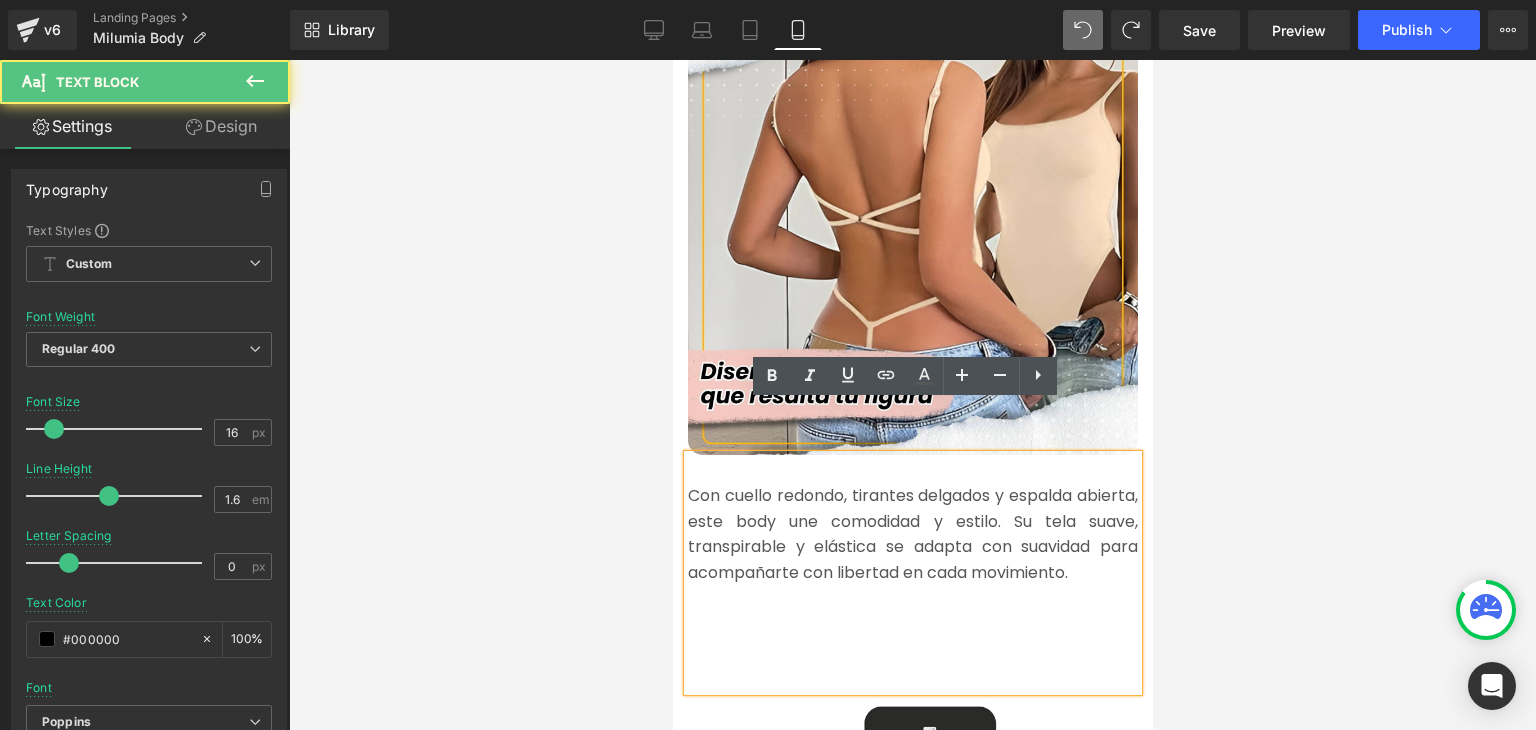 click at bounding box center [912, 650] 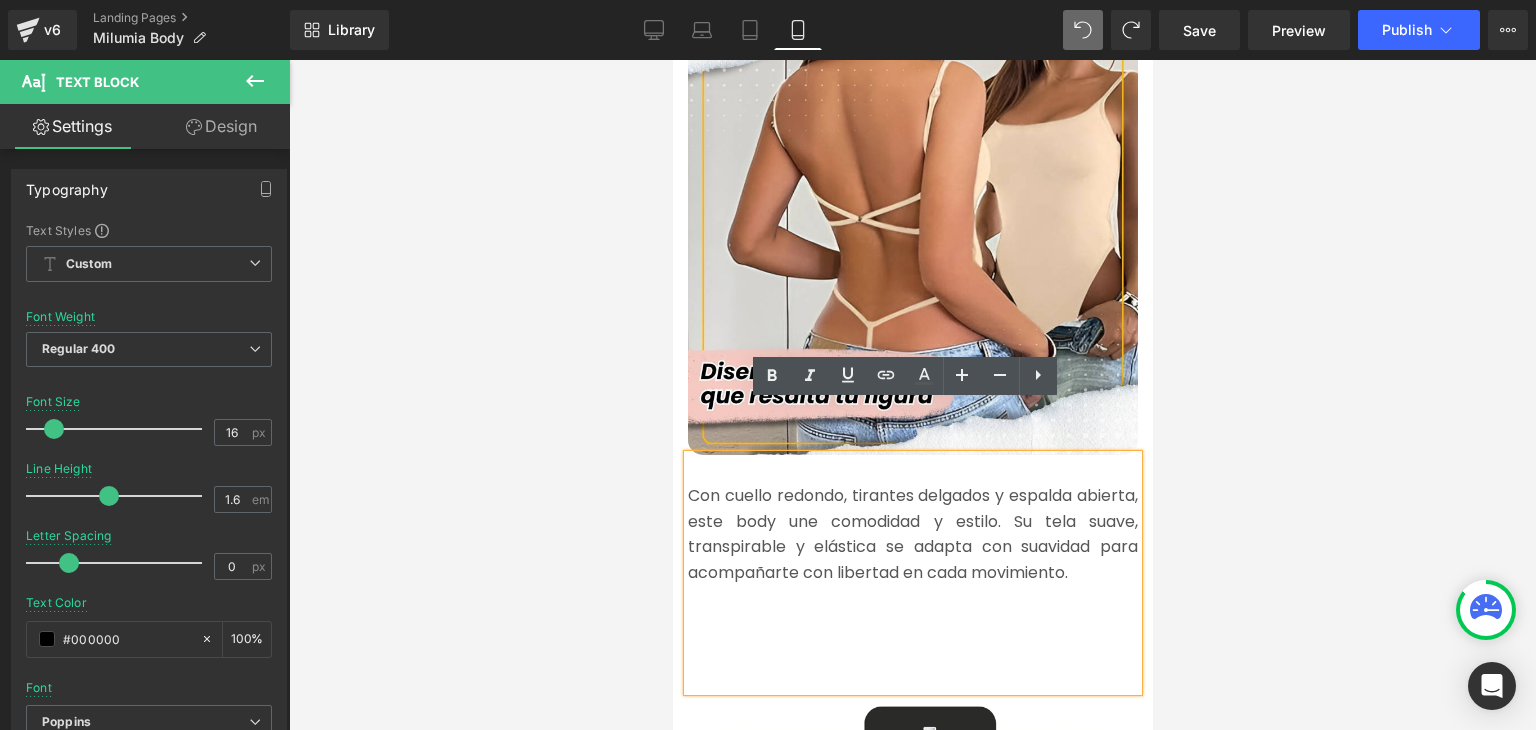 click on "Con cuello redondo, tirantes delgados y espalda abierta, este body une comodidad y estilo. Su tela suave, transpirable y elástica se adapta con suavidad para acompañarte con libertad en cada movimiento." at bounding box center (912, 573) 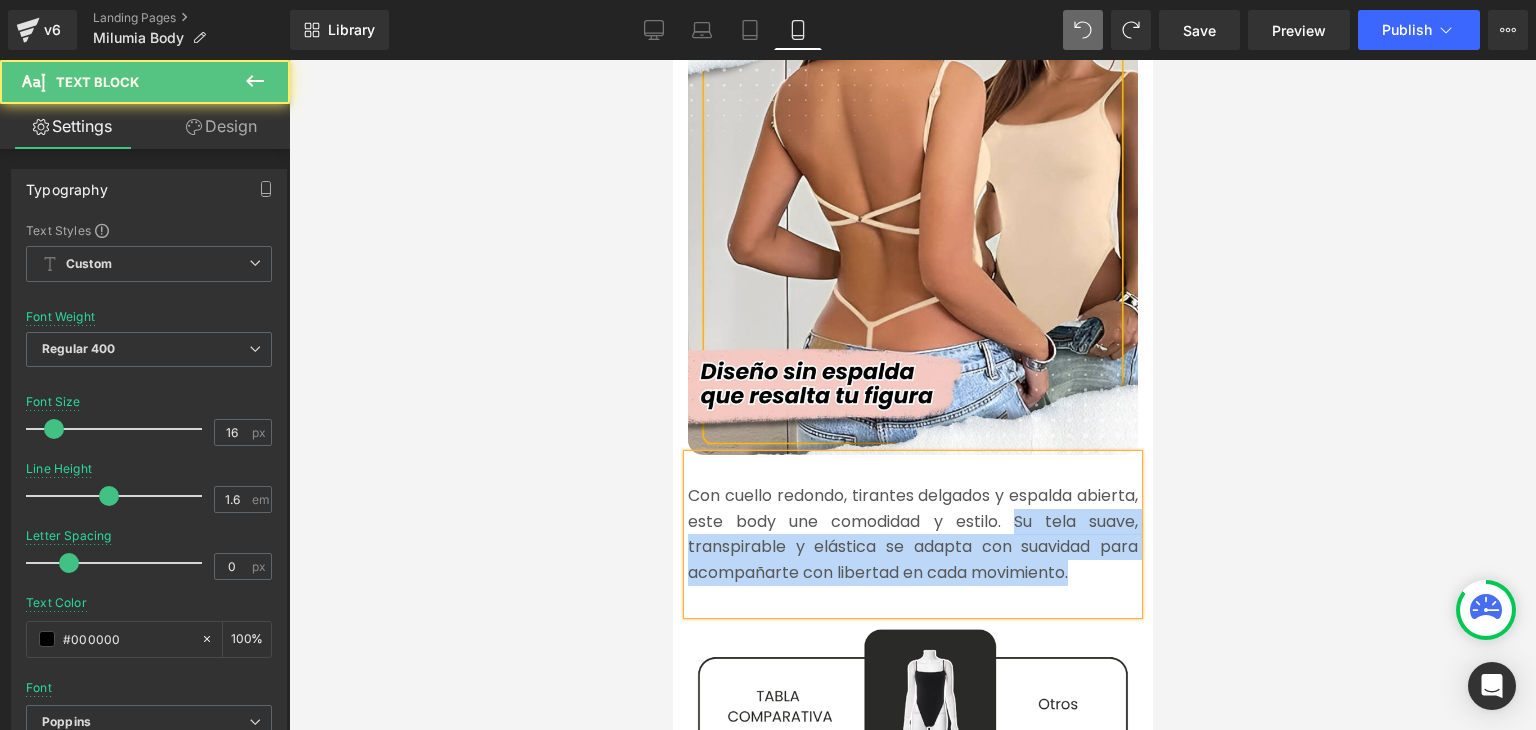 drag, startPoint x: 1109, startPoint y: 524, endPoint x: 1071, endPoint y: 477, distance: 60.440052 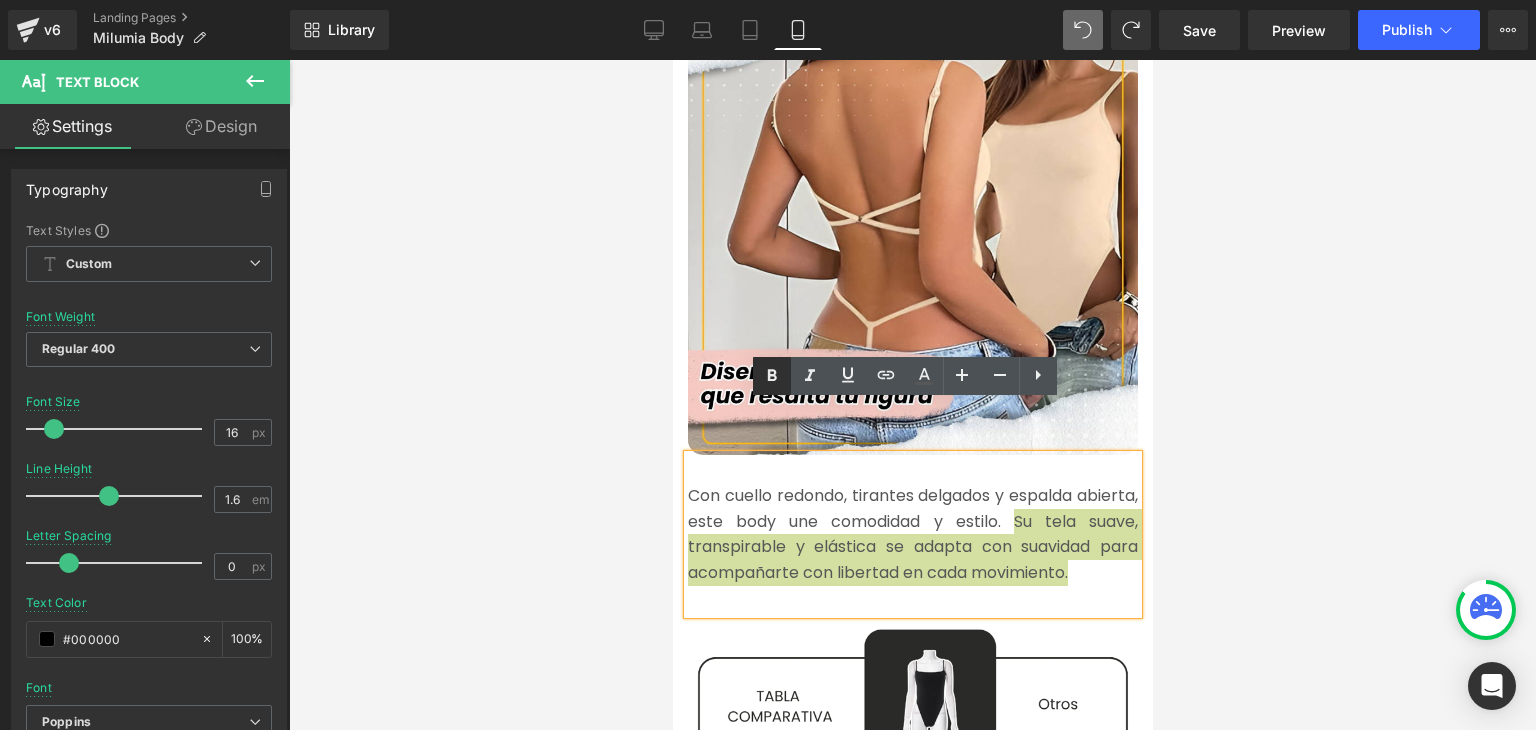 click 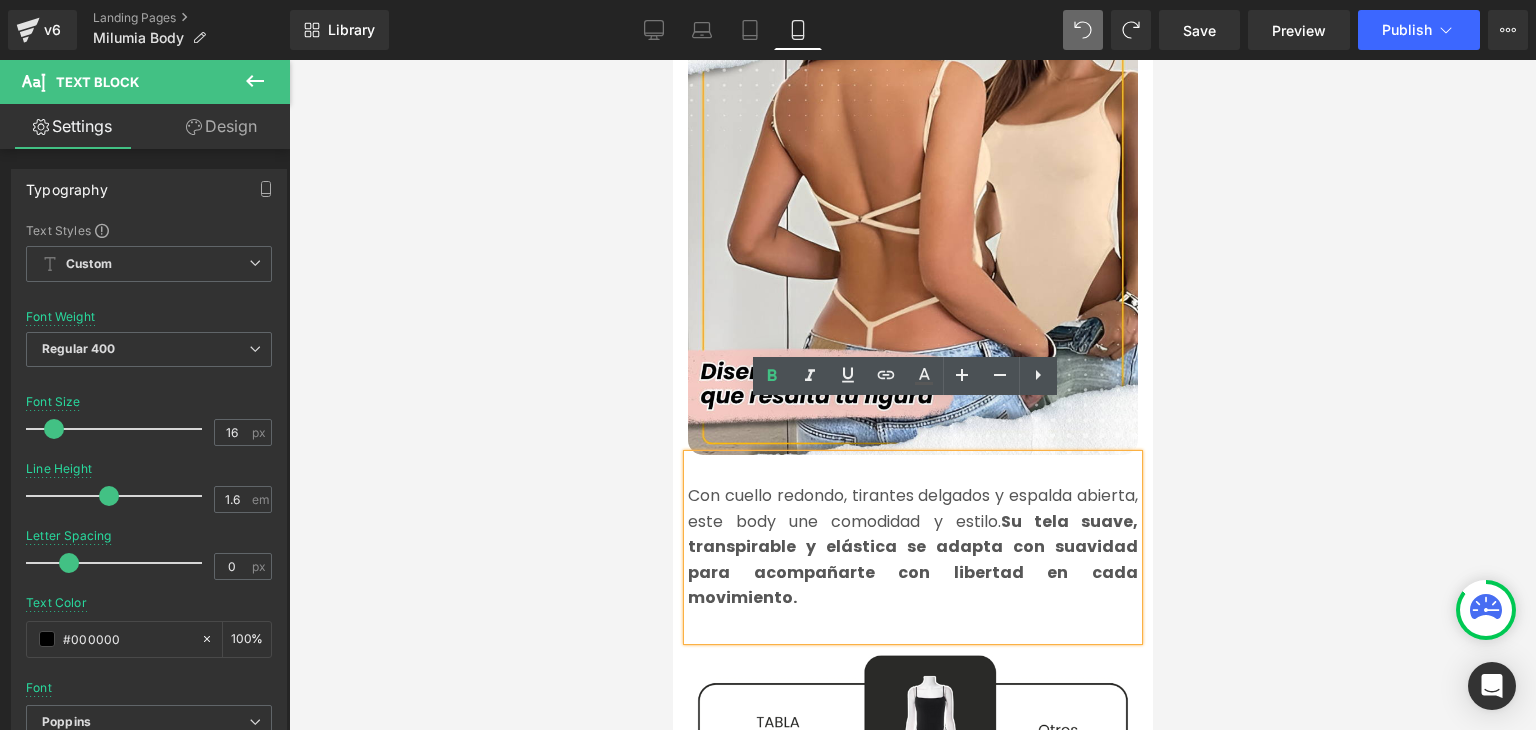 click at bounding box center [912, 395] 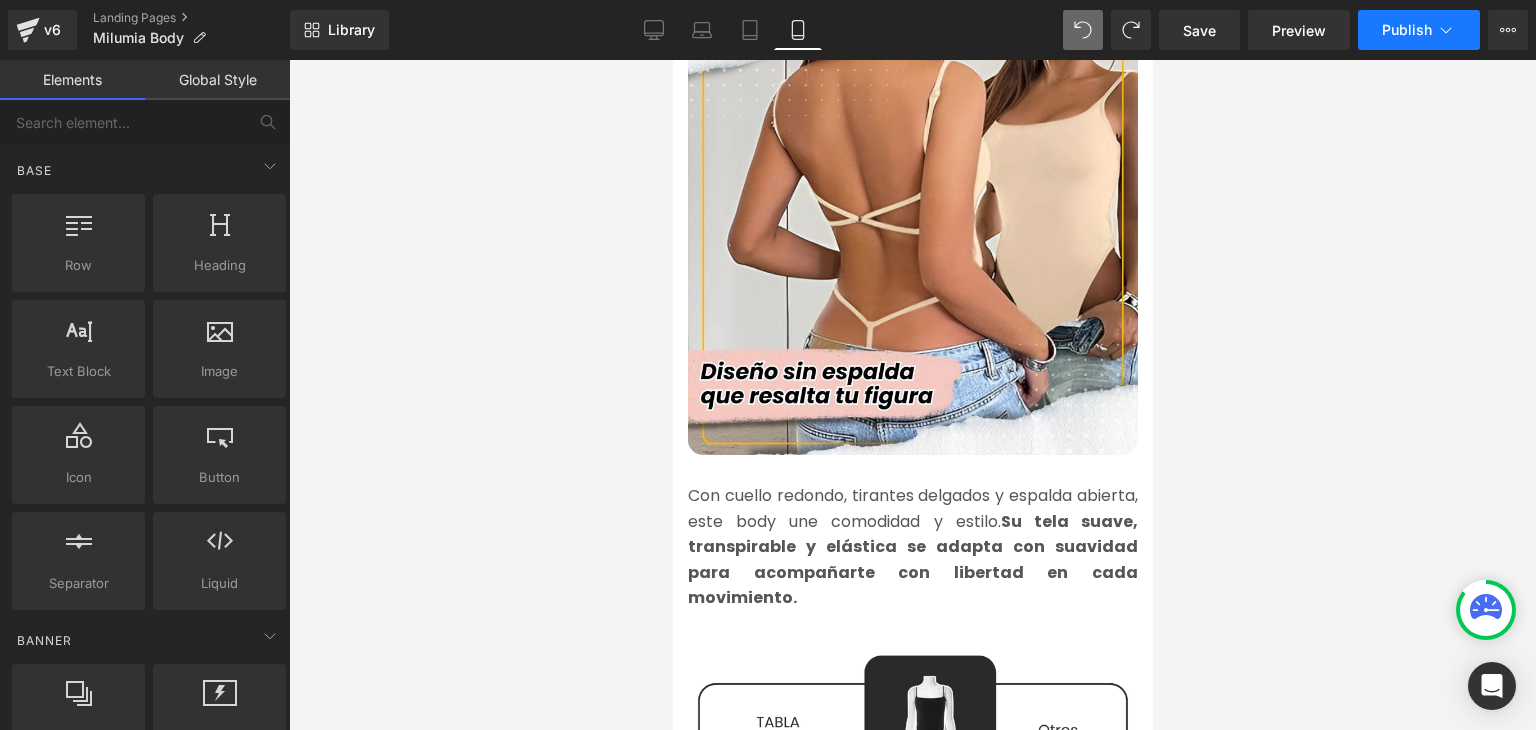click on "Publish" at bounding box center (1407, 30) 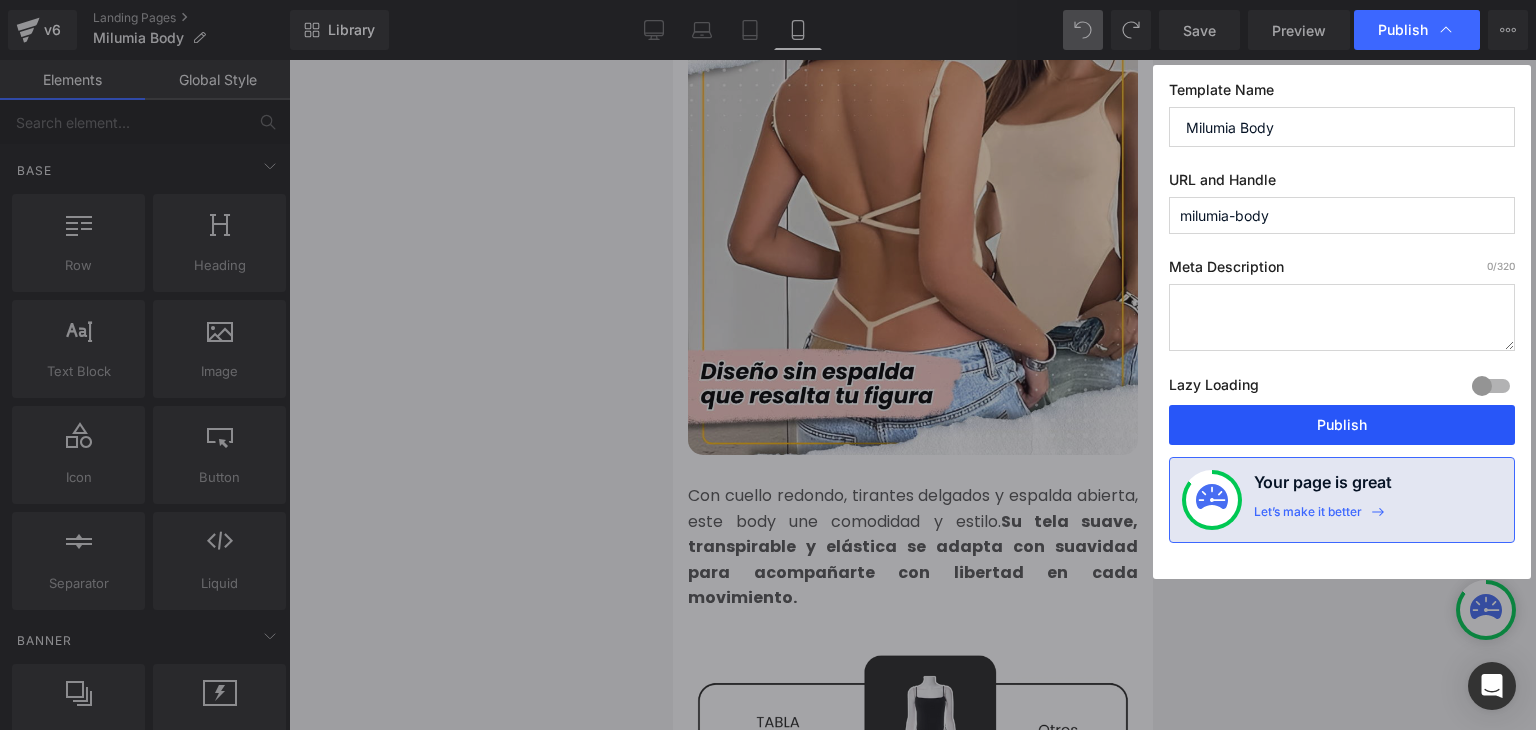 click on "Publish" at bounding box center (1342, 425) 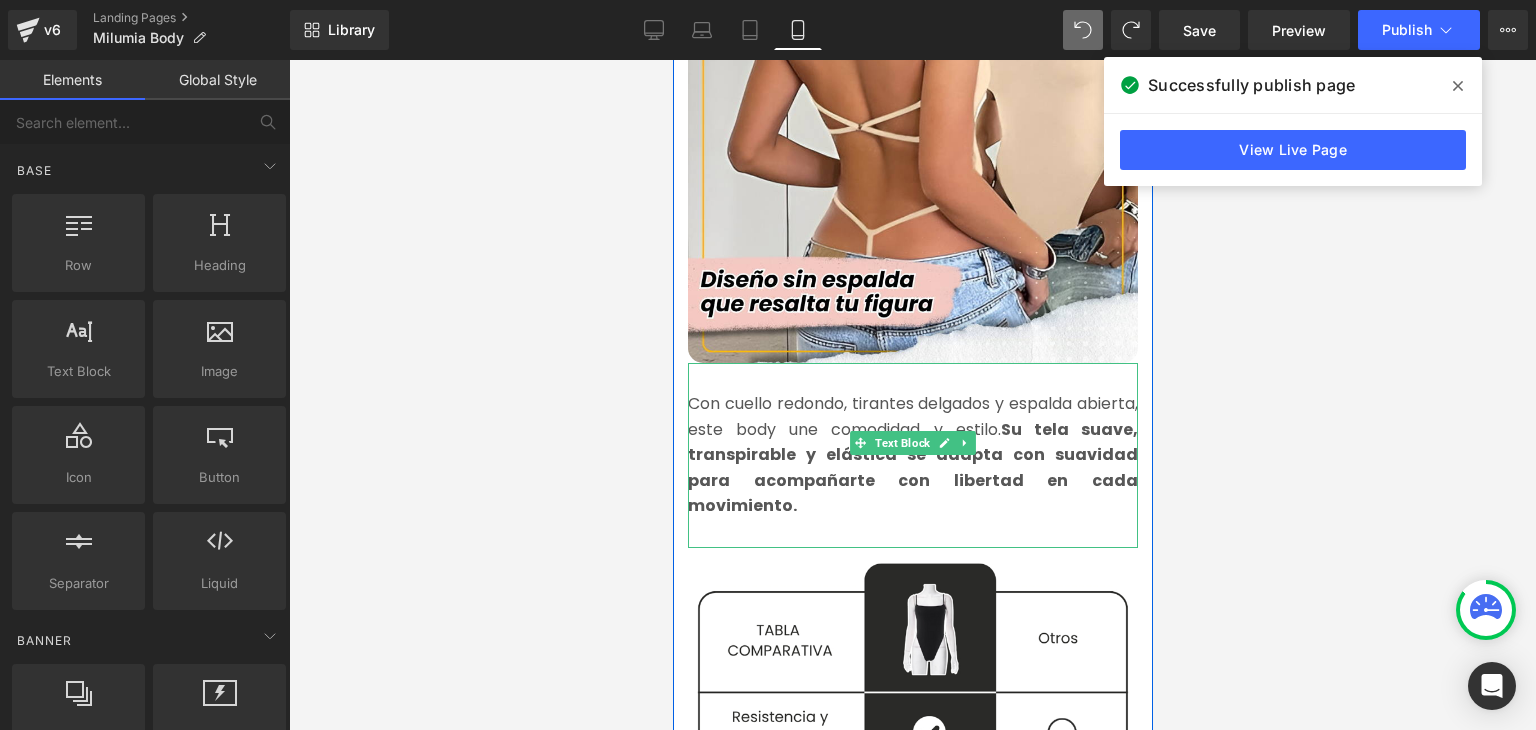 scroll, scrollTop: 2200, scrollLeft: 0, axis: vertical 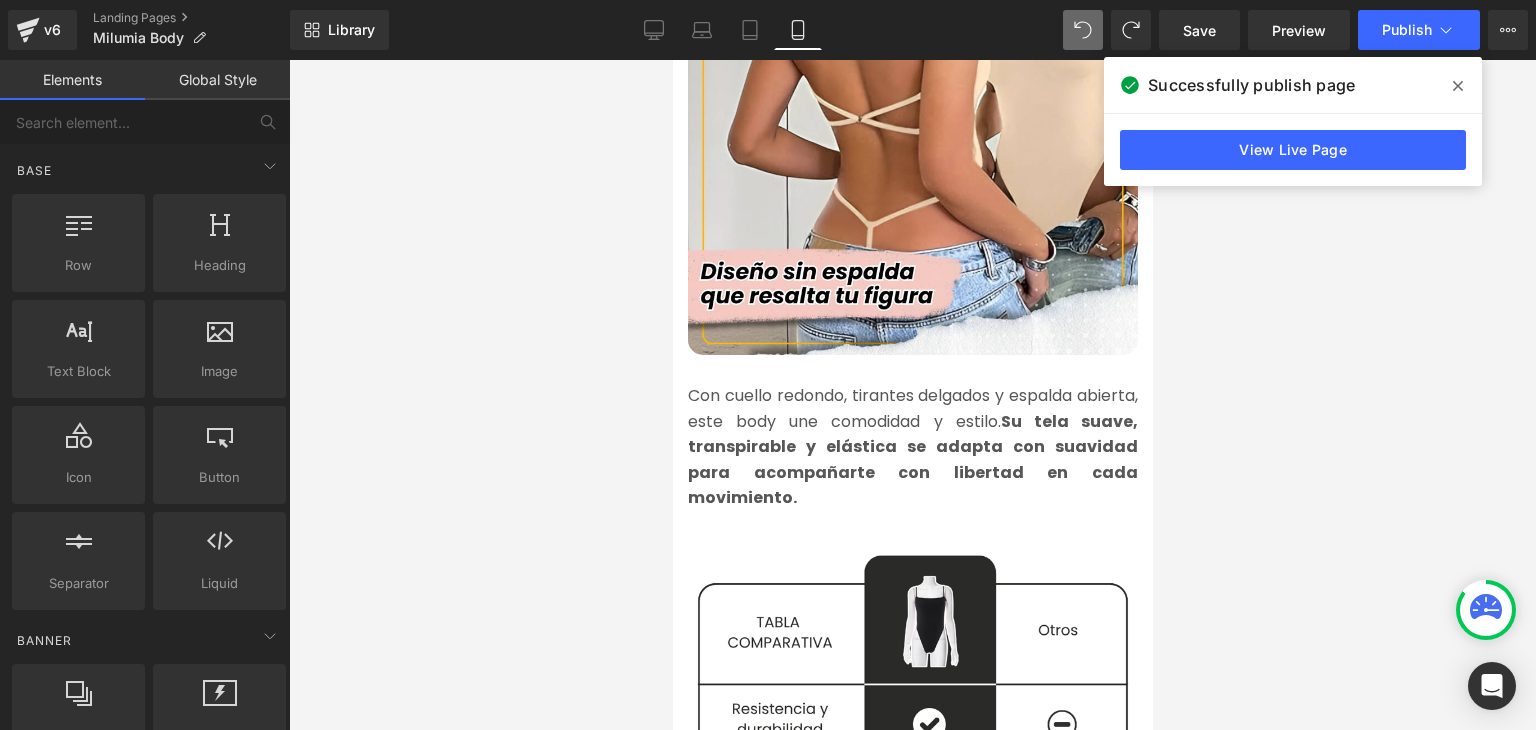 click 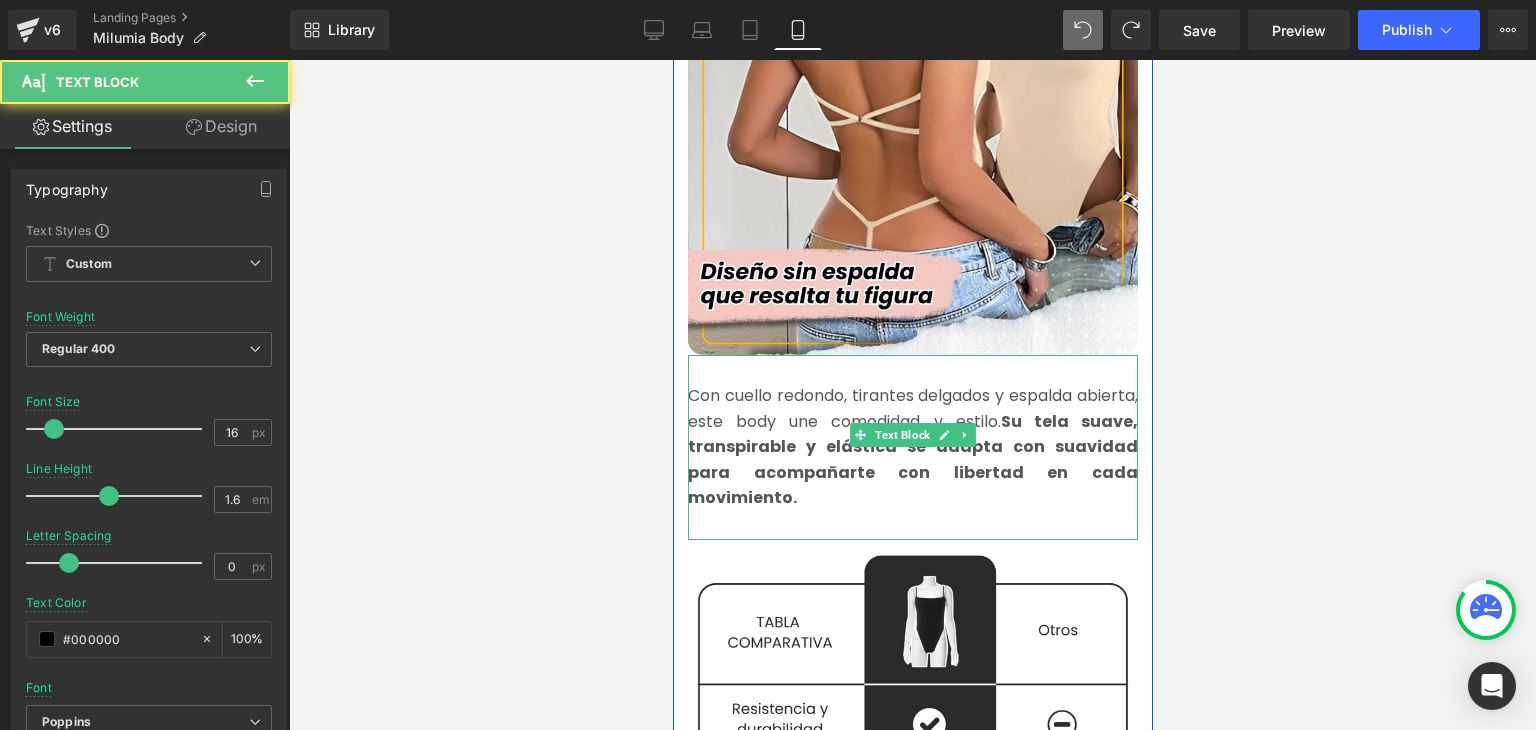 click on "Con cuello redondo, tirantes delgados y espalda abierta, este body une comodidad y estilo.  Su tela suave, transpirable y elástica se adapta con suavidad para acompañarte con libertad en cada movimiento." at bounding box center (912, 446) 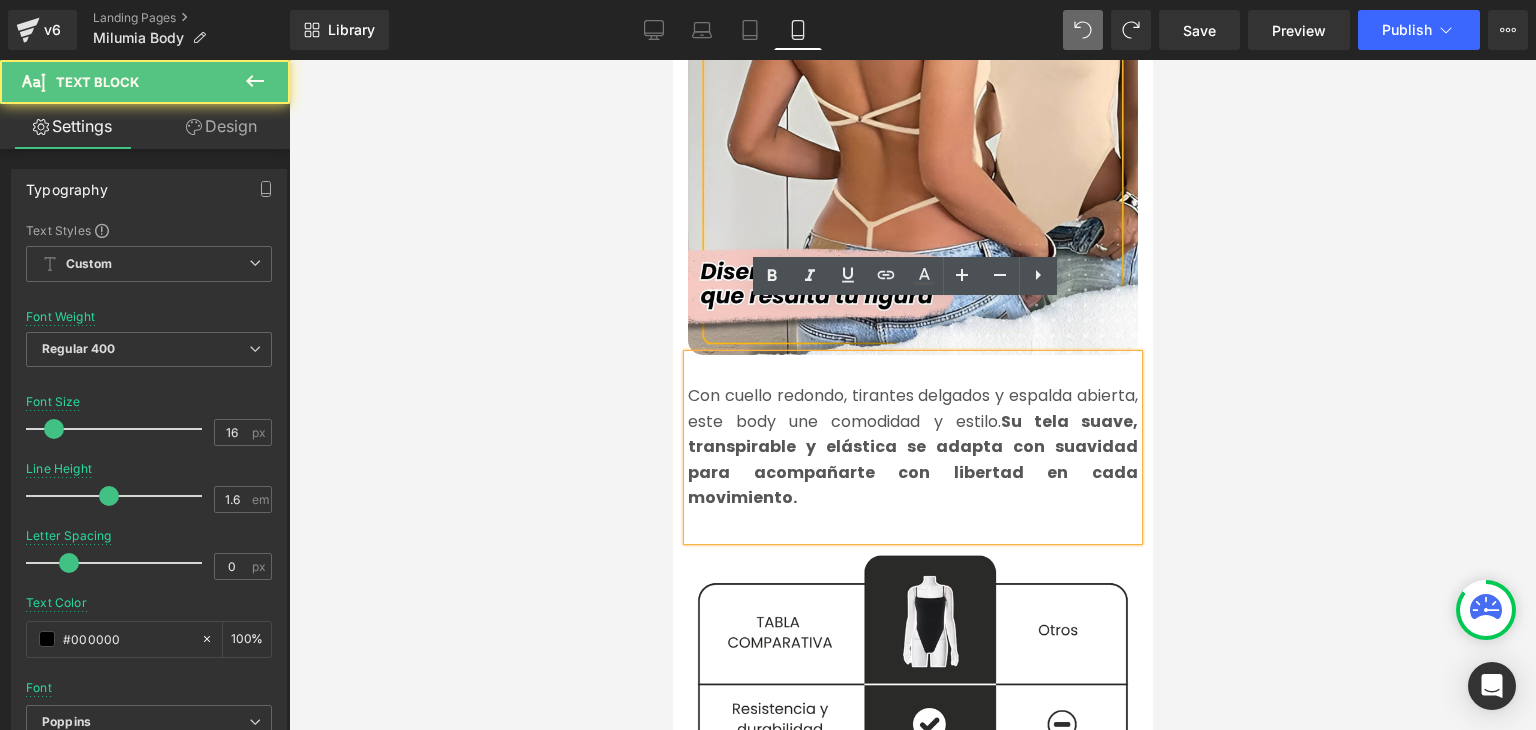 click on "Con cuello redondo, tirantes delgados y espalda abierta, este body une comodidad y estilo.  Su tela suave, transpirable y elástica se adapta con suavidad para acompañarte con libertad en cada movimiento." at bounding box center [912, 446] 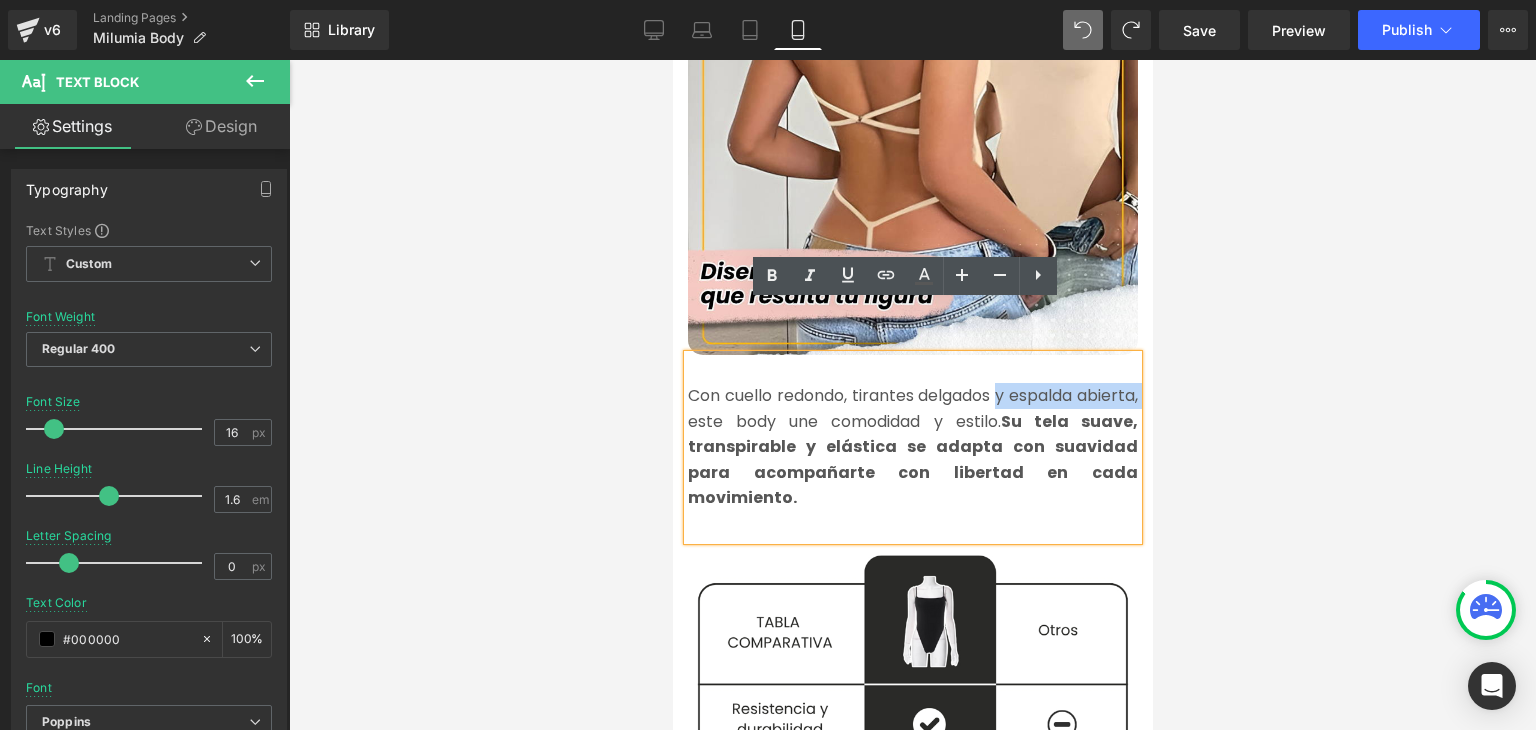 drag, startPoint x: 753, startPoint y: 367, endPoint x: 1035, endPoint y: 350, distance: 282.51193 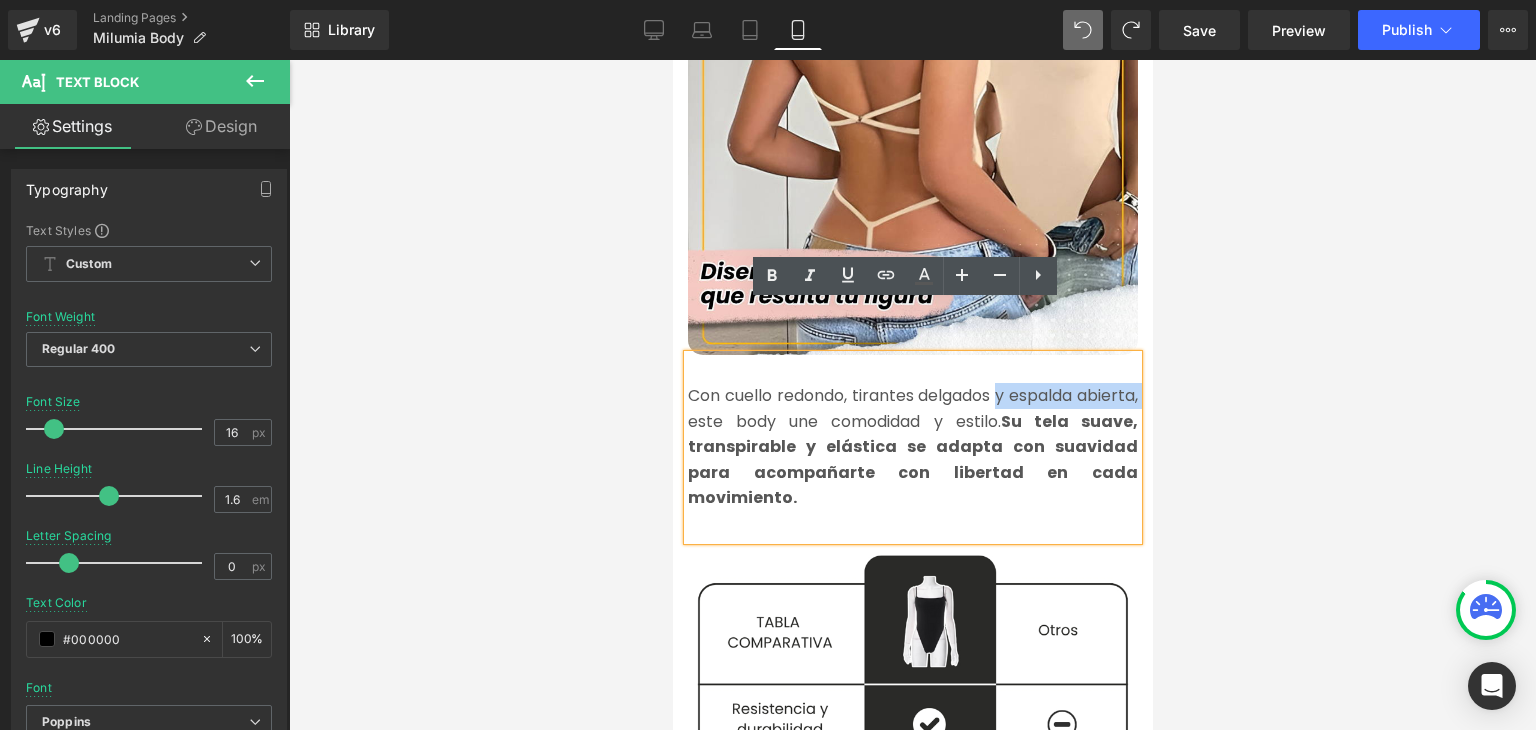 click on "Con cuello redondo, tirantes delgados y espalda abierta, este body une comodidad y estilo.  Su tela suave, transpirable y elástica se adapta con suavidad para acompañarte con libertad en cada movimiento." at bounding box center [912, 446] 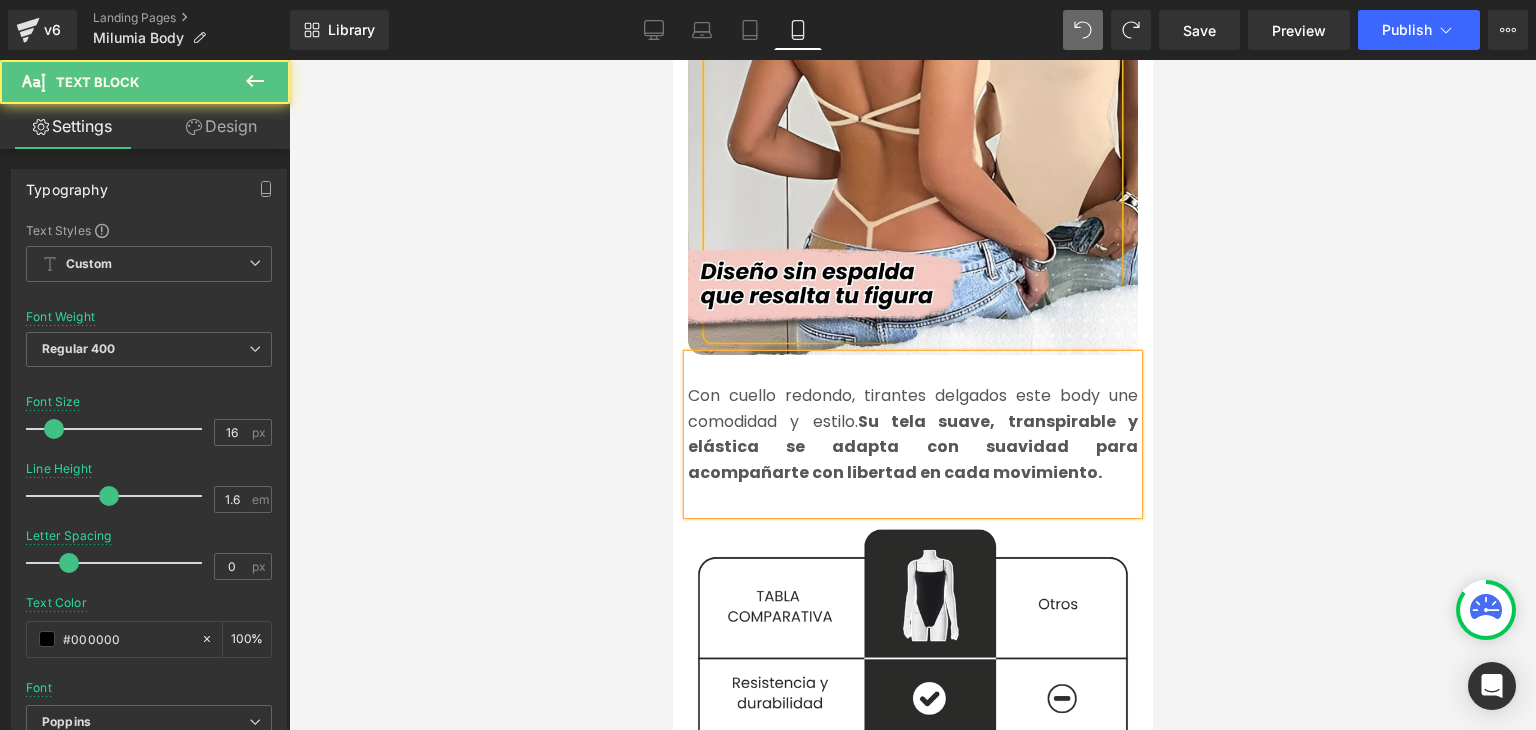 click on "Con cuello redondo, tirantes delgados este body une comodidad y estilo.  Su tela suave, transpirable y elástica se adapta con suavidad para acompañarte con libertad en cada movimiento." at bounding box center [912, 434] 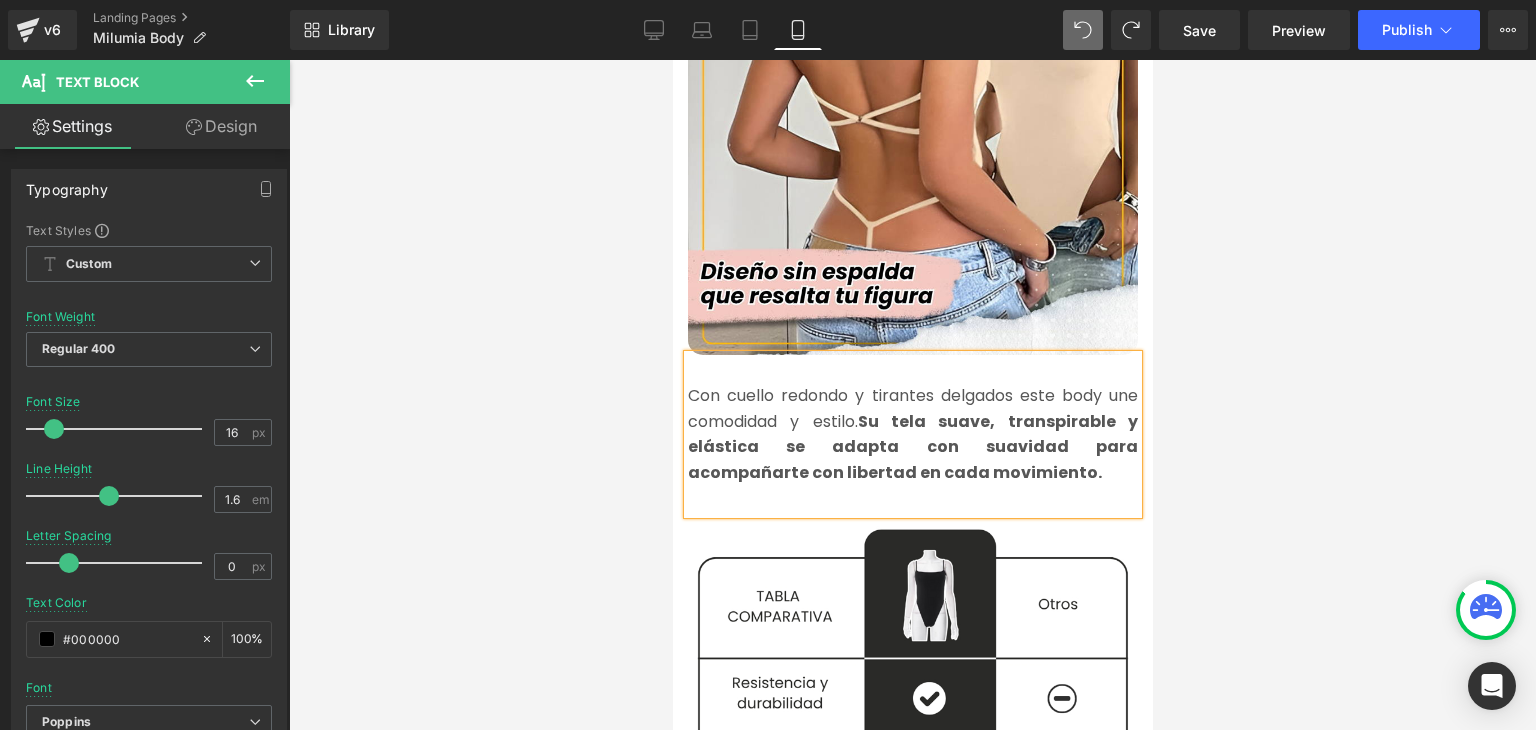 click at bounding box center (912, 395) 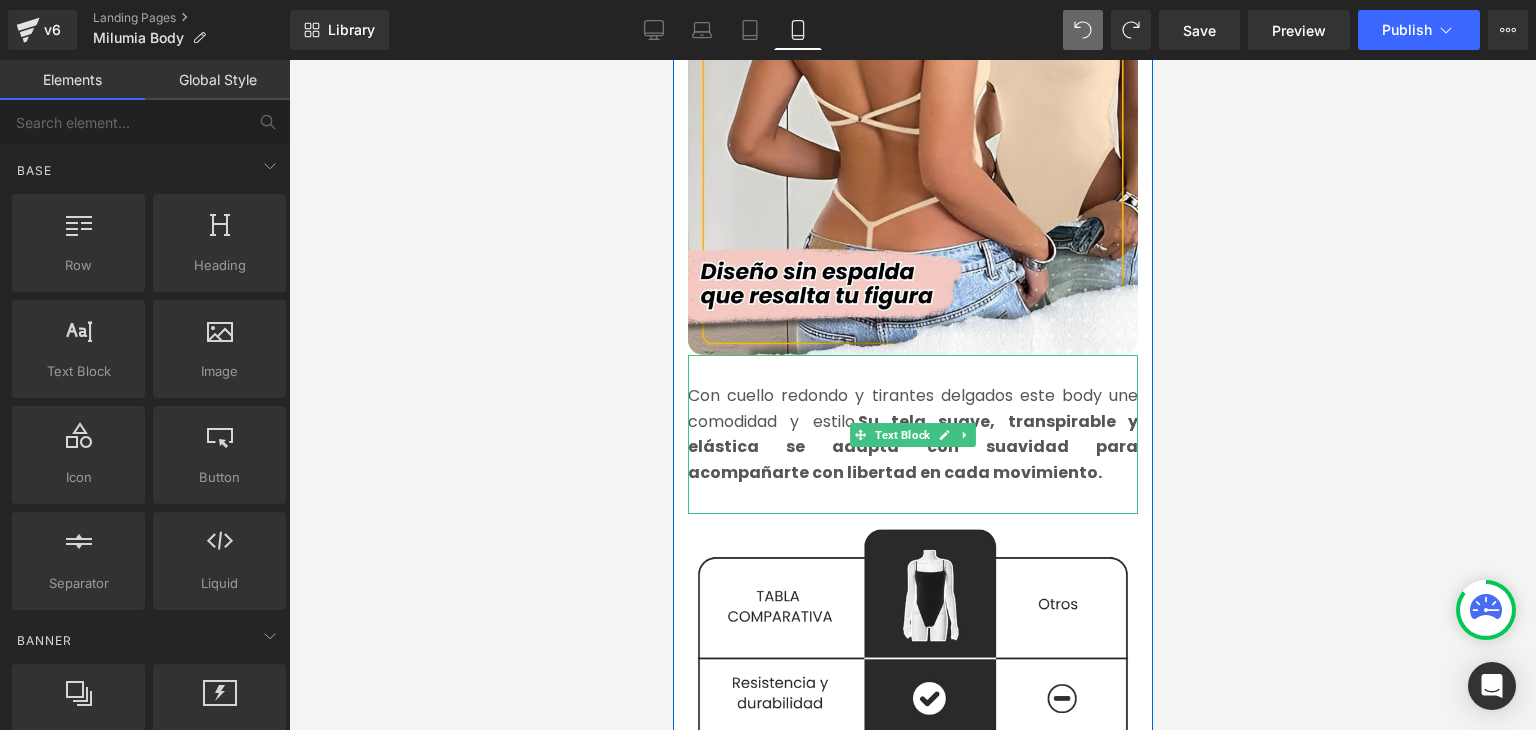 click on "Con cuello redondo y tirantes delgados este body une comodidad y estilo.  Su tela suave, transpirable y elástica se adapta con suavidad para acompañarte con libertad en cada movimiento." at bounding box center [912, 434] 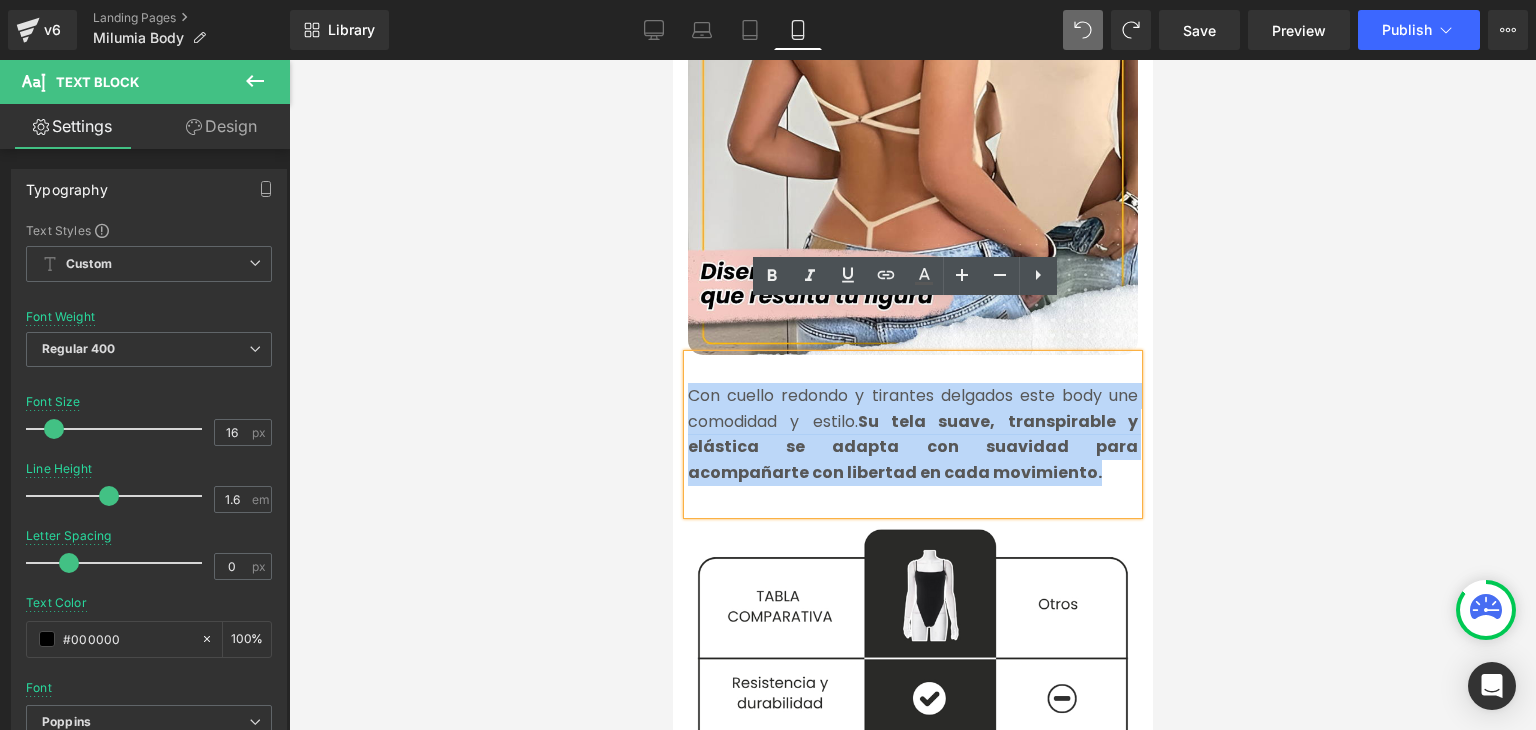 copy on "Con cuello redondo y tirantes delgados este body une comodidad y estilo.  Su tela suave, transpirable y elástica se adapta con suavidad para acompañarte con libertad en cada movimiento." 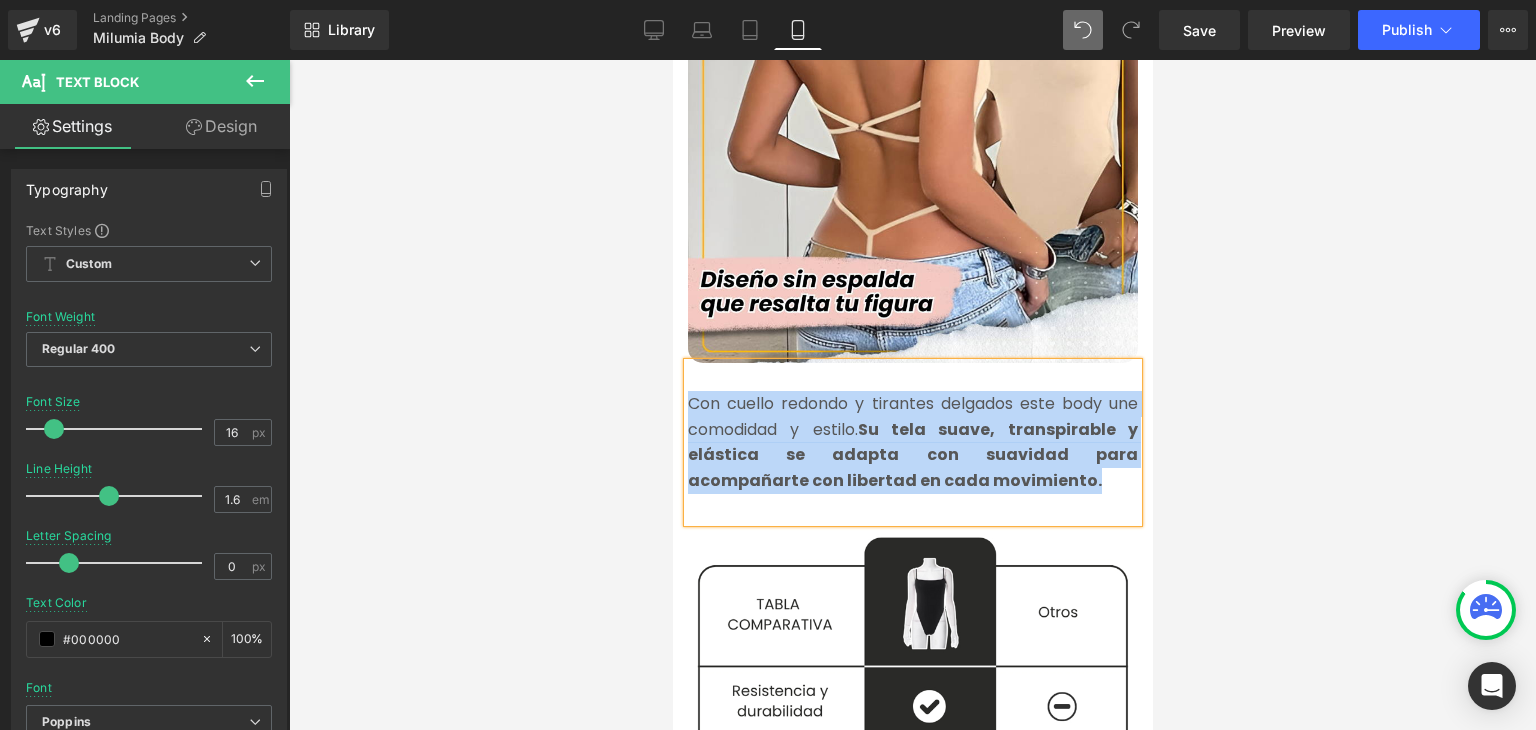 scroll, scrollTop: 2200, scrollLeft: 0, axis: vertical 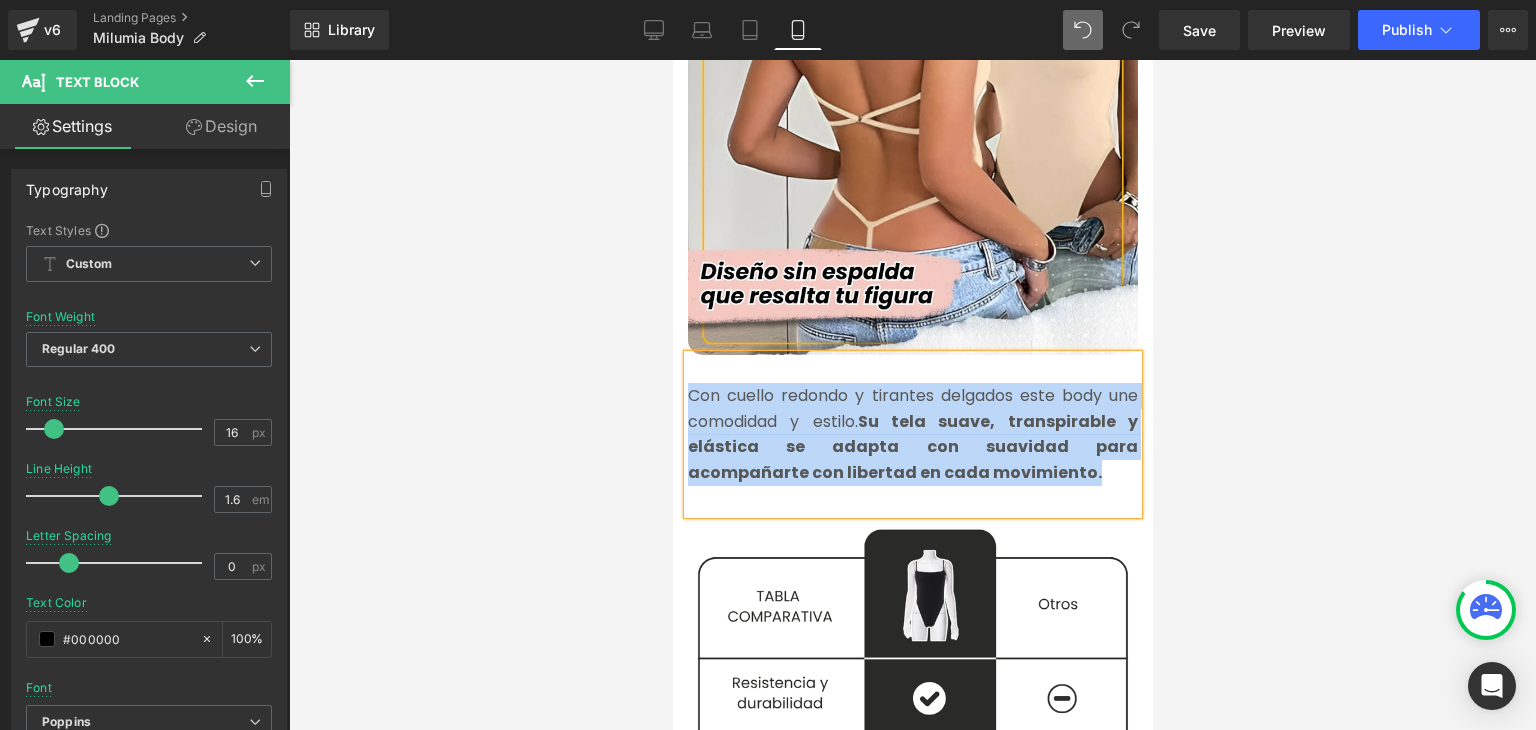 click on "Su tela suave, transpirable y elástica se adapta con suavidad para acompañarte con libertad en cada movimiento." at bounding box center (912, 447) 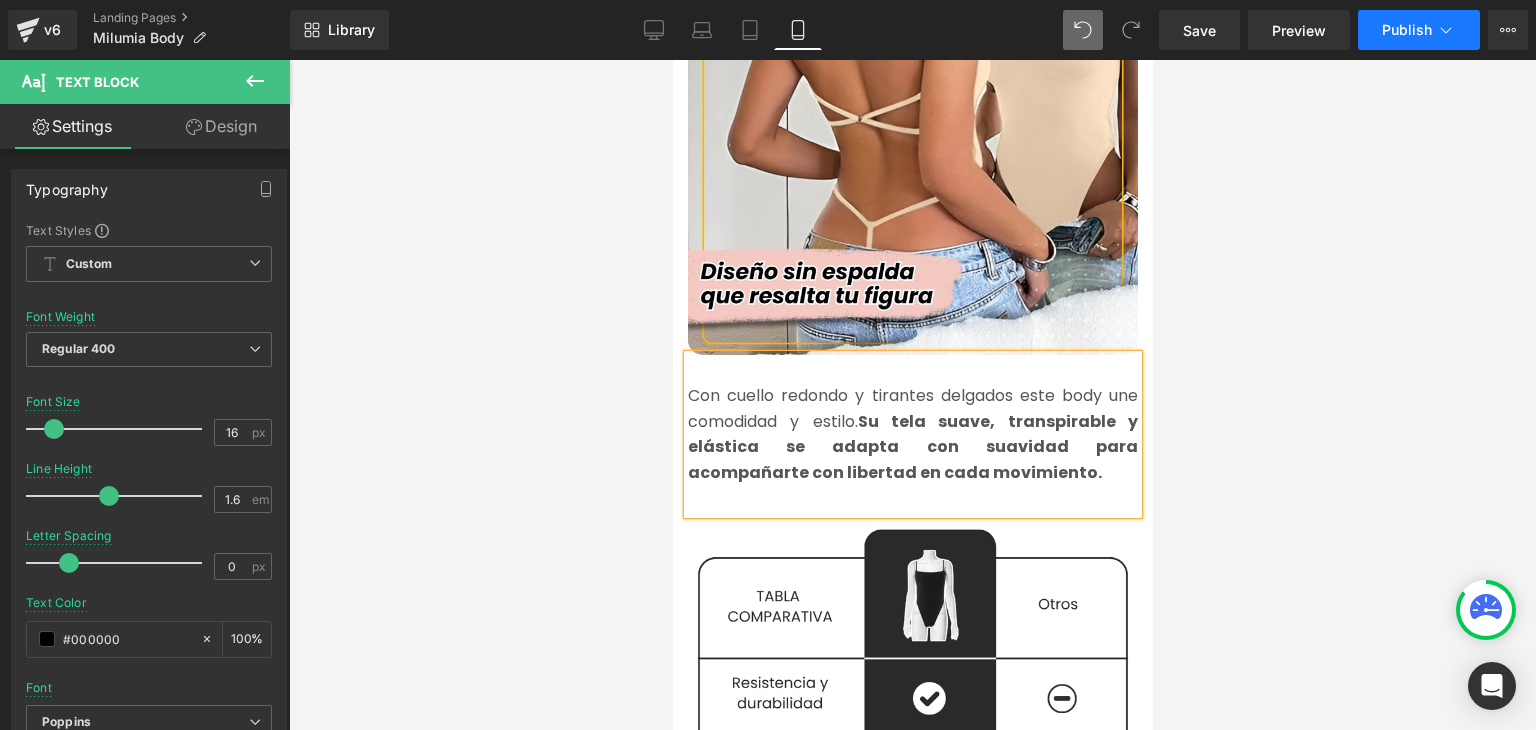click on "Publish" at bounding box center (1407, 30) 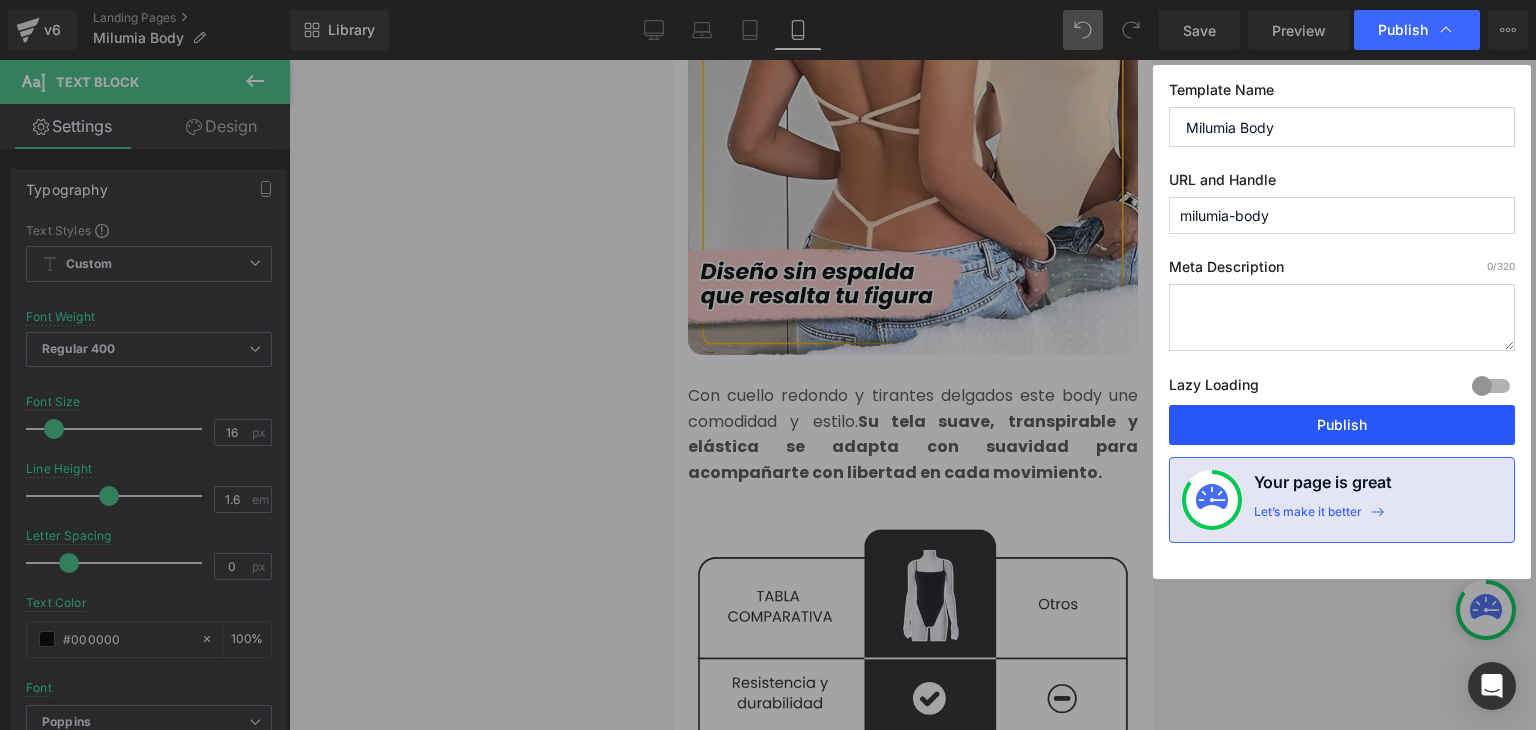 click on "Publish" at bounding box center (1342, 425) 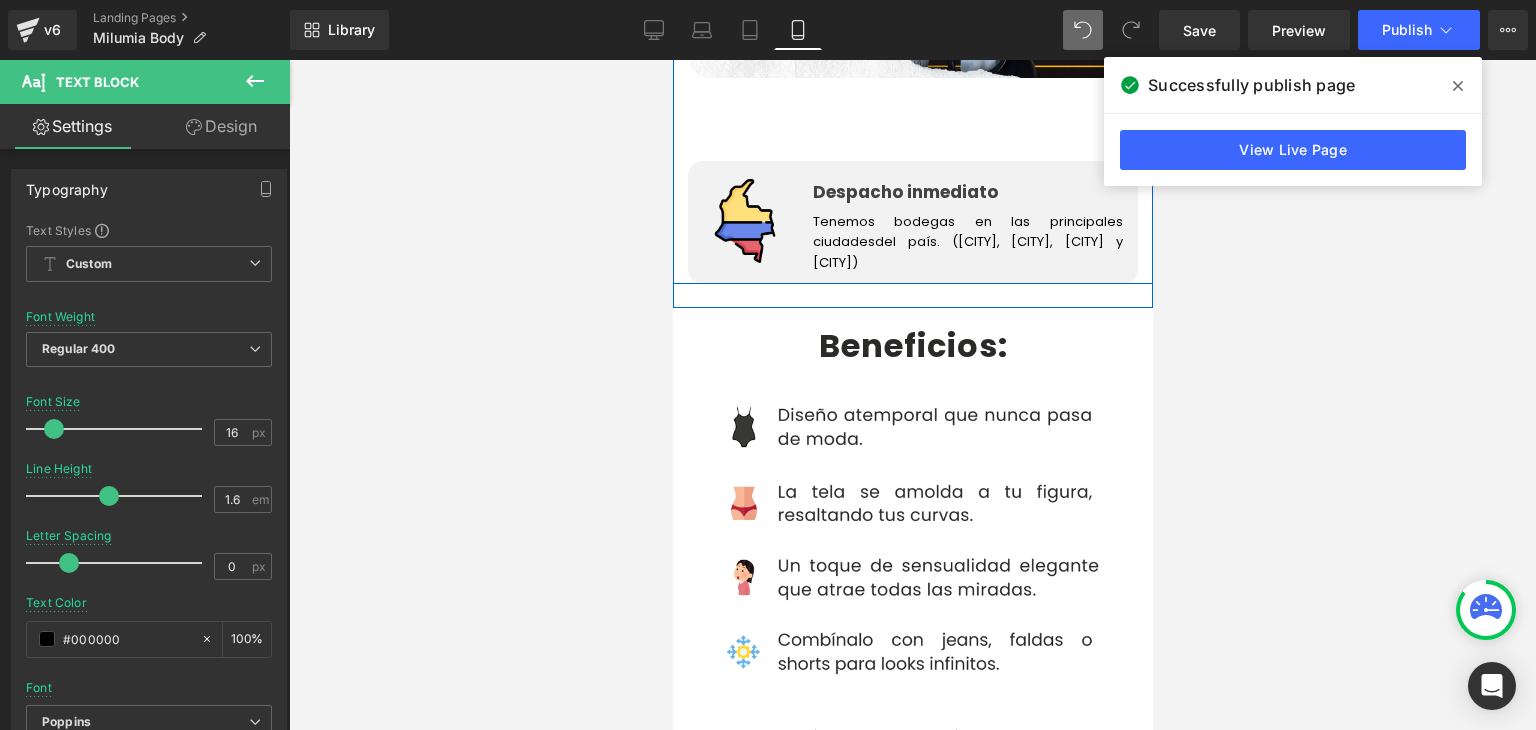 scroll, scrollTop: 3900, scrollLeft: 0, axis: vertical 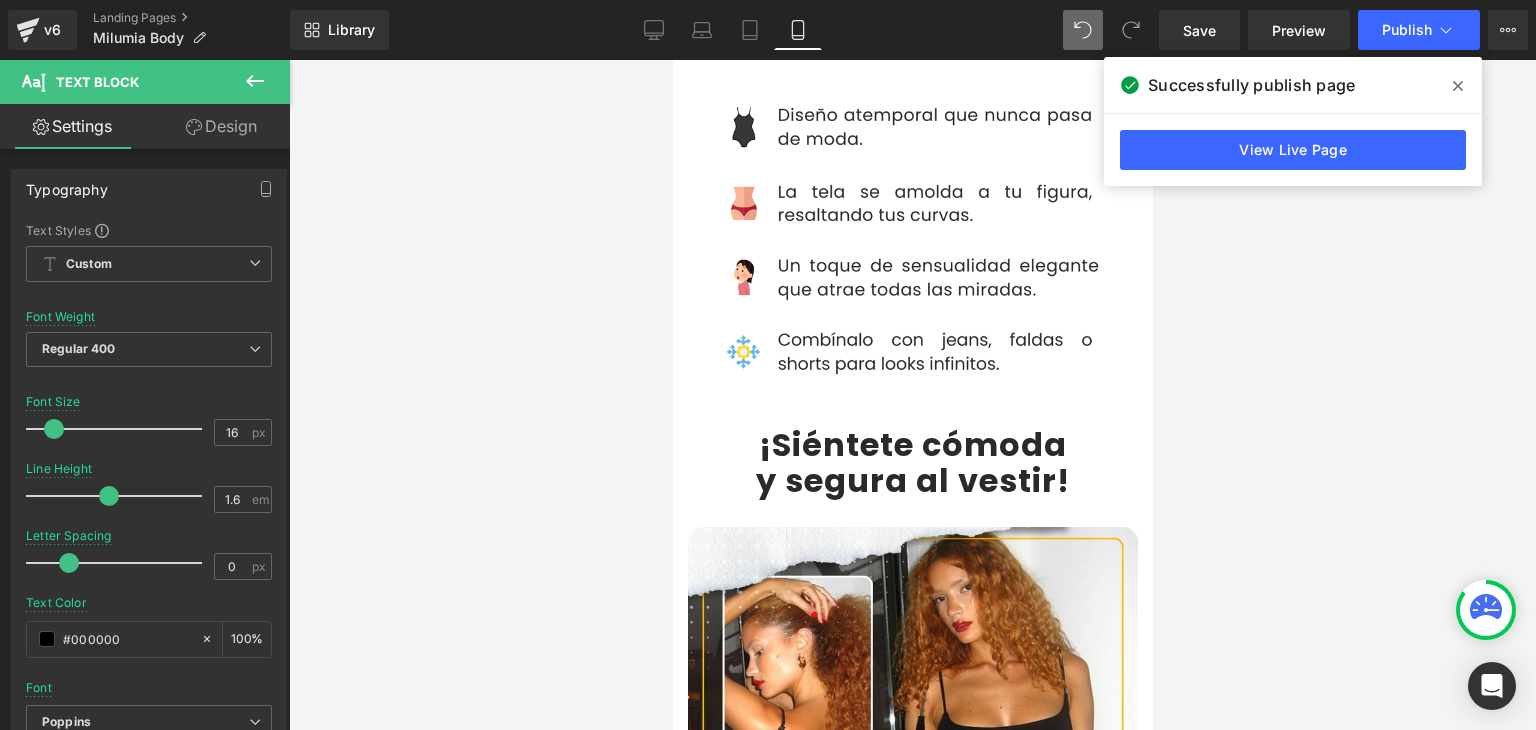 click on "¡Siéntete cómoda" at bounding box center [912, 444] 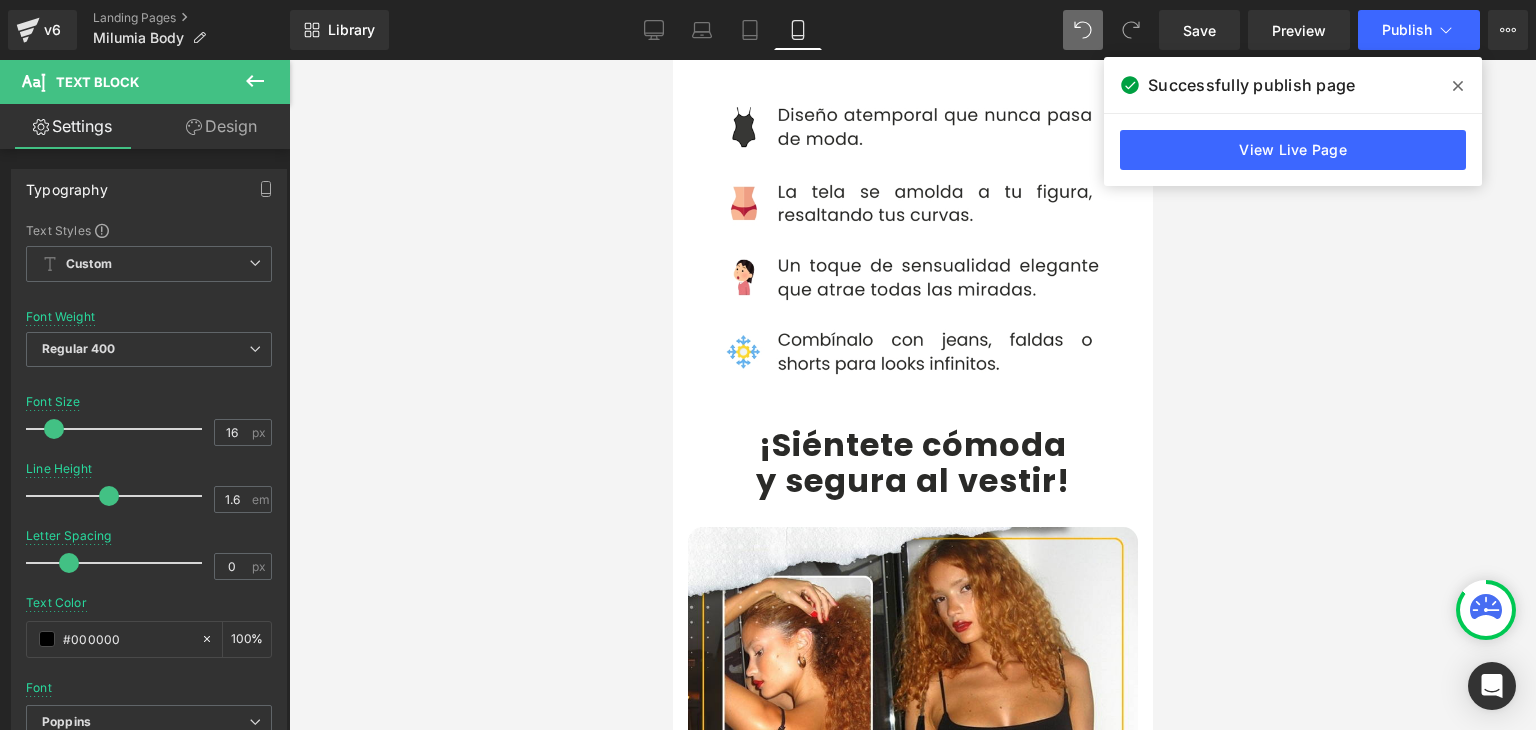 click on "¡Siéntete cómoda" at bounding box center (912, 444) 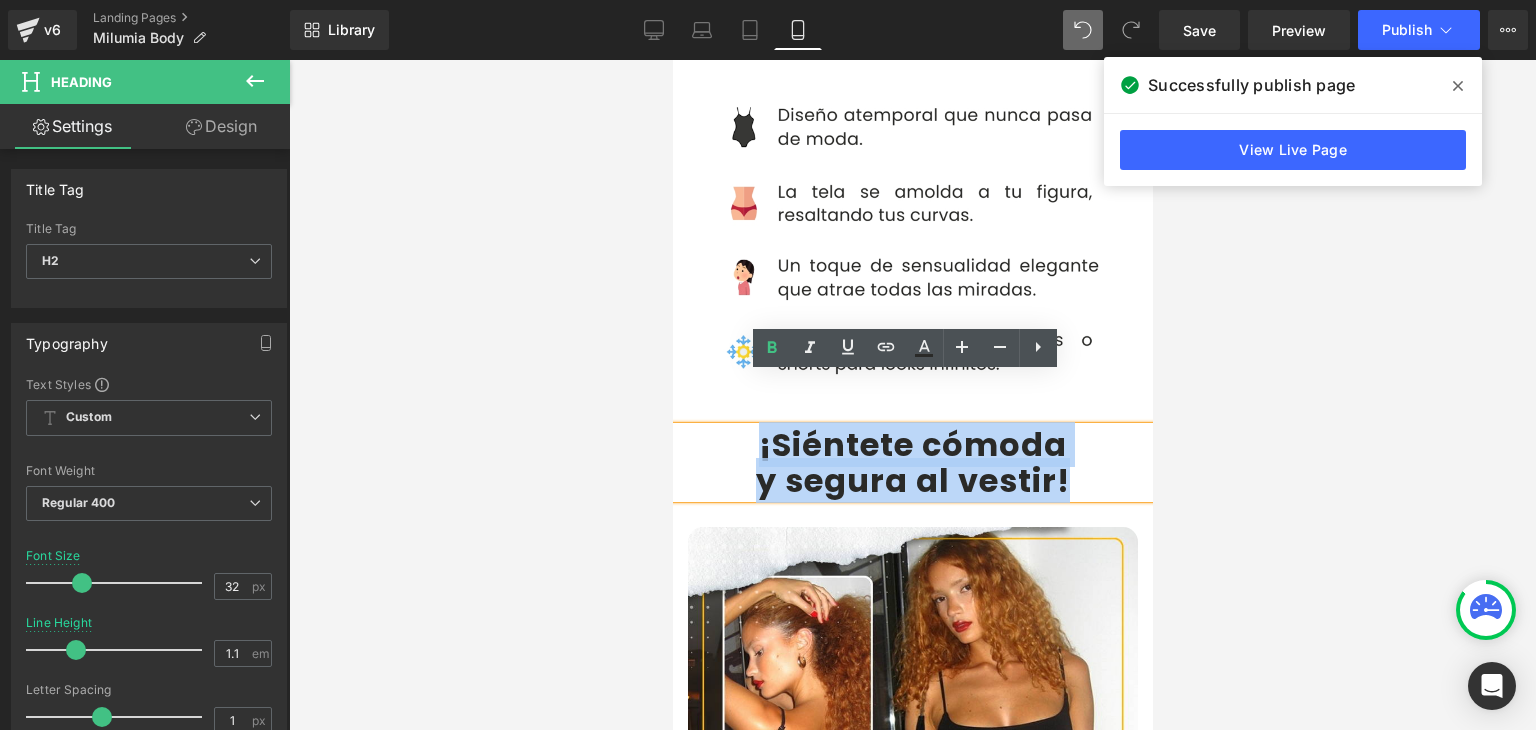 drag, startPoint x: 748, startPoint y: 394, endPoint x: 1064, endPoint y: 424, distance: 317.42087 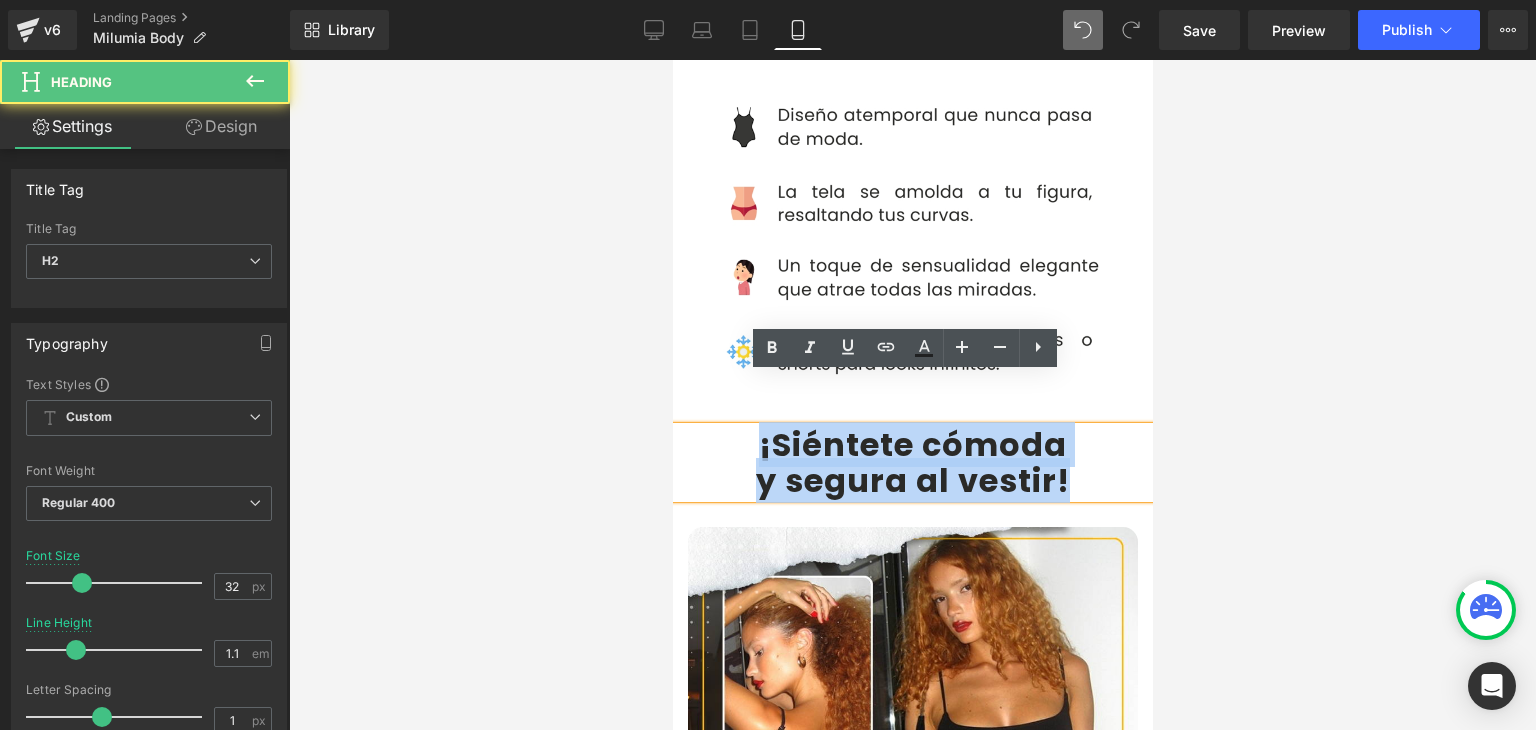 click on "¡Siéntete cómoda" at bounding box center [912, 444] 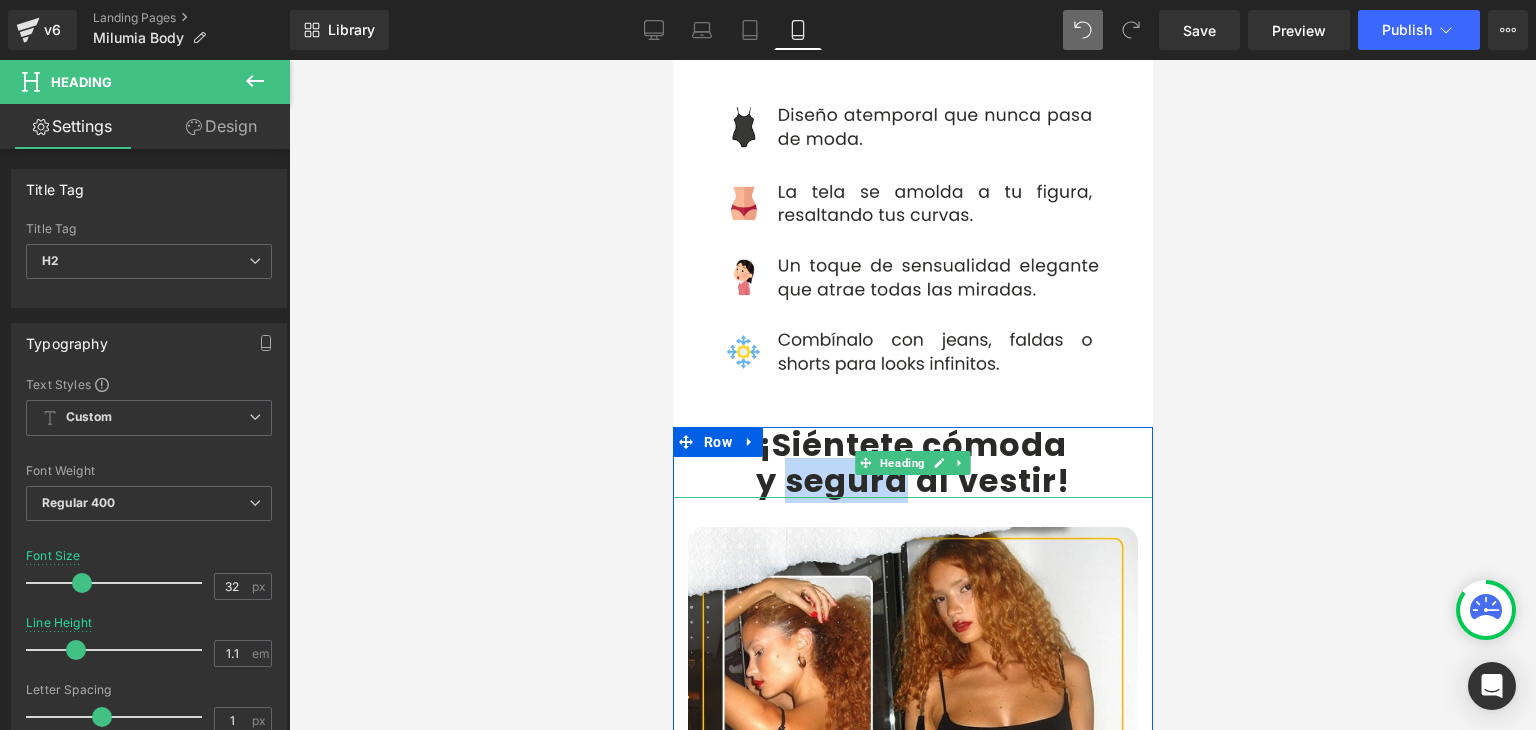 drag, startPoint x: 897, startPoint y: 428, endPoint x: 784, endPoint y: 430, distance: 113.0177 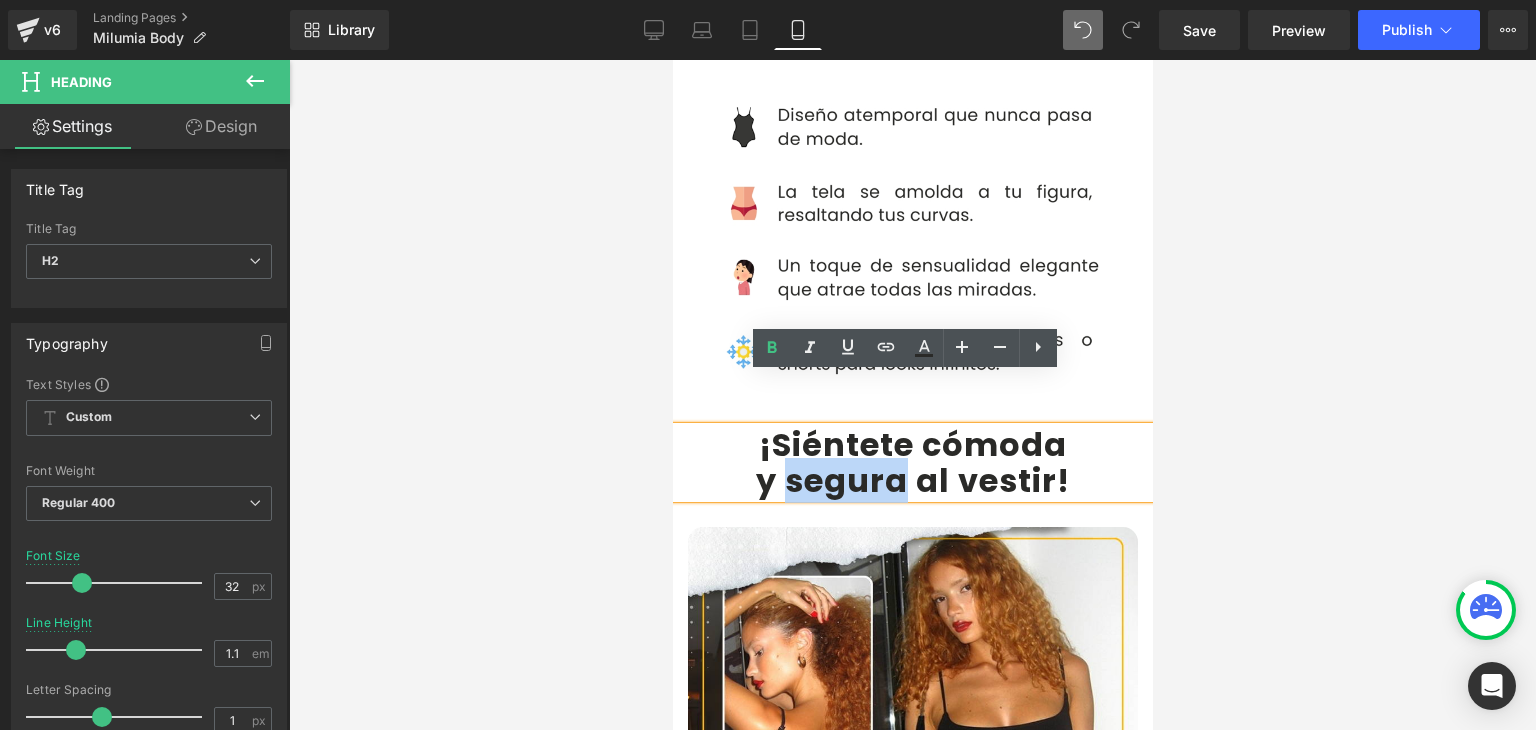 type 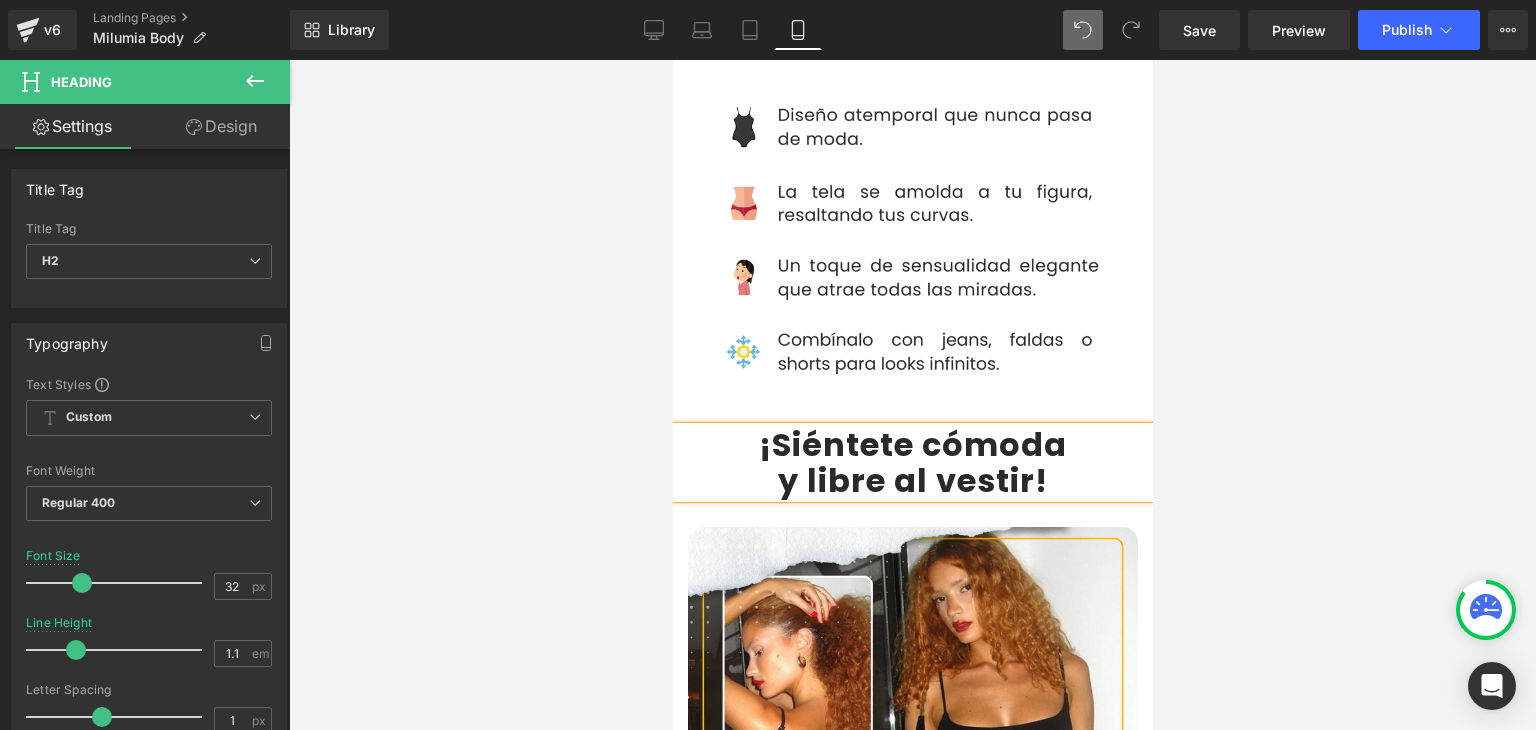 click at bounding box center (912, 395) 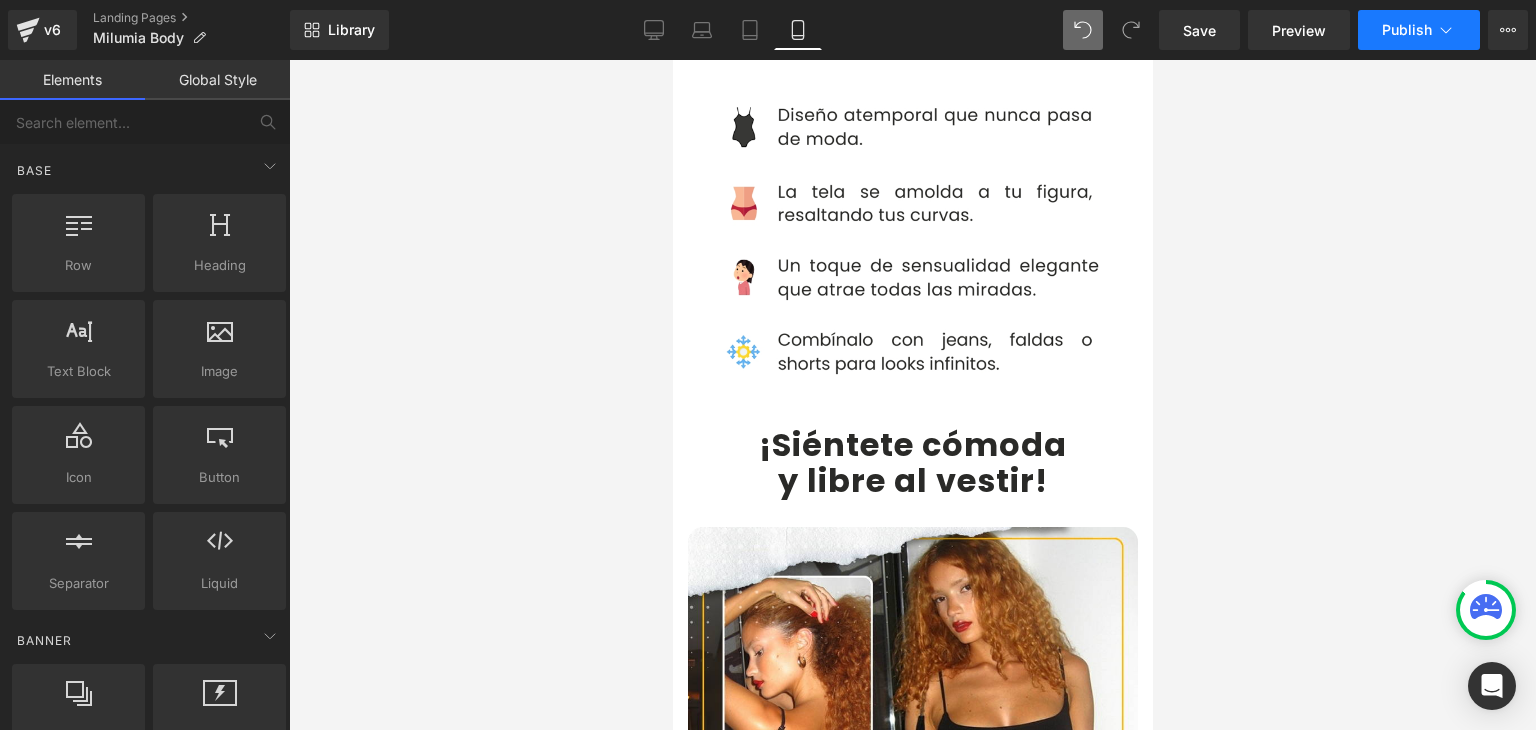 click on "Publish" at bounding box center [1407, 30] 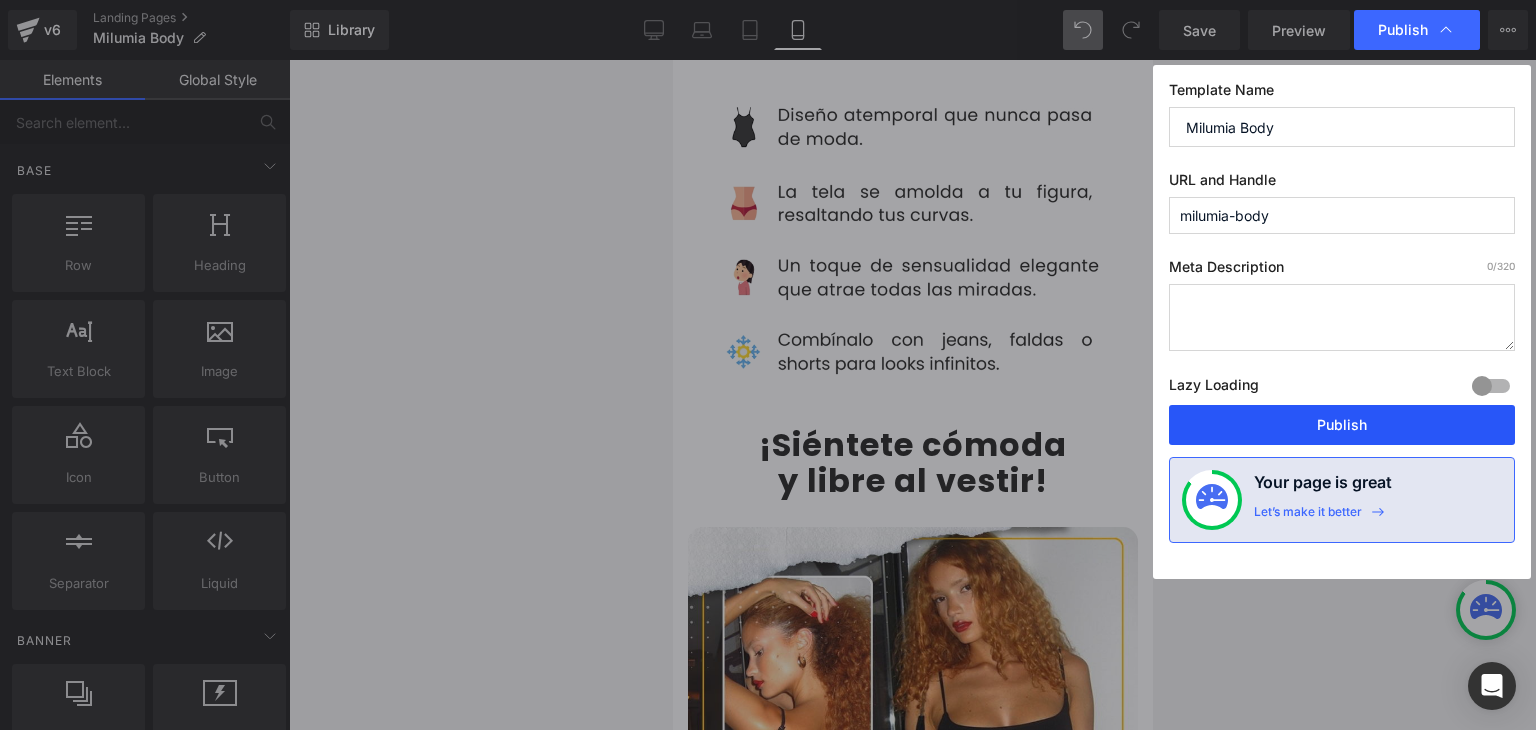 click on "Publish" at bounding box center [1342, 425] 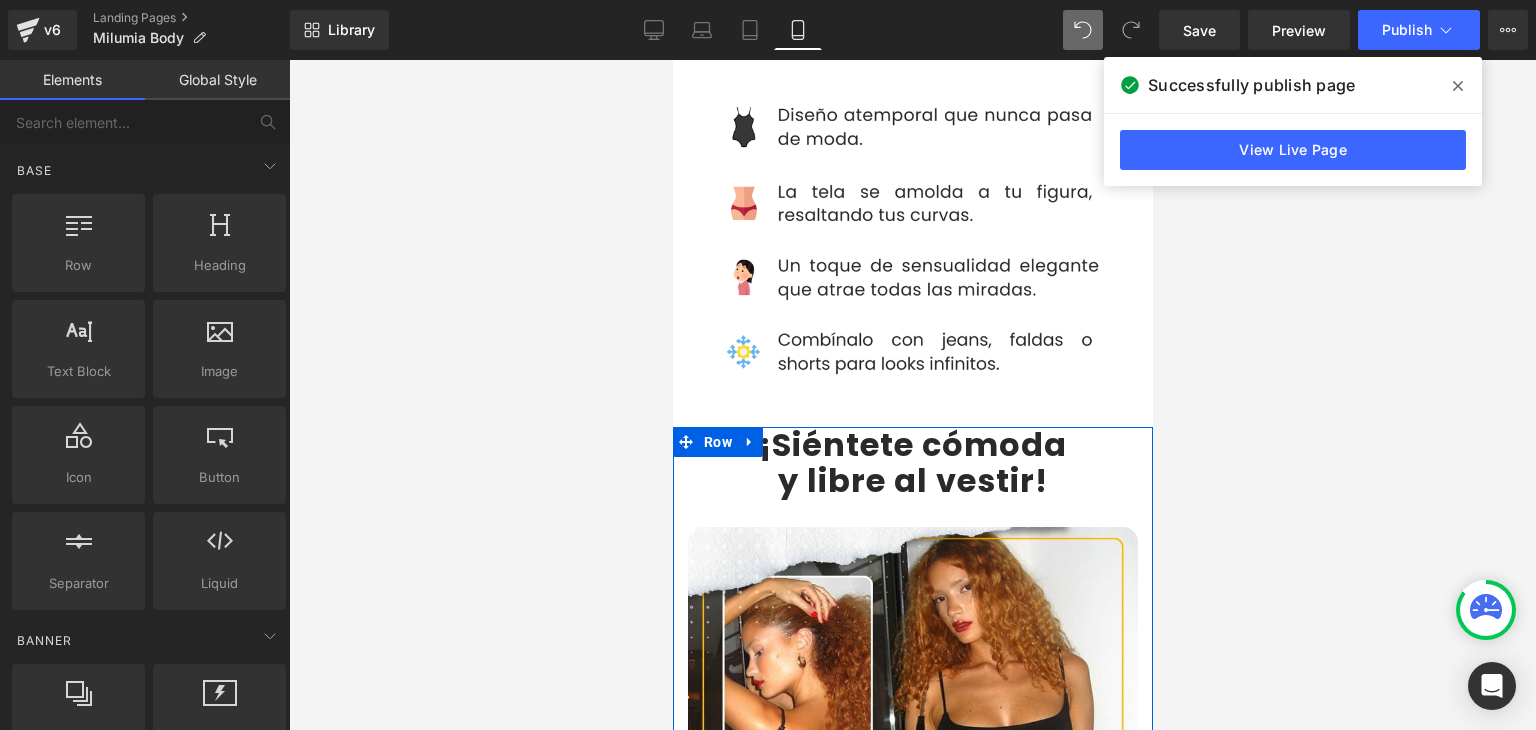 scroll, scrollTop: 4500, scrollLeft: 0, axis: vertical 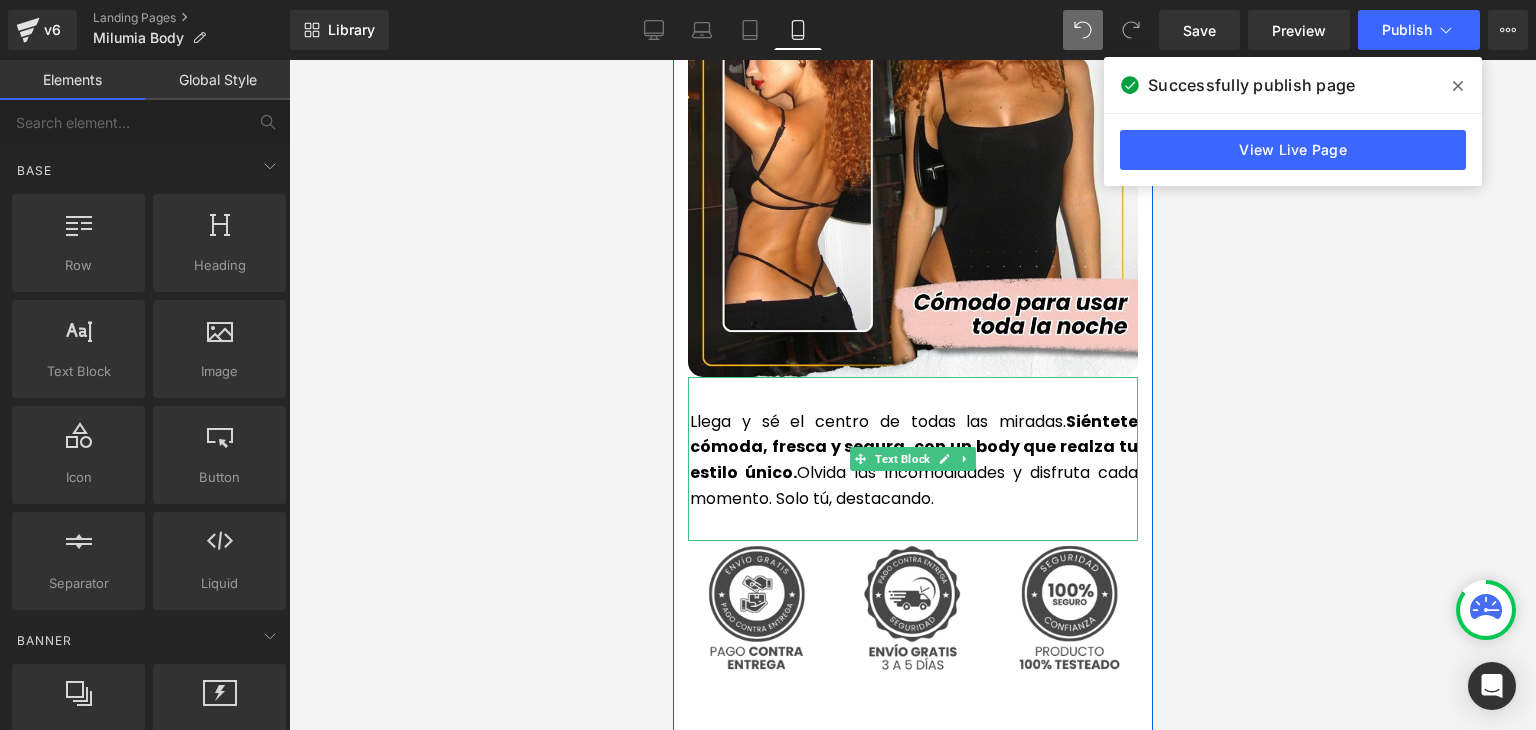 click on "Siéntete cómoda, fresca y segura, con un body que realza tu estilo único." at bounding box center [913, 447] 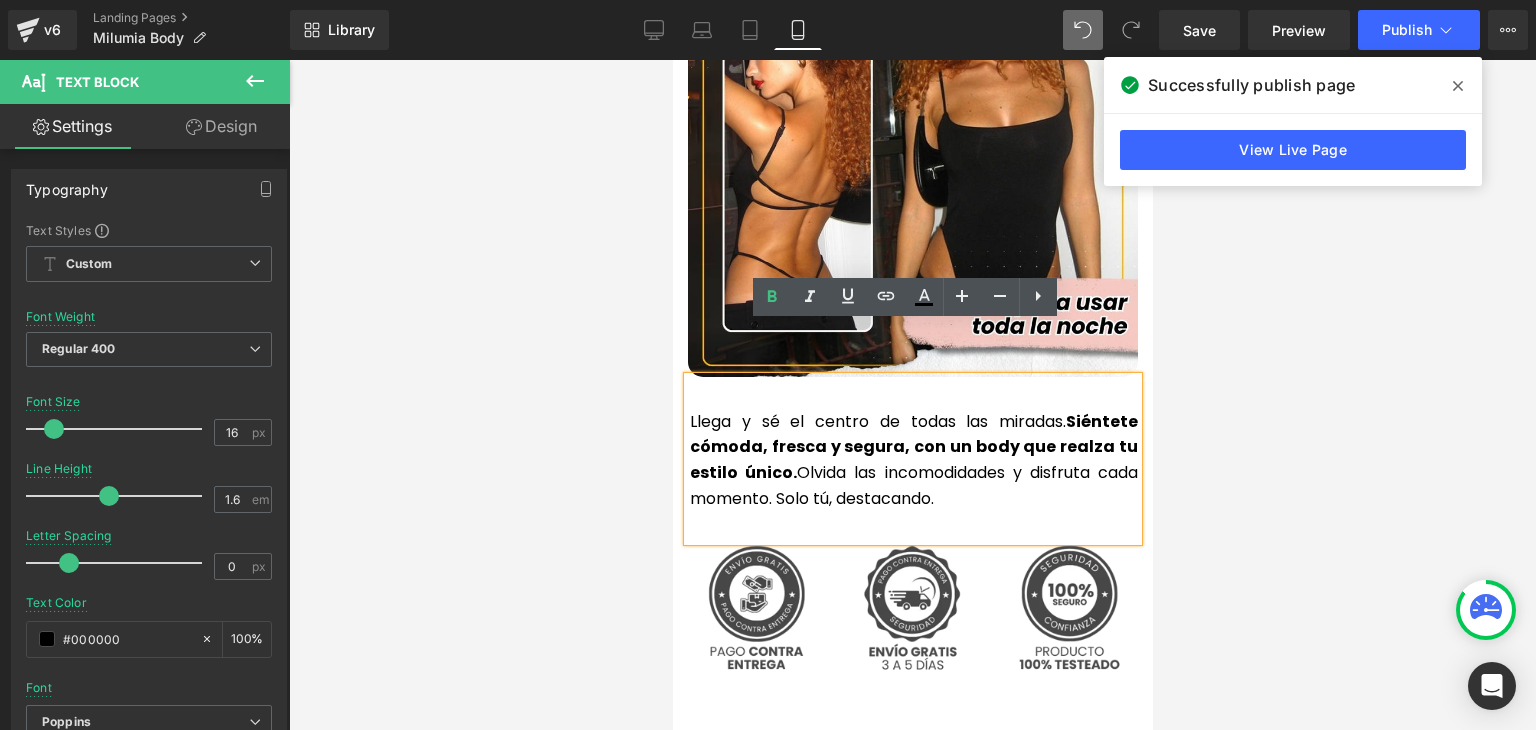 click on "Siéntete cómoda, fresca y segura, con un body que realza tu estilo único." at bounding box center (913, 447) 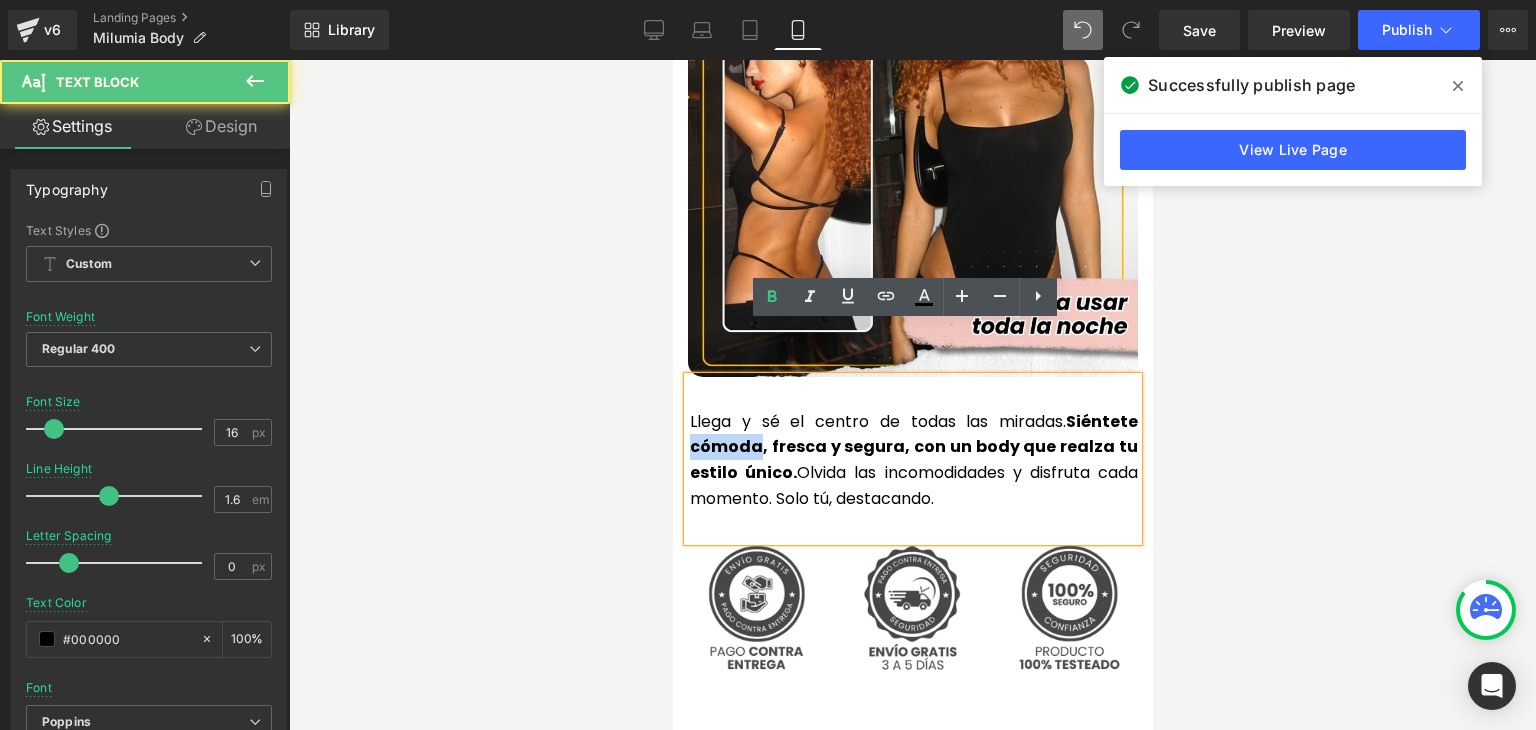 click on "Siéntete cómoda, fresca y segura, con un body que realza tu estilo único." at bounding box center (913, 447) 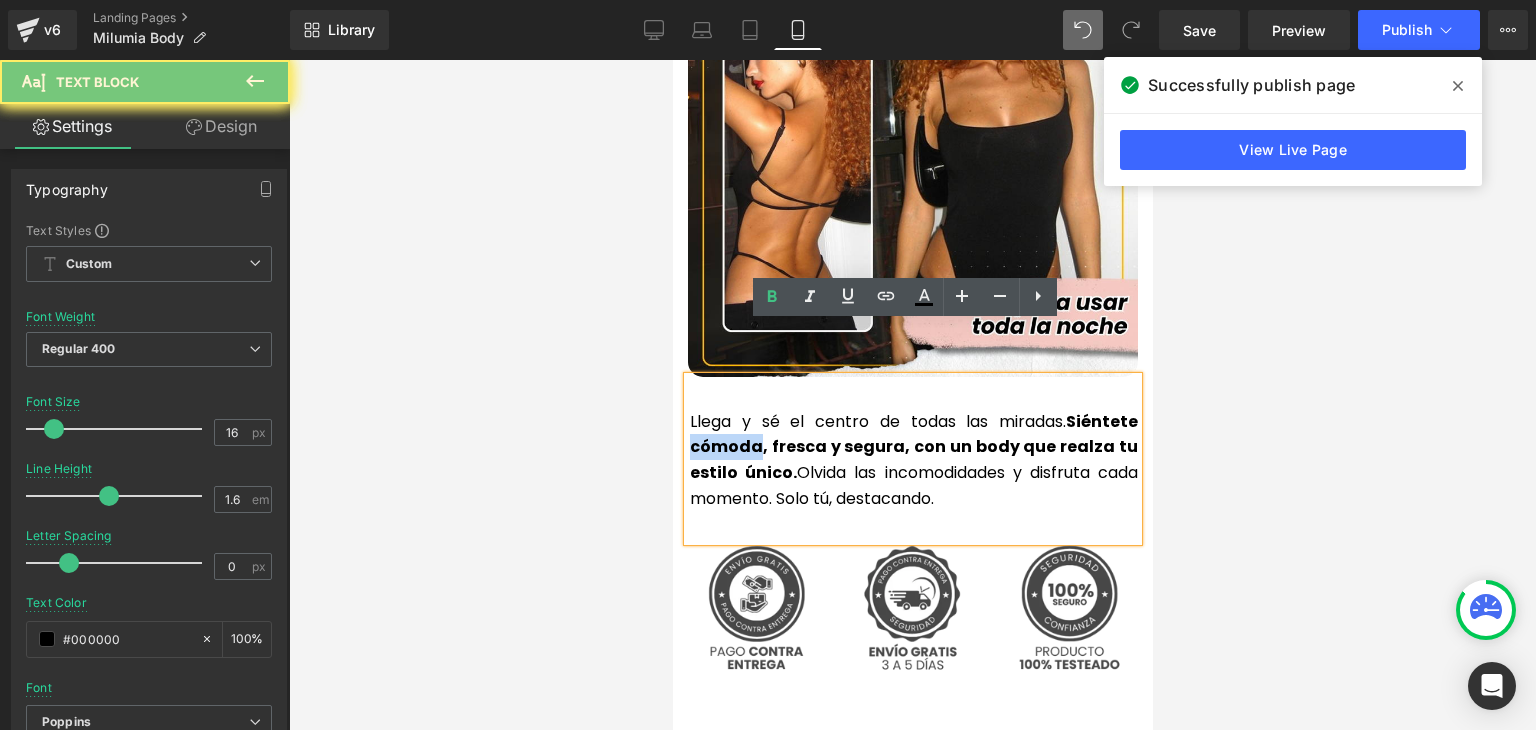 click on "Siéntete cómoda, fresca y segura, con un body que realza tu estilo único." at bounding box center [913, 447] 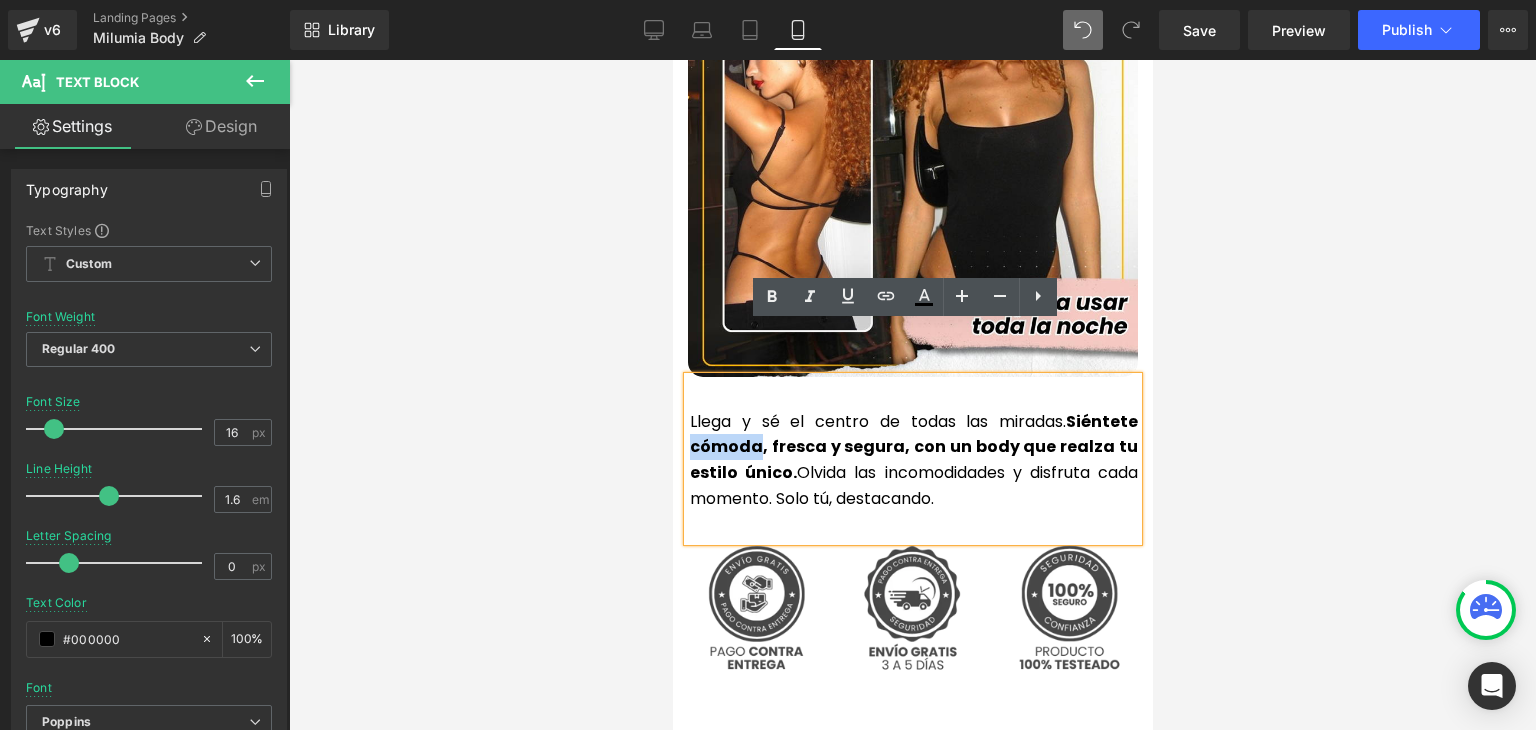 click on "Siéntete cómoda, fresca y segura, con un body que realza tu estilo único." at bounding box center [913, 447] 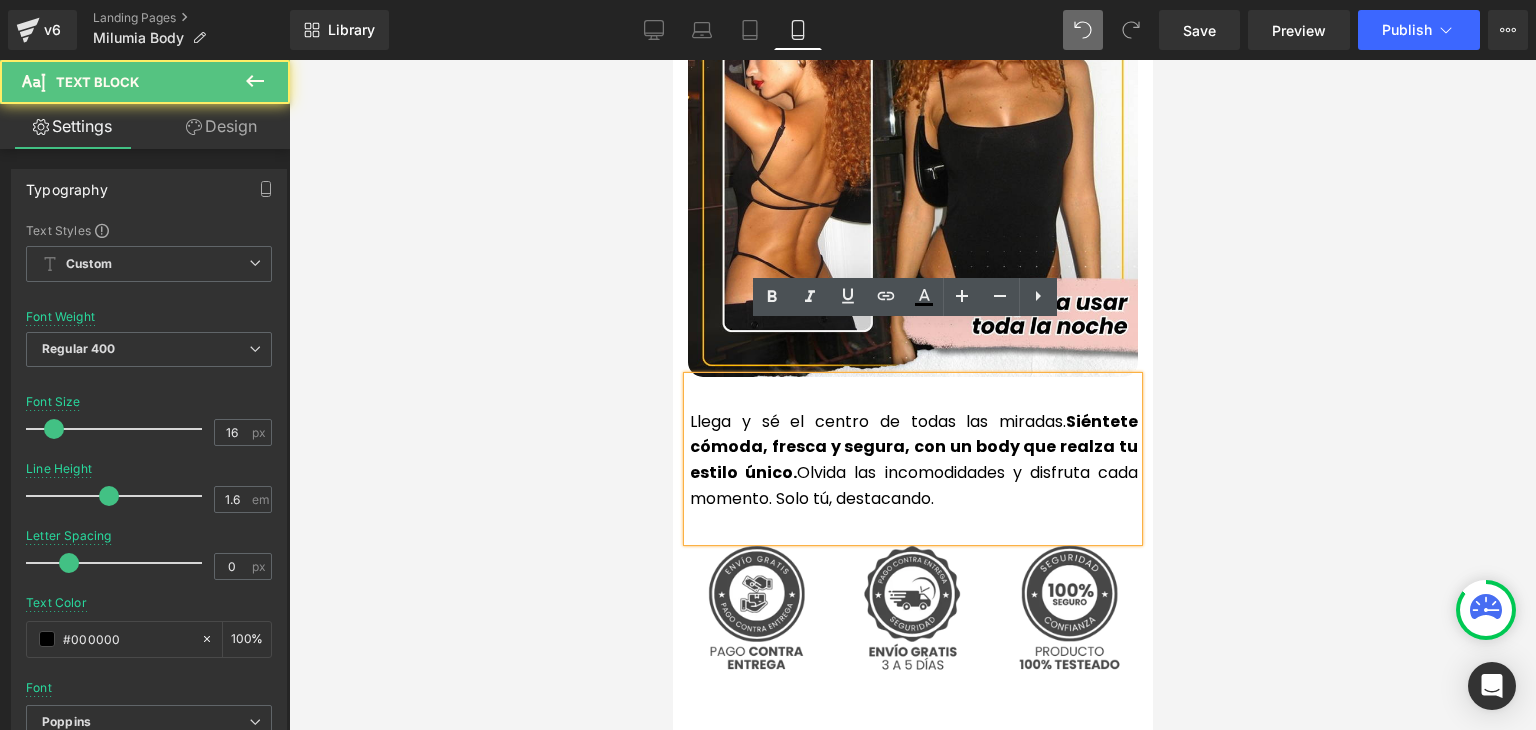 click on "Siéntete cómoda, fresca y segura, con un body que realza tu estilo único." at bounding box center [913, 447] 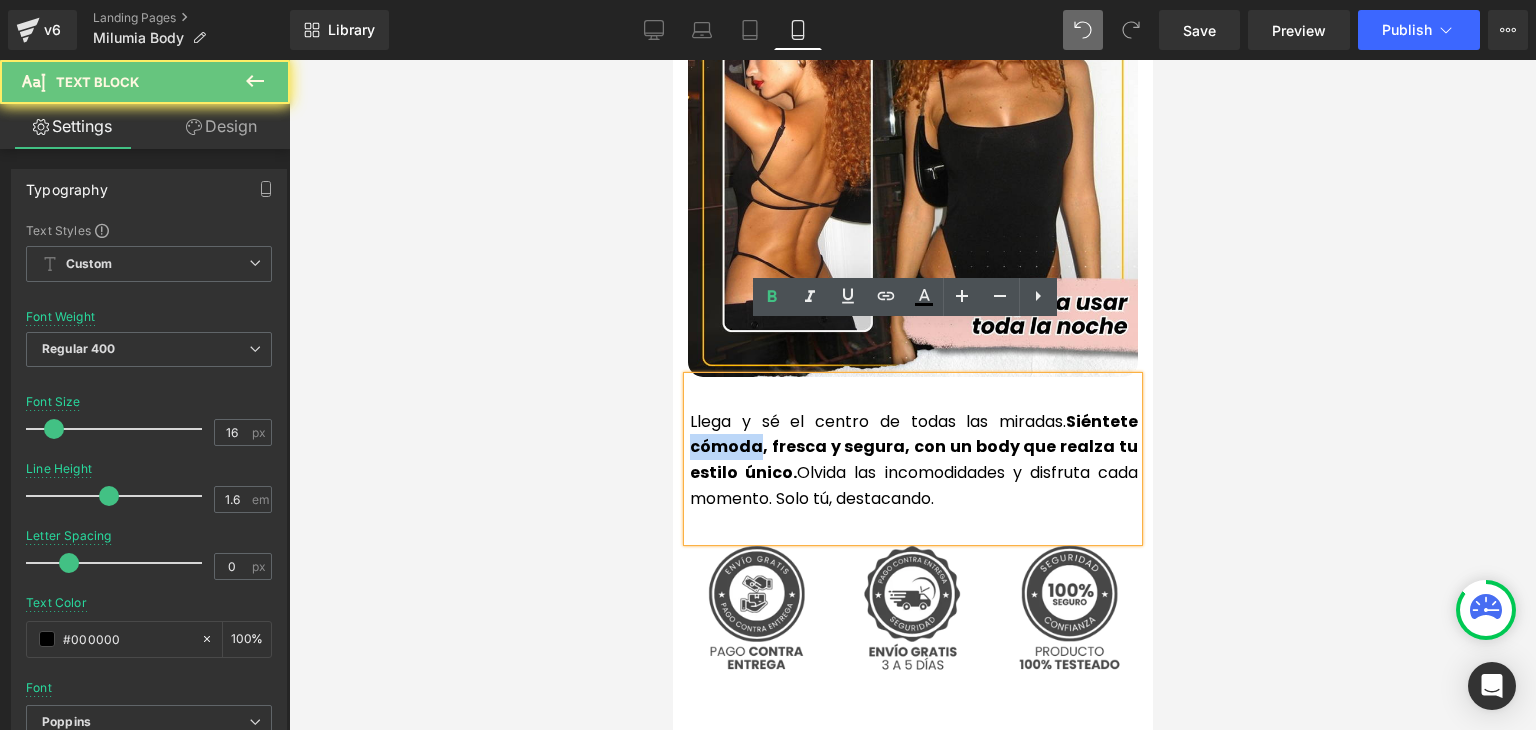 click on "Siéntete cómoda, fresca y segura, con un body que realza tu estilo único." at bounding box center [913, 447] 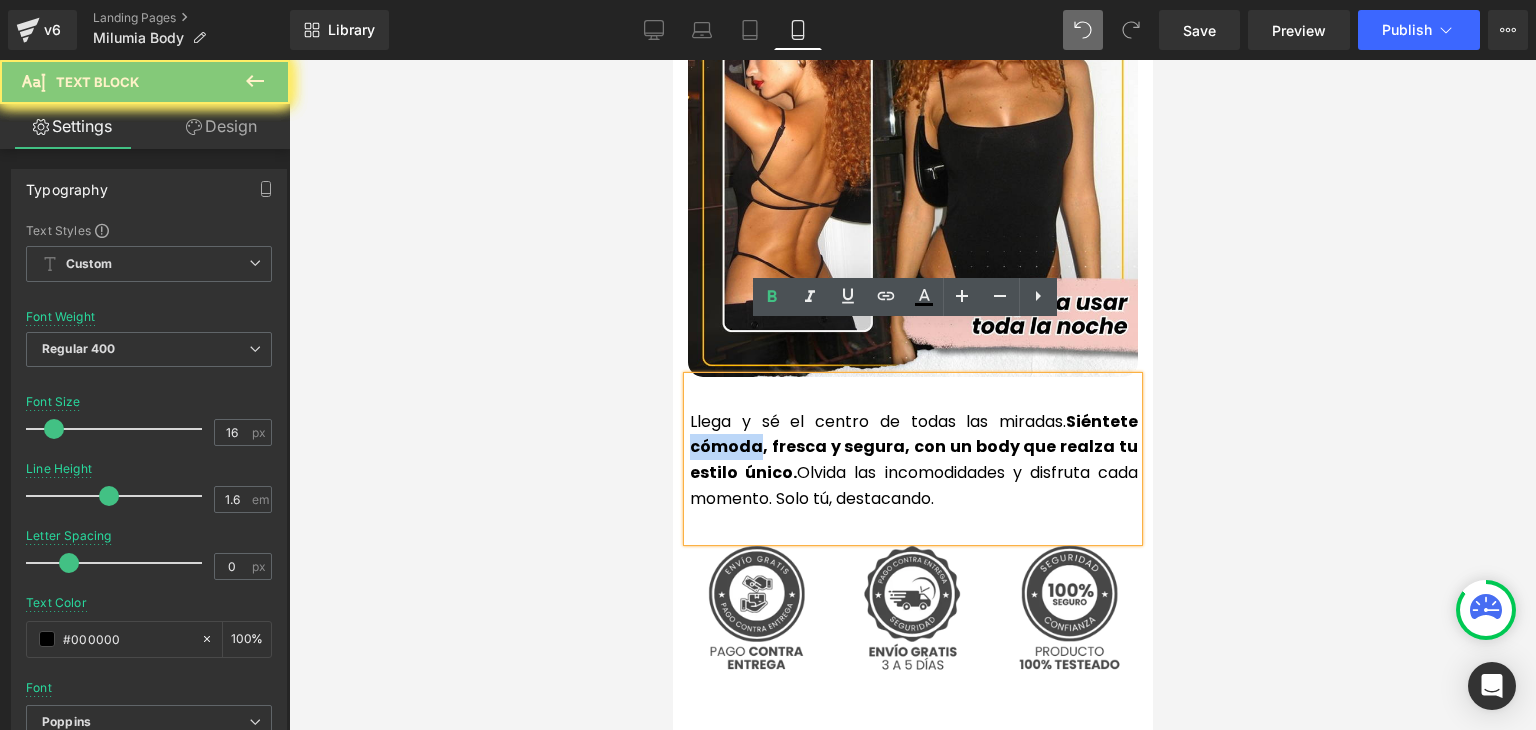 click on "Siéntete cómoda, fresca y segura, con un body que realza tu estilo único." at bounding box center [913, 447] 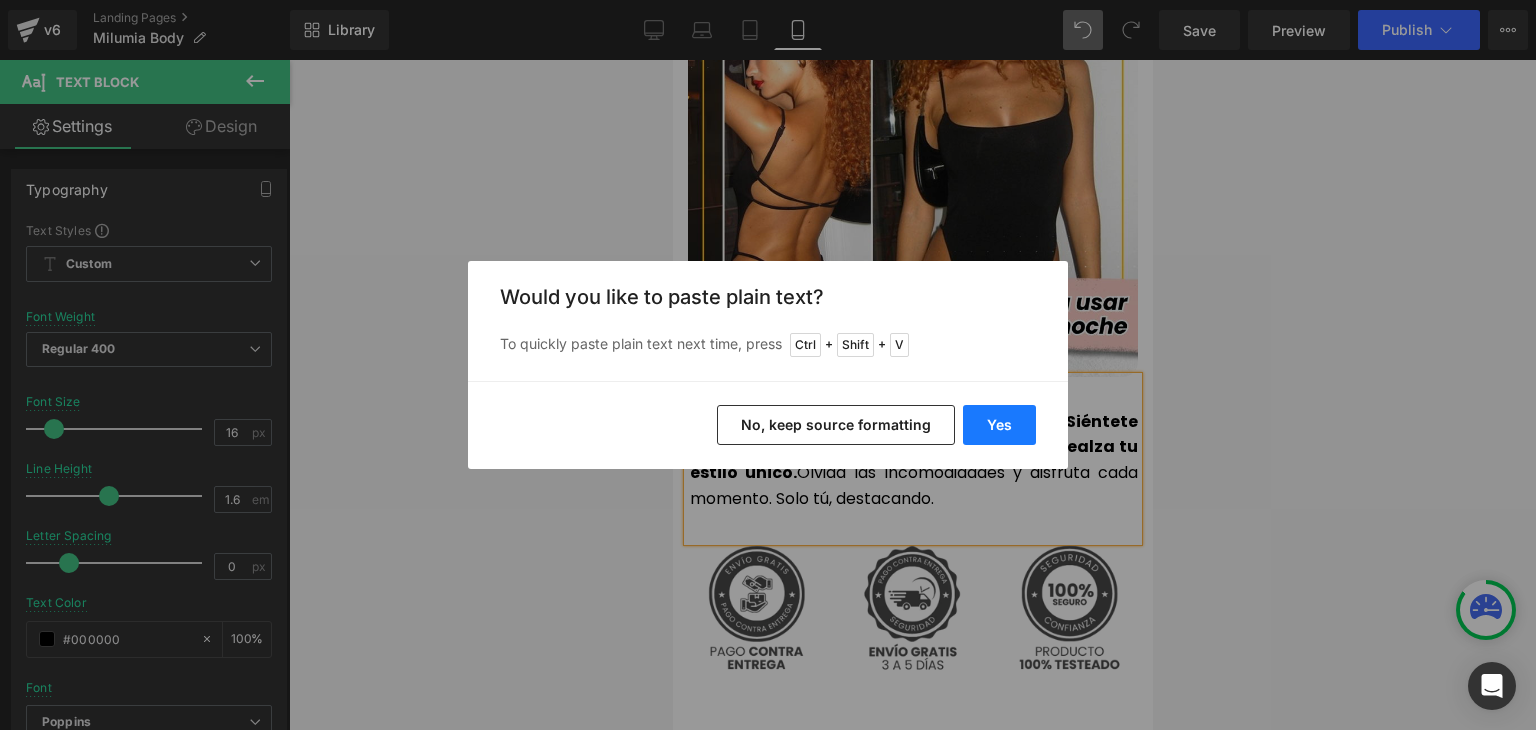 click on "Yes" at bounding box center [999, 425] 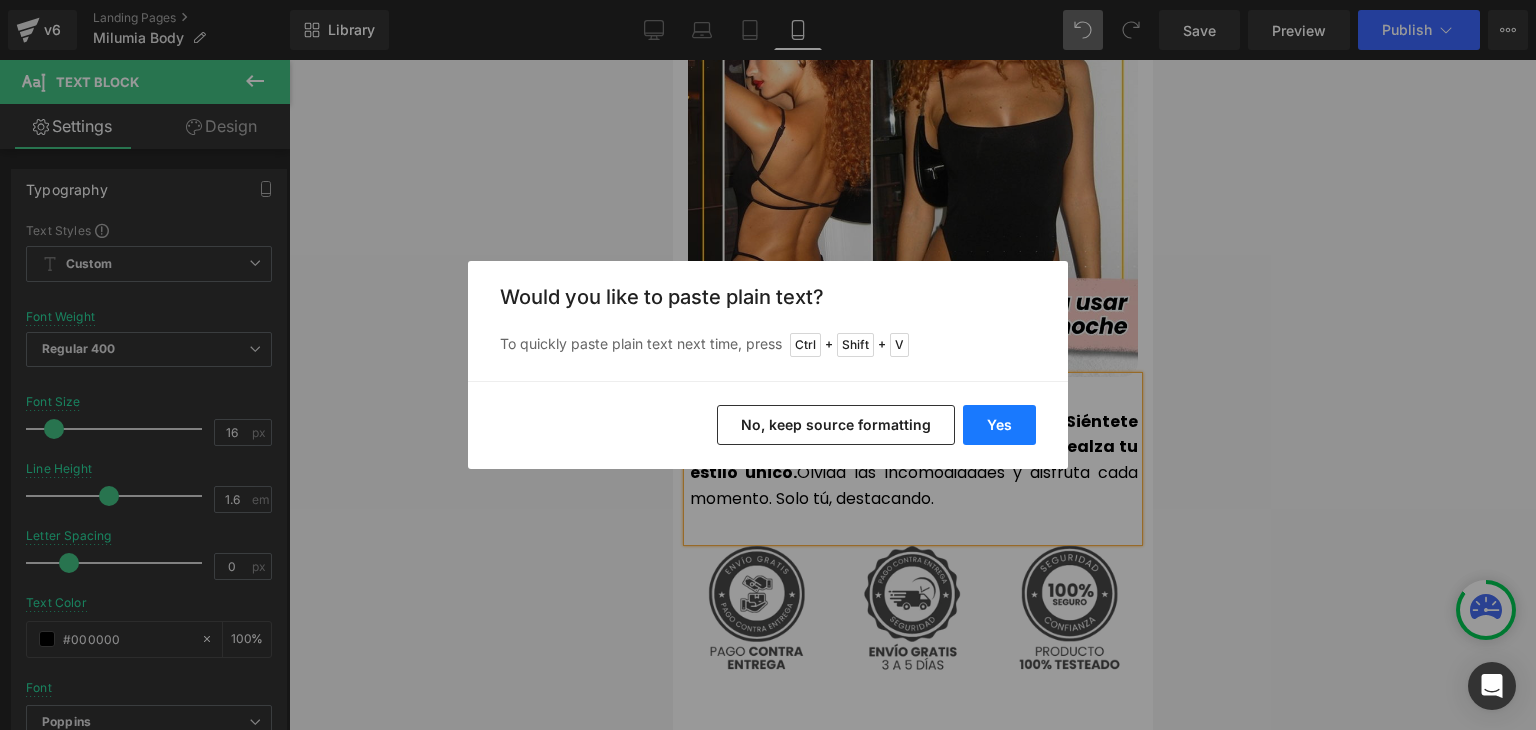 type 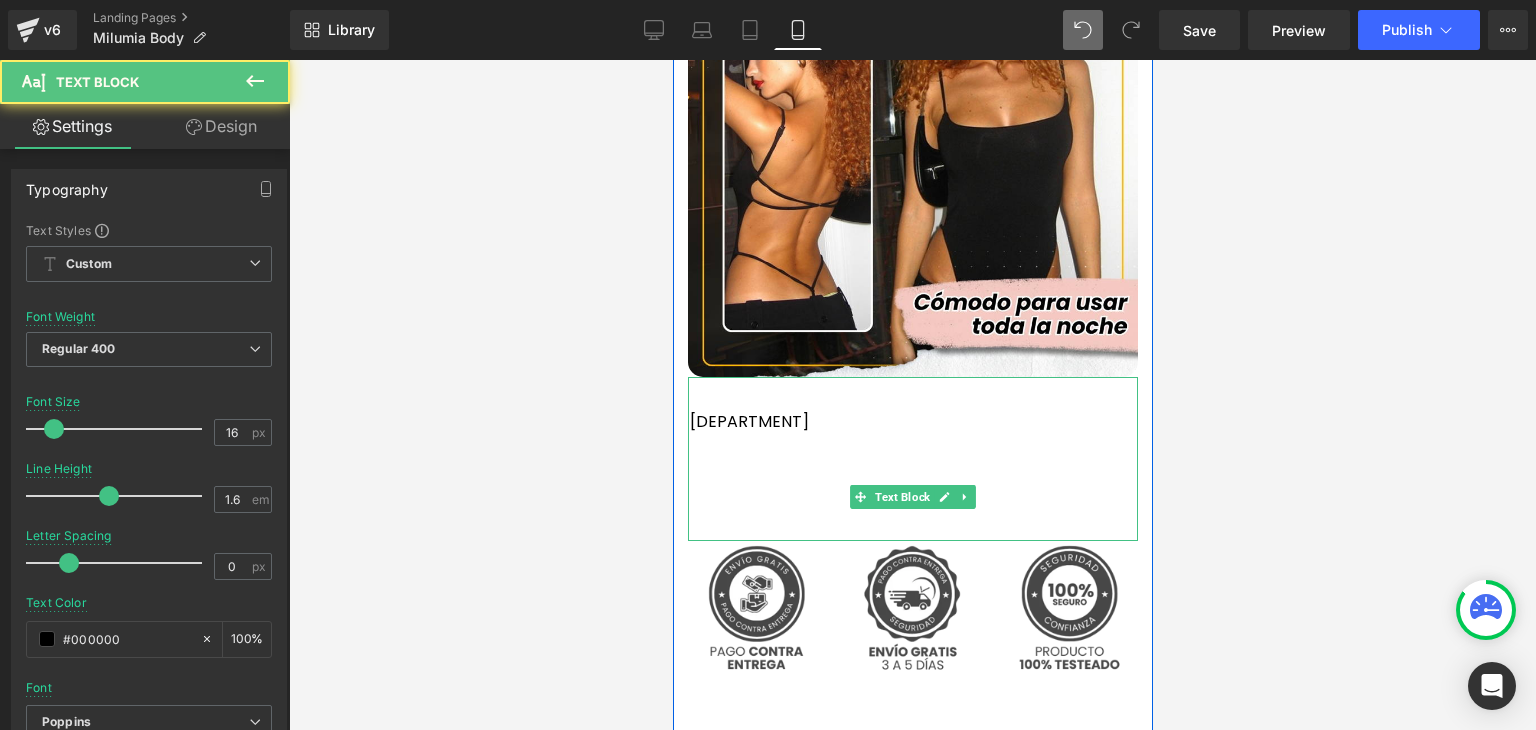 click at bounding box center [913, 499] 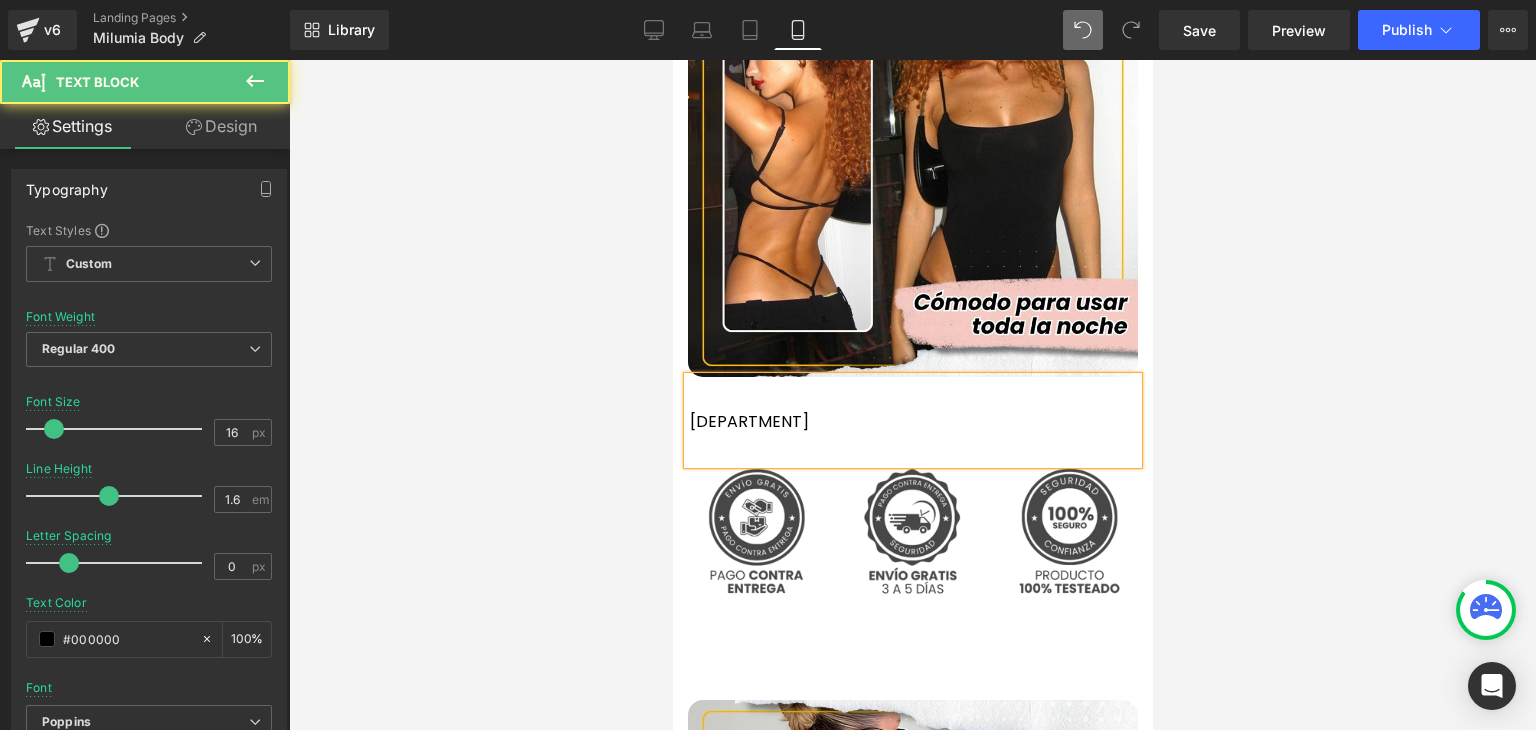 click on "Llegá con confianza y estilo propio. Sentite cómoda y fresca con un body diseñado para acompañarte en cada momento. Viví el presente con libertad. Solo tu, brillando." at bounding box center (913, 422) 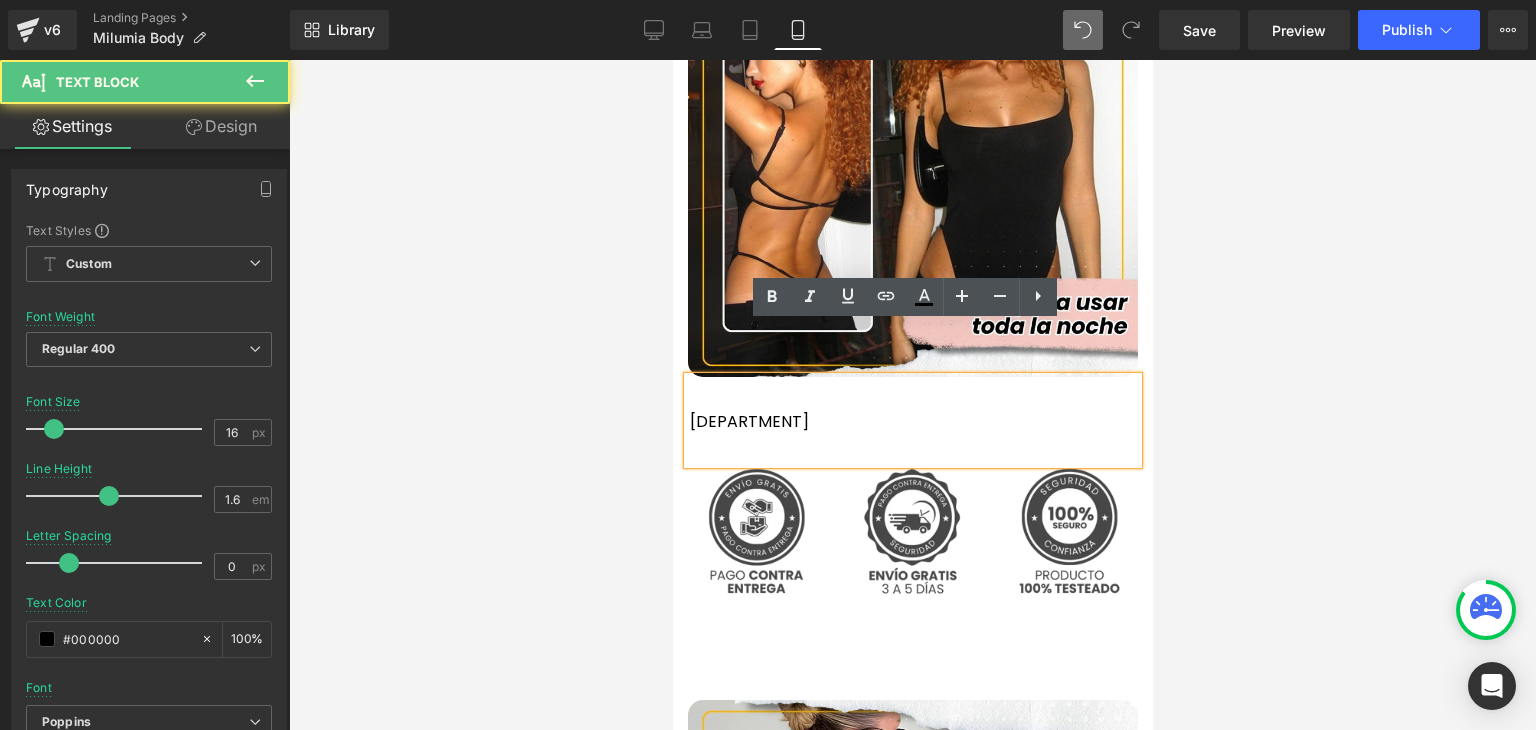 click on "Llegá con confianza y estilo propio. Sentite cómoda y fresca con un body diseñado para acompañarte en cada momento. Viví el presente con libertad. Solo tu, brillando." at bounding box center [913, 422] 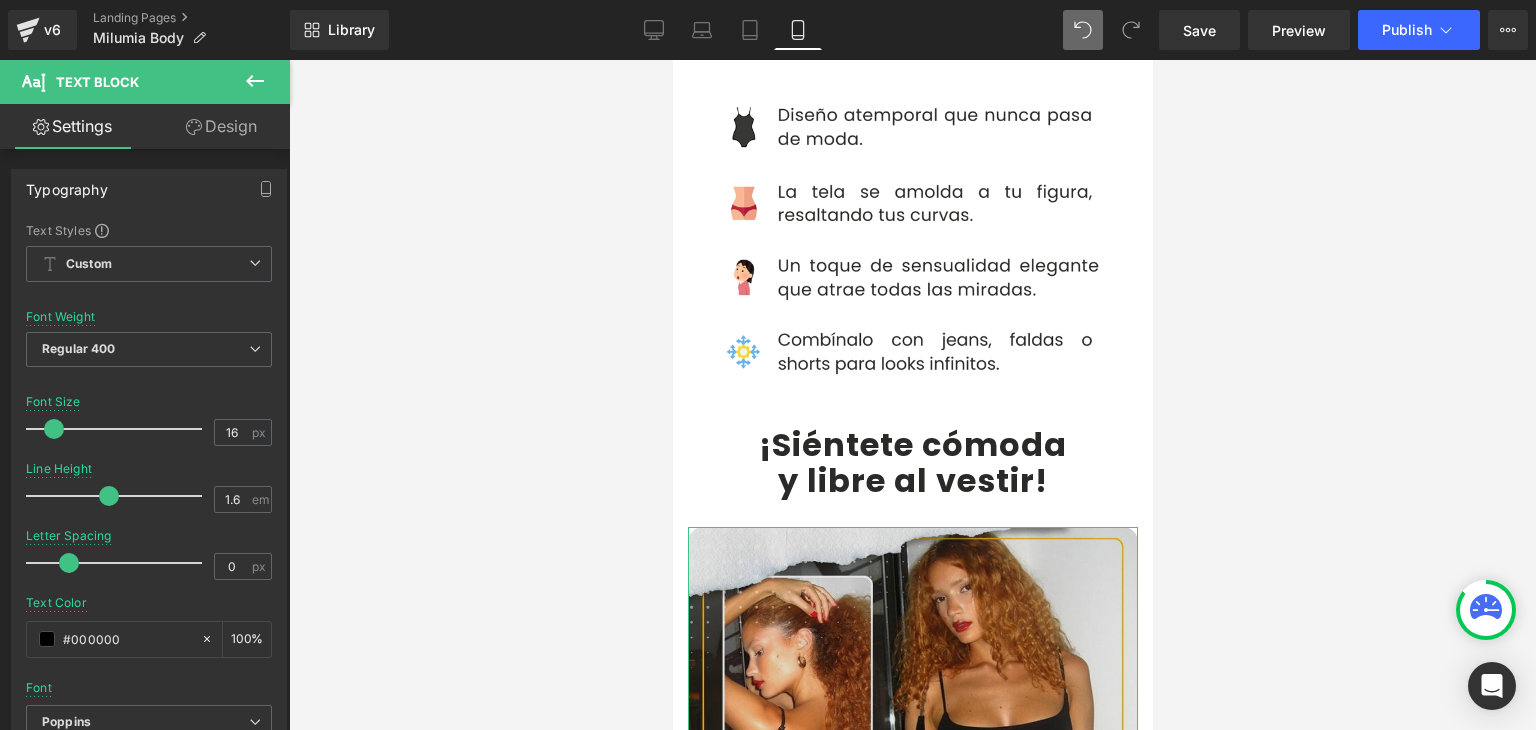 scroll, scrollTop: 4400, scrollLeft: 0, axis: vertical 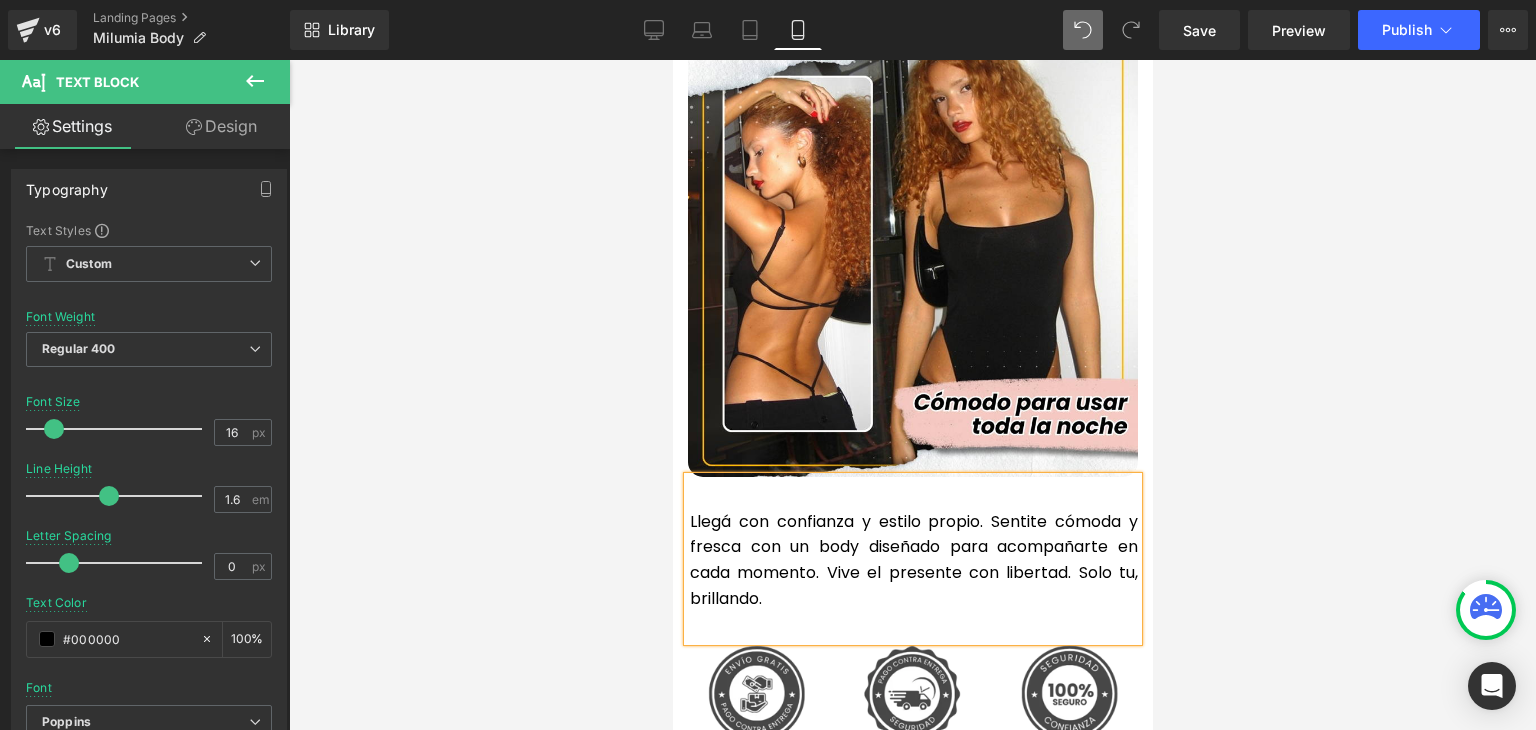 click on "Llegá con confianza y estilo propio. Sentite cómoda y fresca con un body diseñado para acompañarte en cada momento. Vive el presente con libertad. Solo tu, brillando." at bounding box center (913, 560) 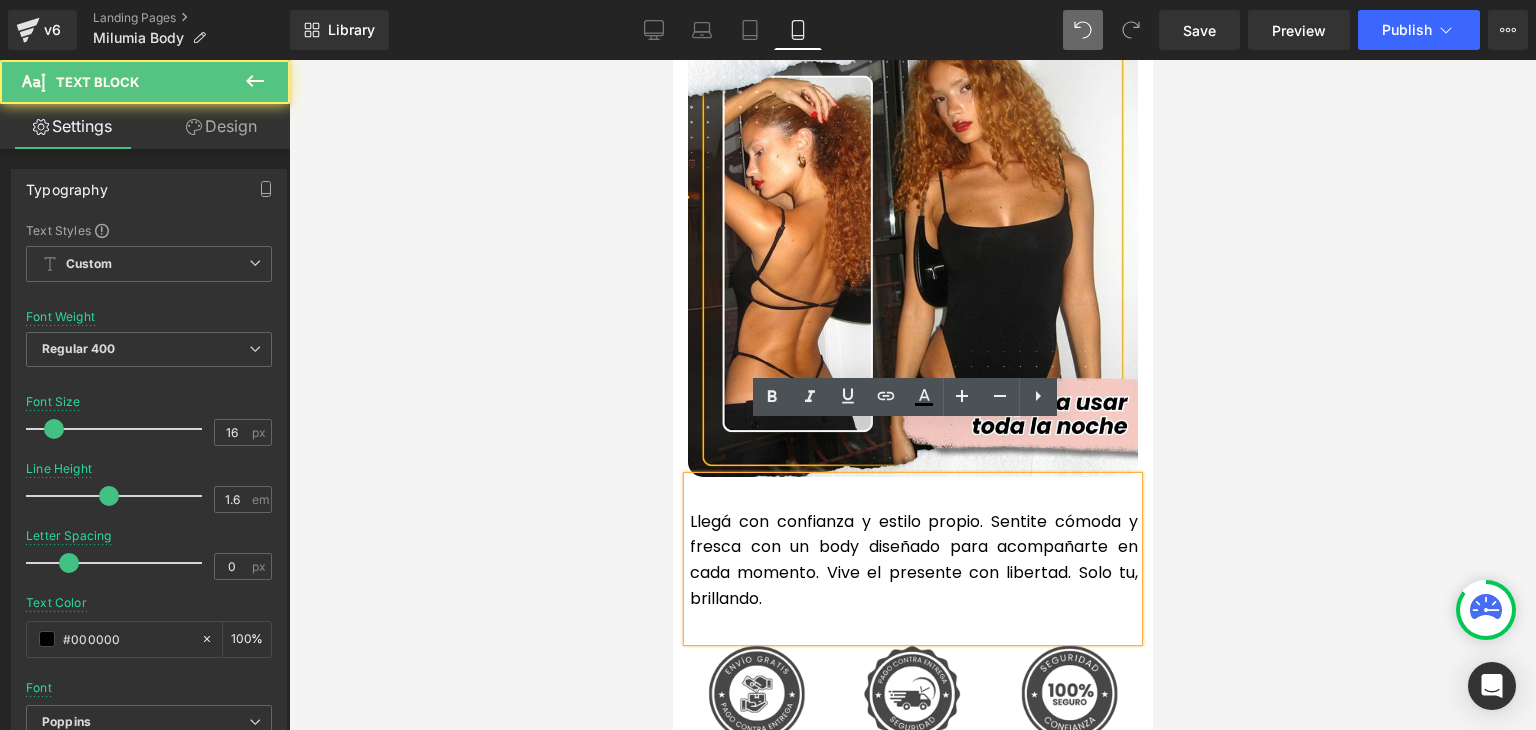 click on "Llegá con confianza y estilo propio. Sentite cómoda y fresca con un body diseñado para acompañarte en cada momento. Vive el presente con libertad. Solo tu, brillando." at bounding box center (913, 560) 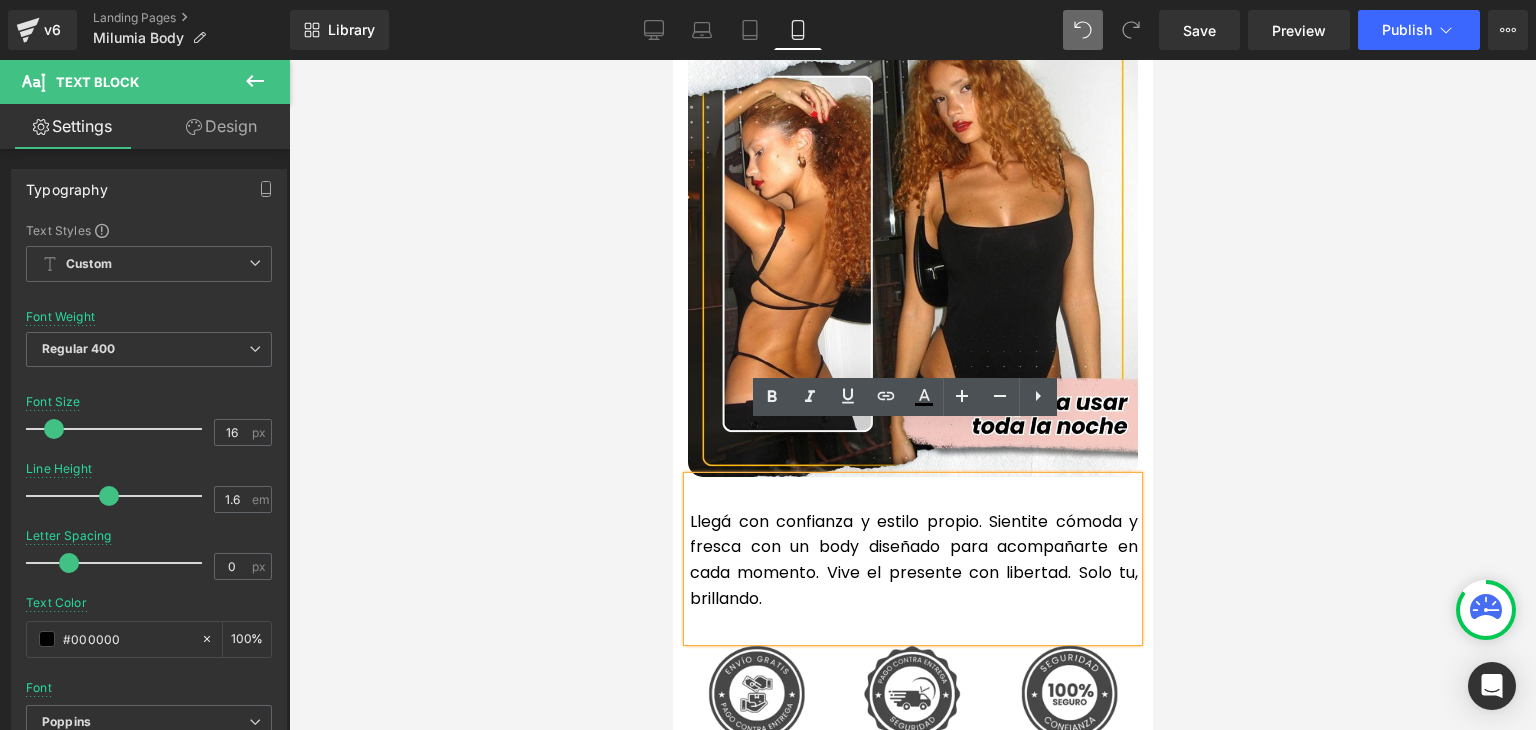 click on "Llegá con confianza y estilo propio. Sientite cómoda y fresca con un body diseñado para acompañarte en cada momento. Vive el presente con libertad. Solo tu, brillando." at bounding box center [913, 560] 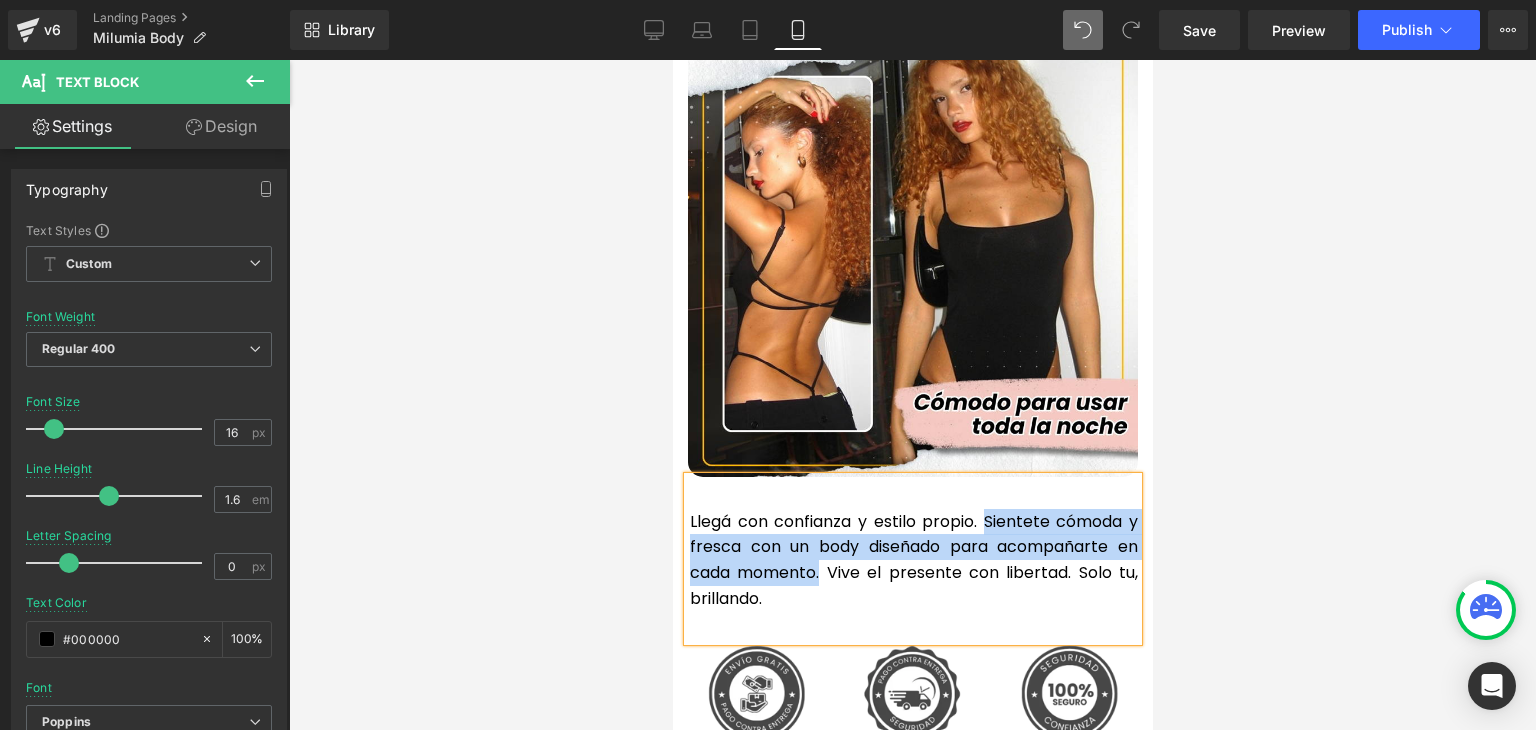 drag, startPoint x: 977, startPoint y: 467, endPoint x: 812, endPoint y: 515, distance: 171.84004 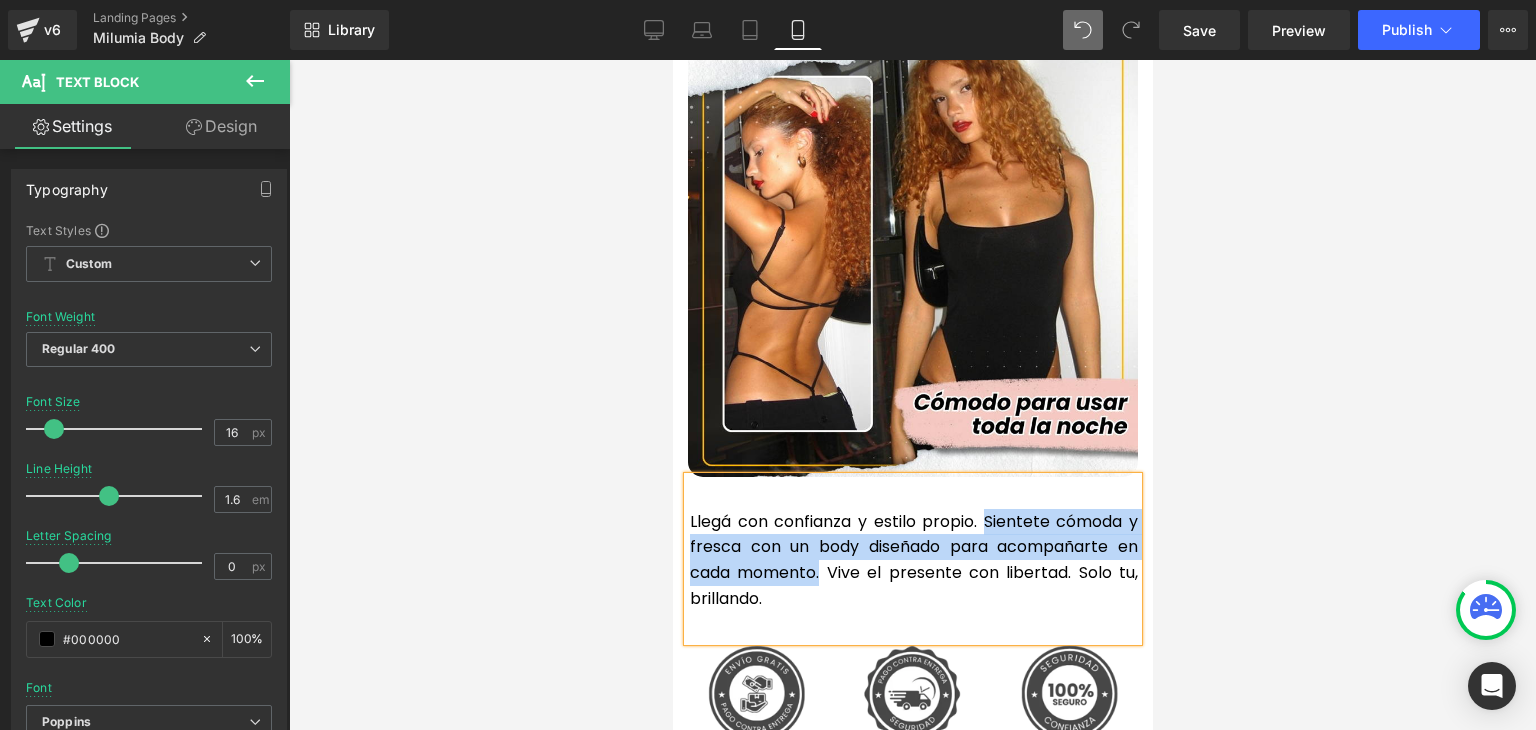 click on "Llegá con confianza y estilo propio. Sientete cómoda y fresca con un body diseñado para acompañarte en cada momento. Vive el presente con libertad. Solo tu, brillando." at bounding box center (913, 560) 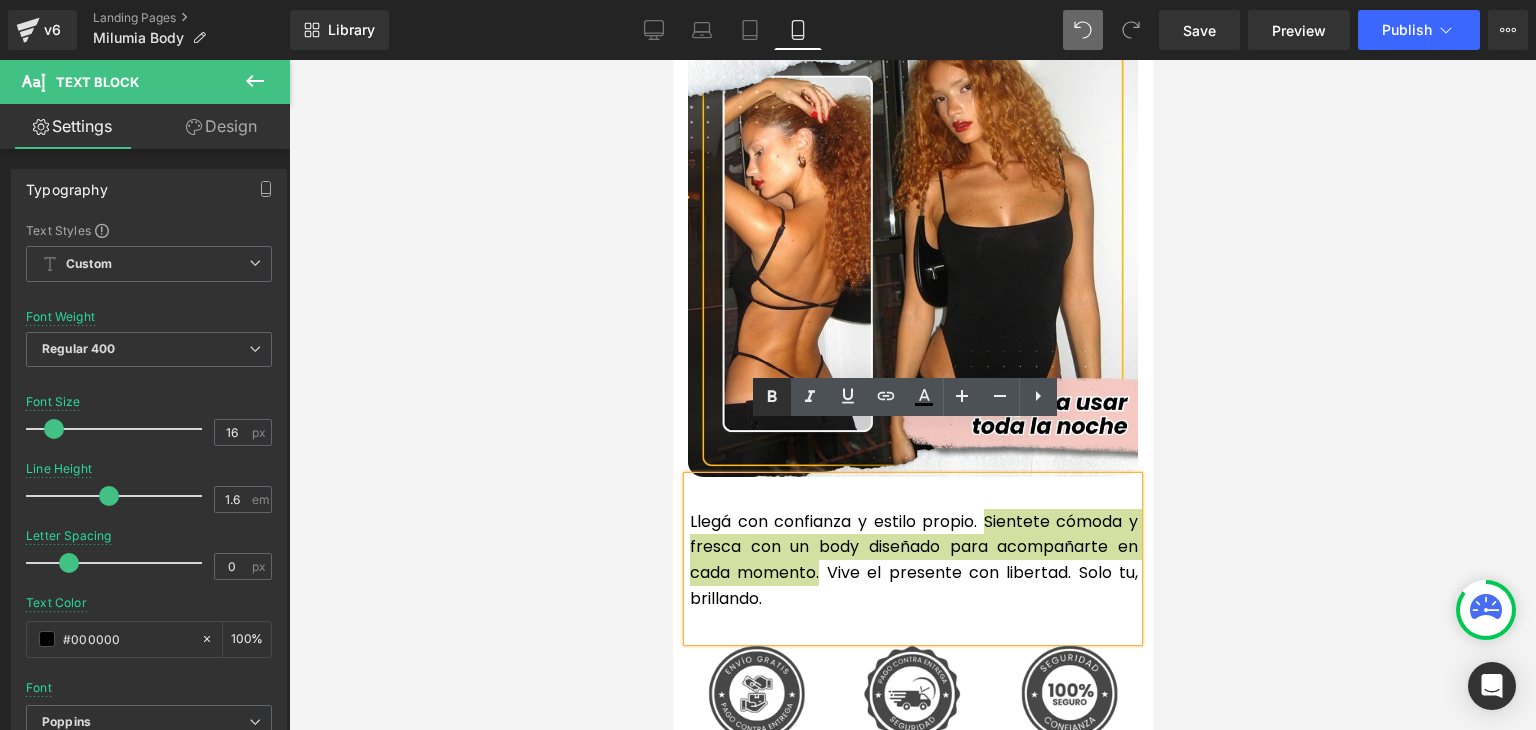 drag, startPoint x: 779, startPoint y: 399, endPoint x: 443, endPoint y: 338, distance: 341.4923 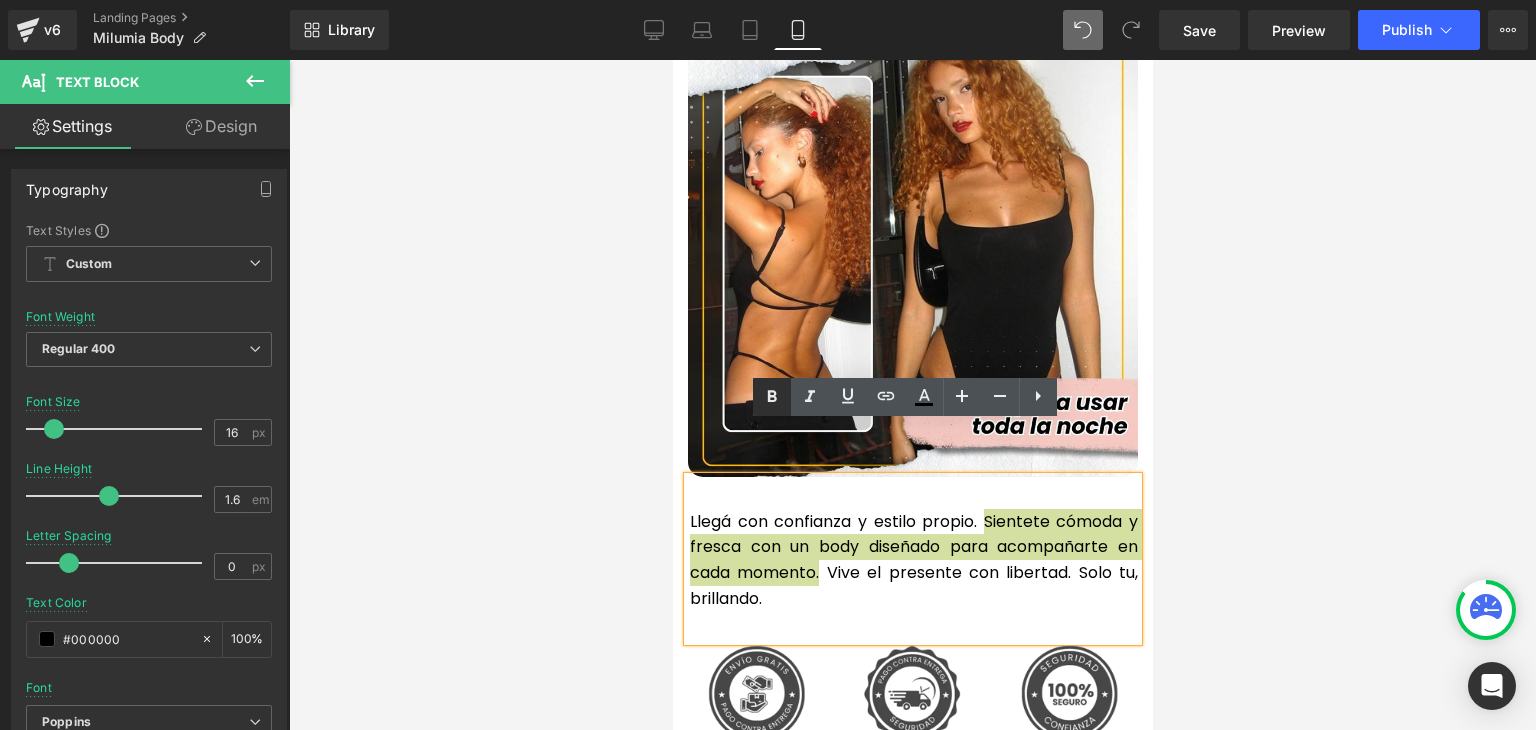 click 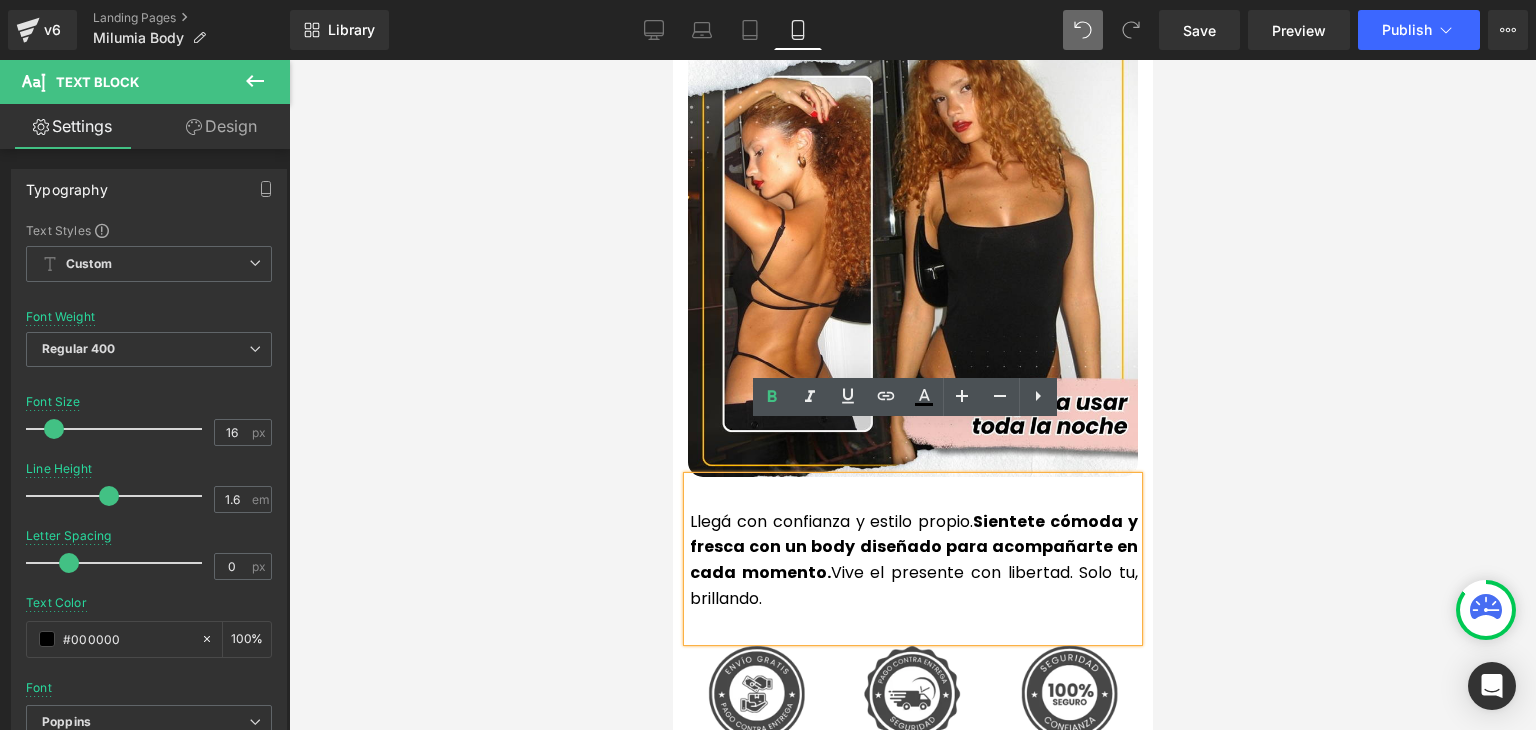click at bounding box center [912, 395] 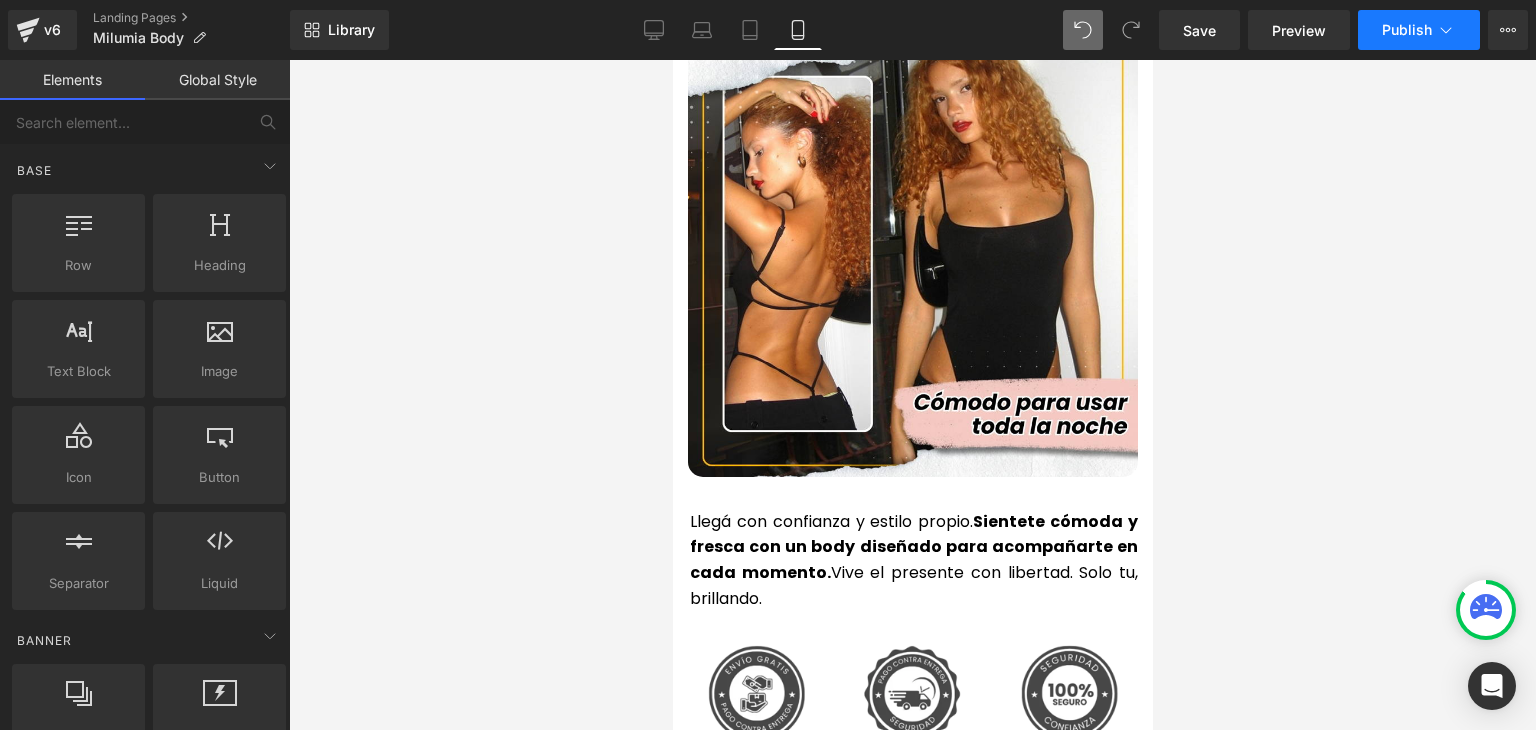 click on "Publish" at bounding box center (1407, 30) 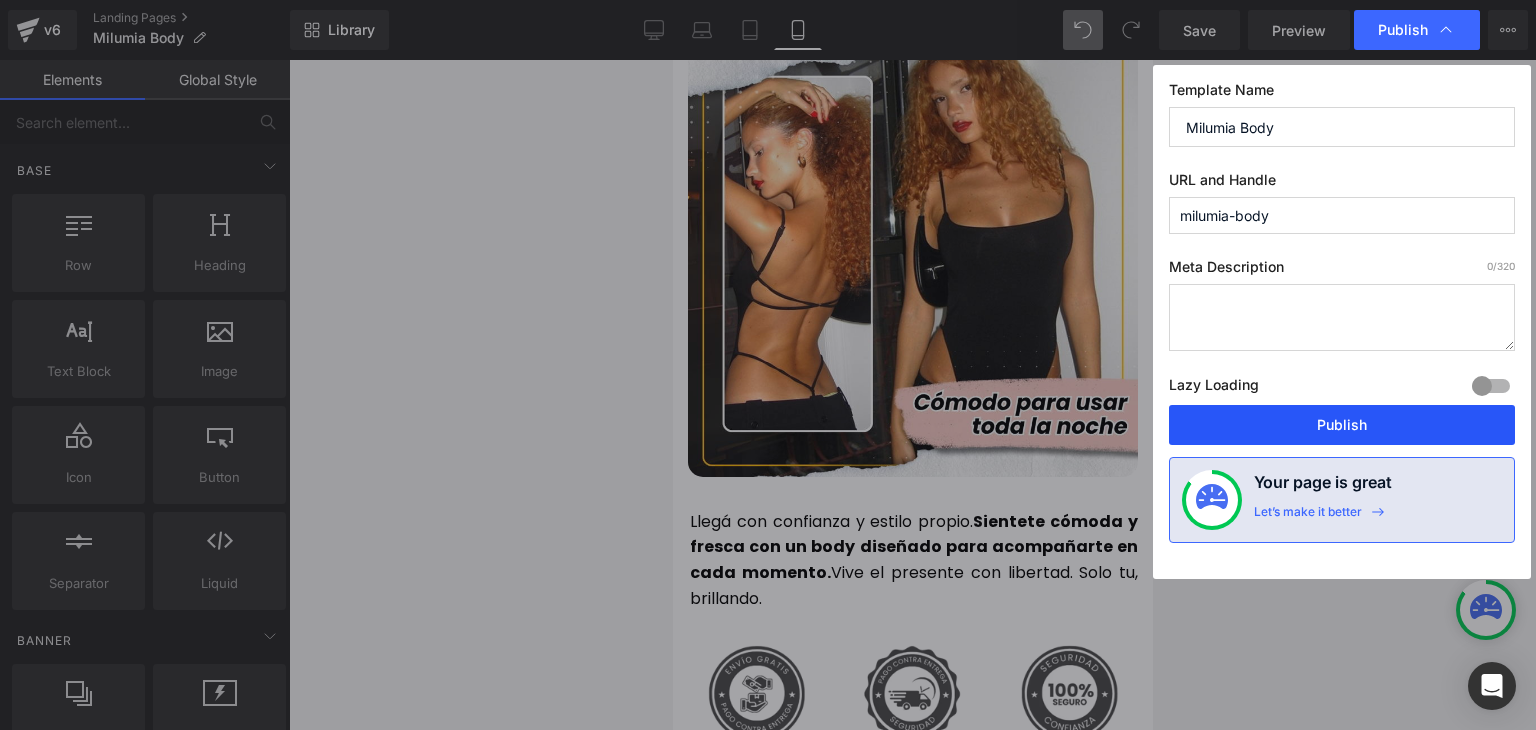 click on "Publish" at bounding box center (1342, 425) 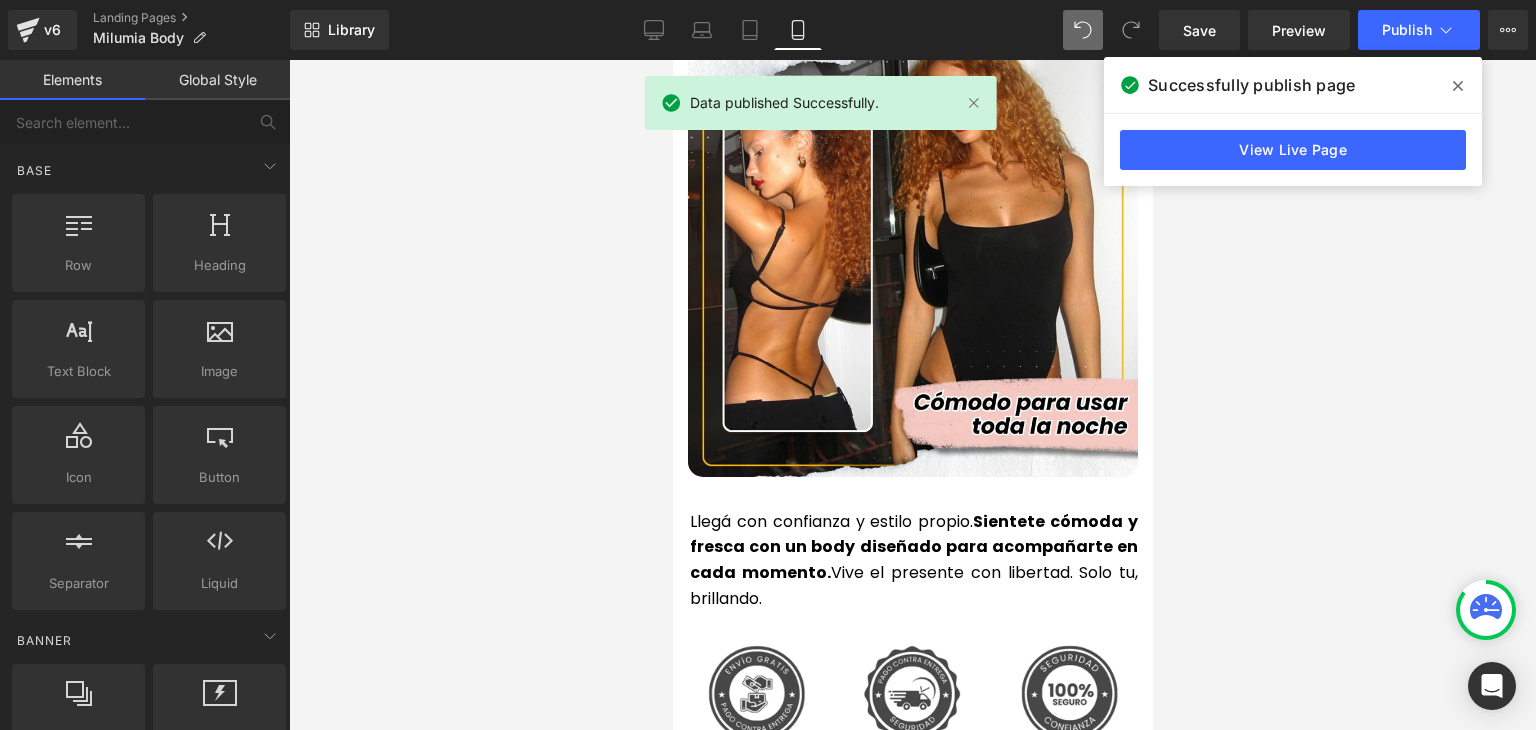 click at bounding box center [1458, 86] 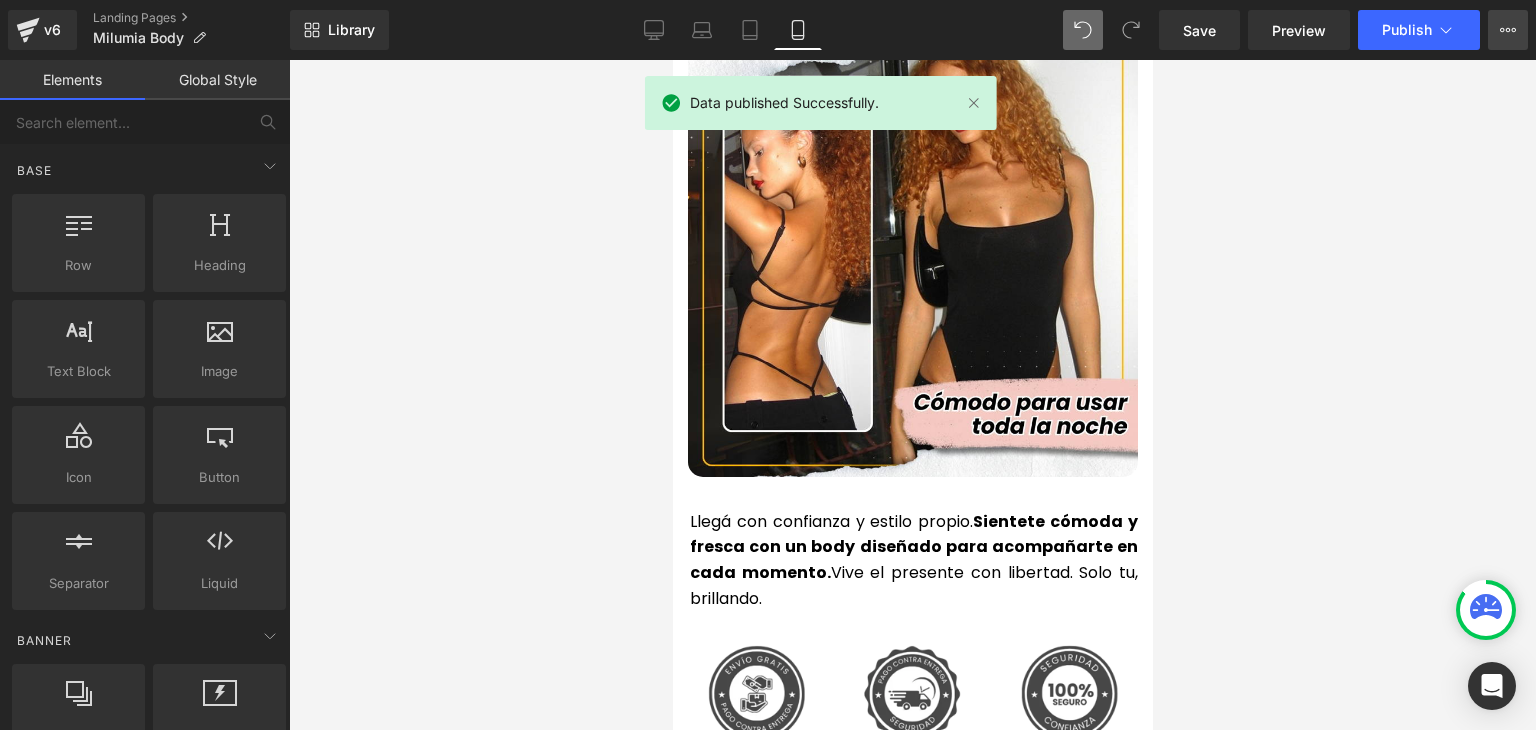 click 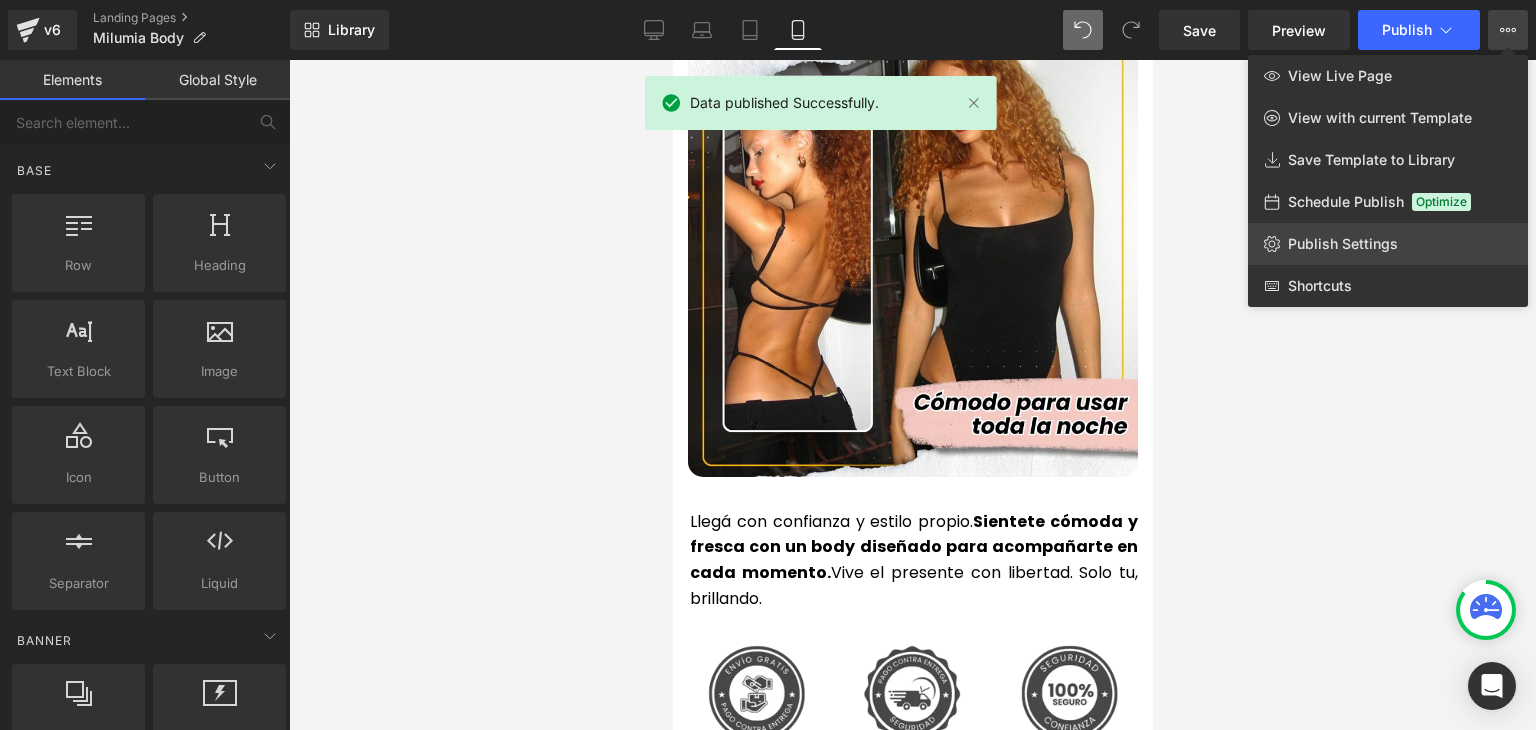click on "Publish Settings" 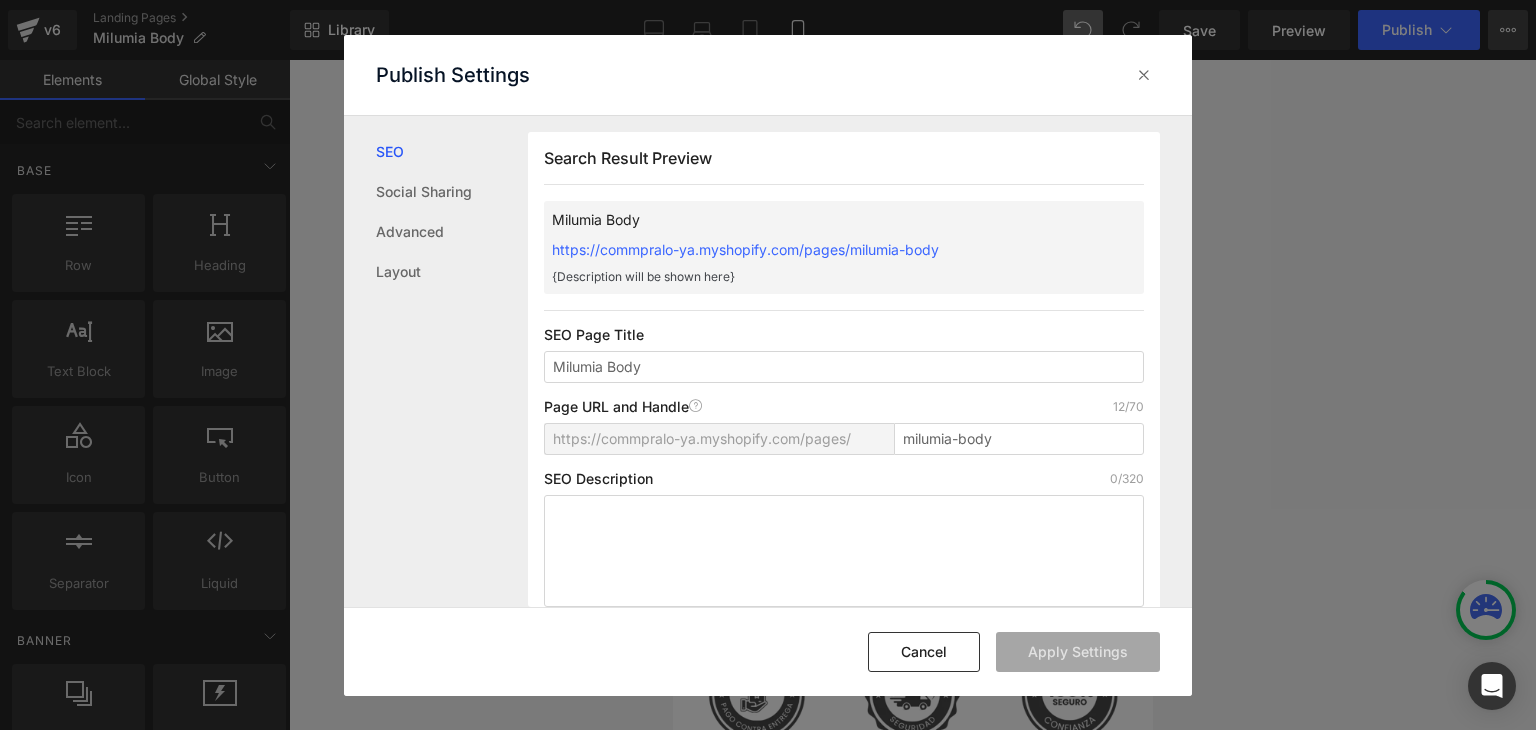 scroll, scrollTop: 0, scrollLeft: 0, axis: both 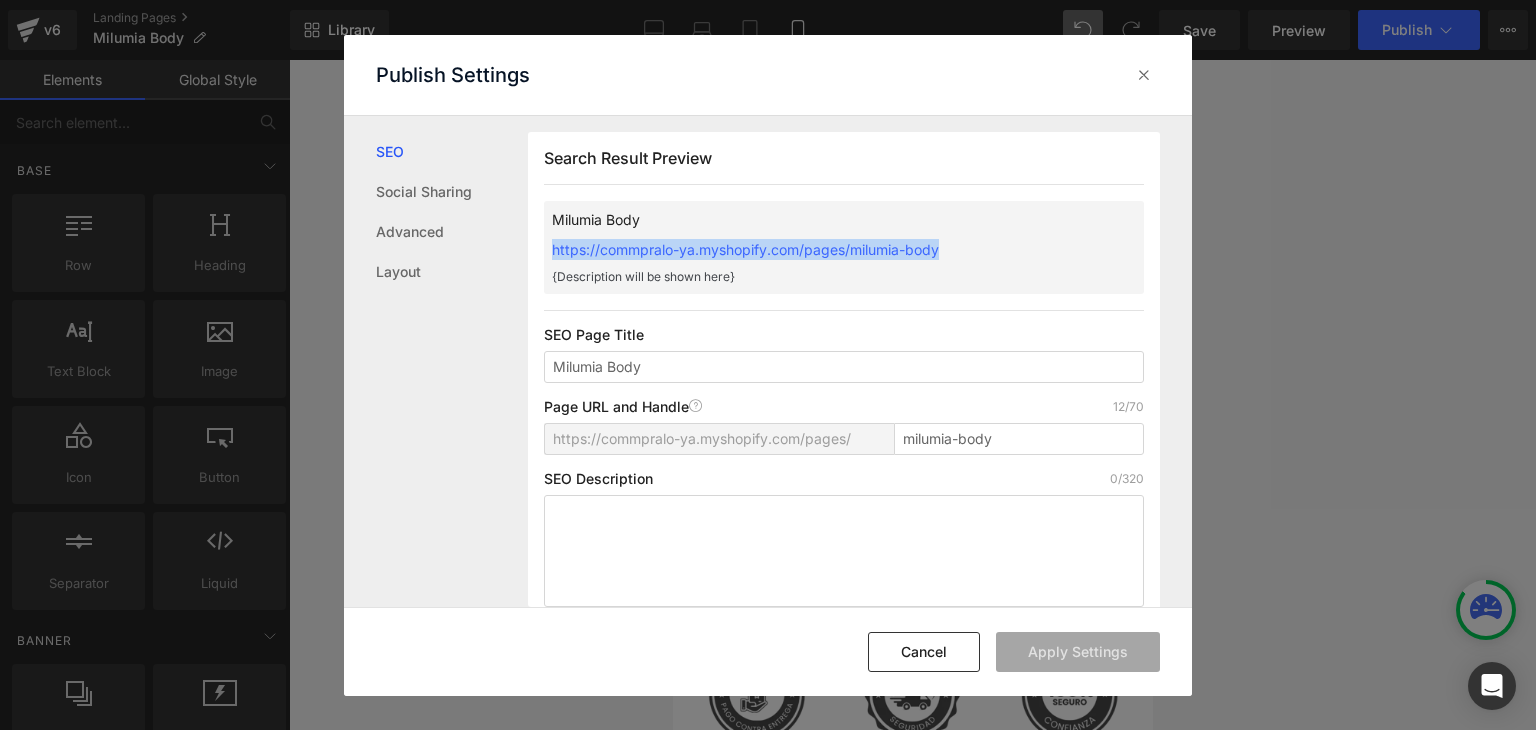 drag, startPoint x: 543, startPoint y: 250, endPoint x: 1024, endPoint y: 243, distance: 481.05093 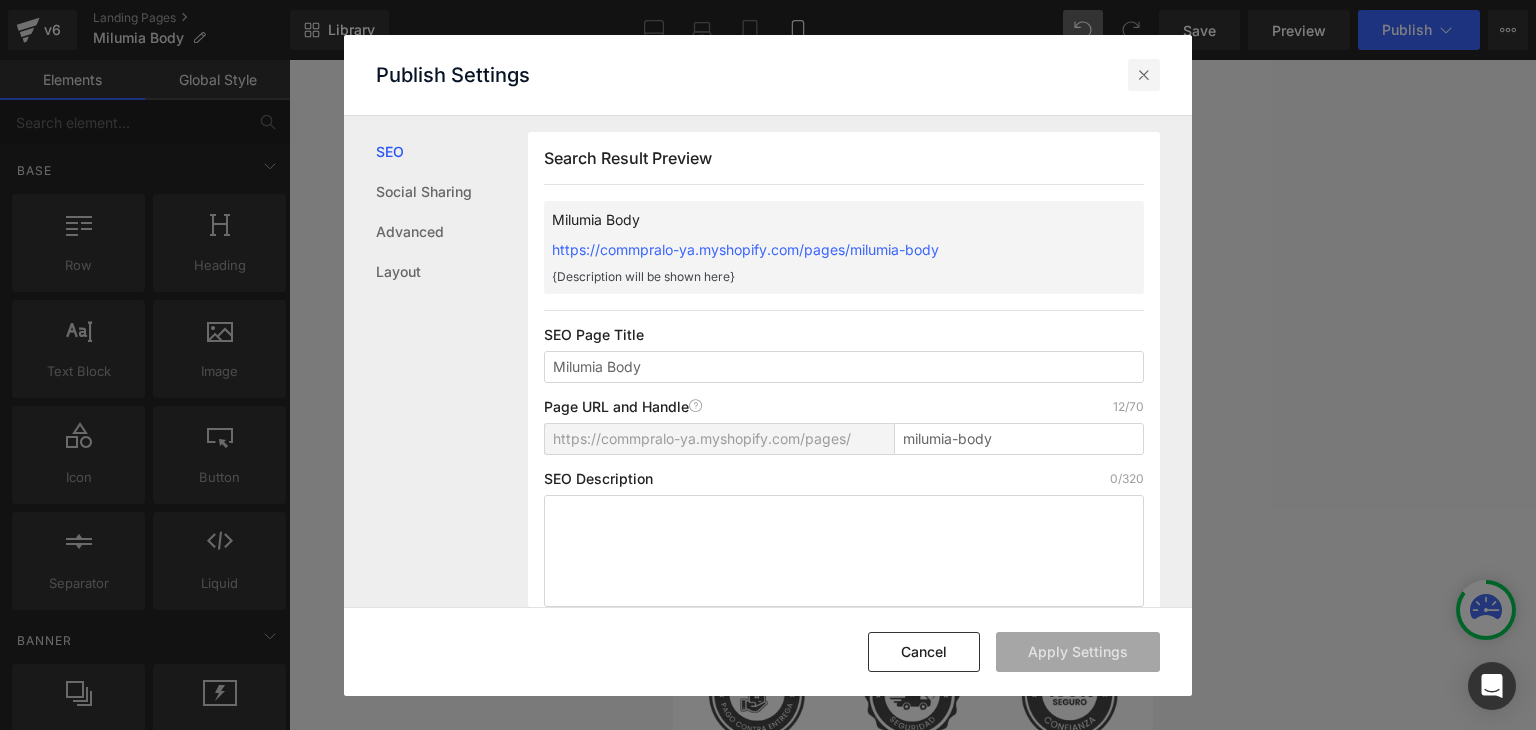 click at bounding box center [1144, 75] 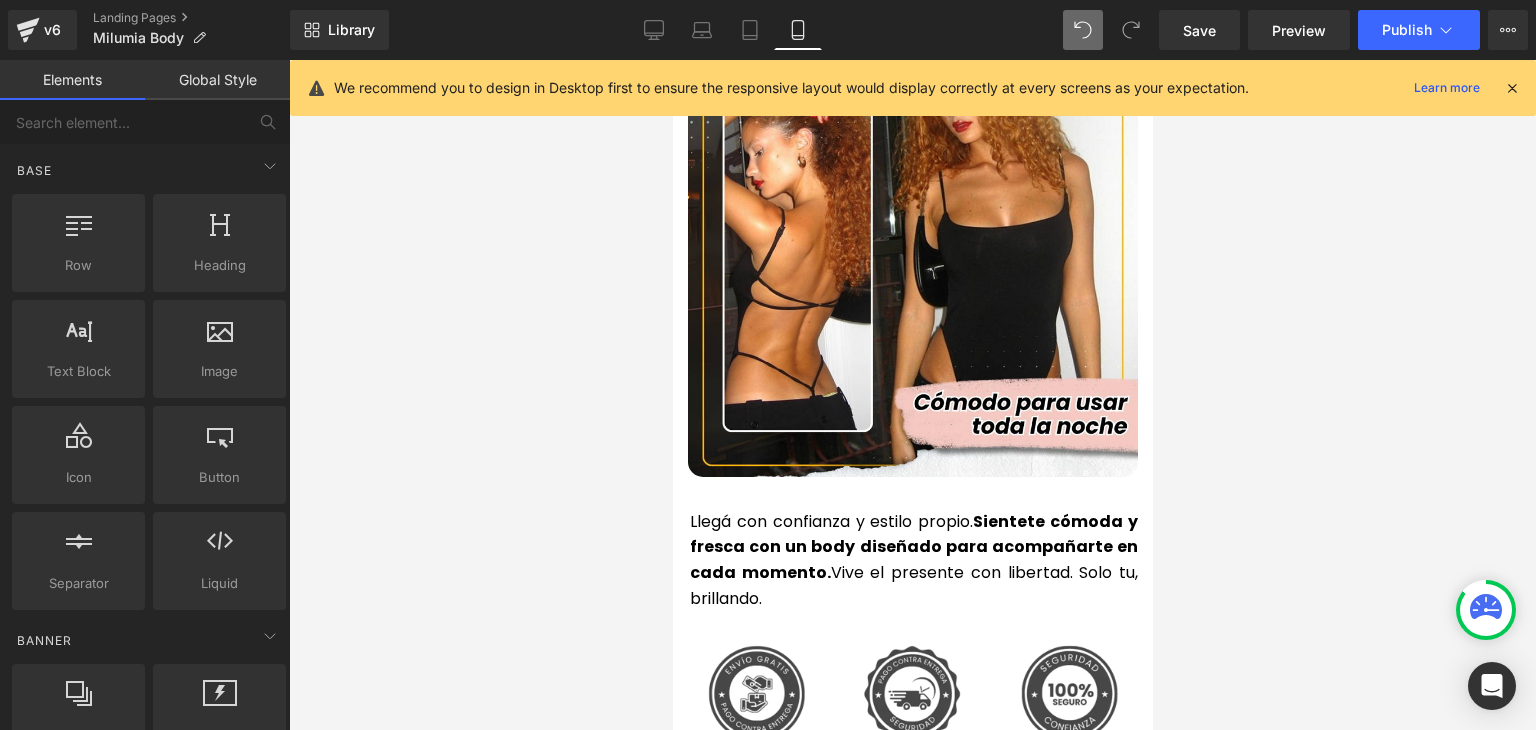 click at bounding box center (1512, 88) 